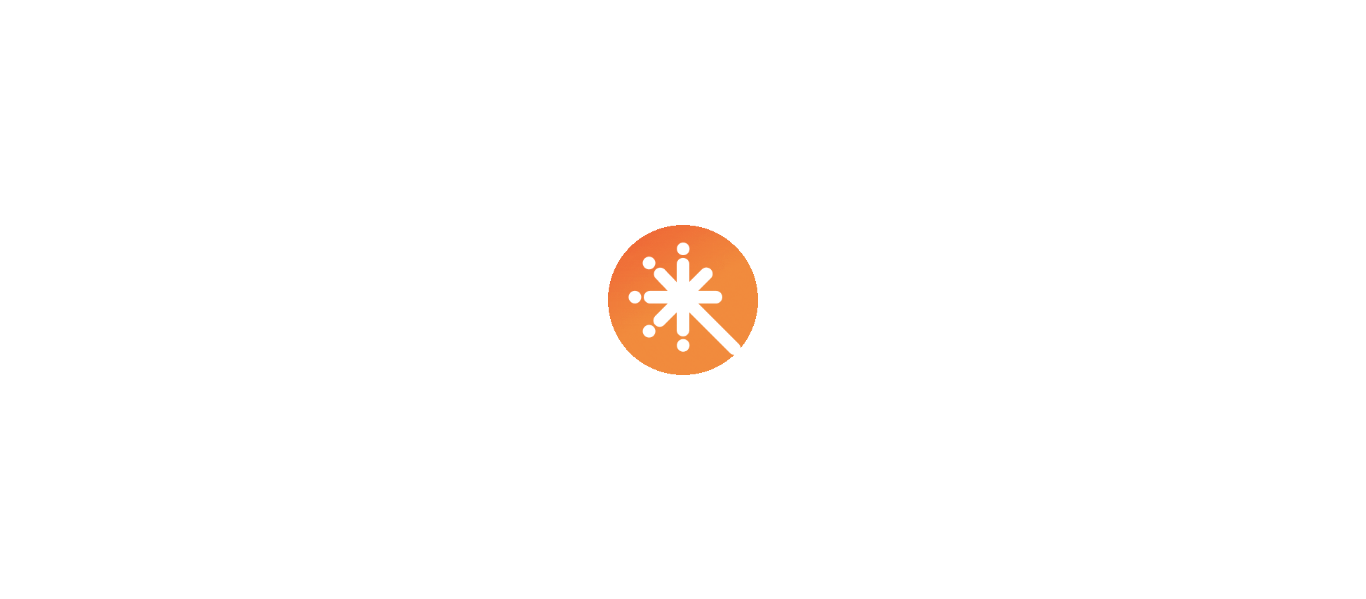 scroll, scrollTop: 0, scrollLeft: 0, axis: both 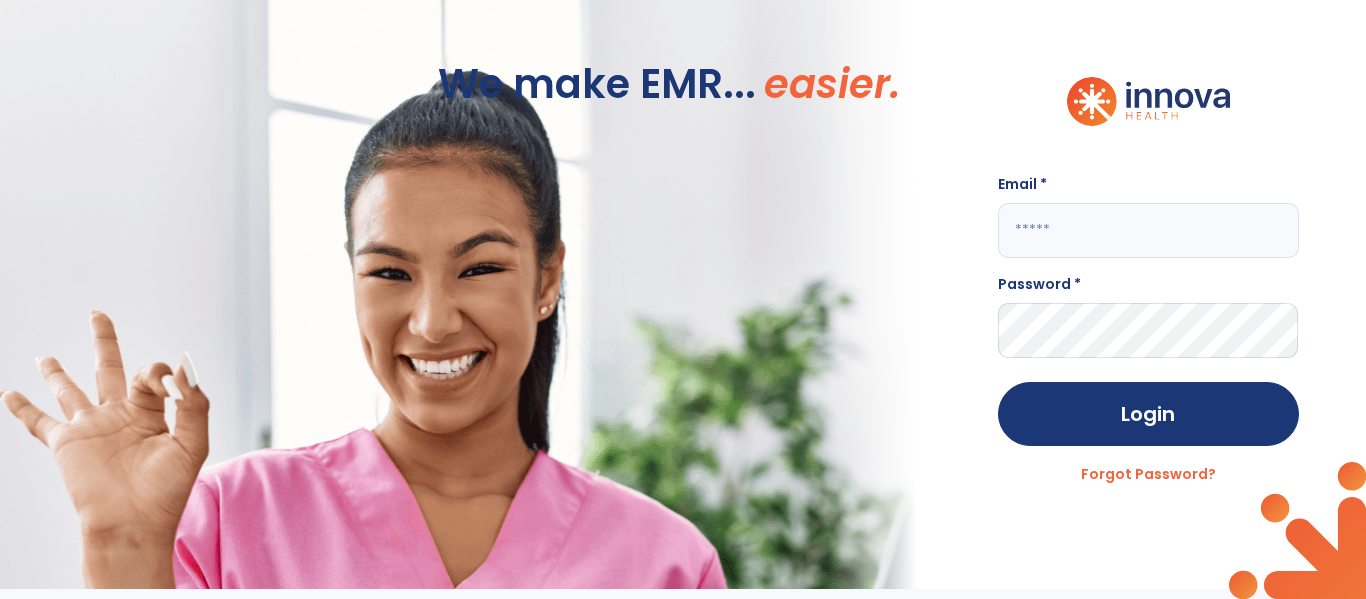click 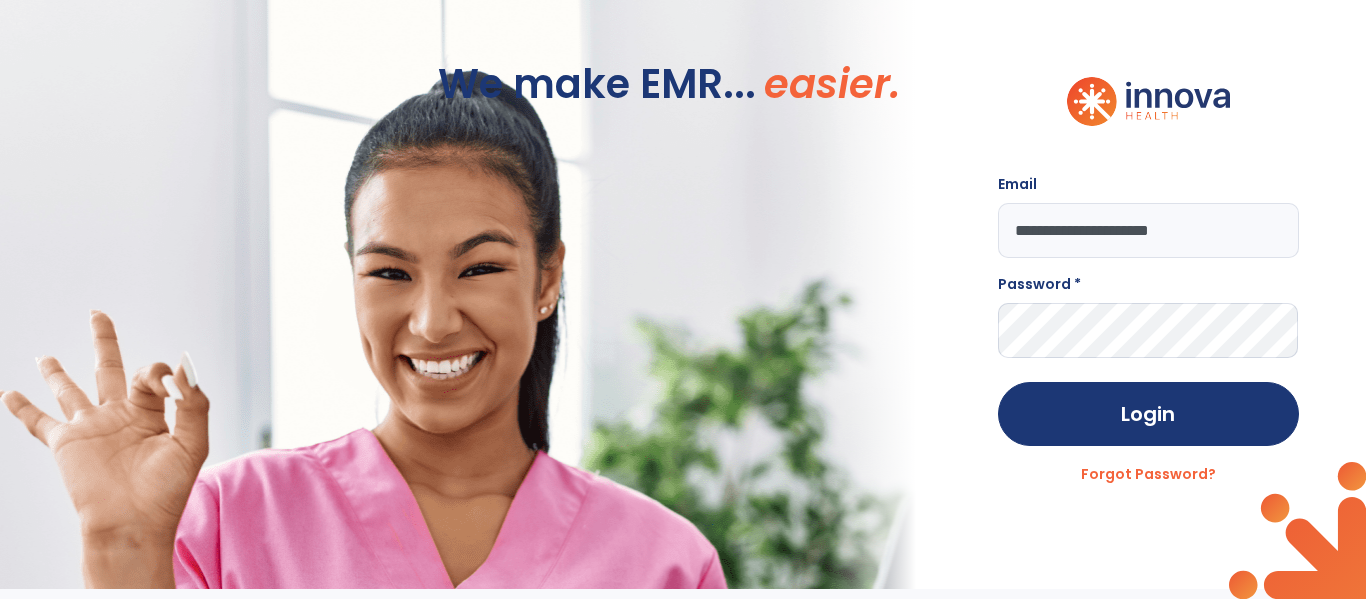 type on "**********" 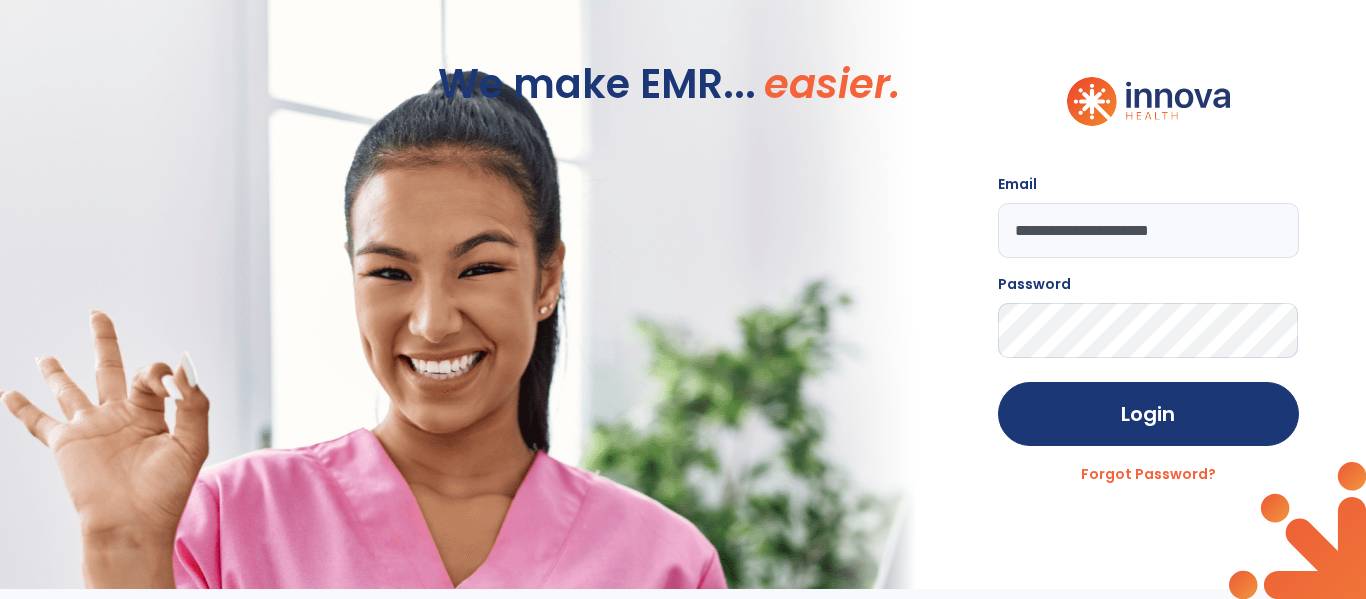 click on "Login" 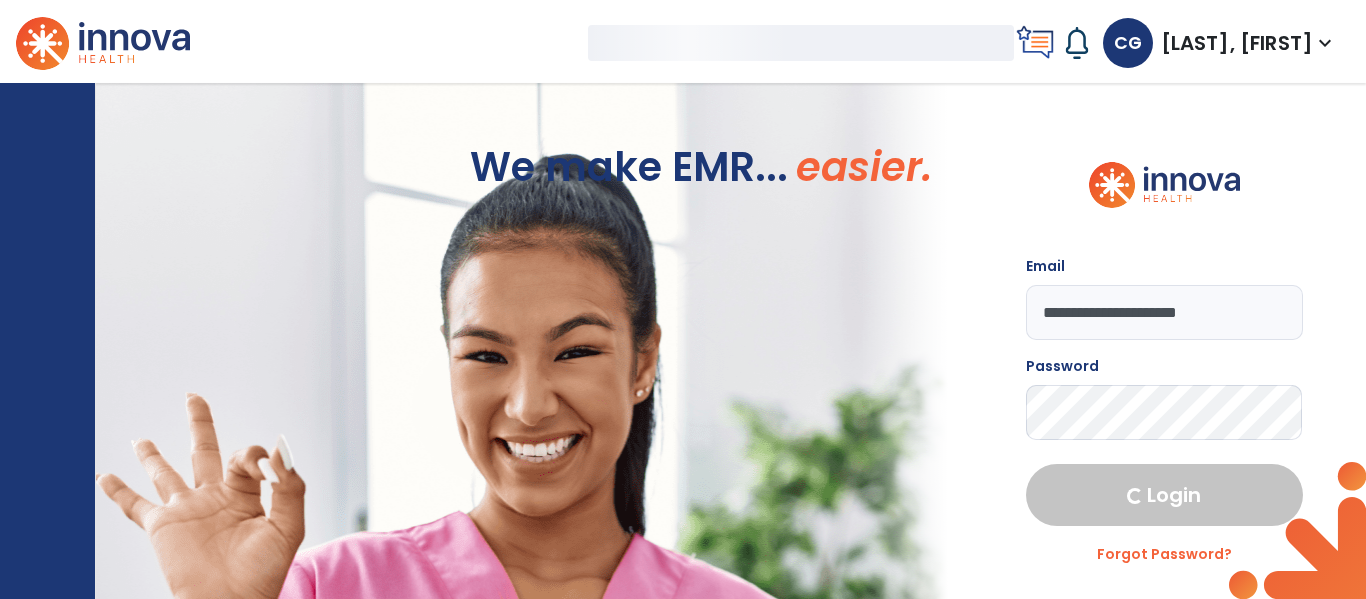 select on "****" 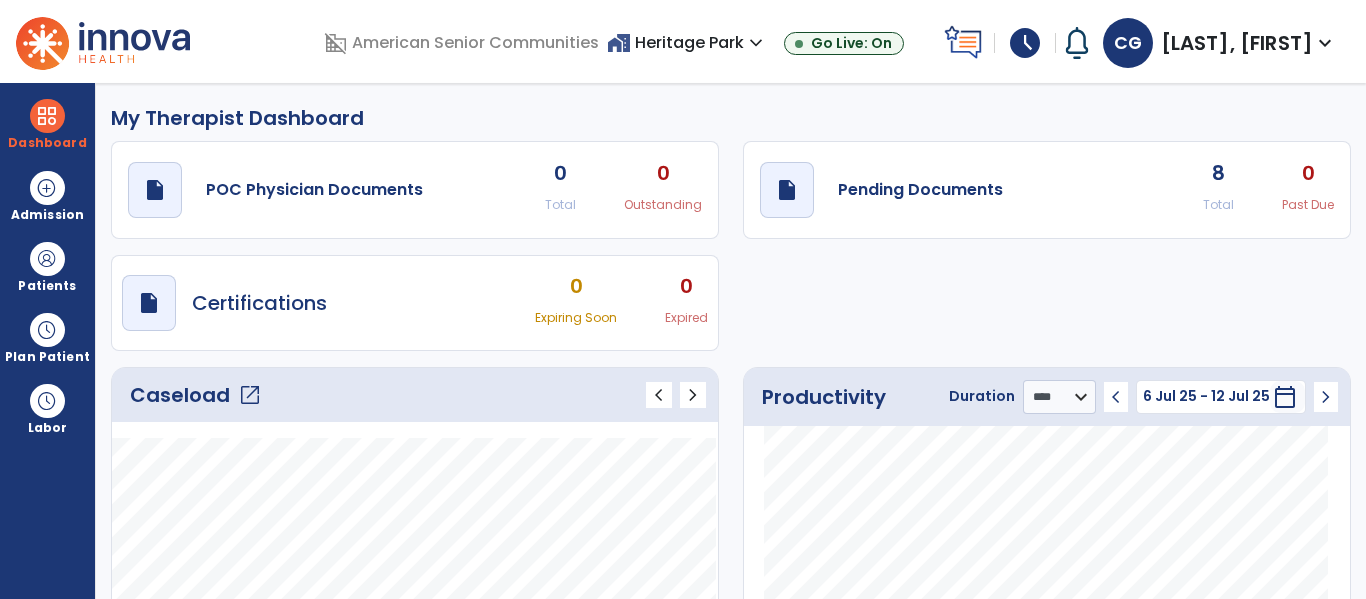 click on "draft   open_in_new  Pending Documents 8 Total 0 Past Due" 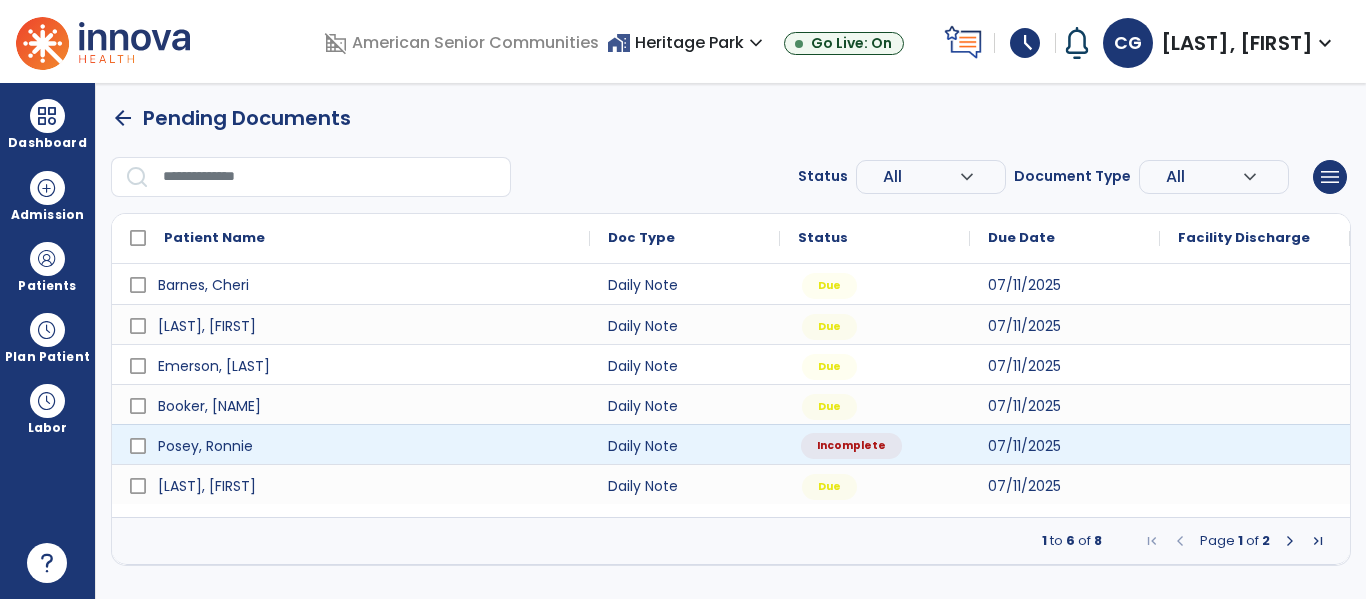 click on "Incomplete" at bounding box center [875, 444] 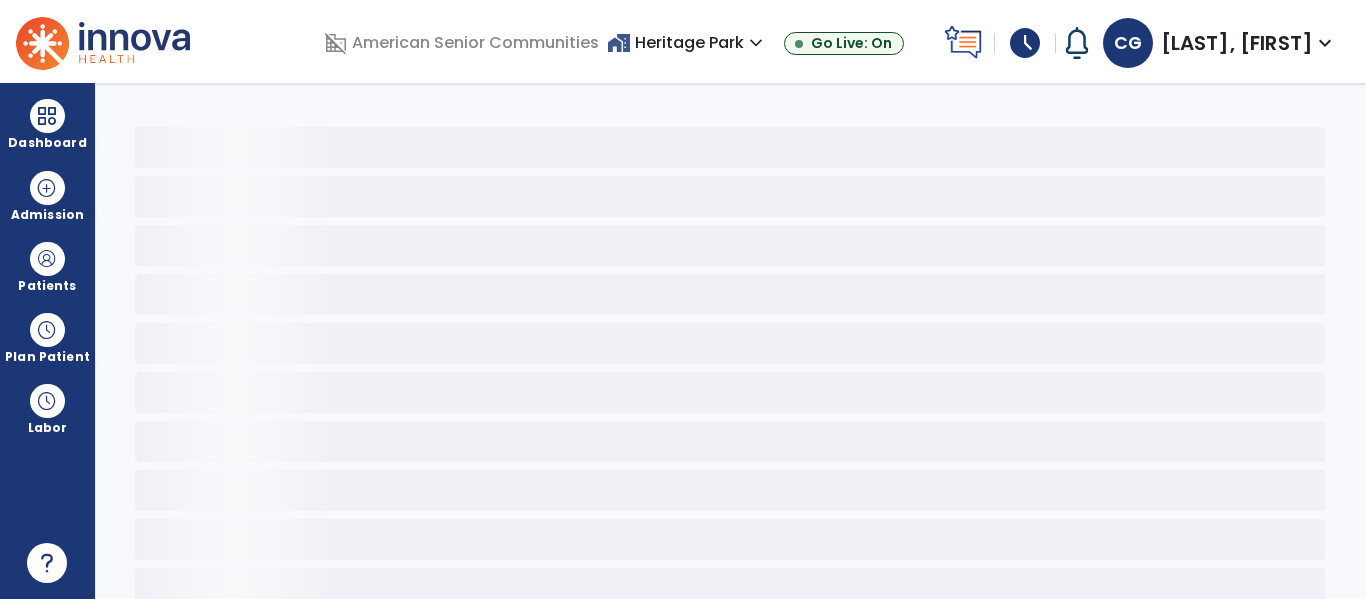 select on "*" 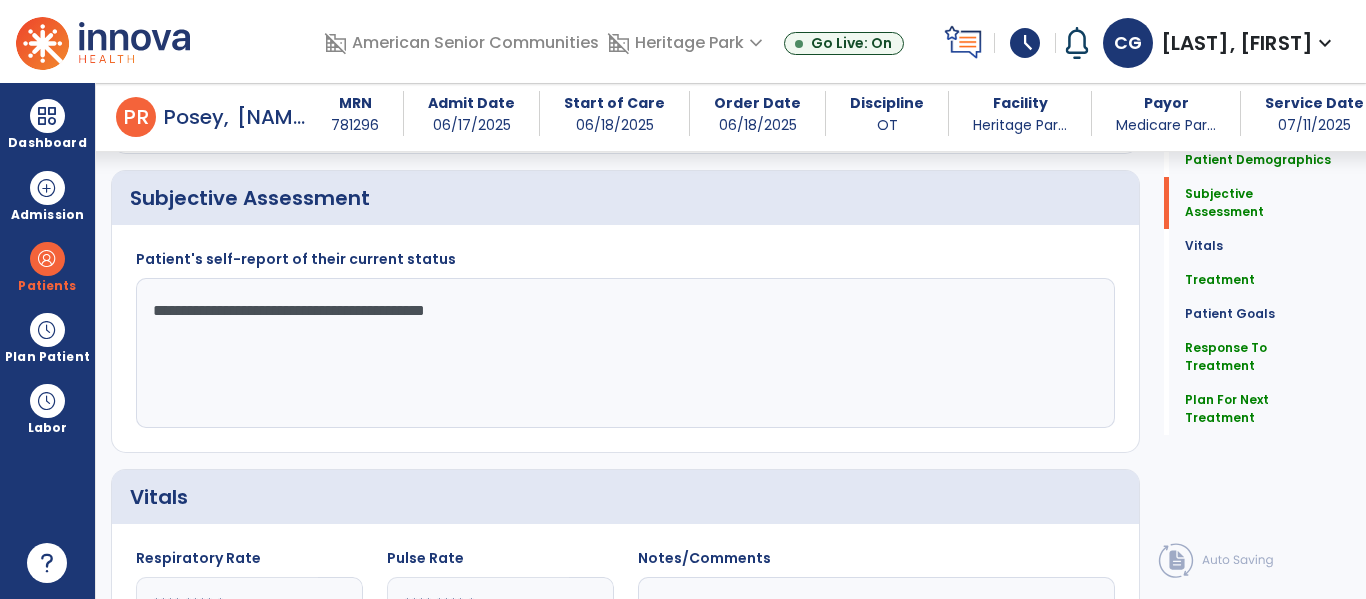 scroll, scrollTop: 502, scrollLeft: 0, axis: vertical 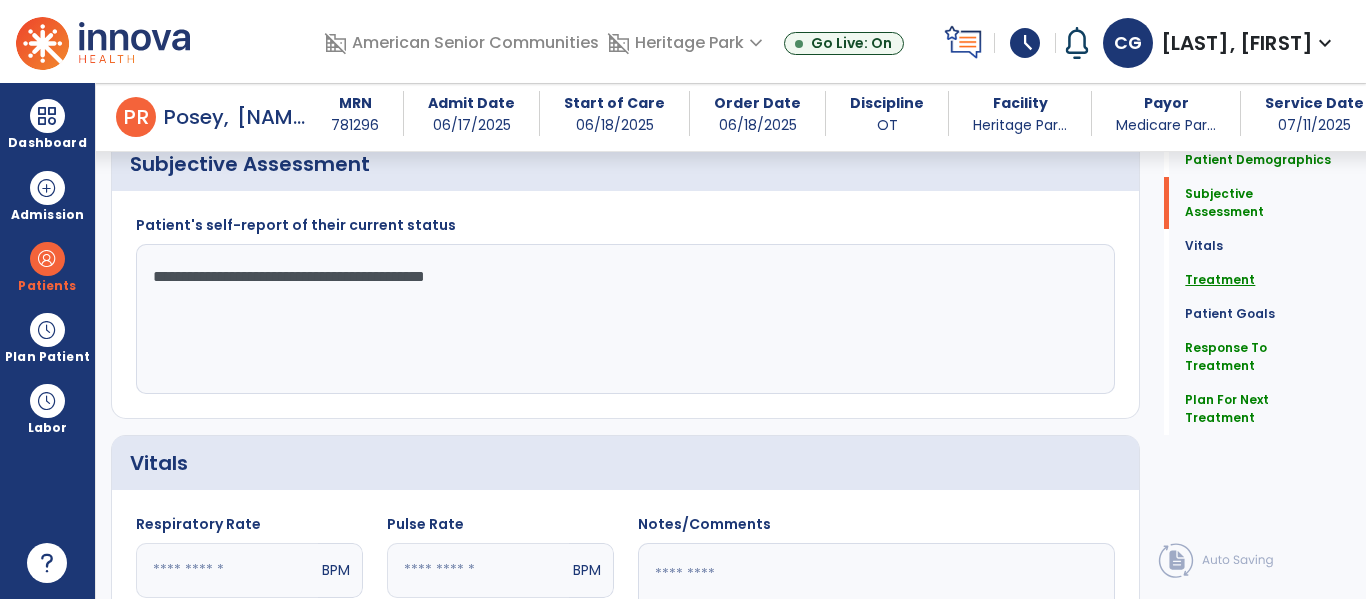 click on "Treatment" 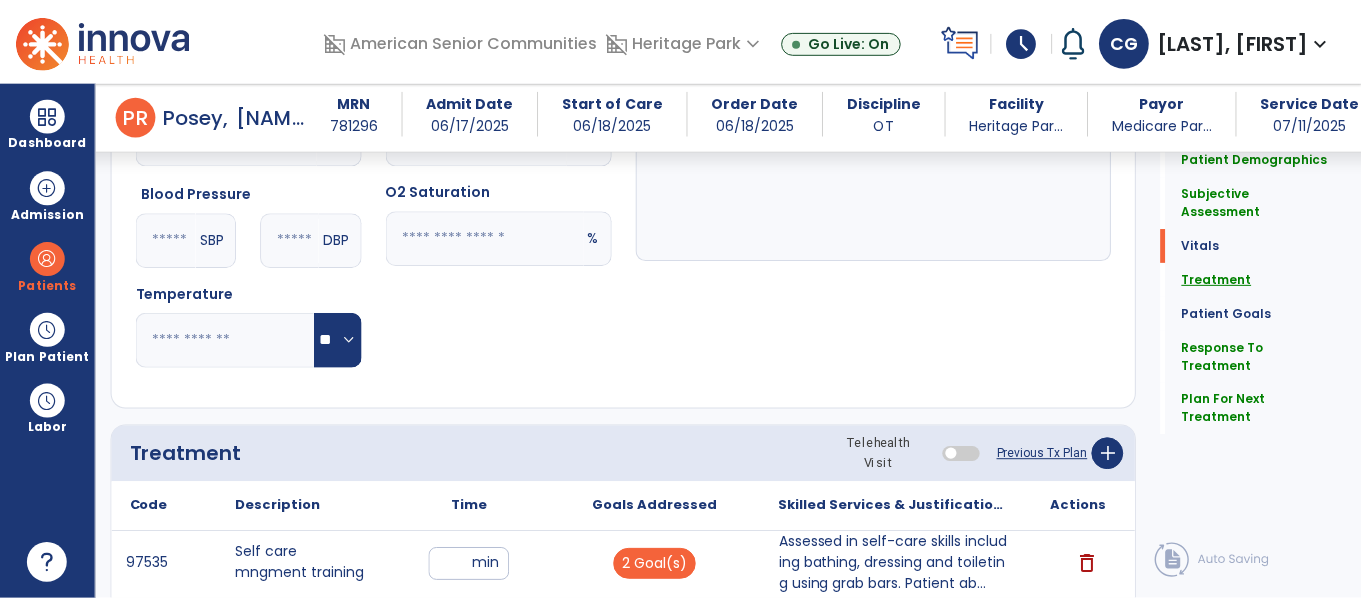 scroll, scrollTop: 1229, scrollLeft: 0, axis: vertical 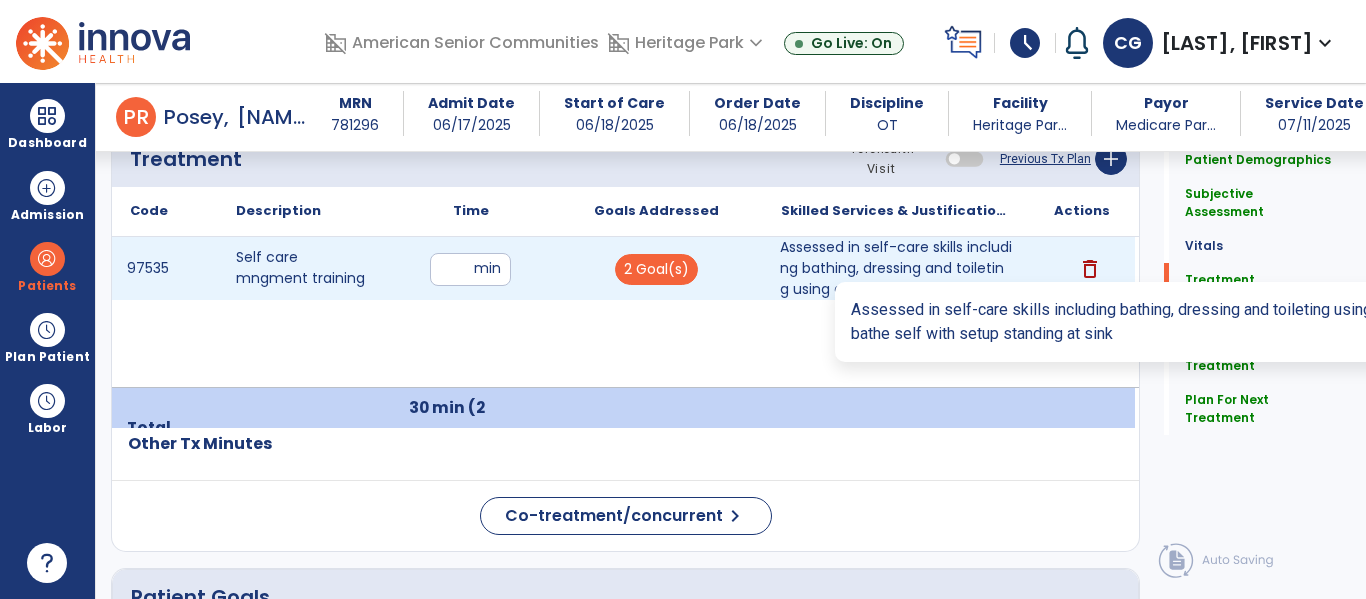 click on "Assessed in self-care skills including bathing, dressing and toileting using grab bars.   Patient ab..." at bounding box center (896, 268) 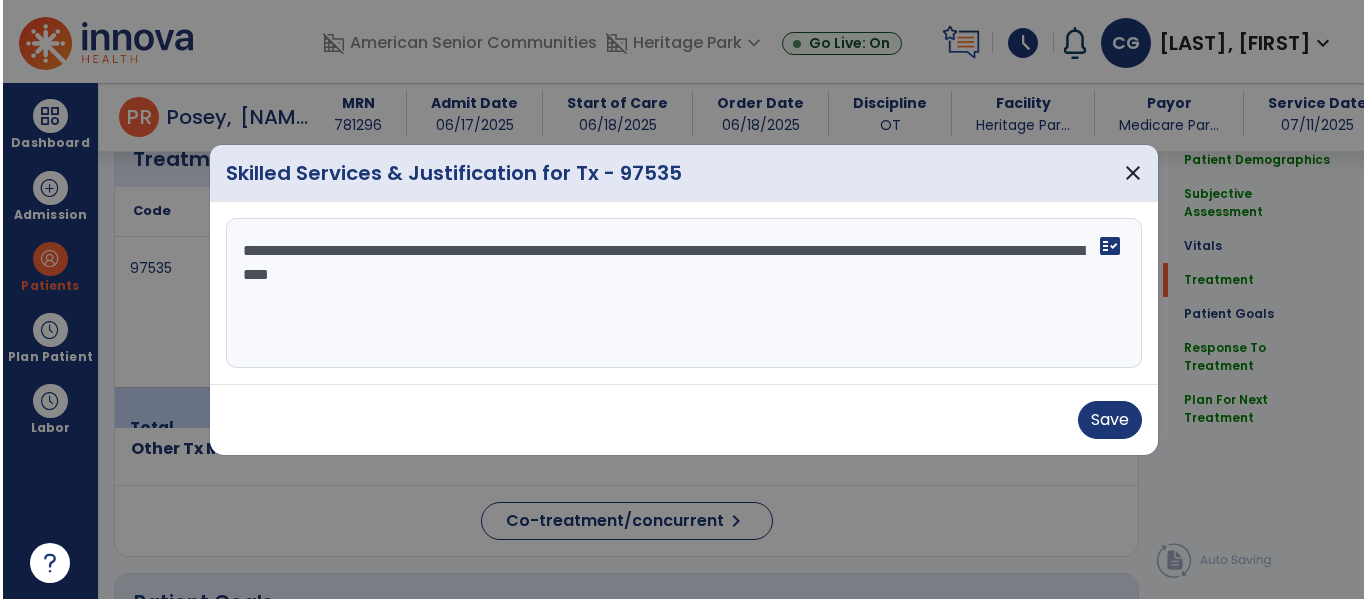 scroll, scrollTop: 1229, scrollLeft: 0, axis: vertical 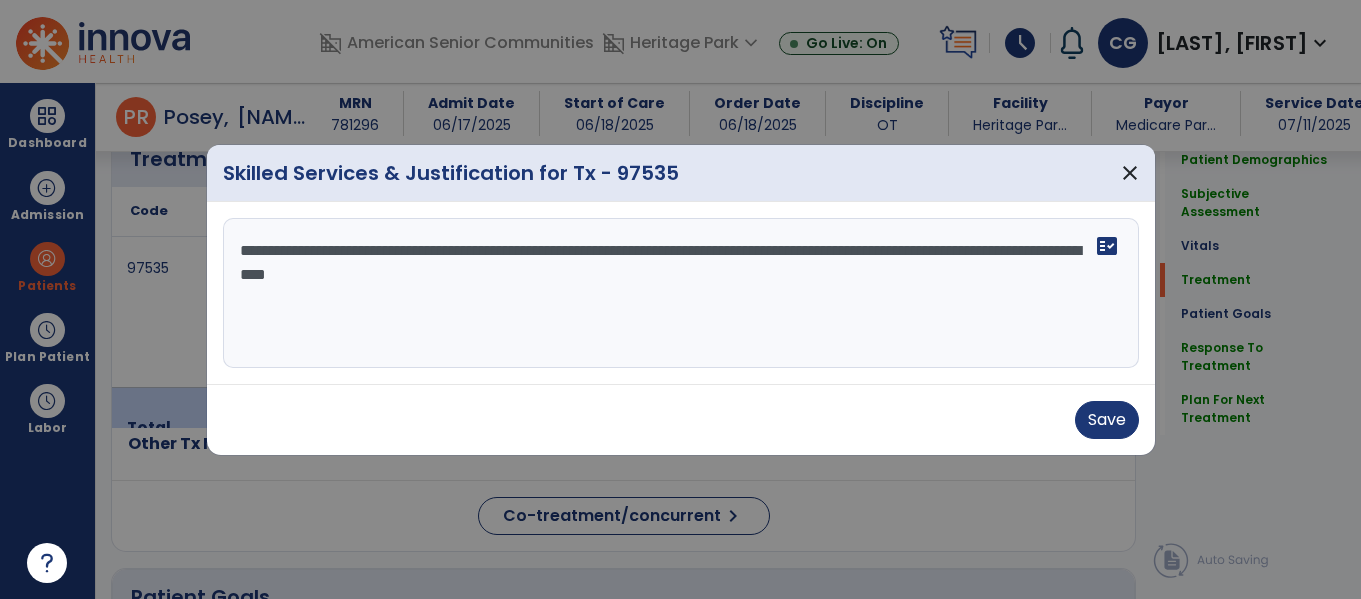 click on "**********" at bounding box center [681, 293] 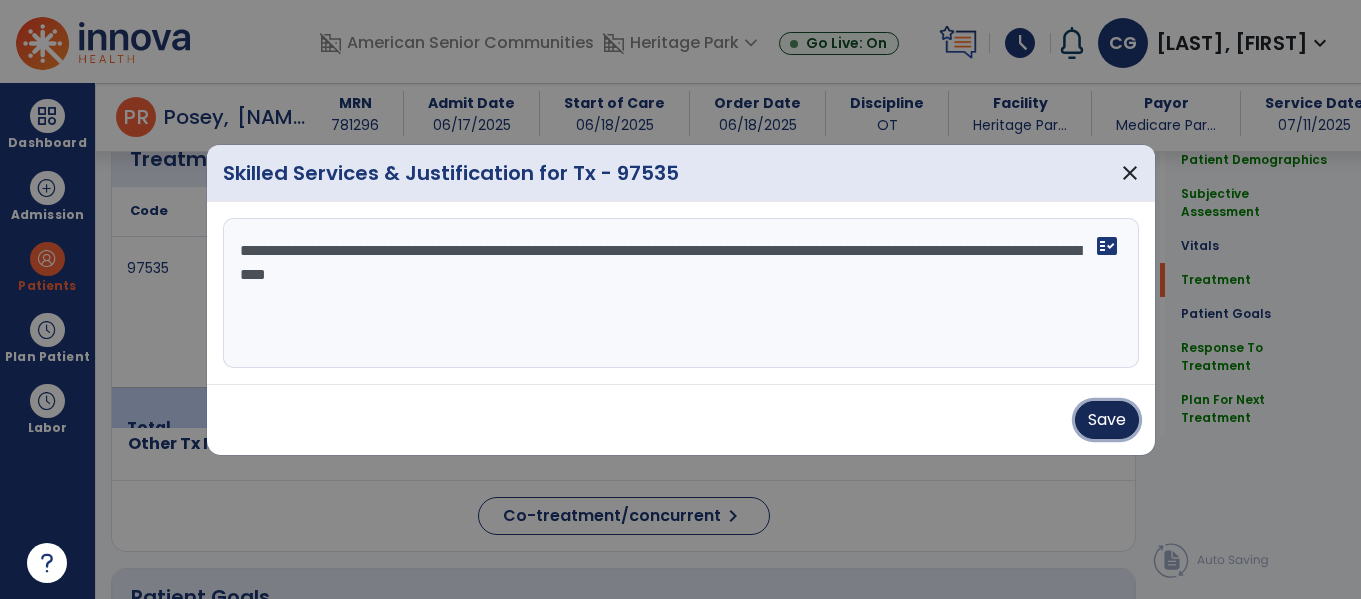 click on "Save" at bounding box center [1107, 420] 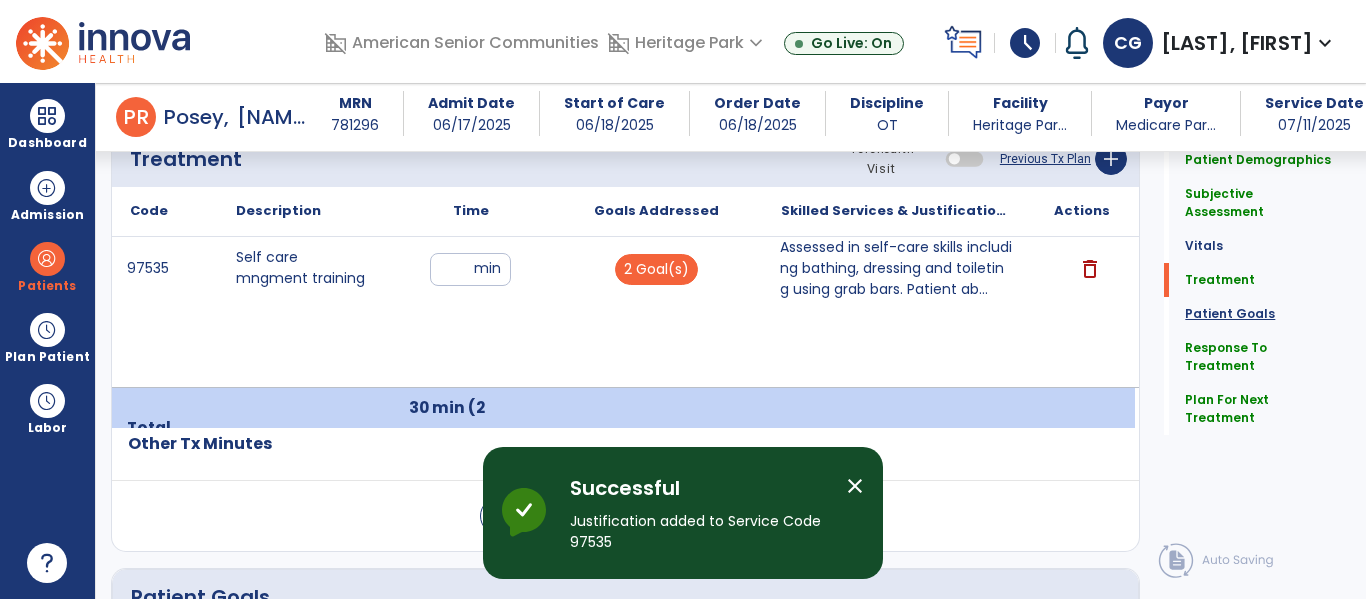click on "Patient Goals" 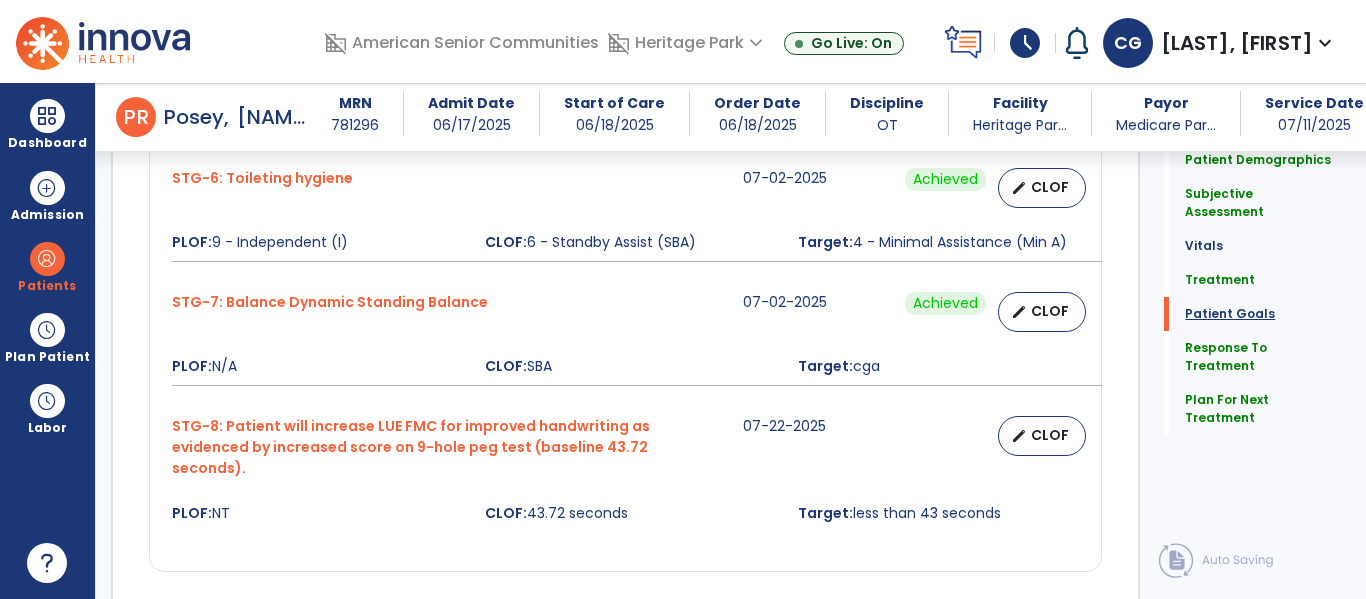 scroll, scrollTop: 2550, scrollLeft: 0, axis: vertical 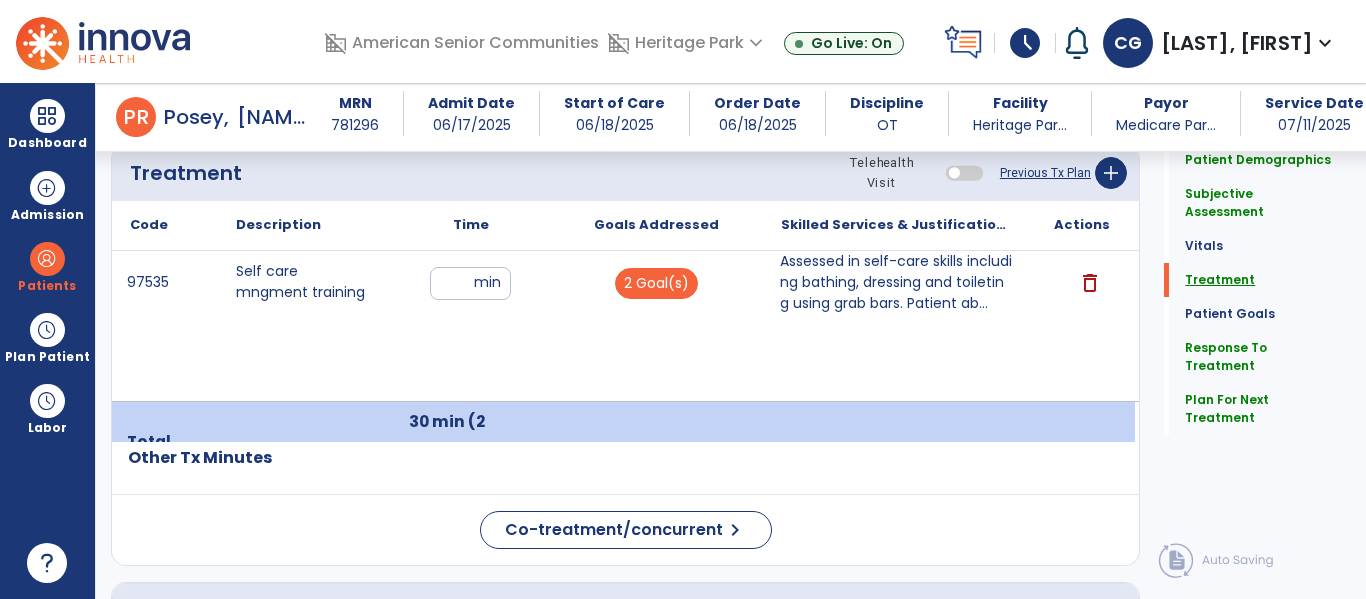 click on "Treatment" 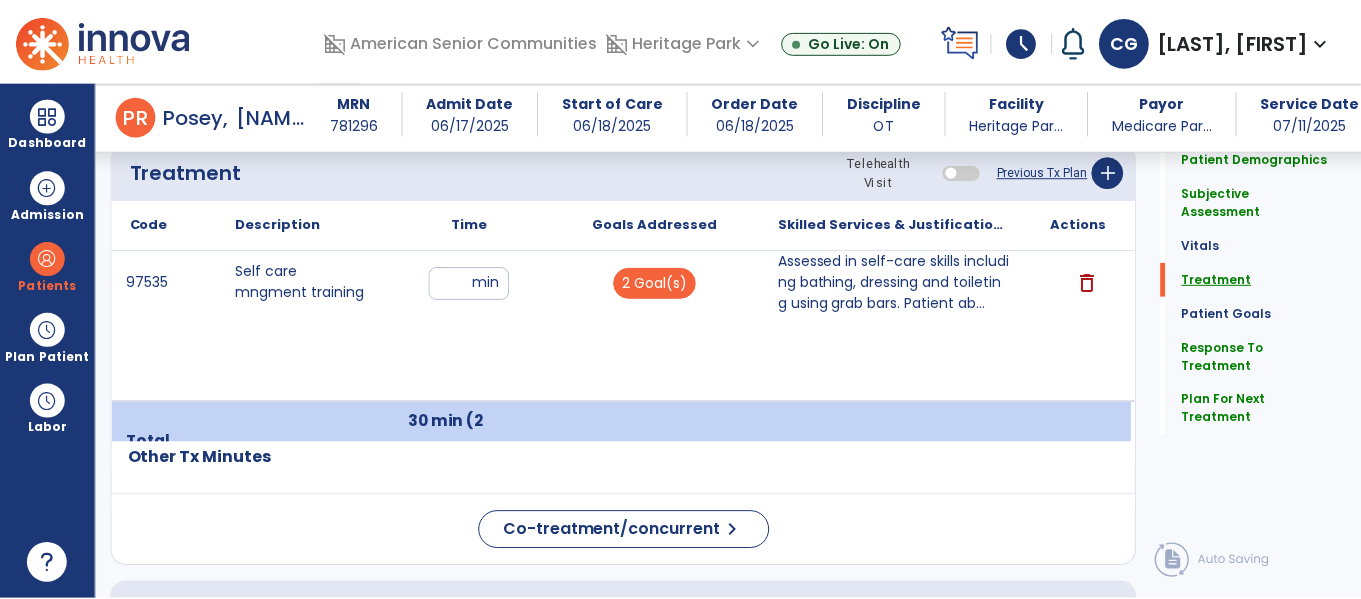 scroll, scrollTop: 1229, scrollLeft: 0, axis: vertical 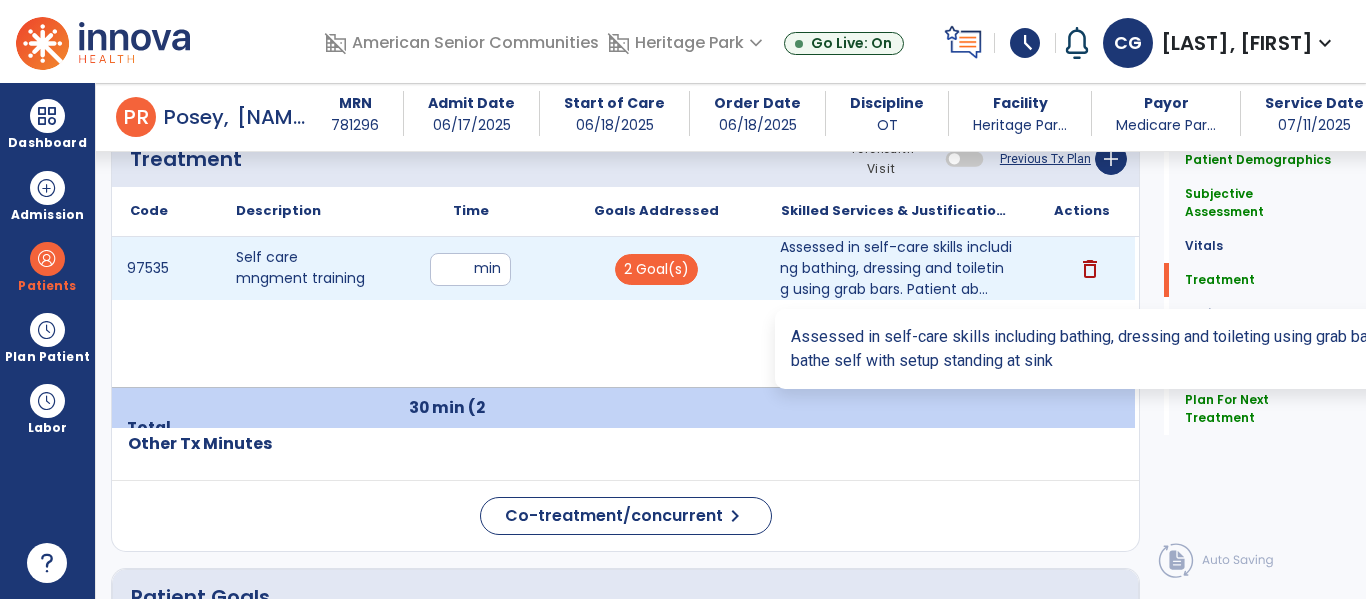 click on "Assessed in self-care skills including bathing, dressing and toileting using grab bars.   Patient ab..." at bounding box center [896, 268] 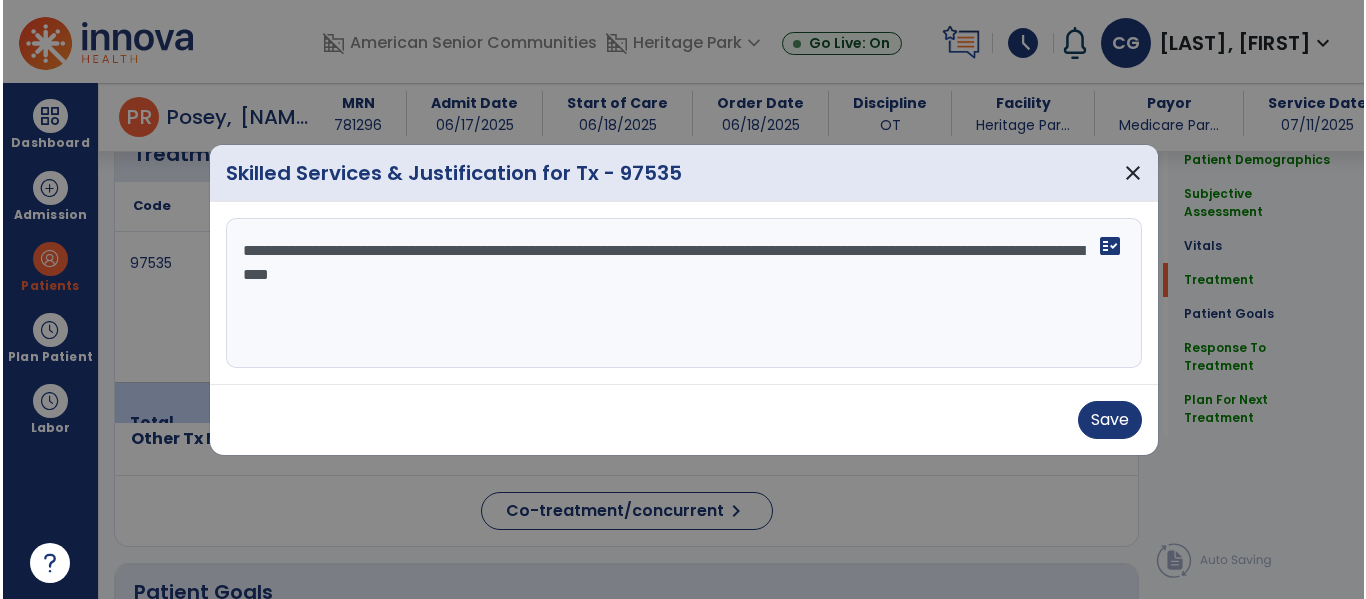 scroll, scrollTop: 1229, scrollLeft: 0, axis: vertical 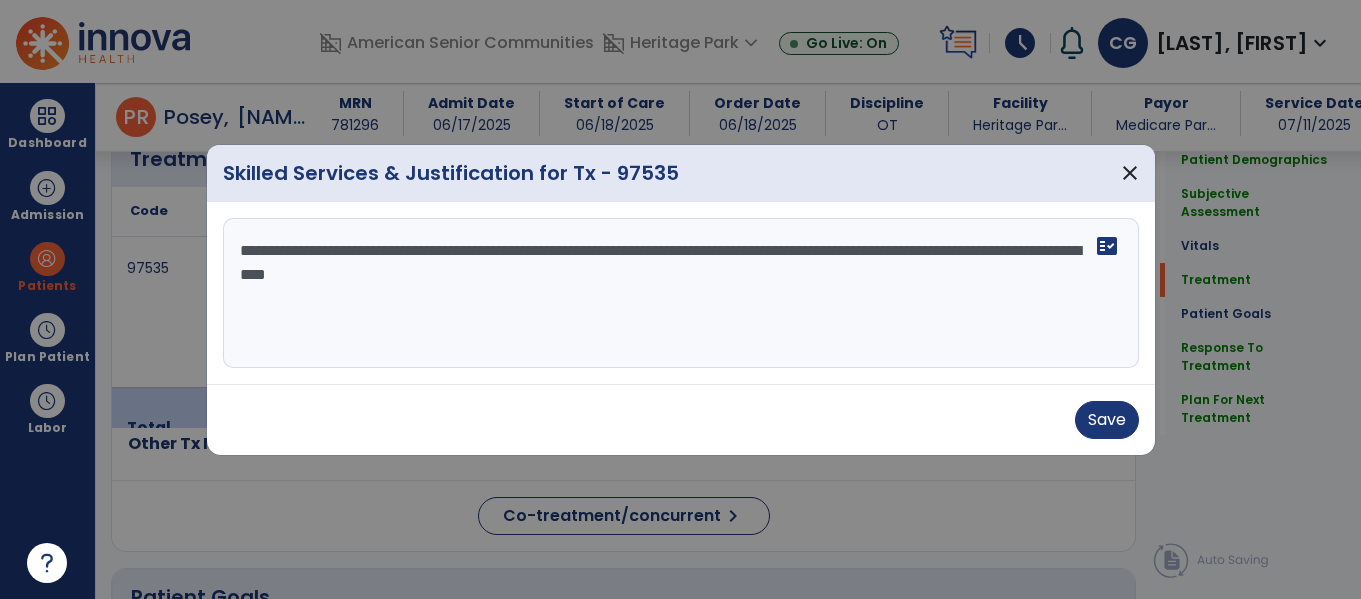click on "**********" at bounding box center [681, 293] 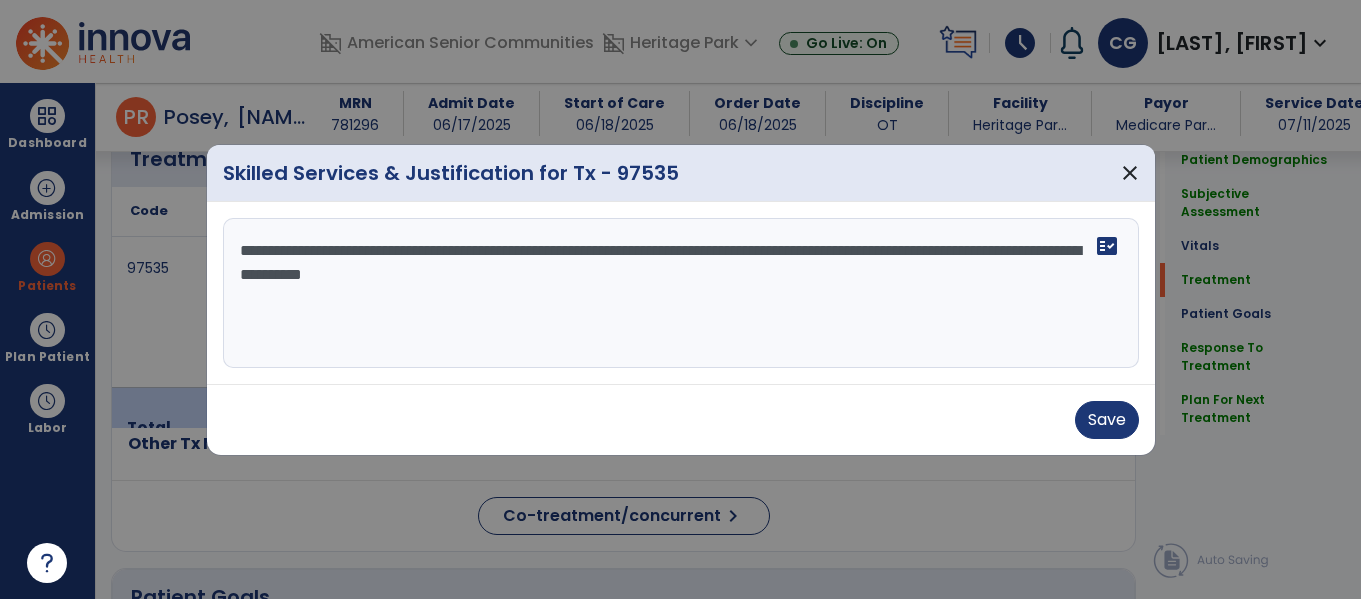 click on "**********" at bounding box center [681, 293] 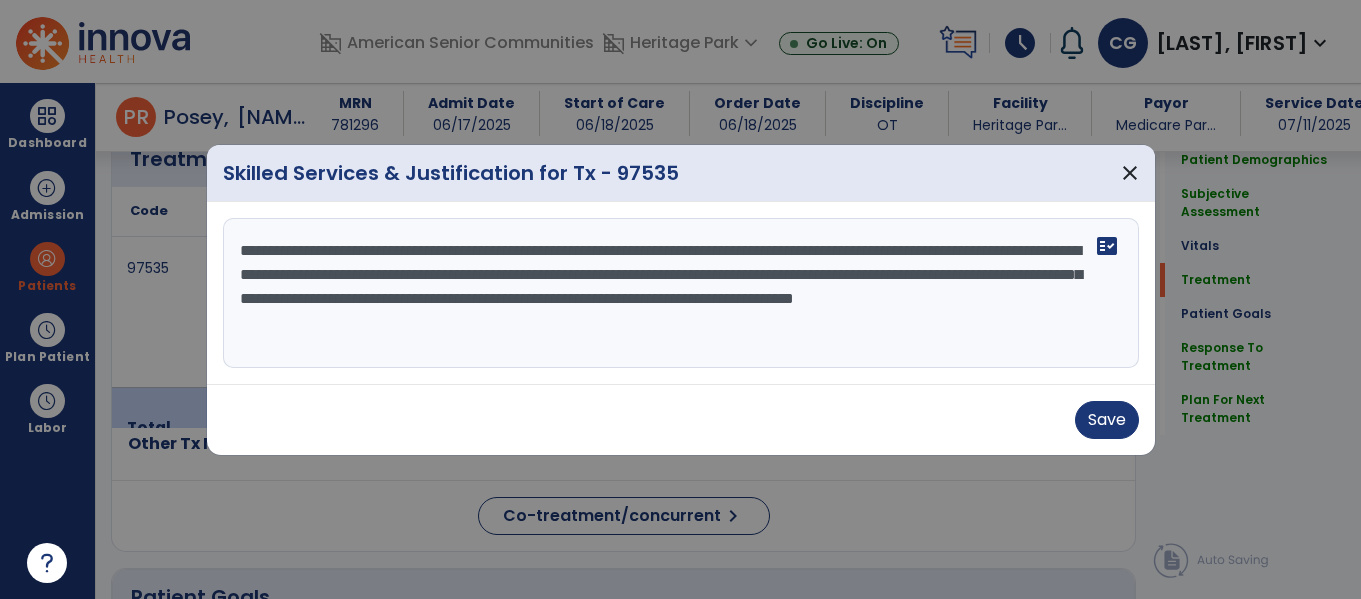 click on "**********" at bounding box center [681, 293] 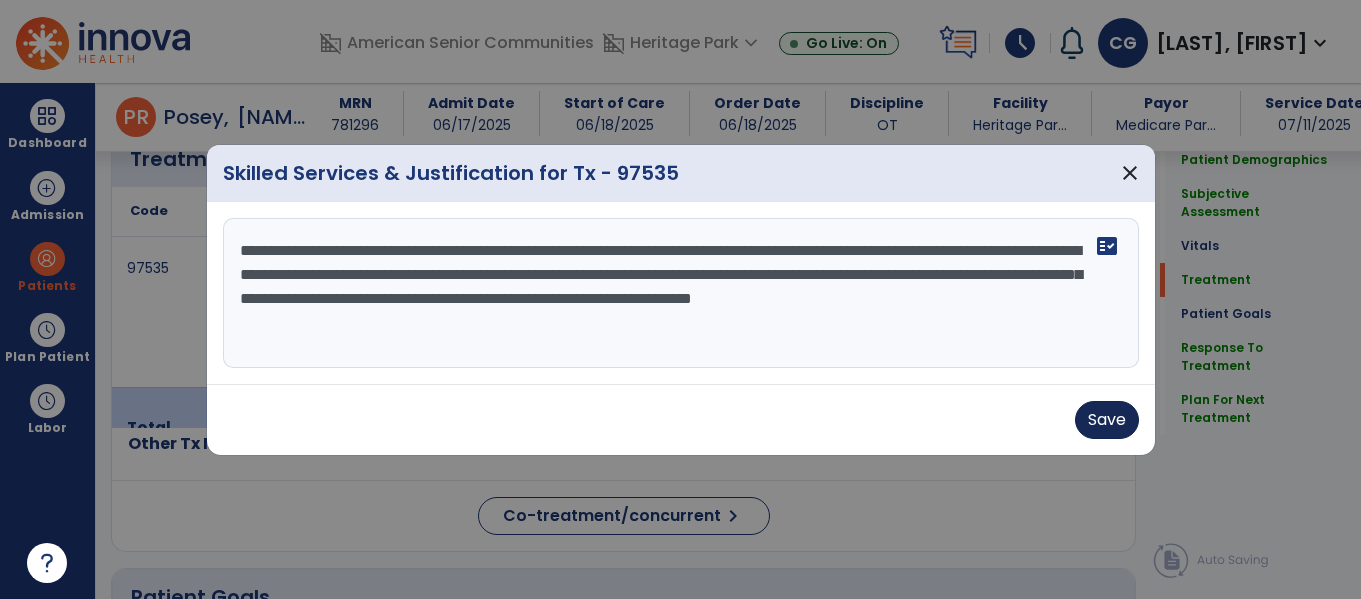 type on "**********" 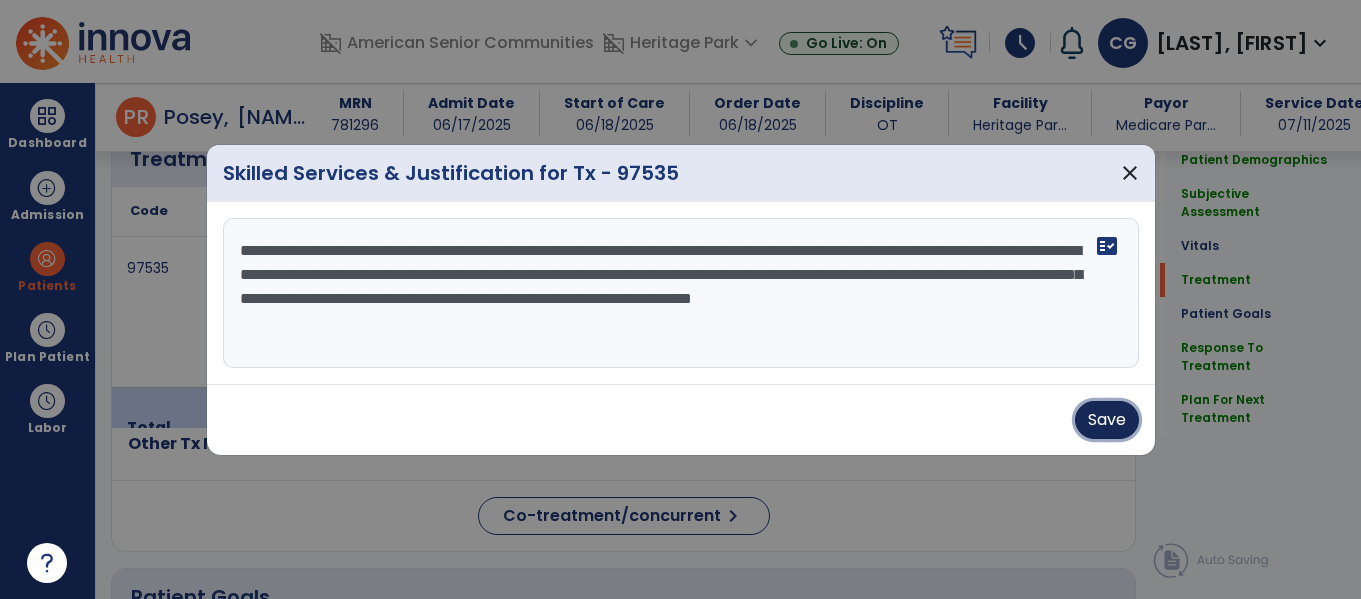 click on "Save" at bounding box center [1107, 420] 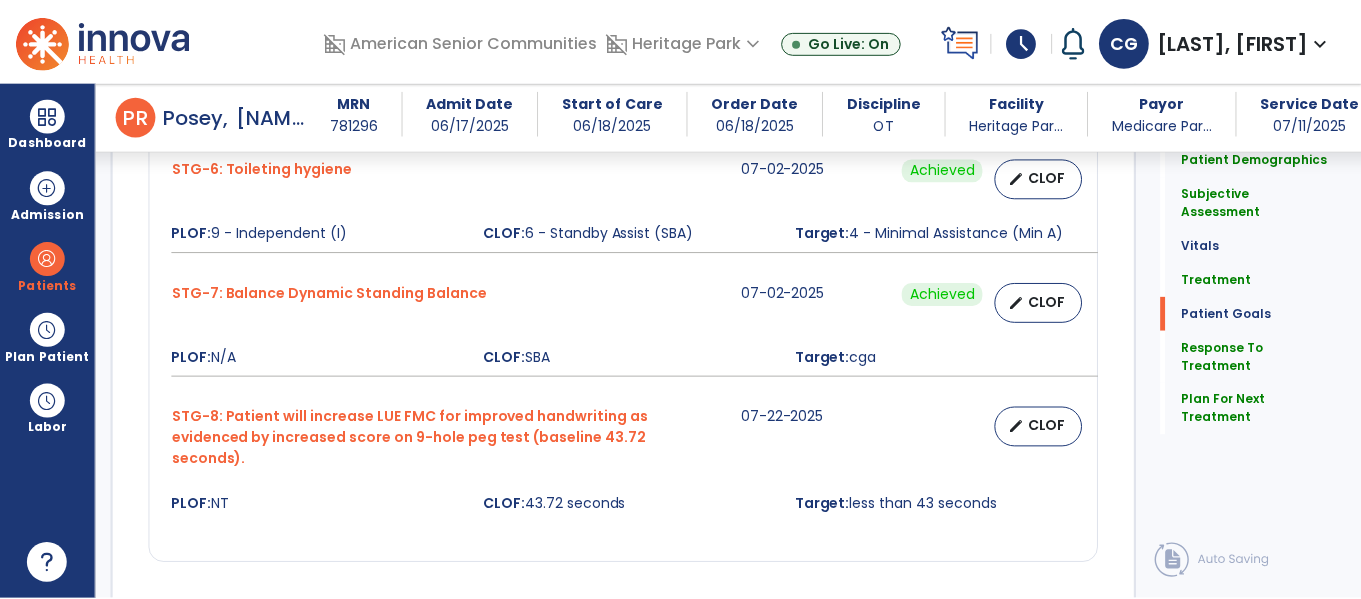 scroll, scrollTop: 3165, scrollLeft: 0, axis: vertical 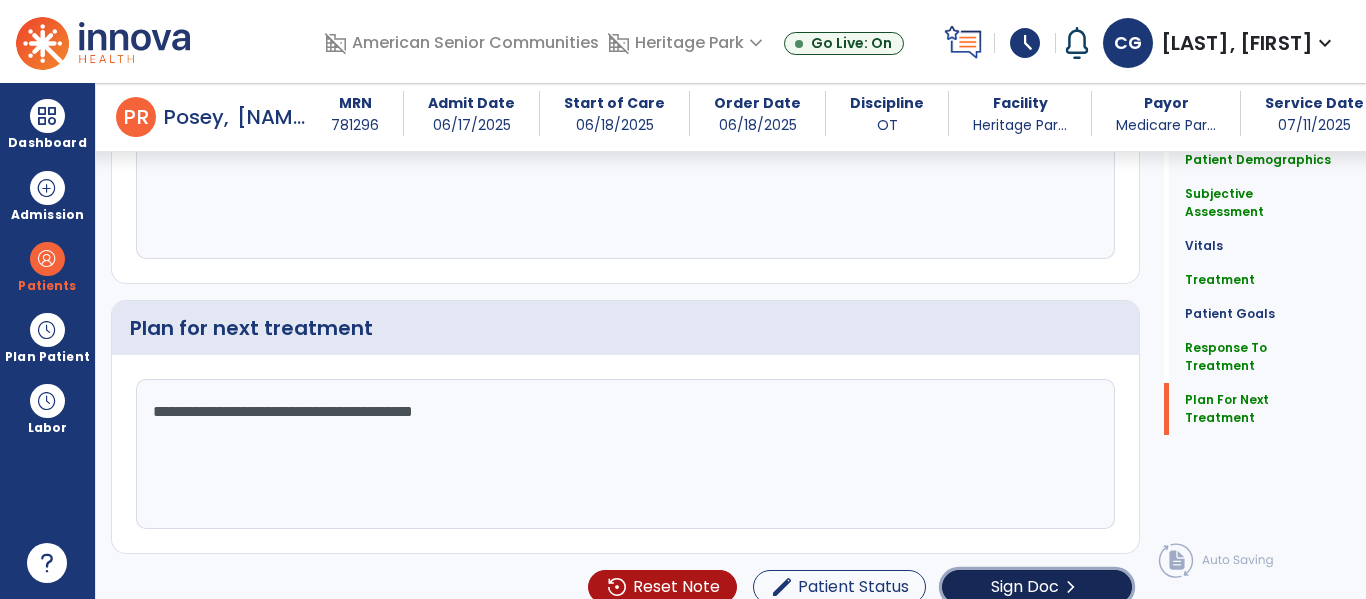 click on "chevron_right" 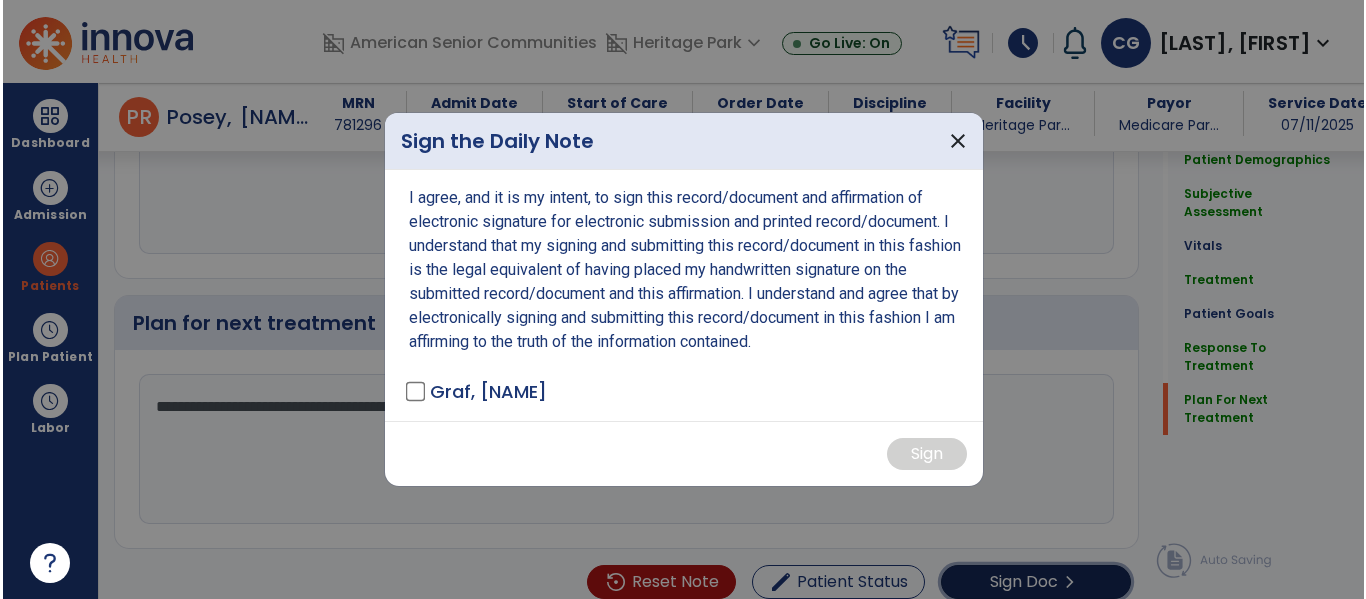 scroll, scrollTop: 3165, scrollLeft: 0, axis: vertical 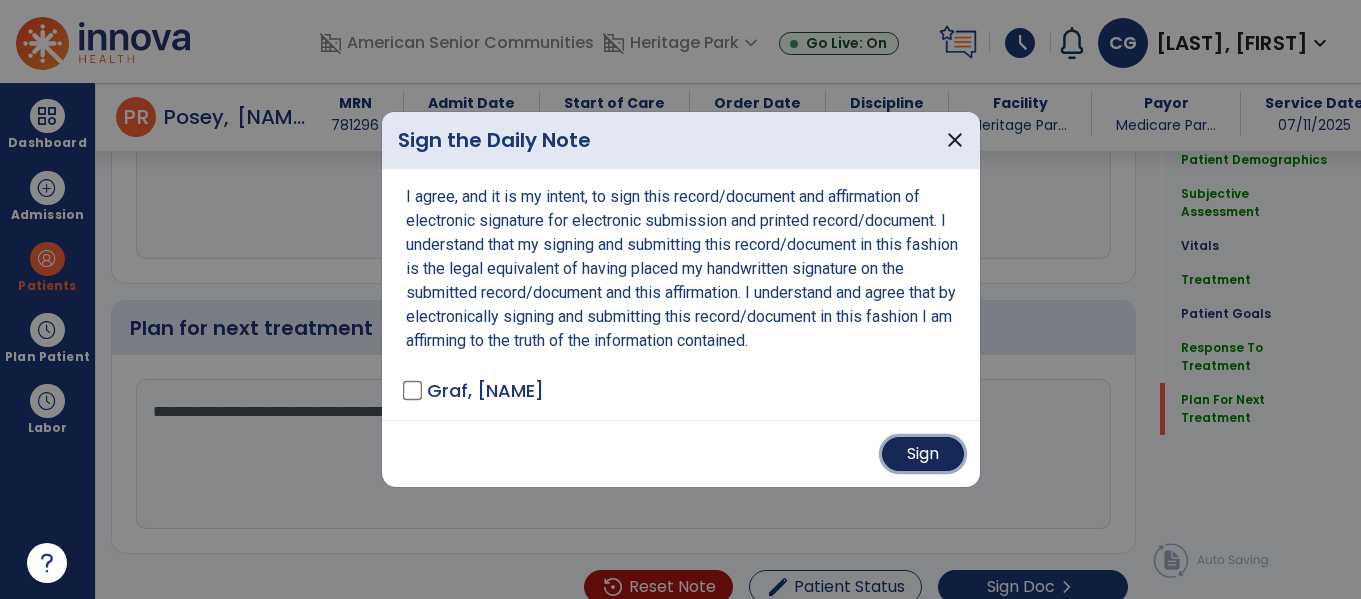 click on "Sign" at bounding box center [923, 454] 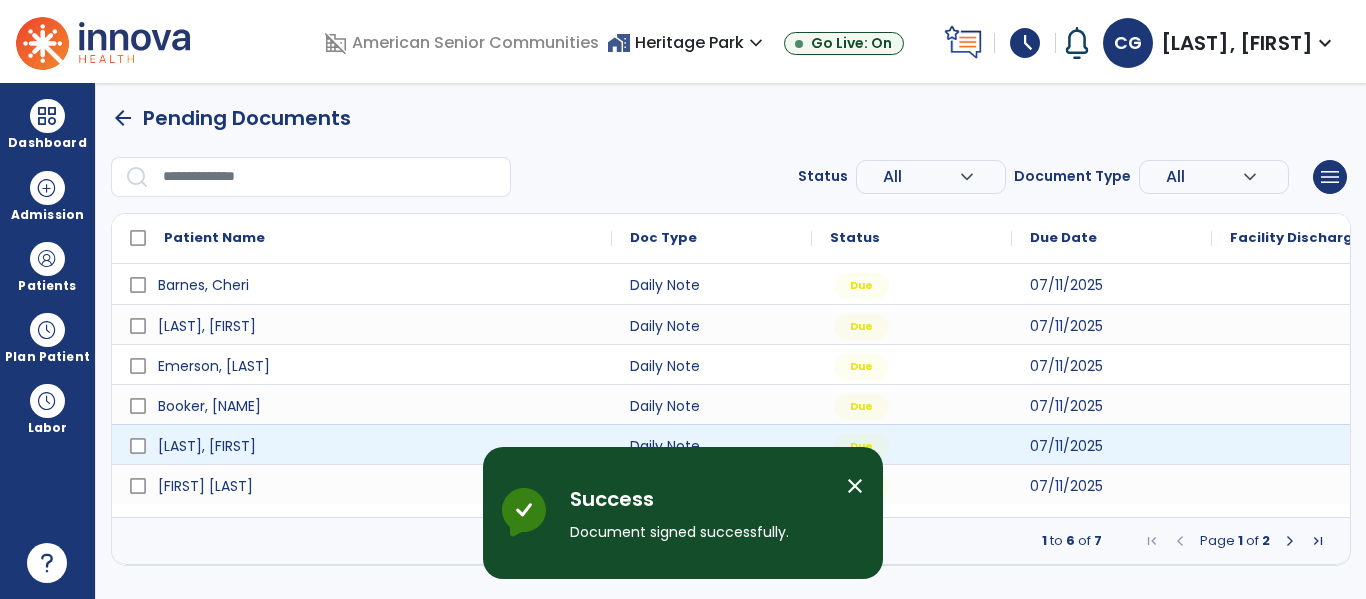 scroll, scrollTop: 0, scrollLeft: 0, axis: both 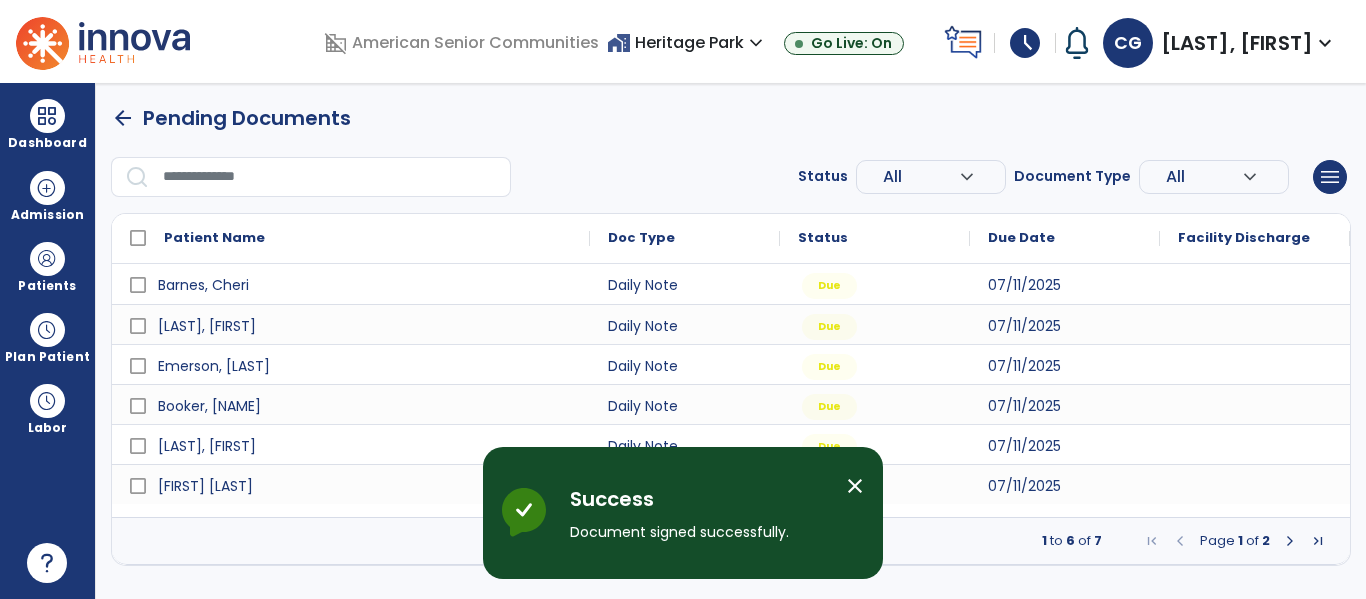 click on "close" at bounding box center [855, 486] 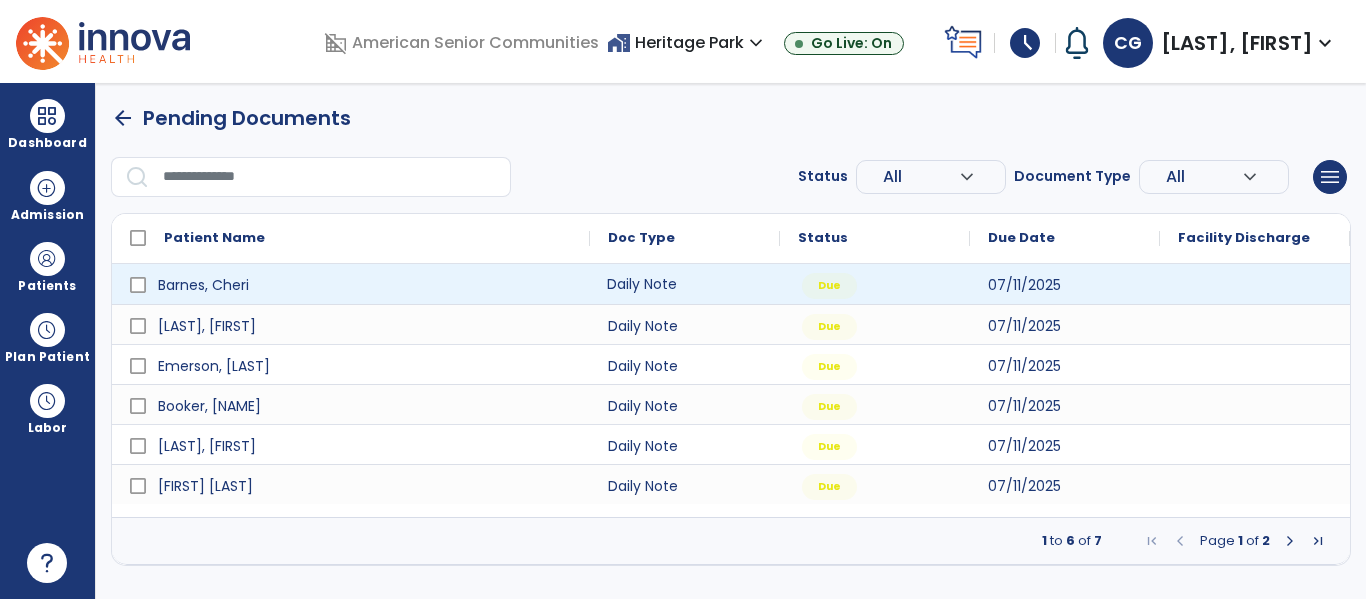click on "Daily Note" at bounding box center (685, 284) 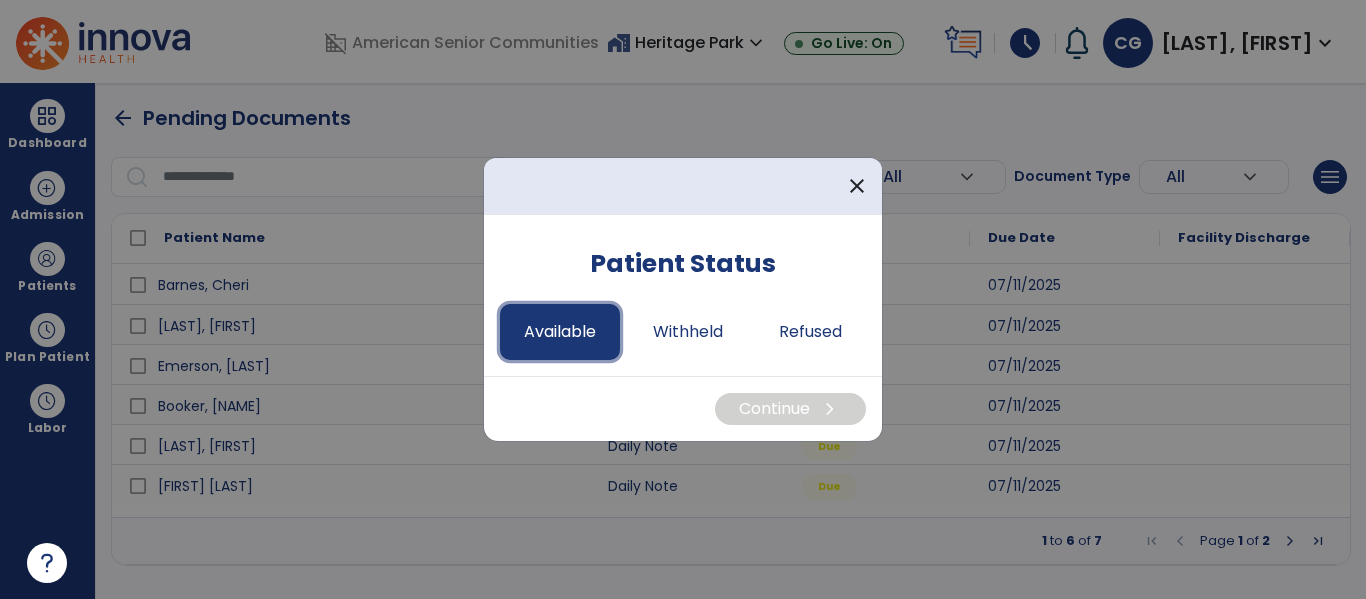 click on "Available" at bounding box center (560, 332) 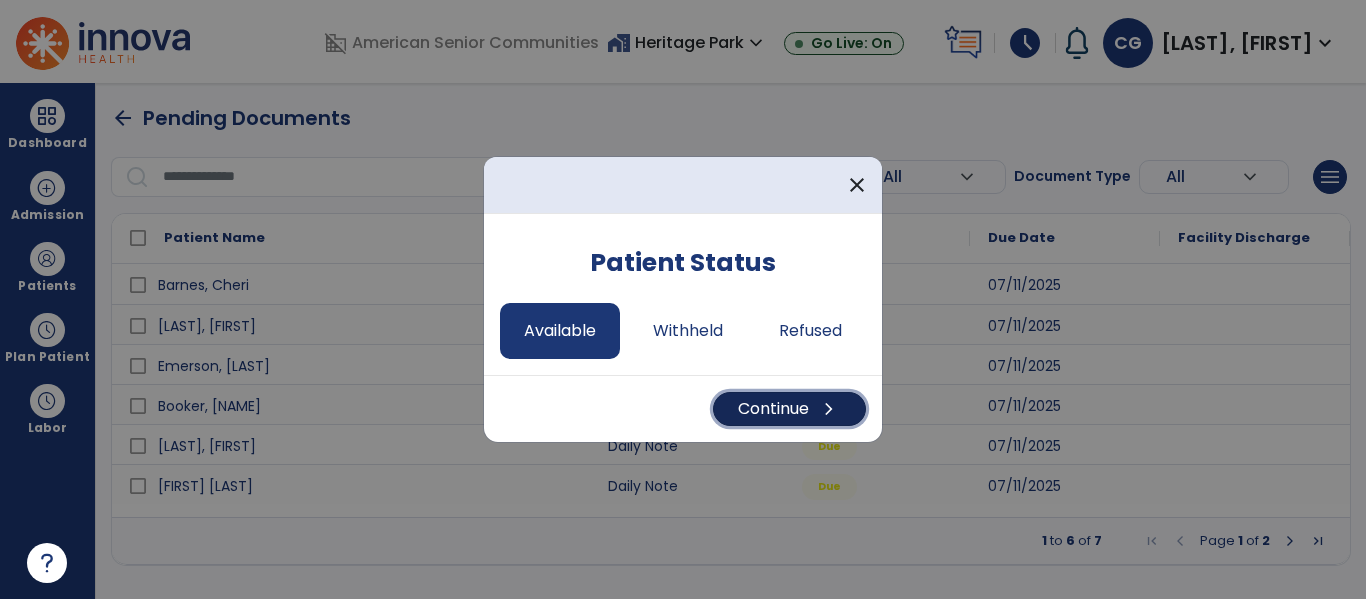 click on "Continue   chevron_right" at bounding box center (789, 409) 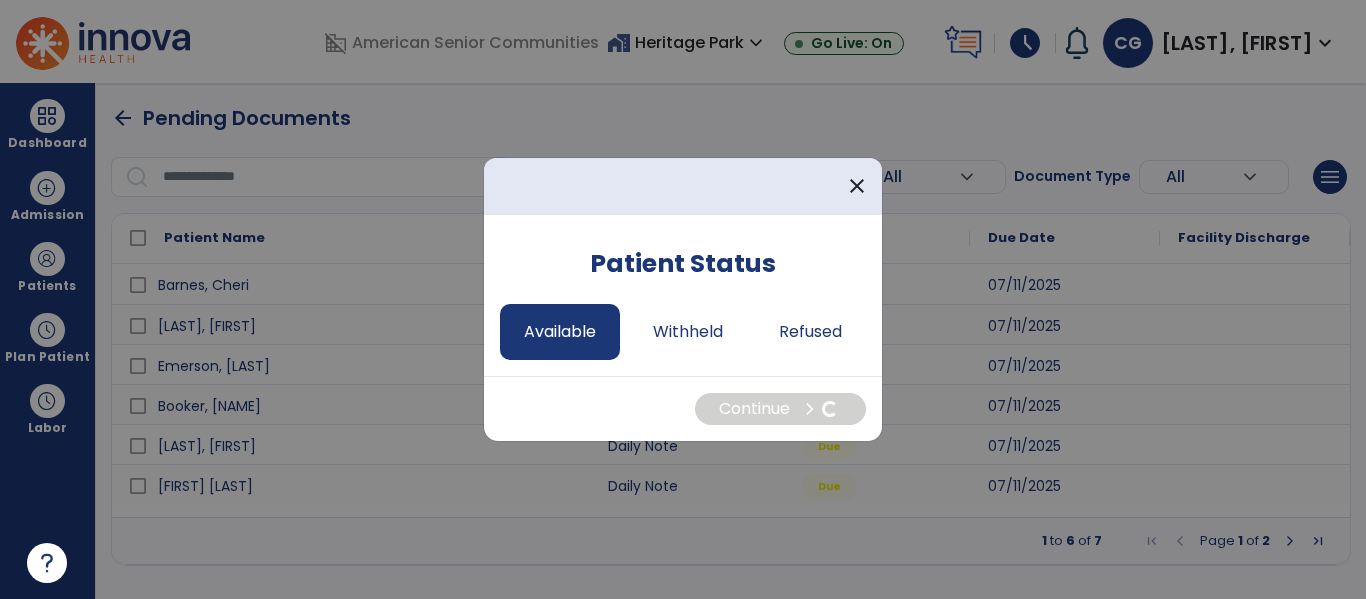 select on "*" 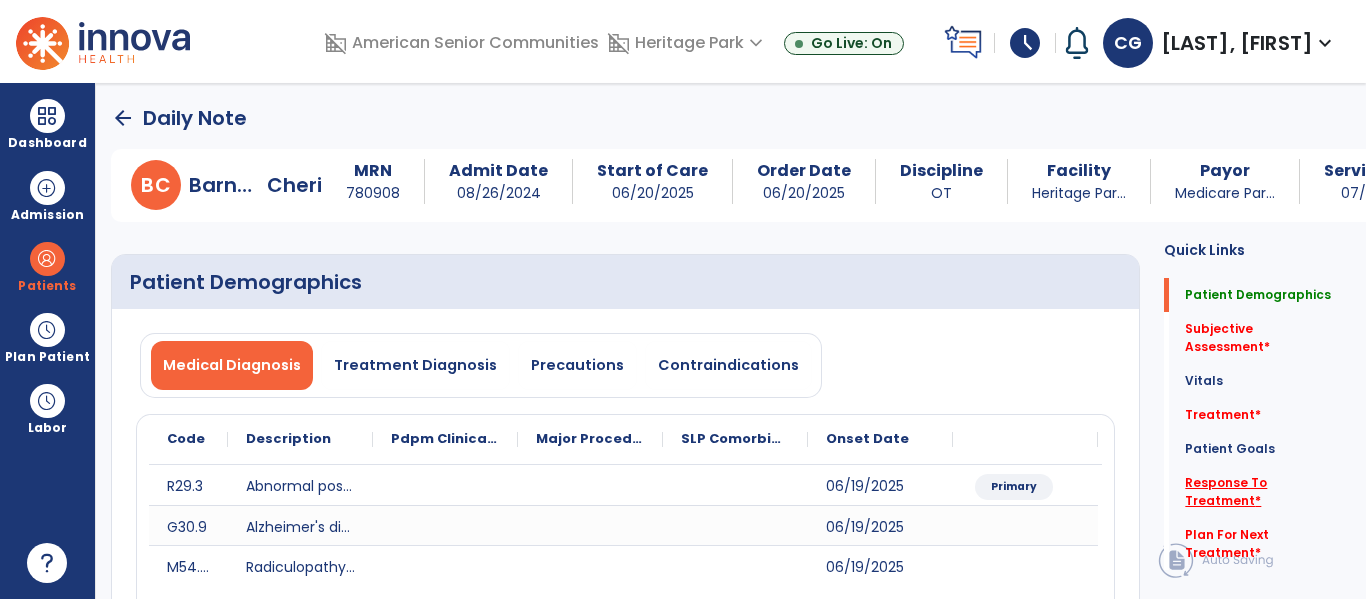 click on "Response To Treatment   *" 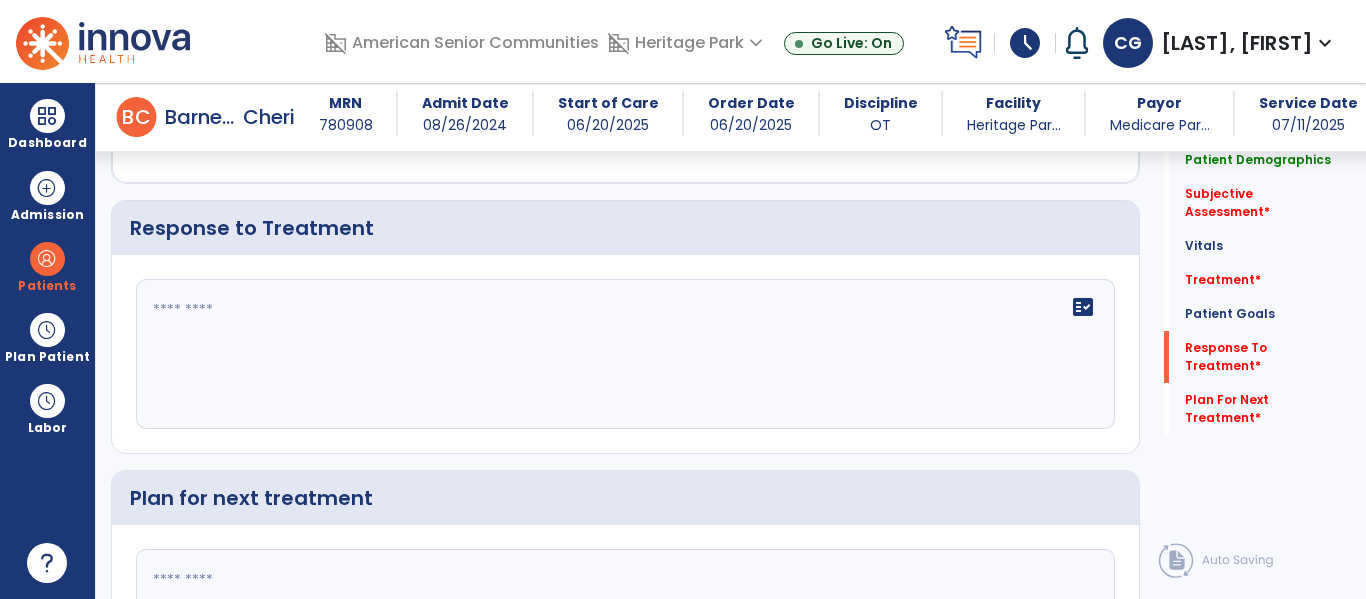 scroll, scrollTop: 2422, scrollLeft: 0, axis: vertical 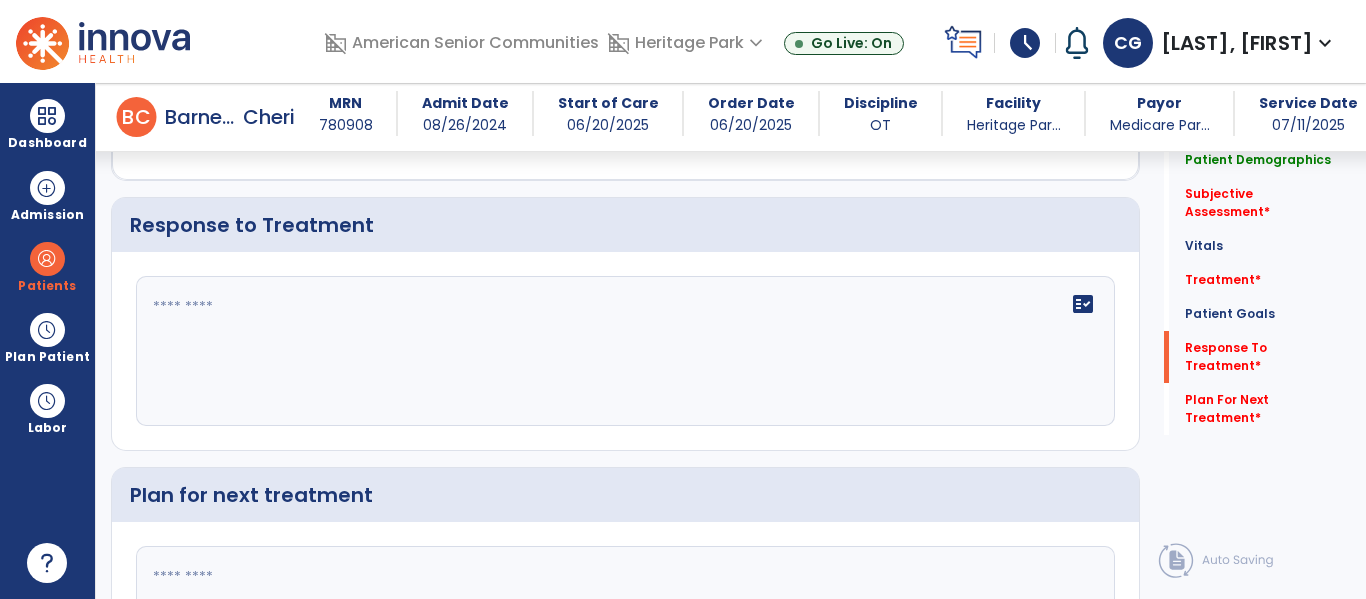 click 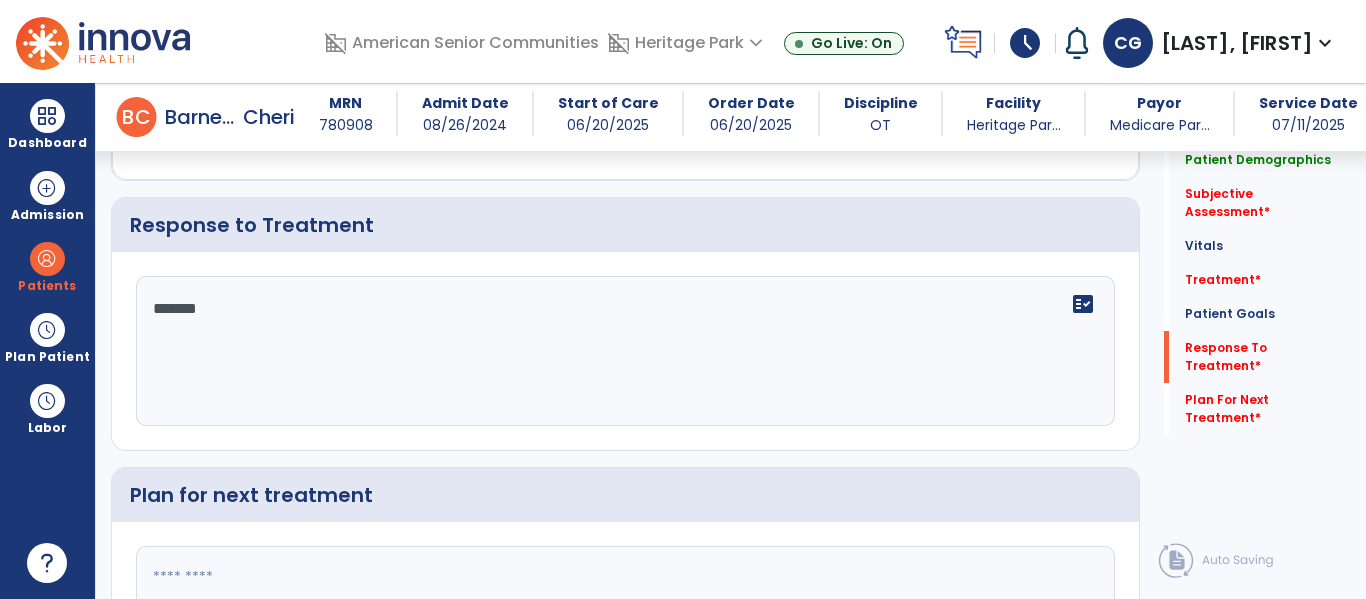 type on "********" 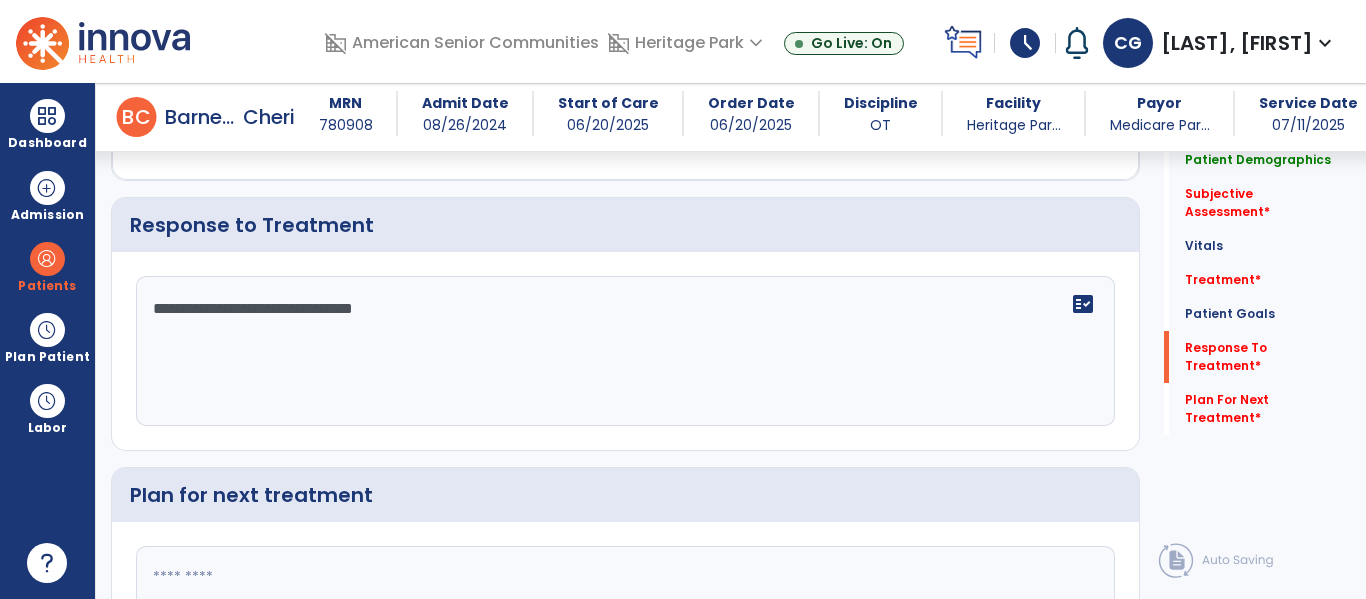 type on "**********" 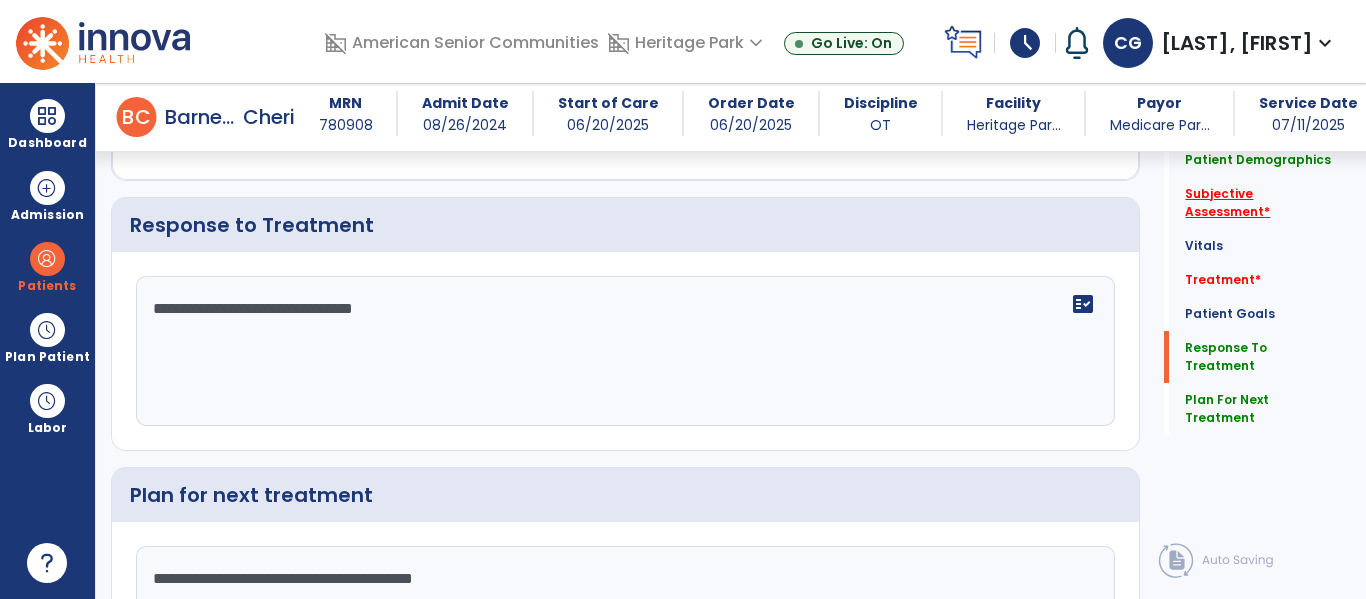 type on "**********" 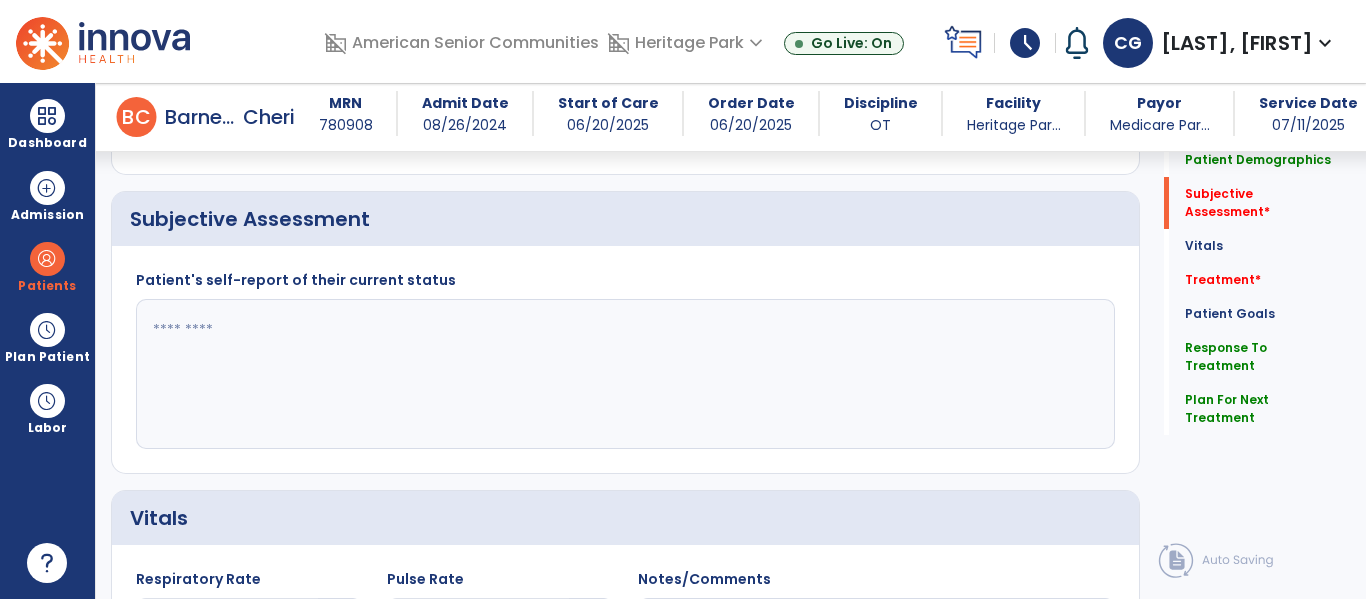 scroll, scrollTop: 438, scrollLeft: 0, axis: vertical 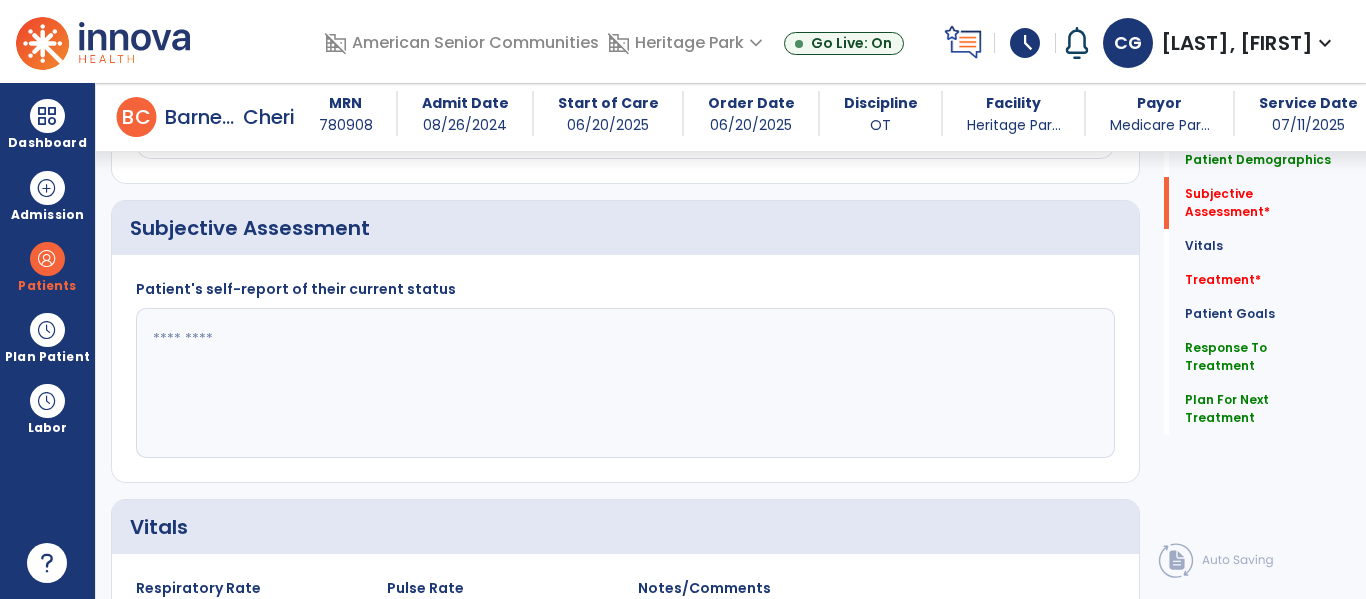 click 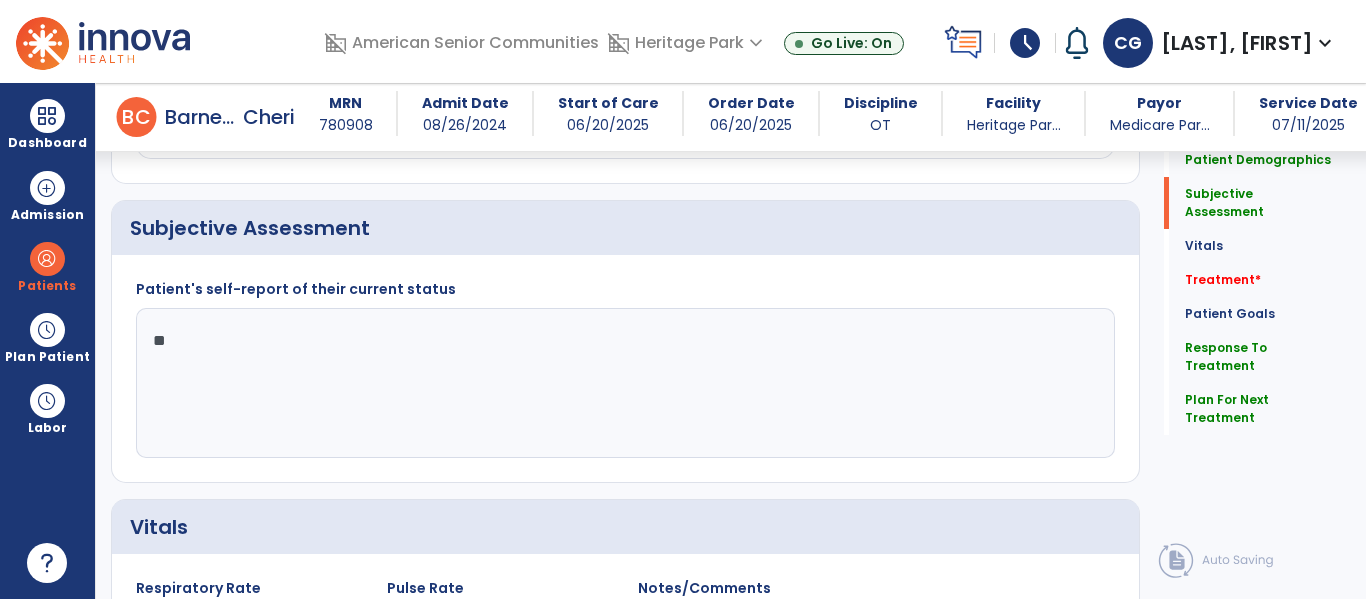 type on "*" 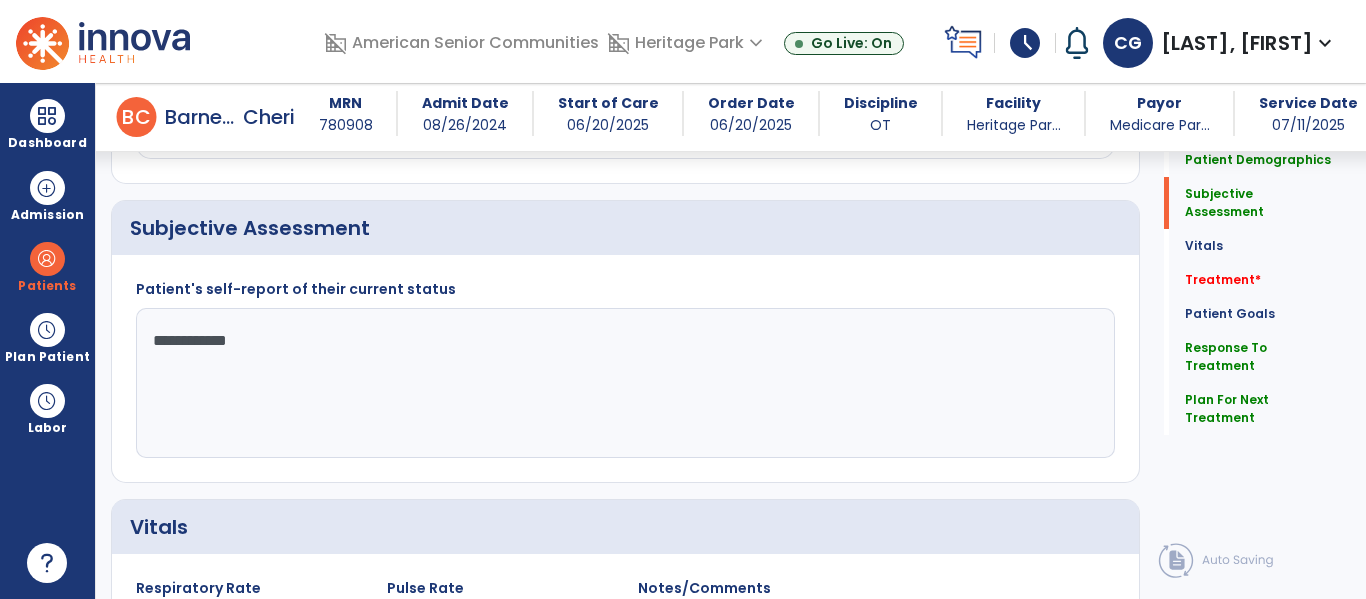 click on "**********" 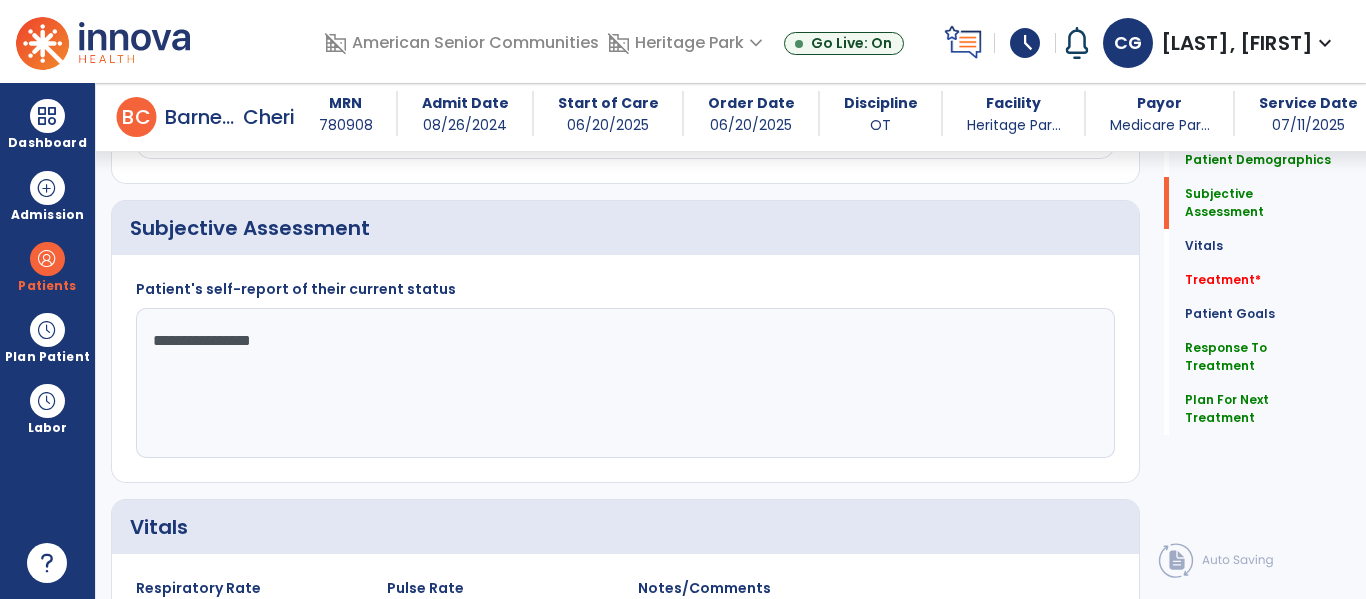 type on "**********" 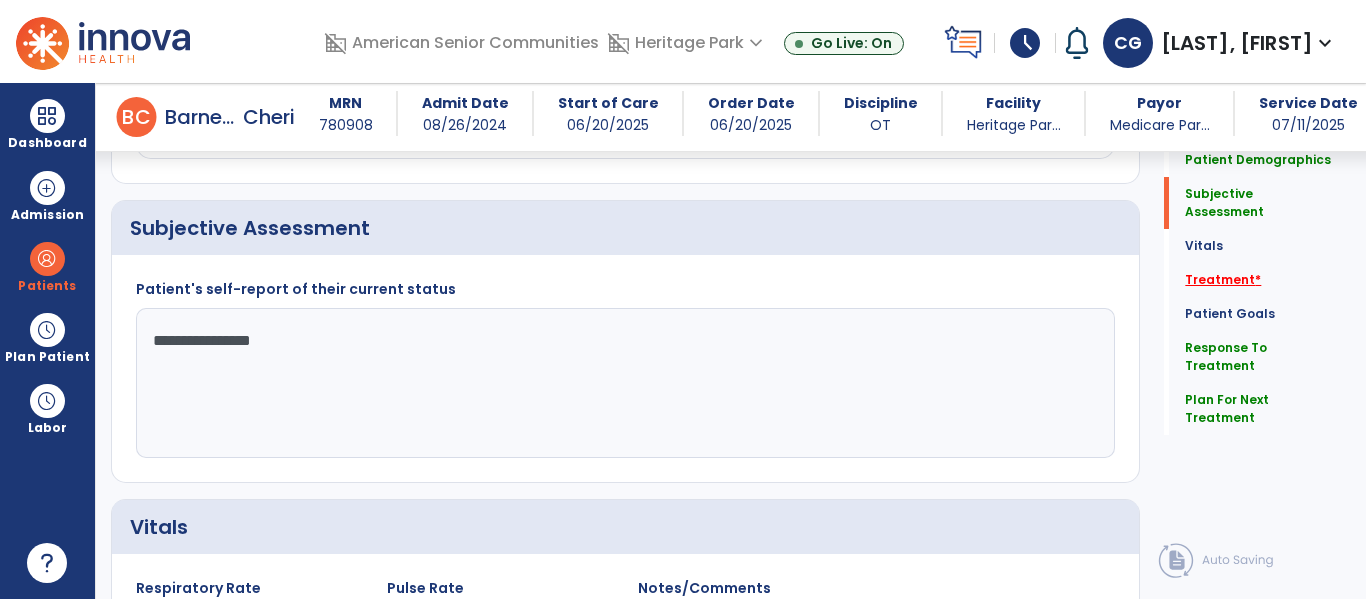 click on "Treatment   *" 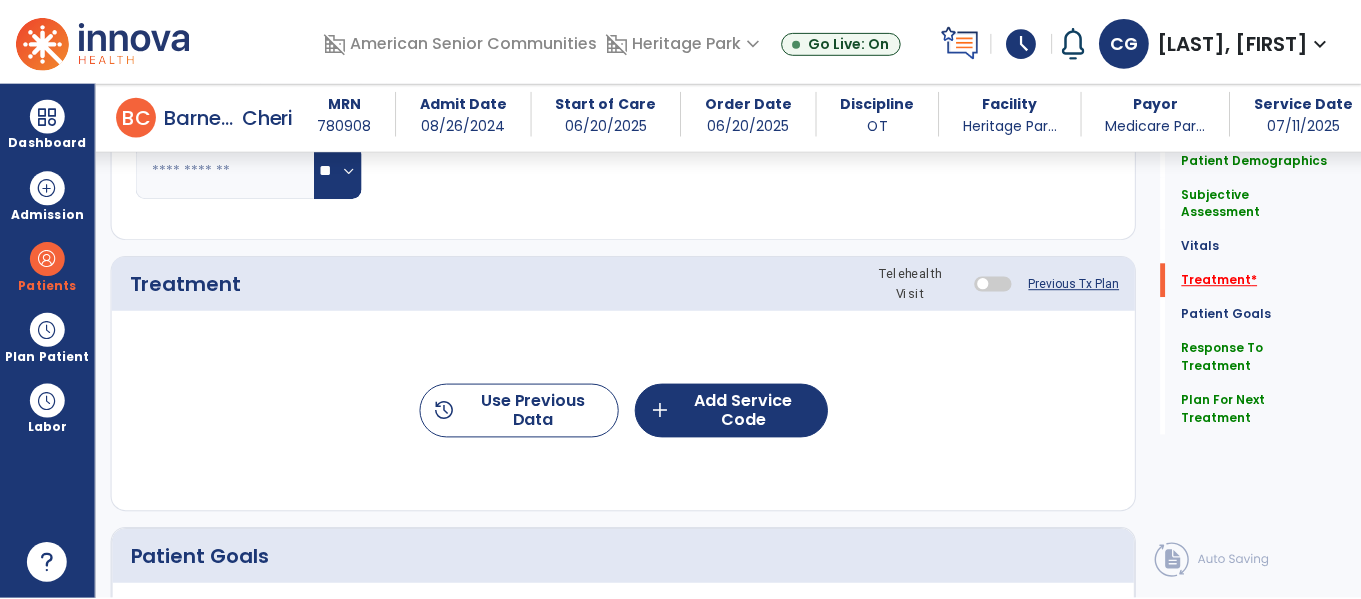 scroll, scrollTop: 1146, scrollLeft: 0, axis: vertical 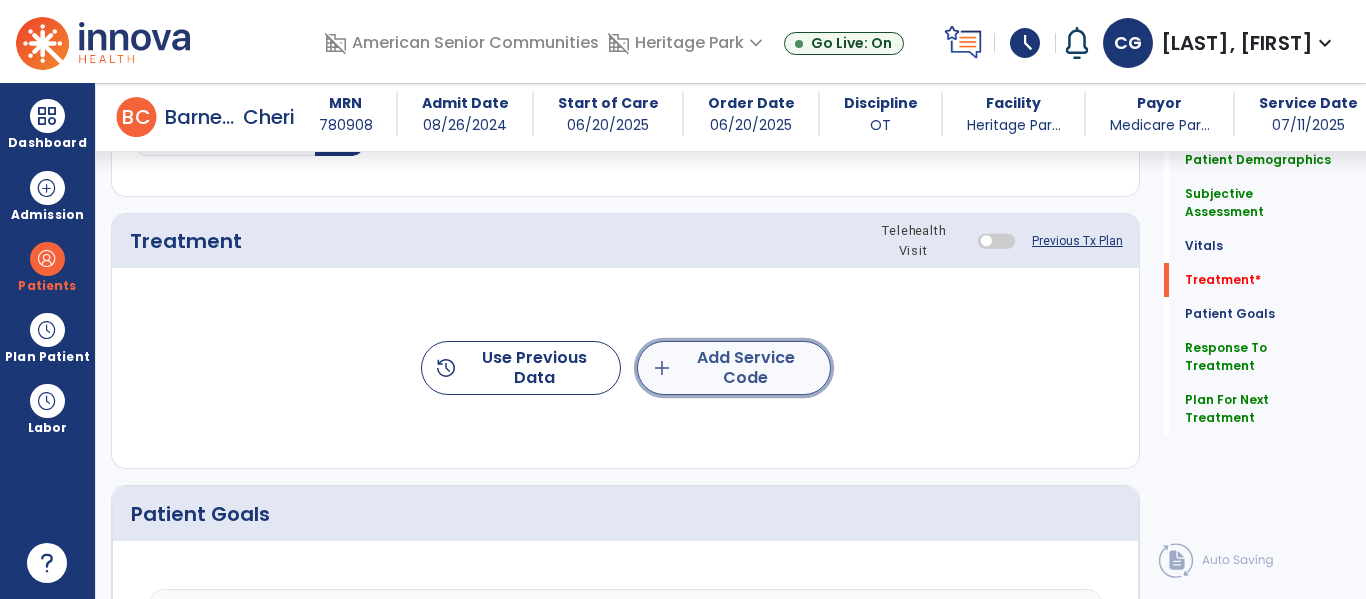 click on "add  Add Service Code" 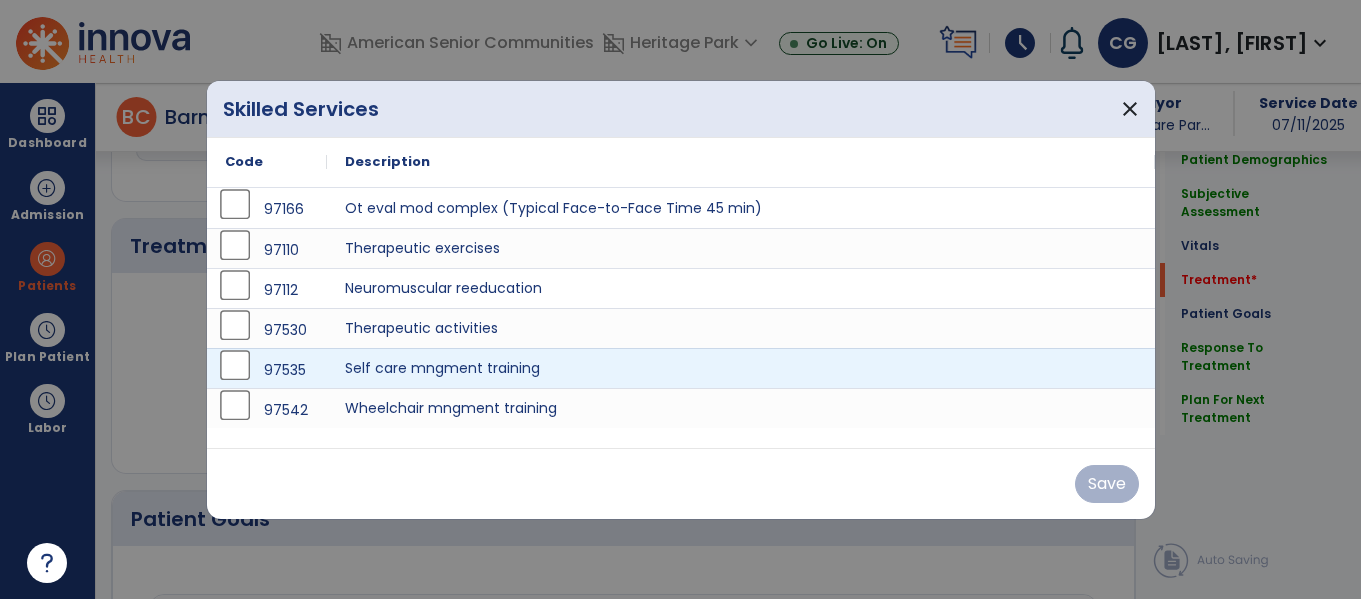 scroll, scrollTop: 1146, scrollLeft: 0, axis: vertical 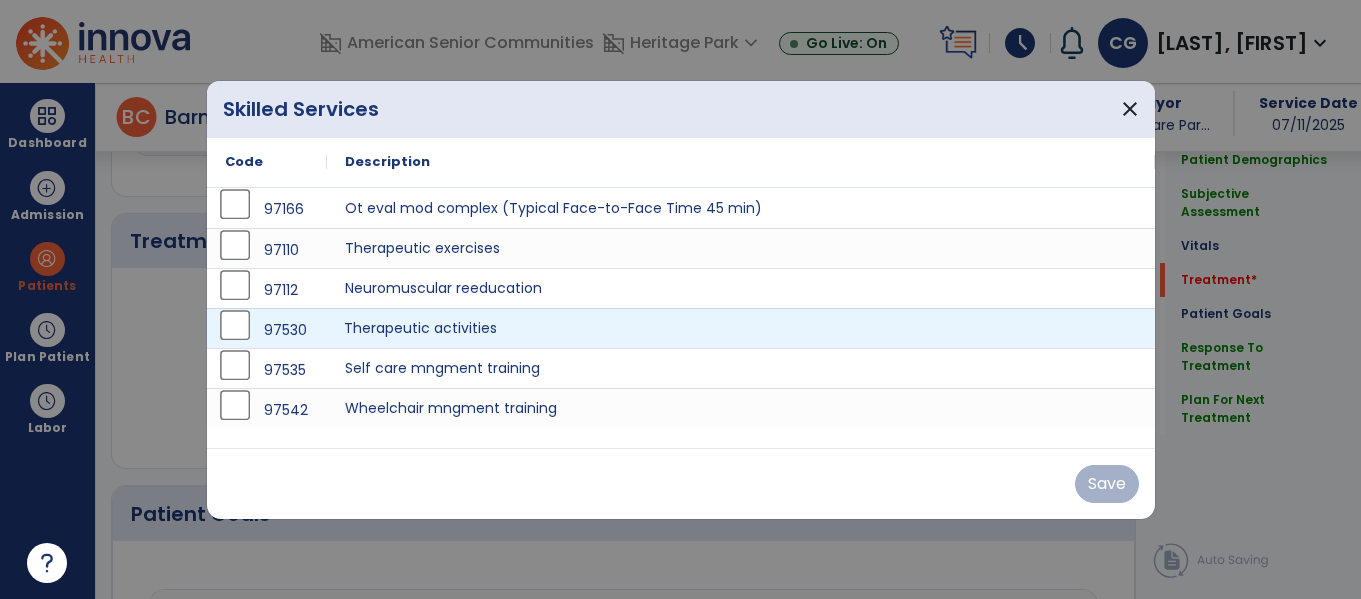 click on "Therapeutic activities" at bounding box center [741, 328] 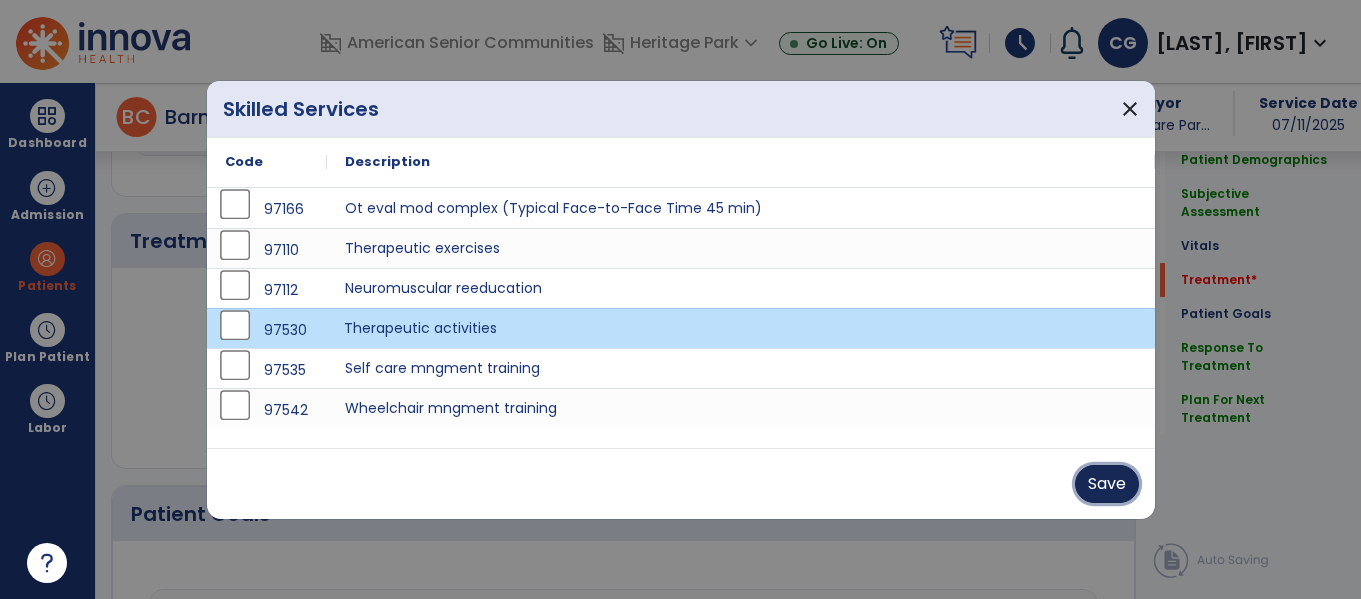click on "Save" at bounding box center [1107, 484] 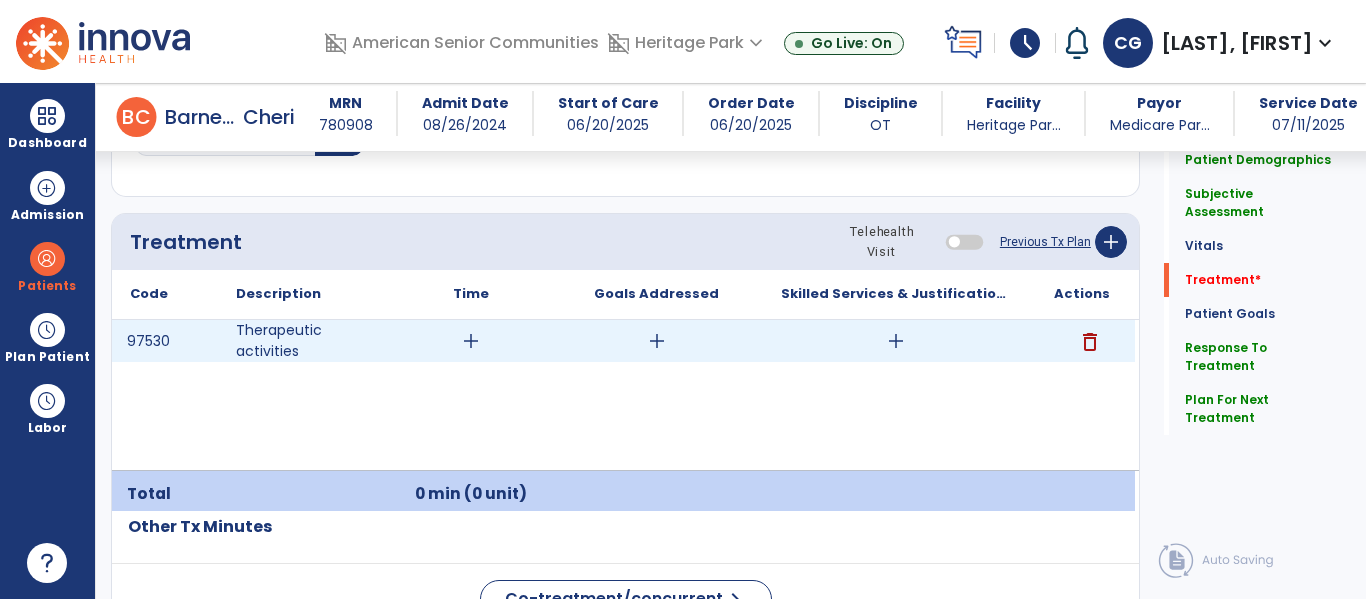 click on "add" at bounding box center [471, 341] 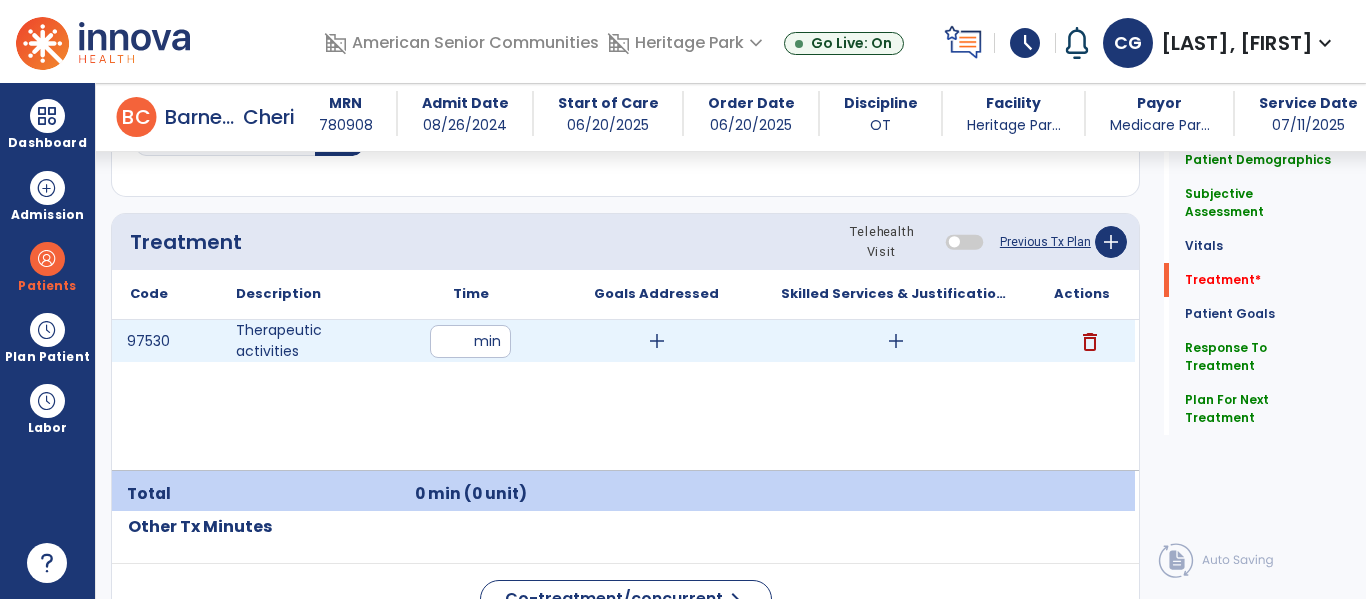 type on "**" 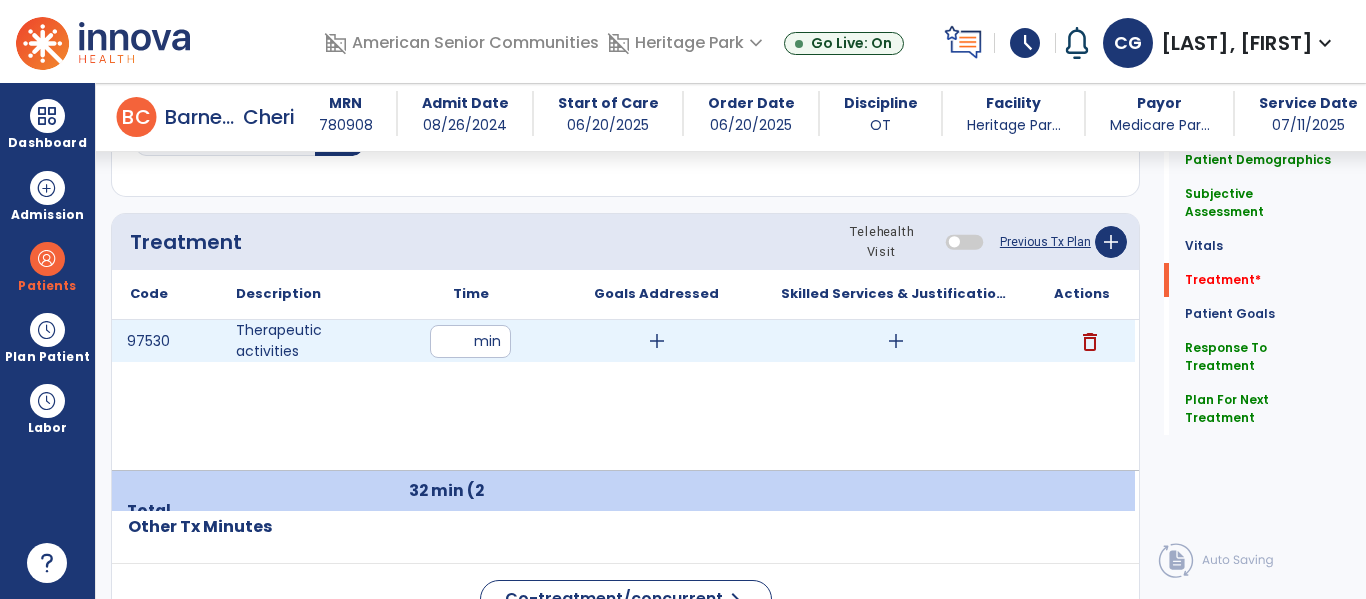 click on "add" at bounding box center [657, 341] 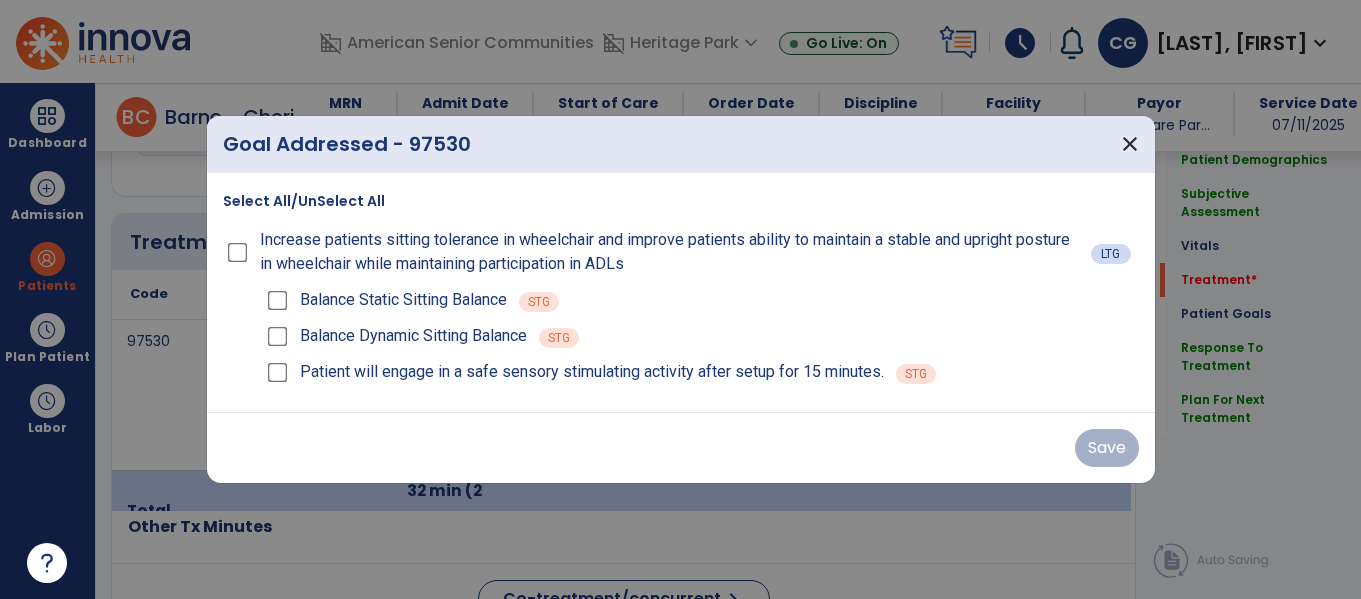 scroll, scrollTop: 1146, scrollLeft: 0, axis: vertical 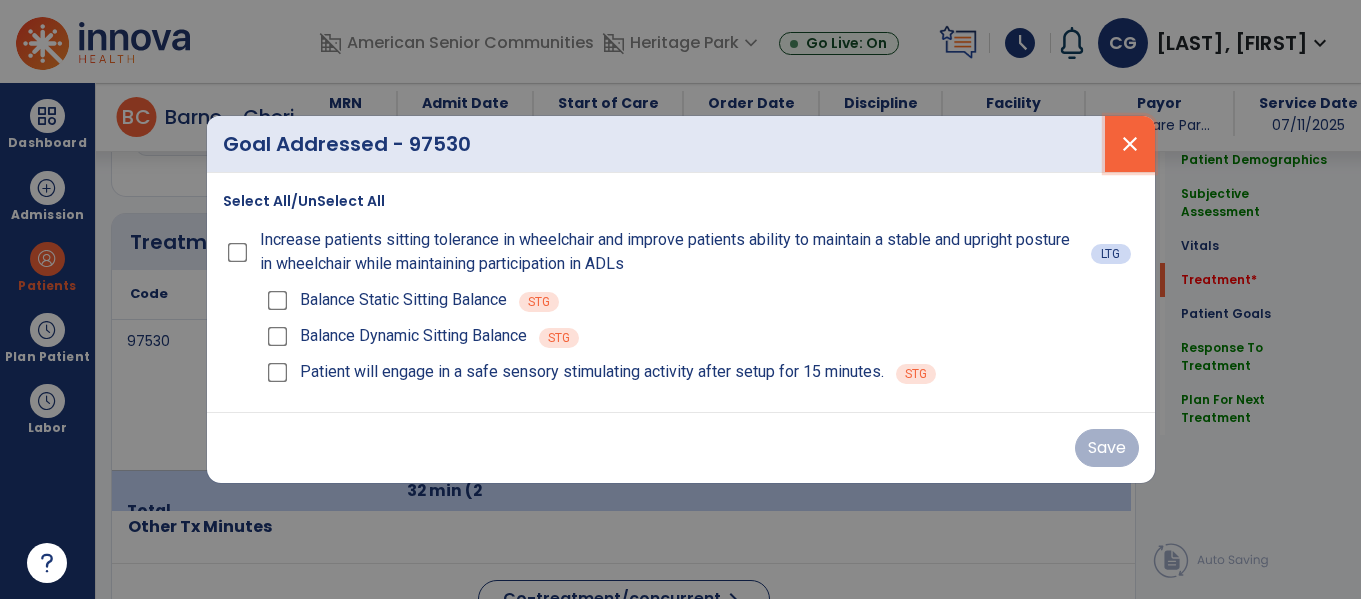 click on "close" at bounding box center [1130, 144] 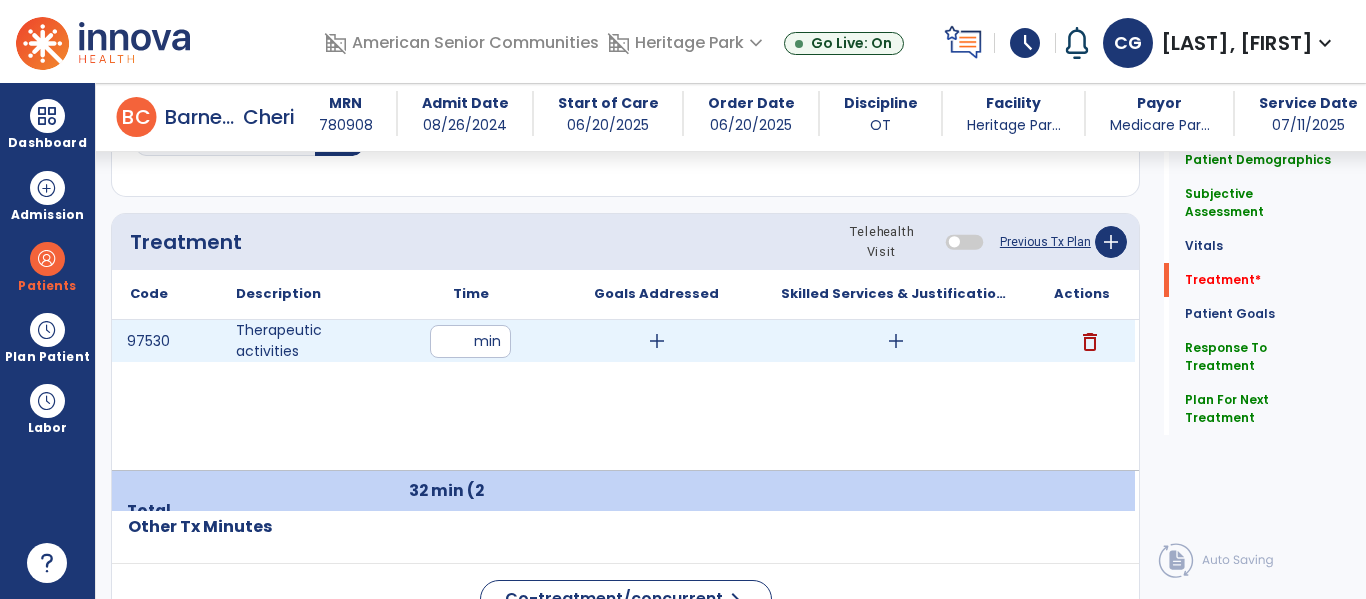 click on "add" at bounding box center (896, 341) 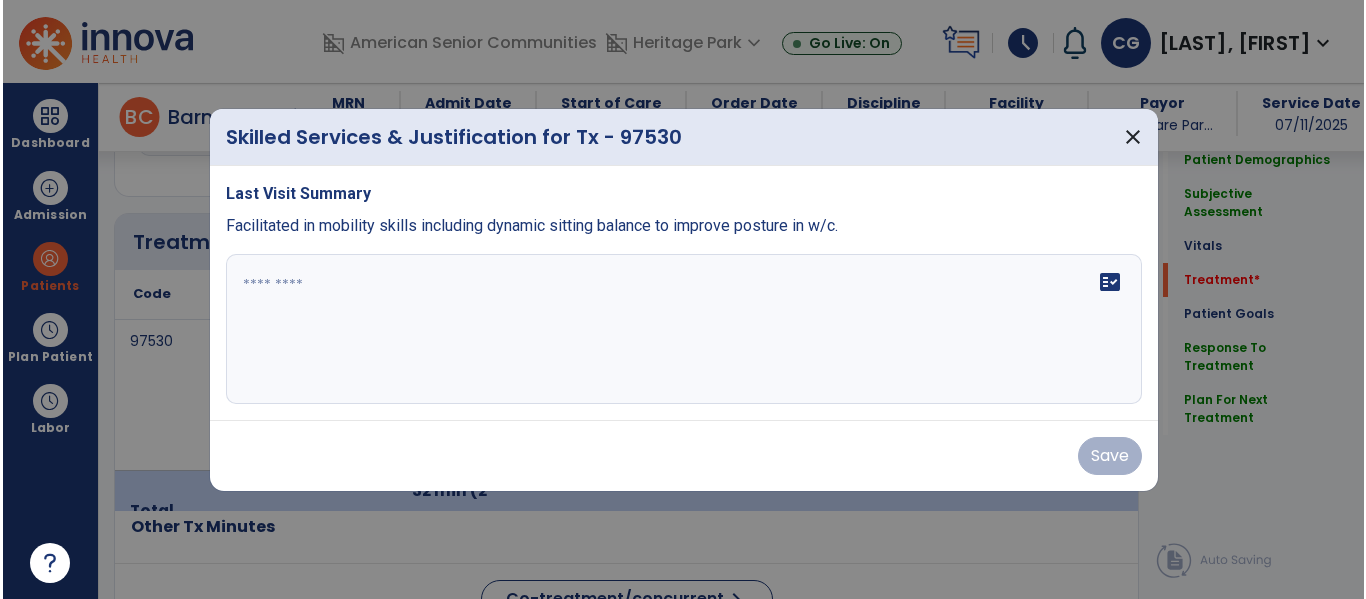 scroll, scrollTop: 1146, scrollLeft: 0, axis: vertical 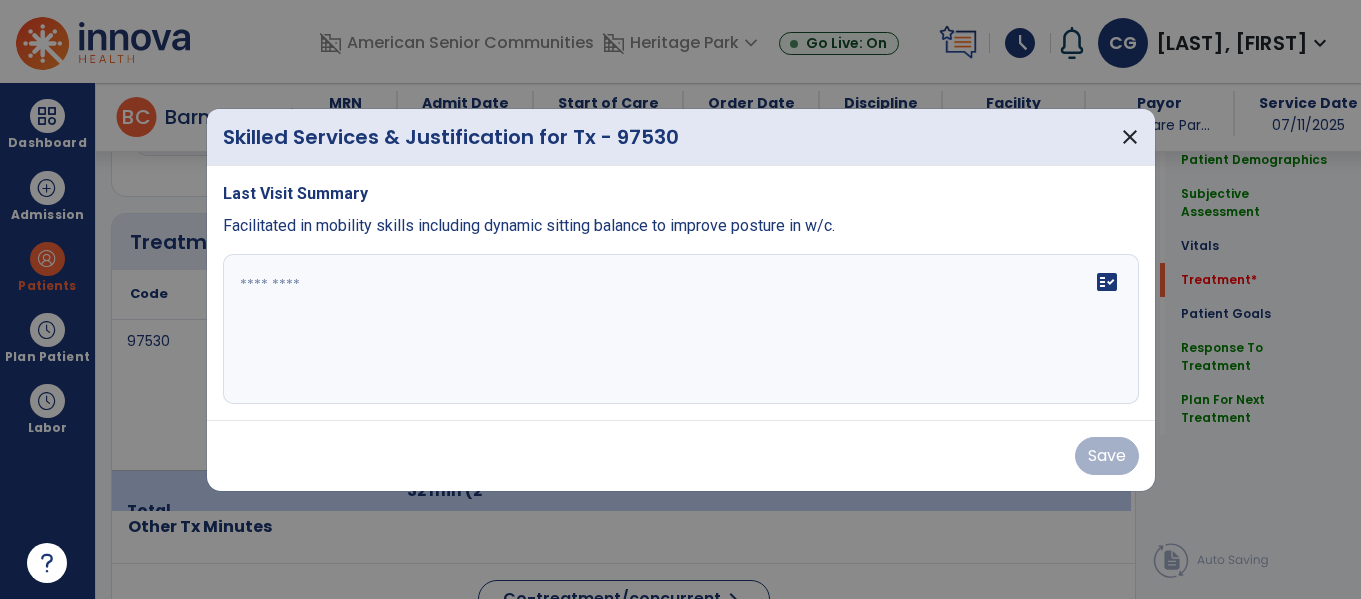 click on "fact_check" at bounding box center (681, 329) 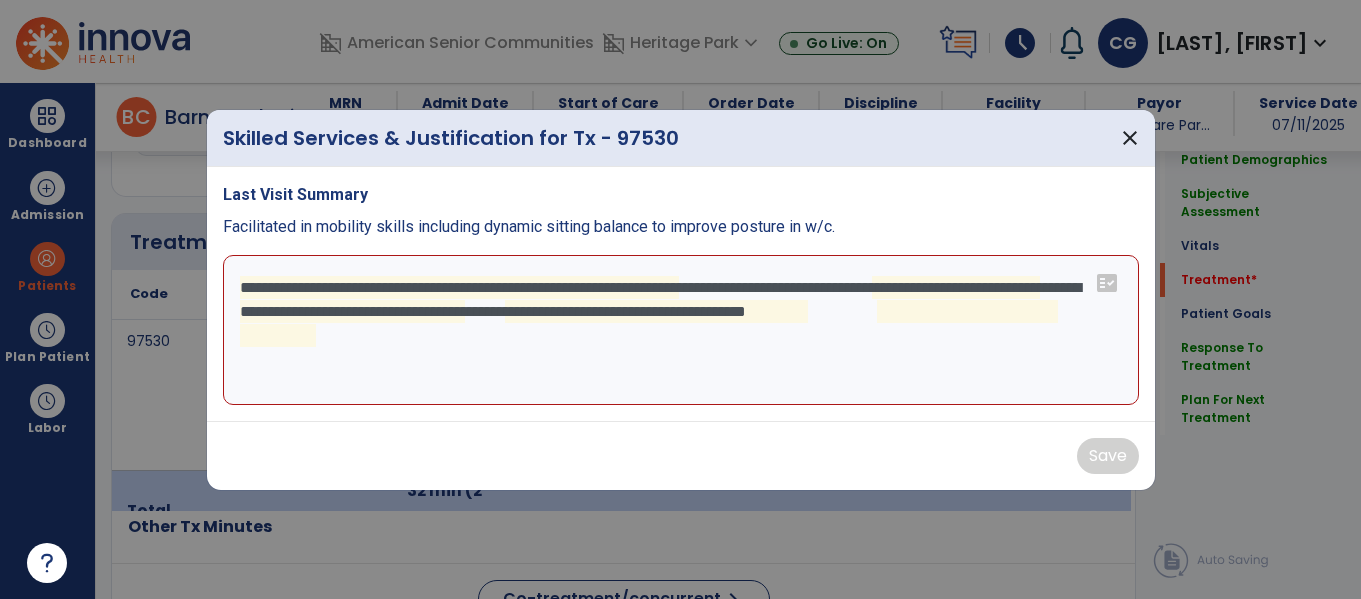 click on "**********" at bounding box center [681, 330] 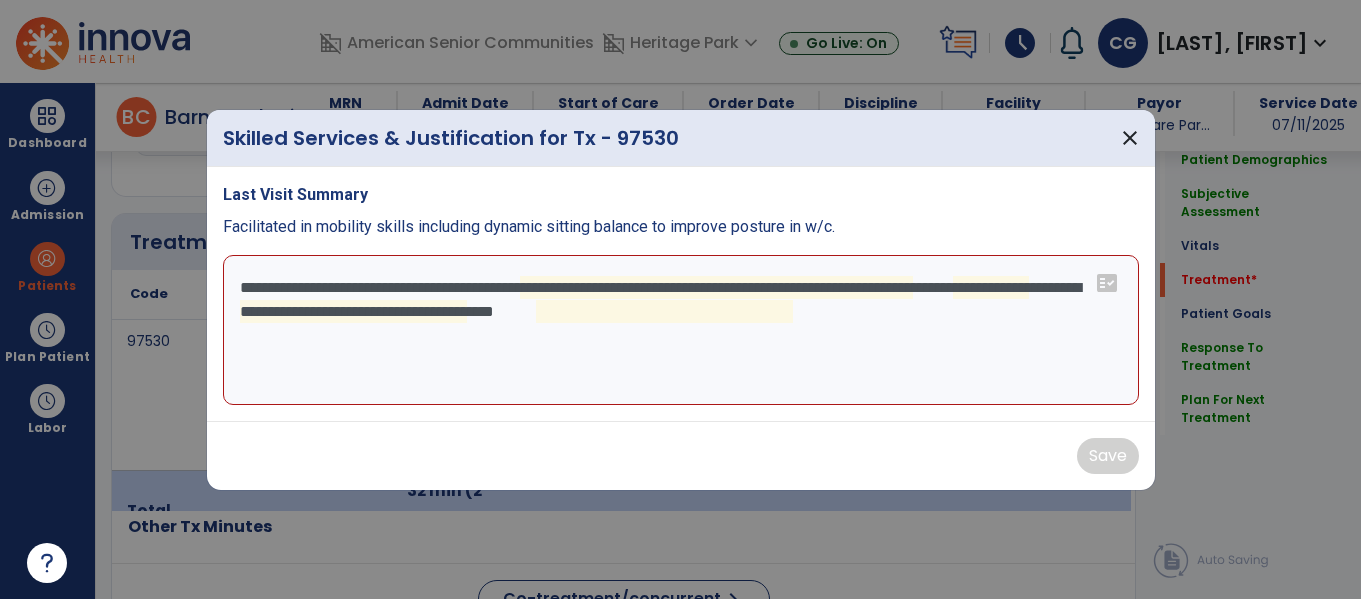 click on "**********" at bounding box center [681, 330] 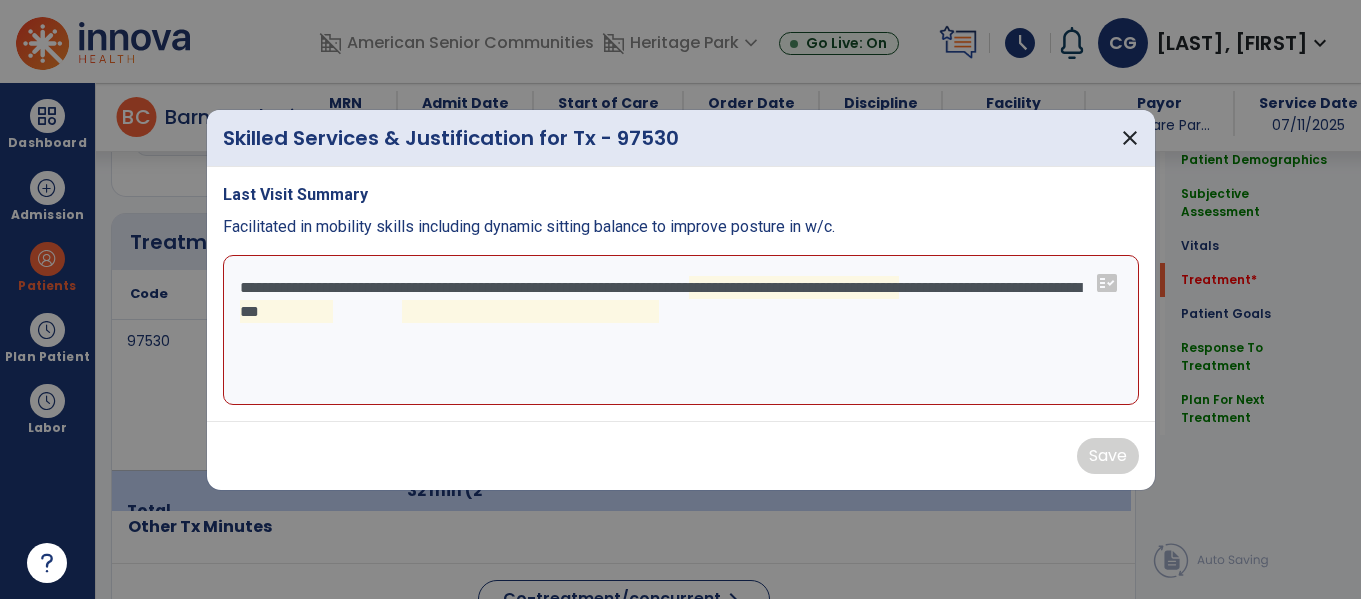 click on "**********" at bounding box center [681, 330] 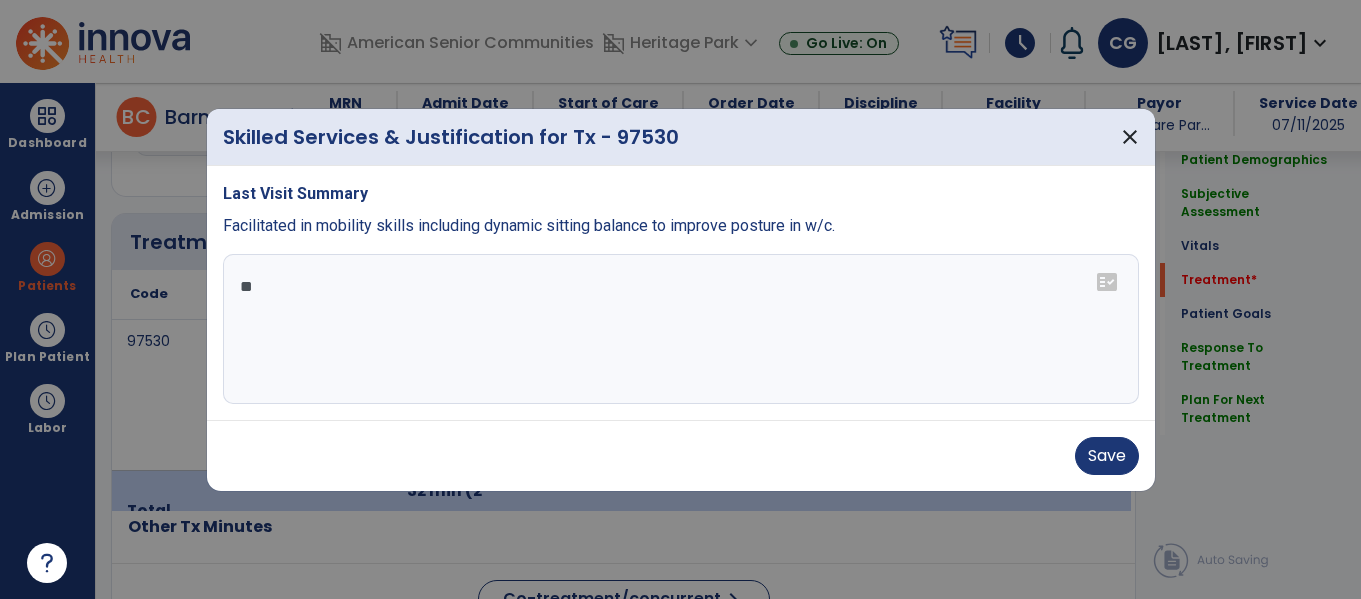 type on "*" 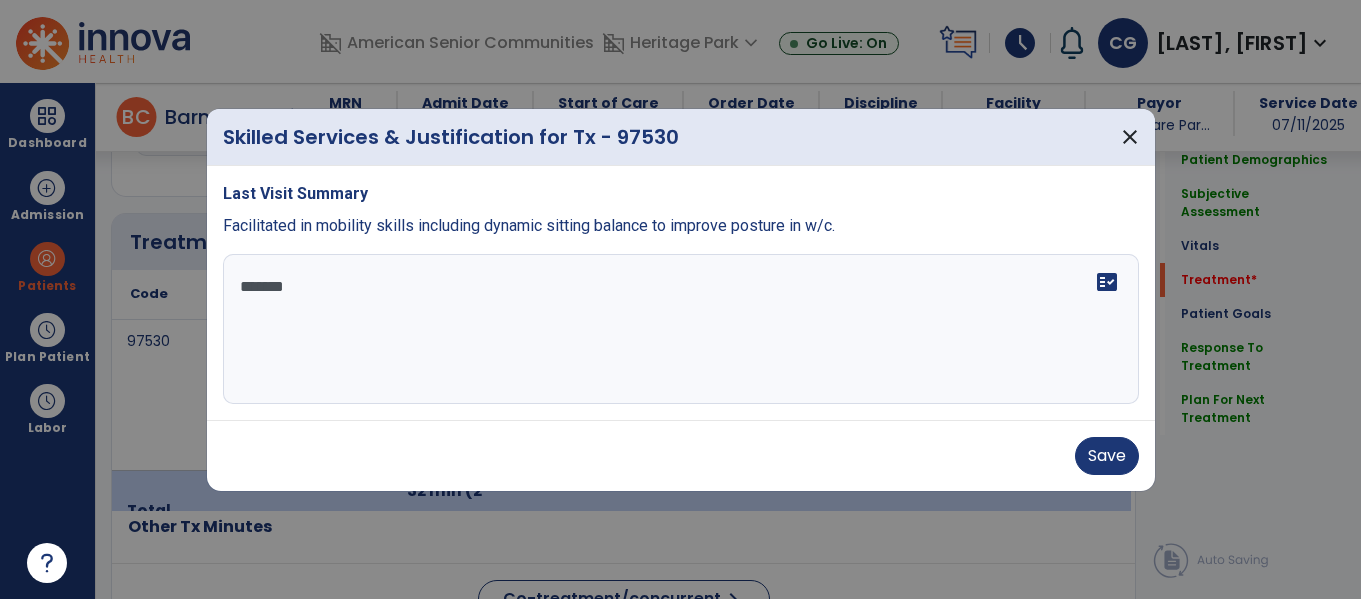 click on "Last Visit Summary Facilitated in mobility skills including dynamic sitting balance to improve posture in w/c.   Patinet *******  fact_check" at bounding box center [681, 293] 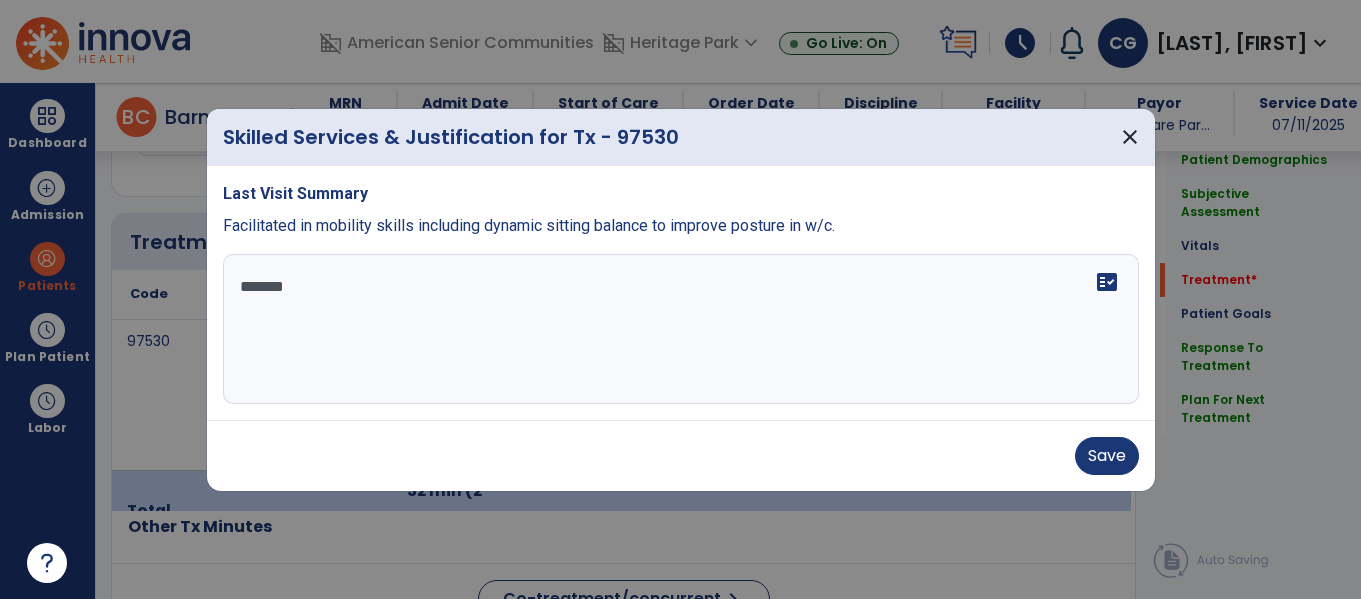 click on "*******" at bounding box center [681, 329] 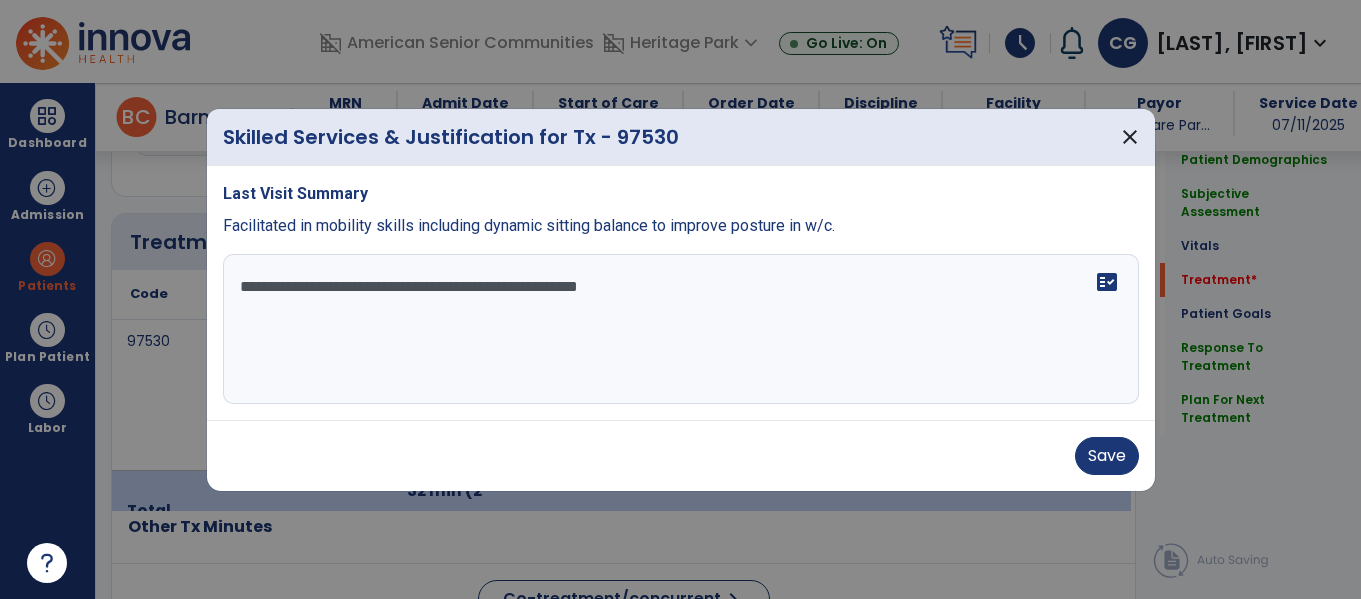 click on "**********" at bounding box center (681, 329) 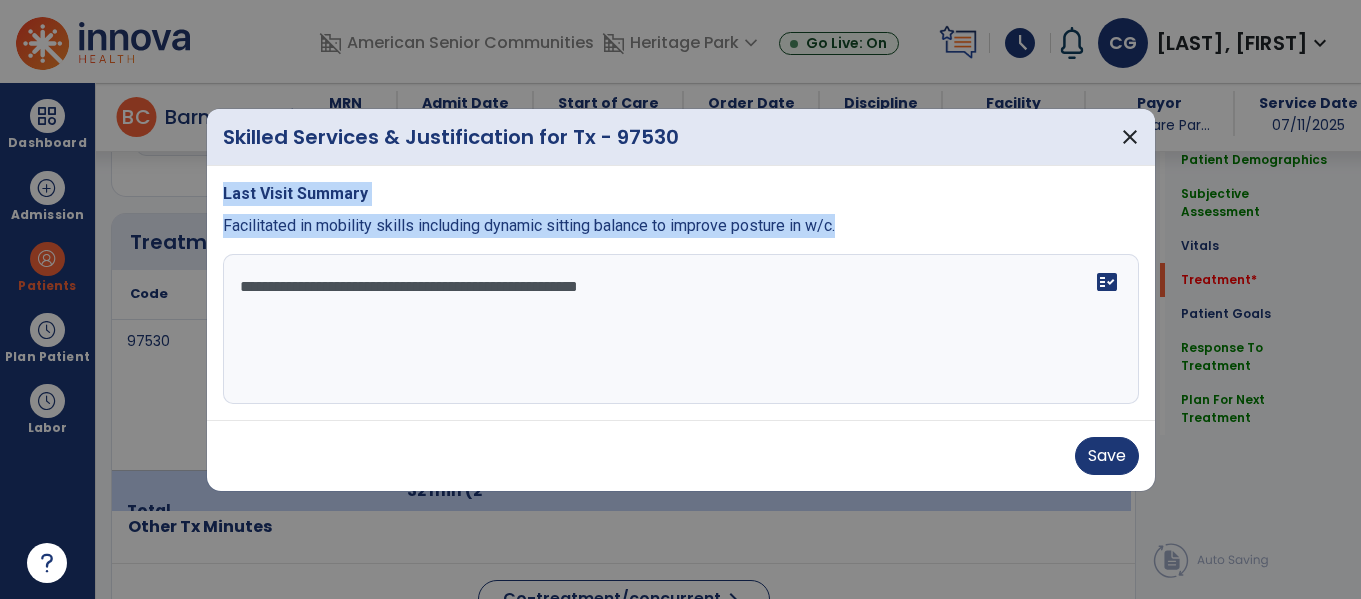 drag, startPoint x: 855, startPoint y: 227, endPoint x: 413, endPoint y: 197, distance: 443.01694 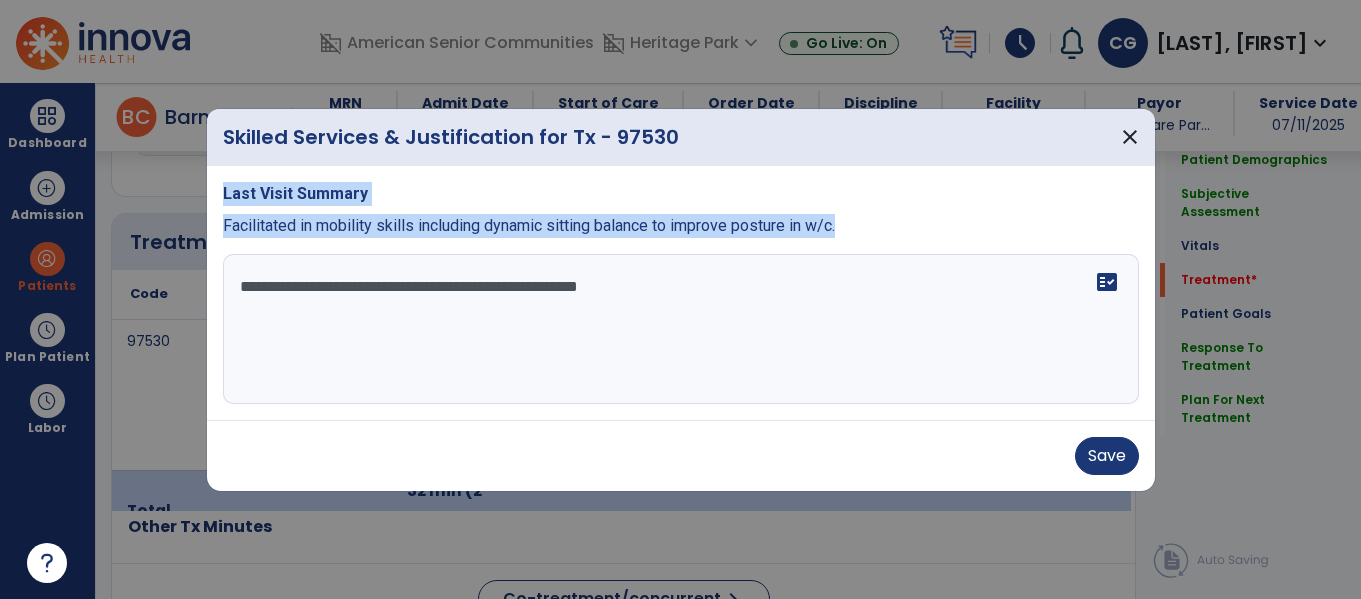 copy on "Last Visit Summary Facilitated in mobility skills including dynamic sitting balance to improve posture in w/c." 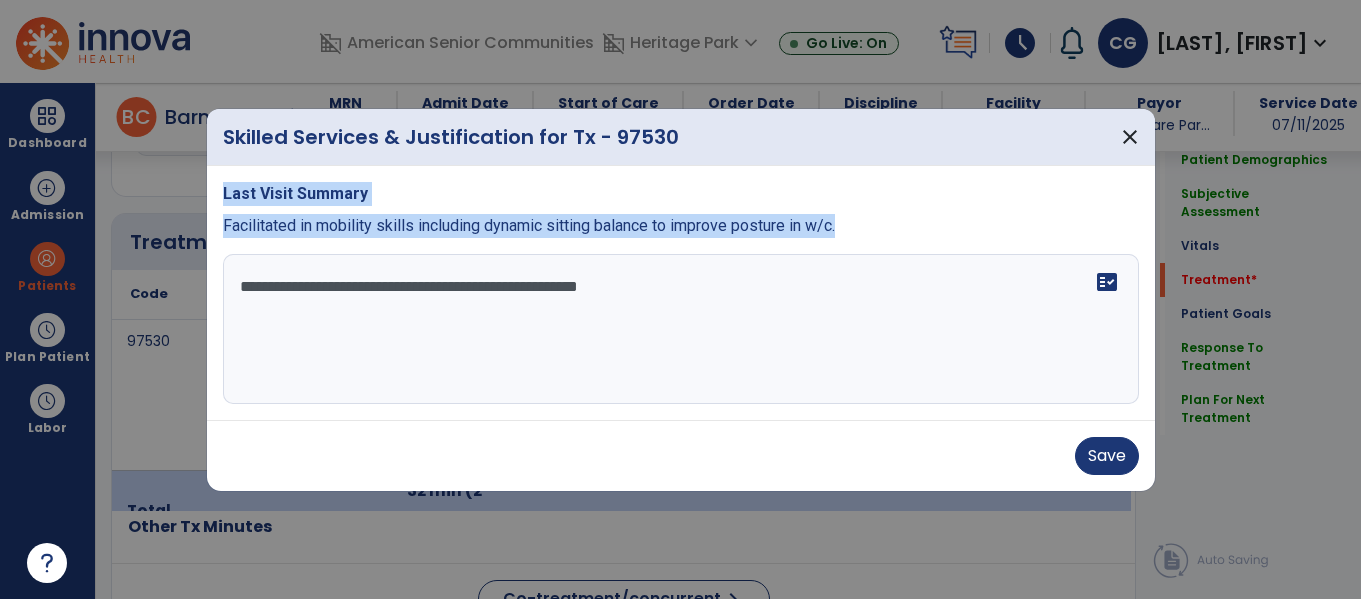 click on "**********" at bounding box center (681, 329) 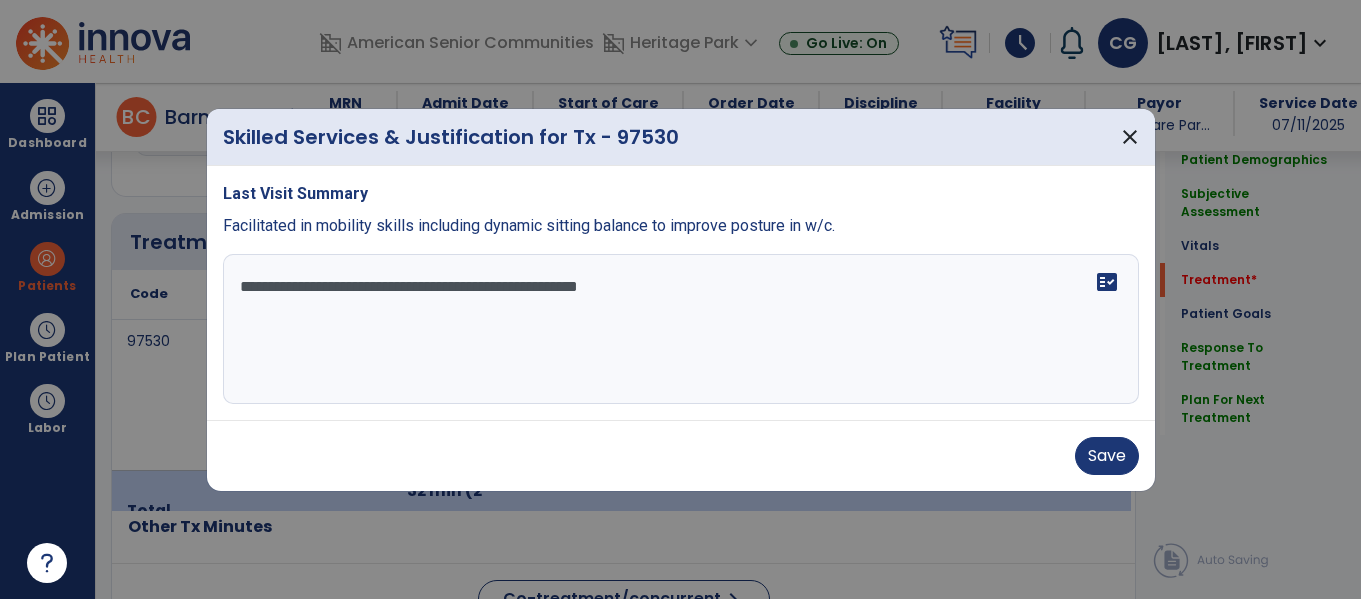 paste on "**********" 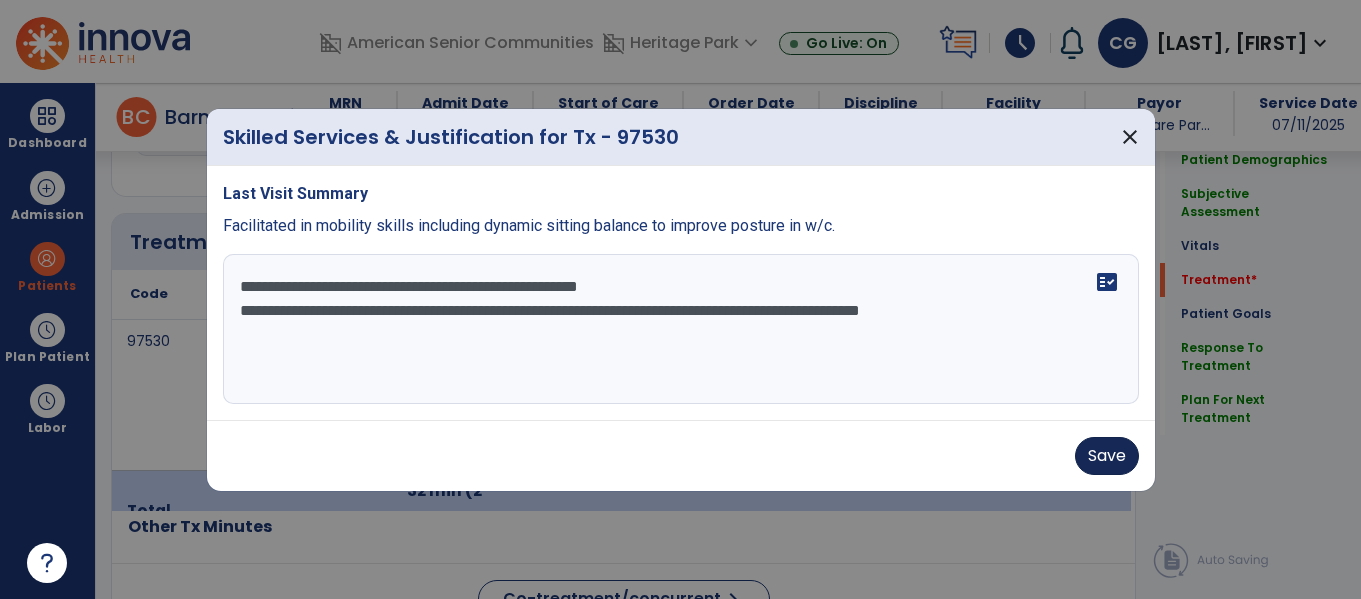 type on "**********" 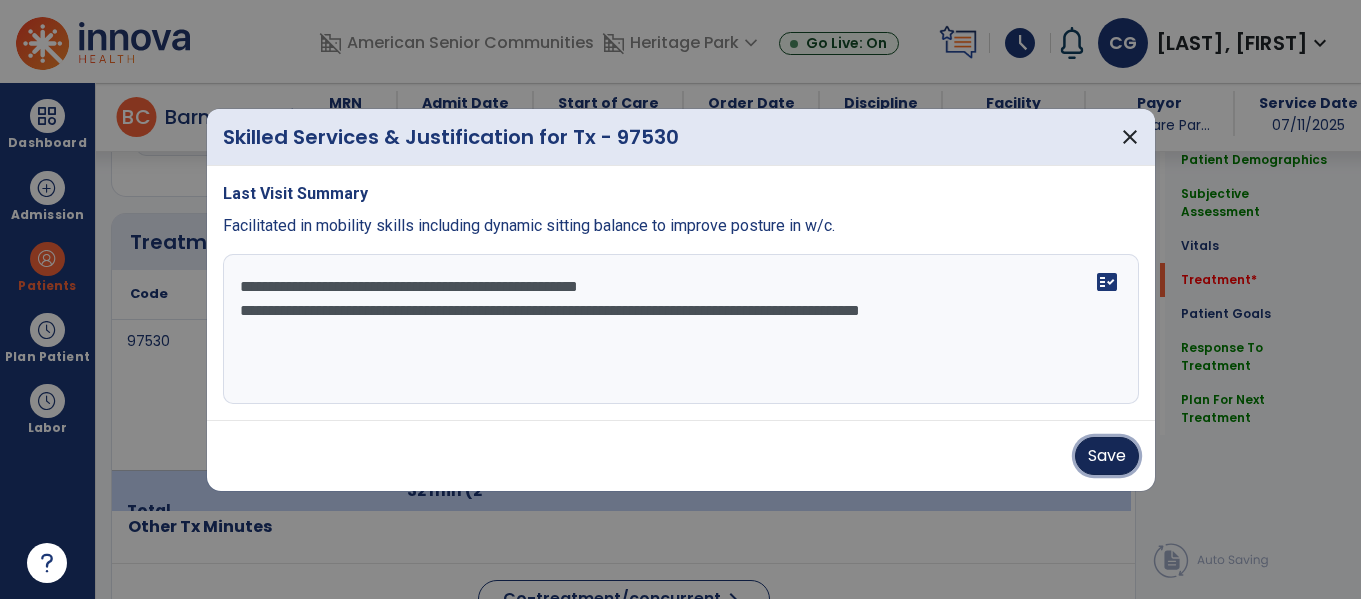 click on "Save" at bounding box center [1107, 456] 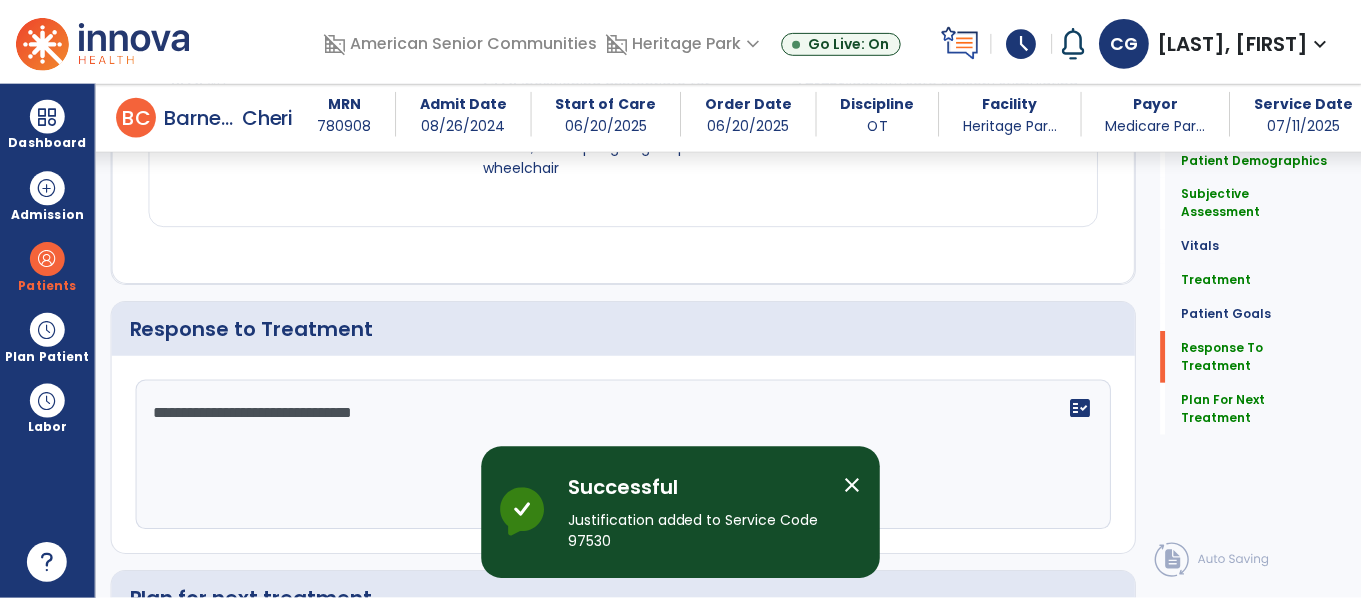 scroll, scrollTop: 2774, scrollLeft: 0, axis: vertical 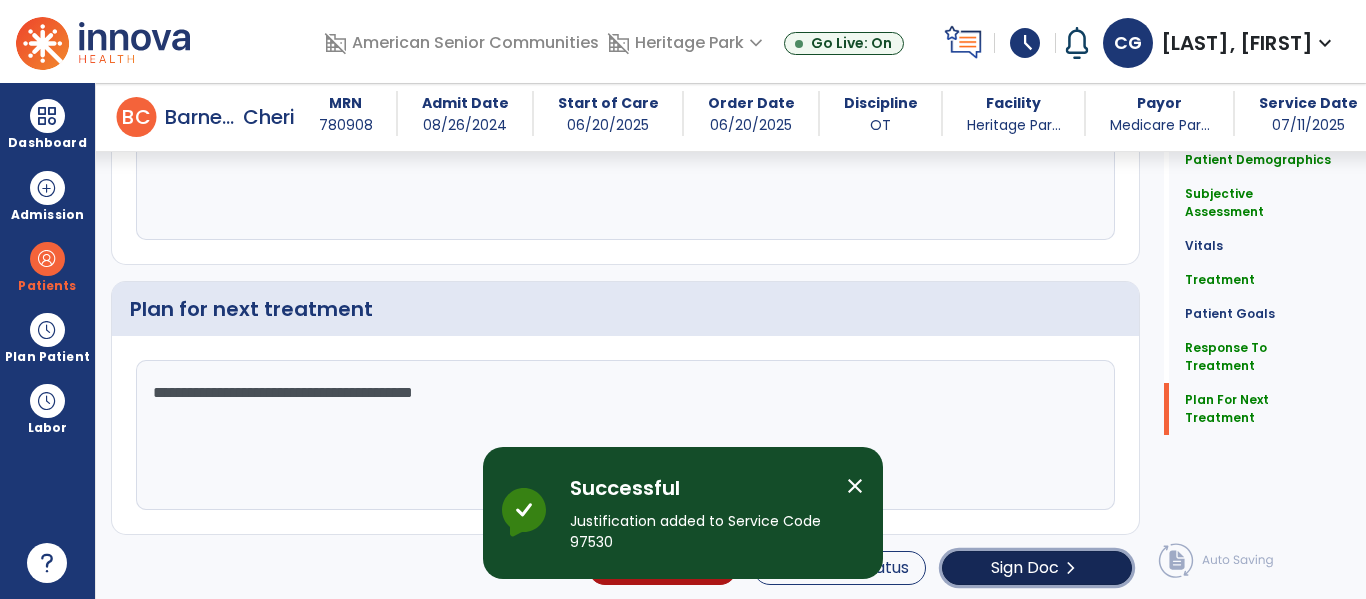 click on "chevron_right" 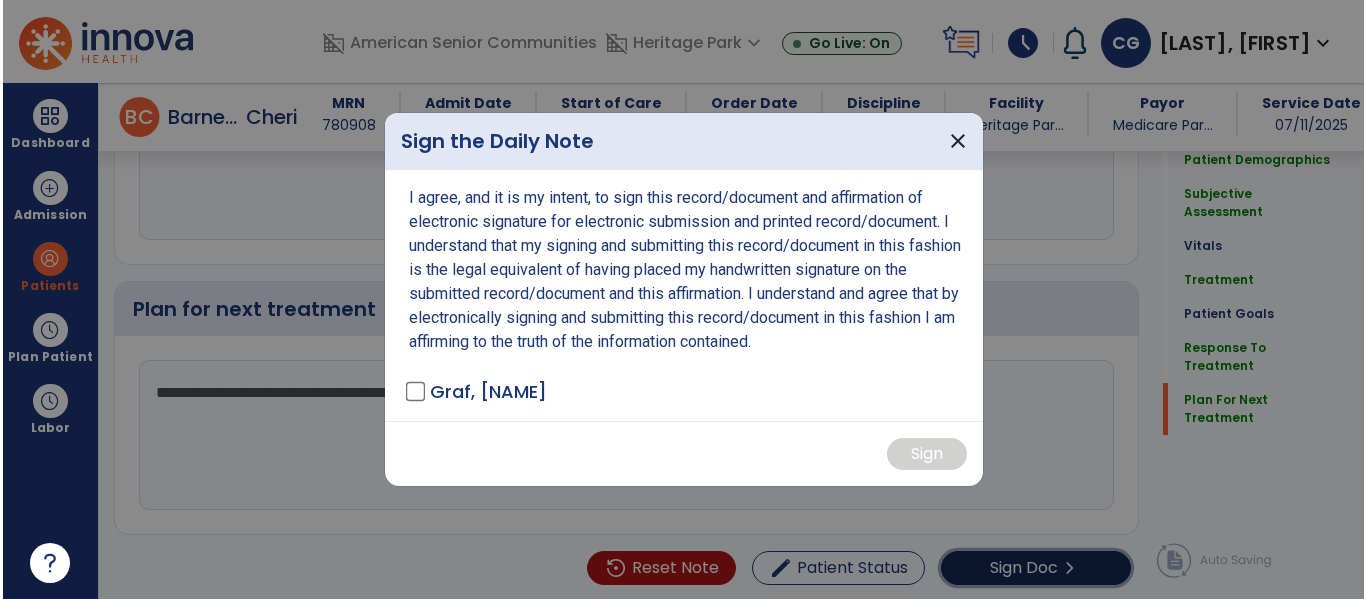 scroll, scrollTop: 2774, scrollLeft: 0, axis: vertical 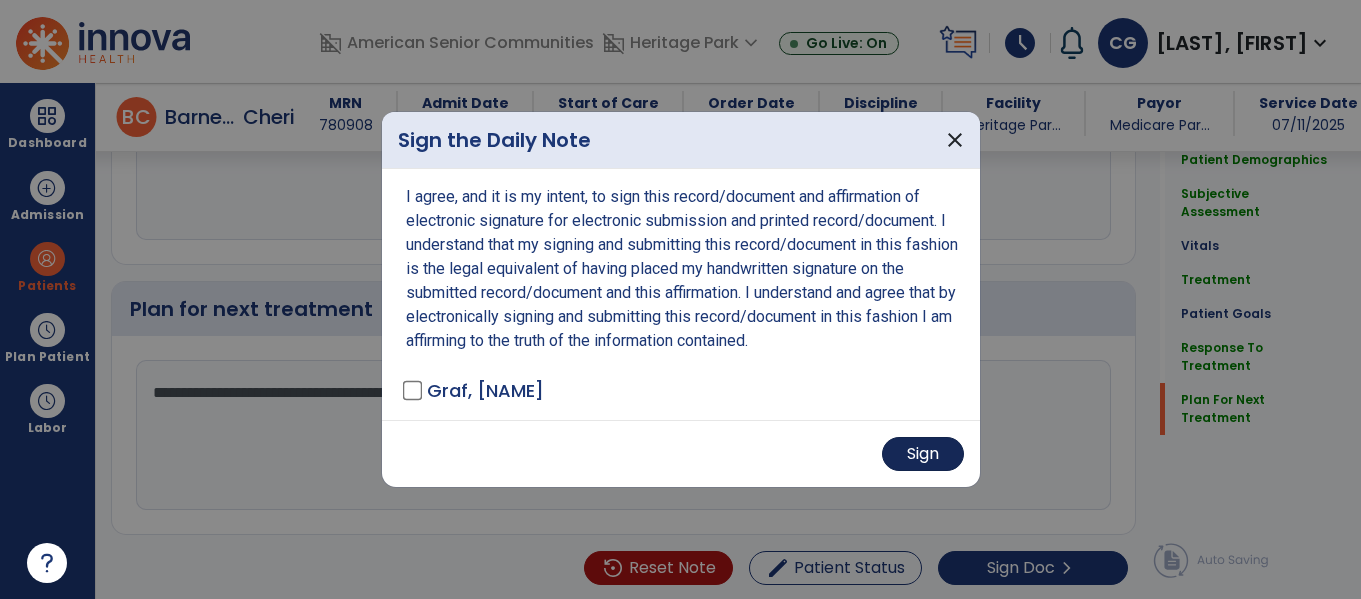 click on "Sign" at bounding box center [923, 454] 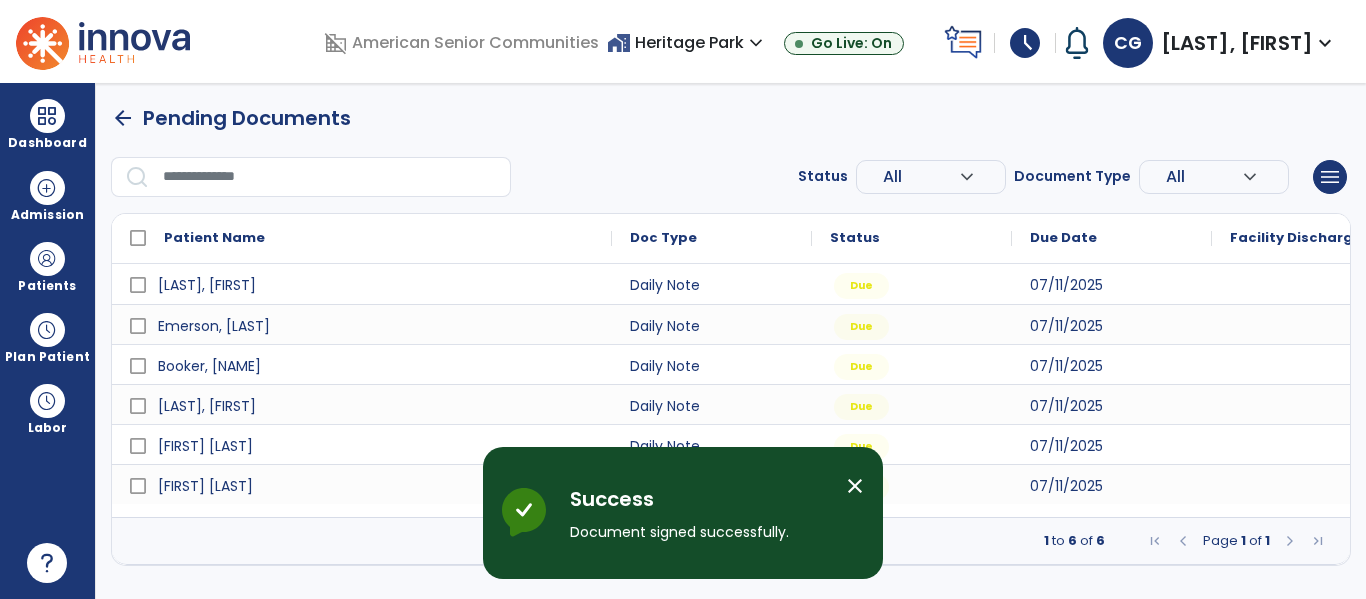 scroll, scrollTop: 0, scrollLeft: 0, axis: both 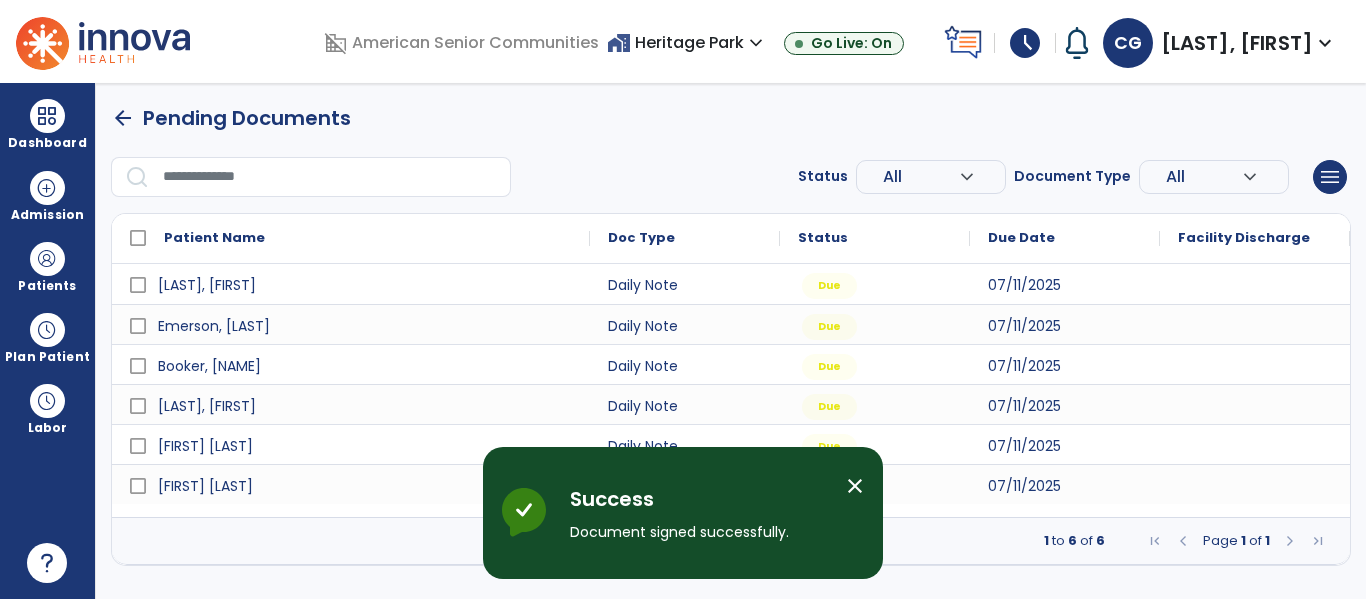 click on "close" at bounding box center (855, 486) 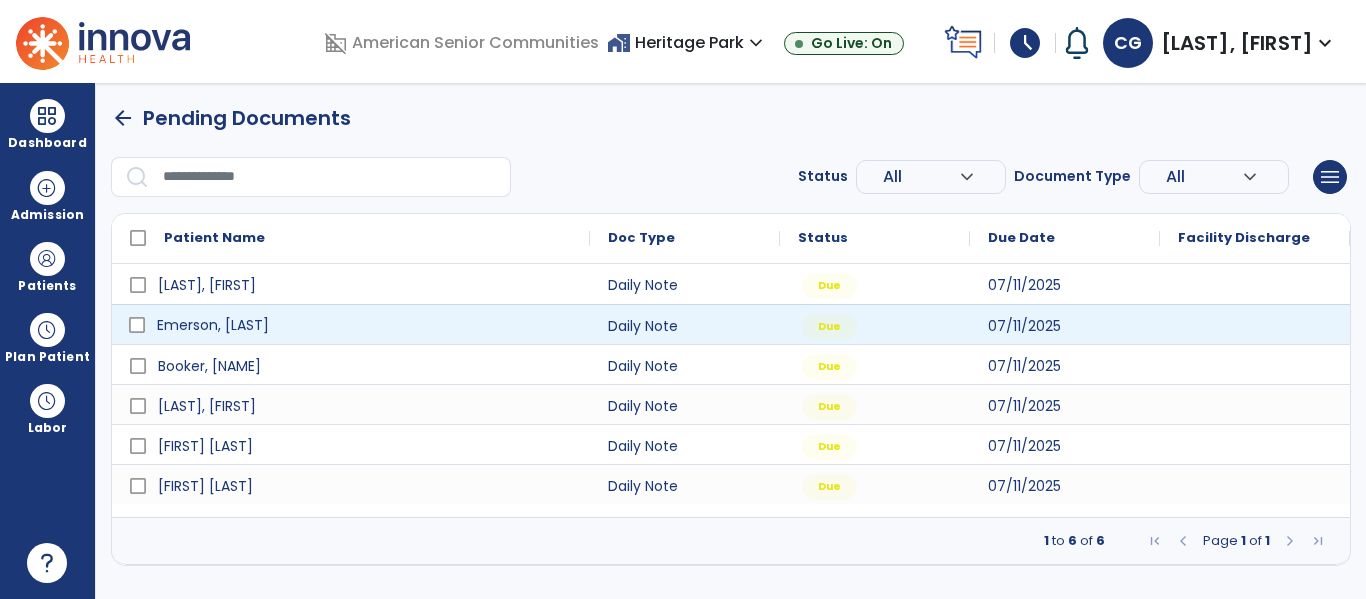 click on "Emerson, [LAST]" at bounding box center (365, 325) 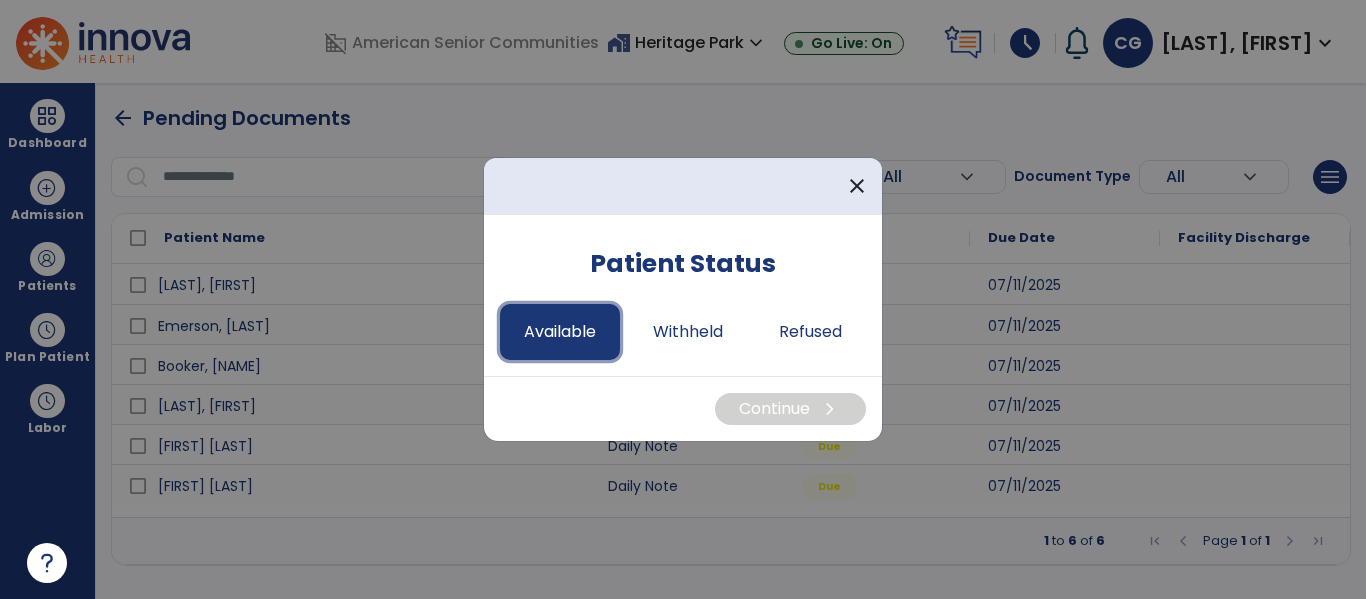 click on "Available" at bounding box center [560, 332] 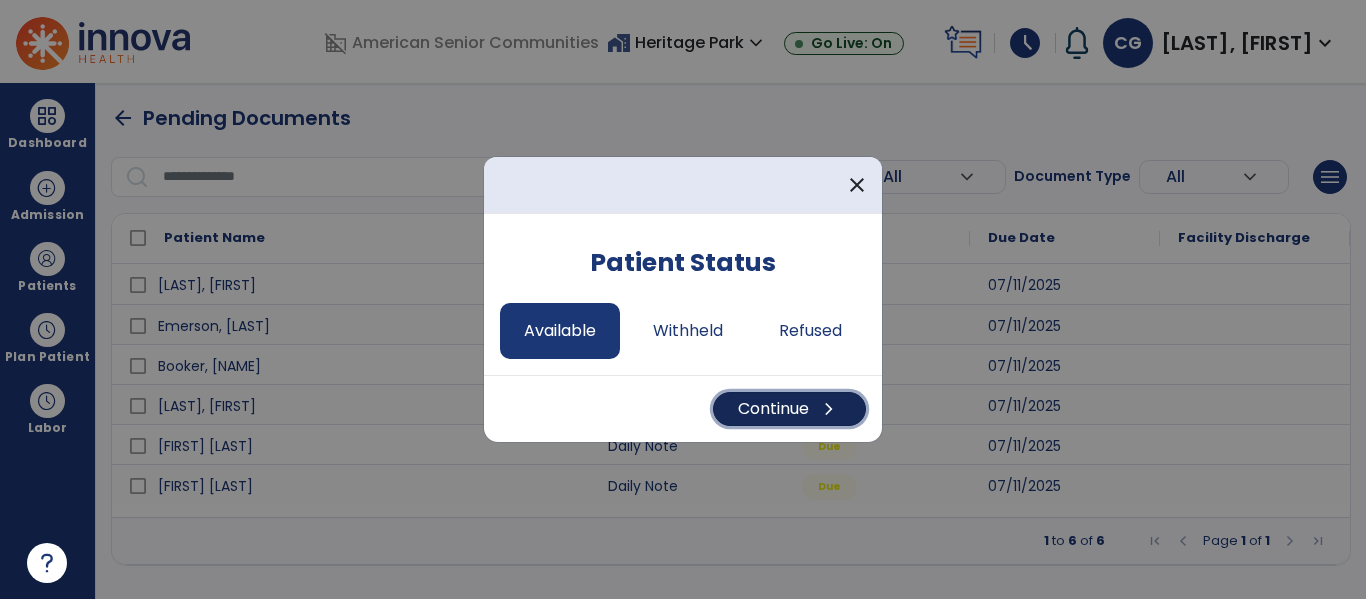 click on "Continue   chevron_right" at bounding box center (789, 409) 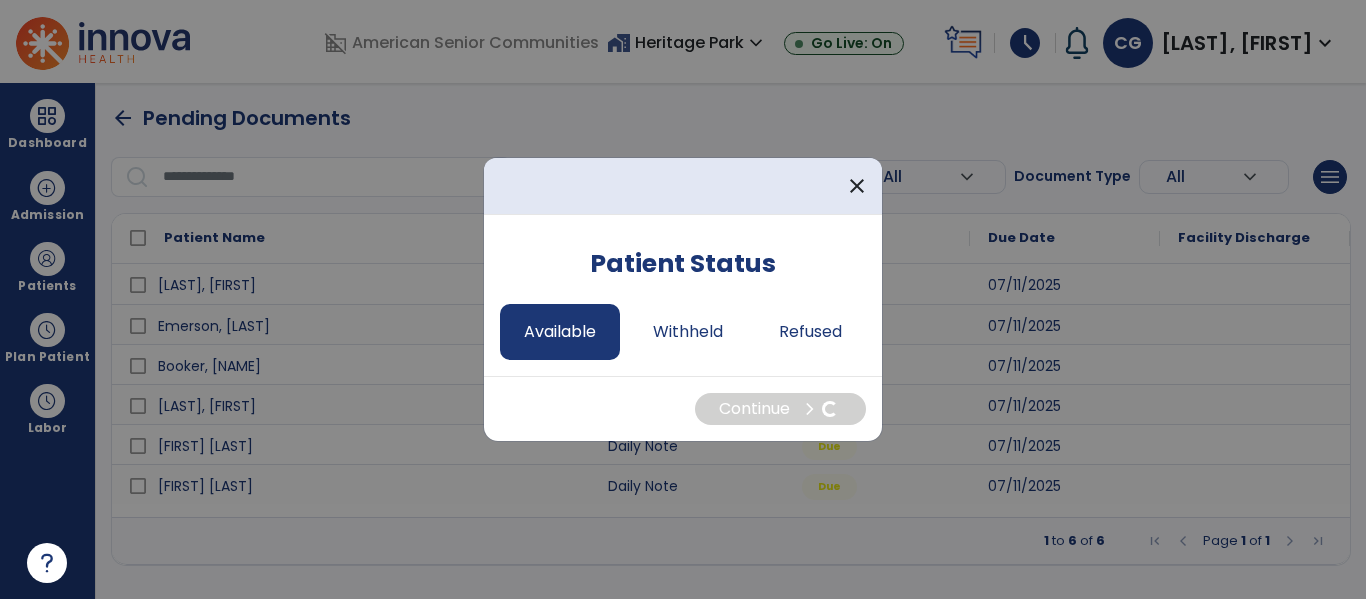 select on "*" 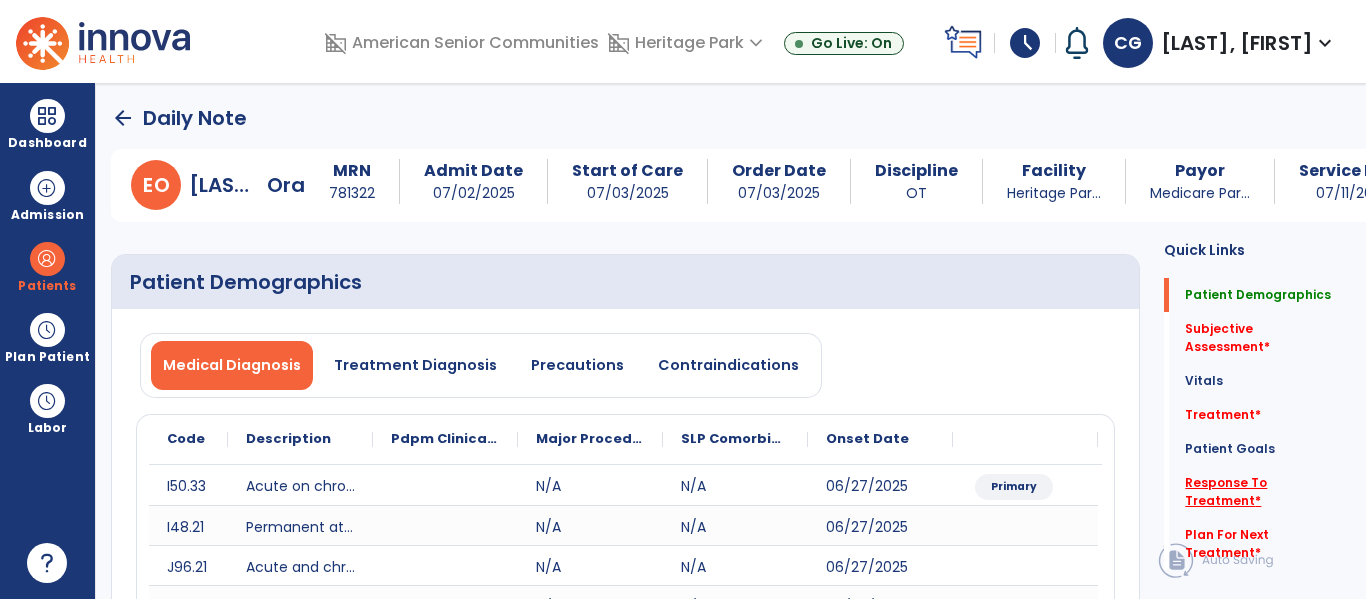 click on "Response To Treatment   *" 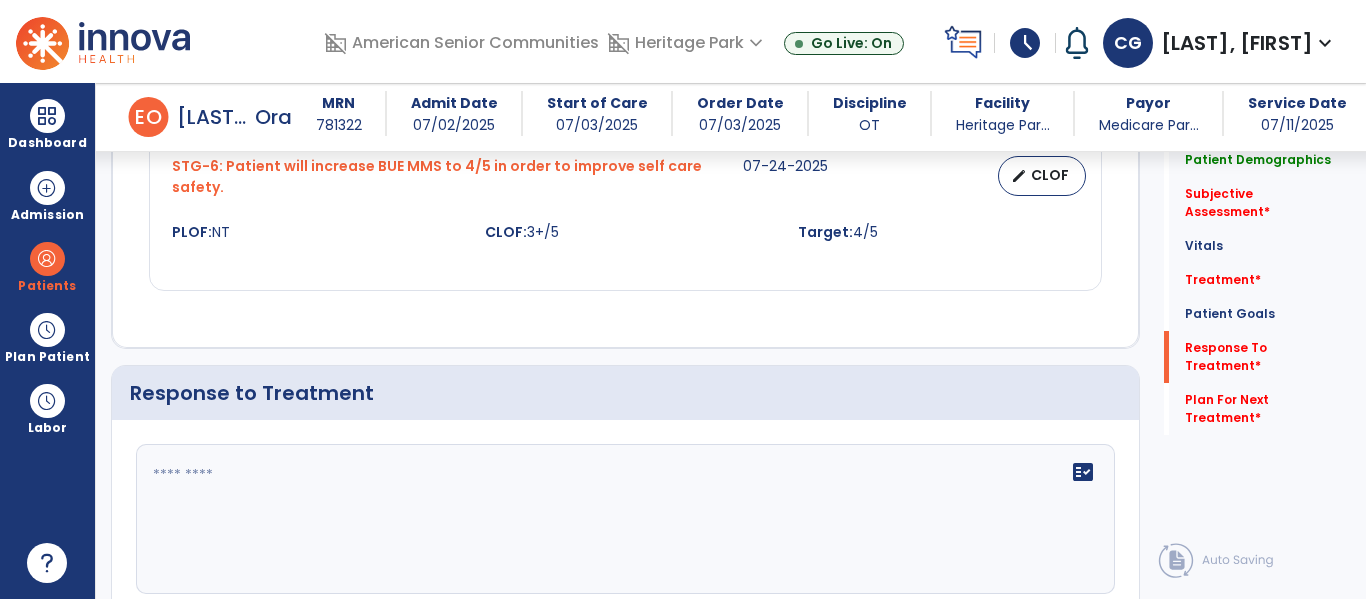 scroll, scrollTop: 2531, scrollLeft: 0, axis: vertical 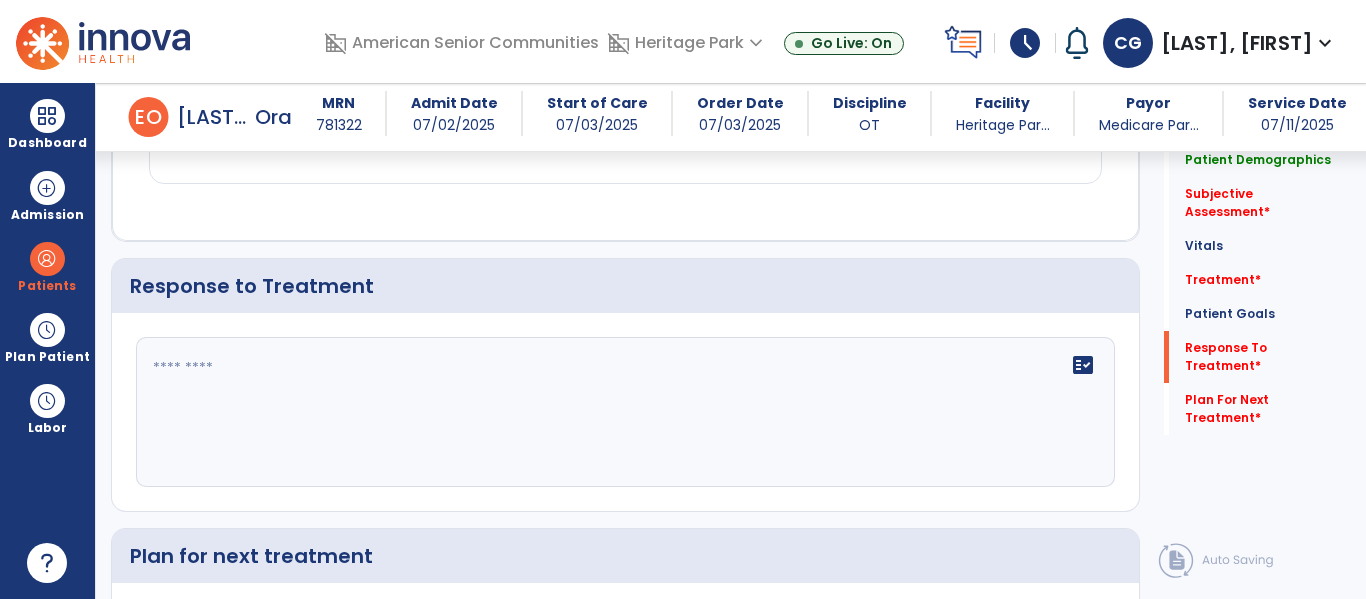 click on "fact_check" 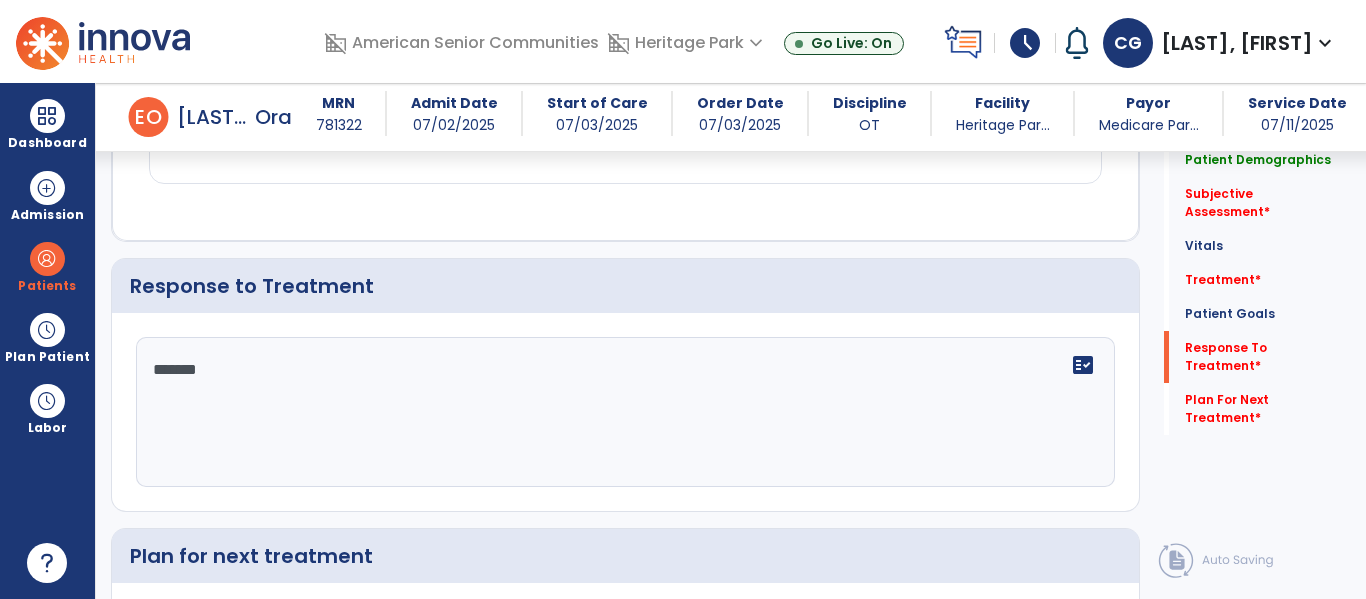 type on "********" 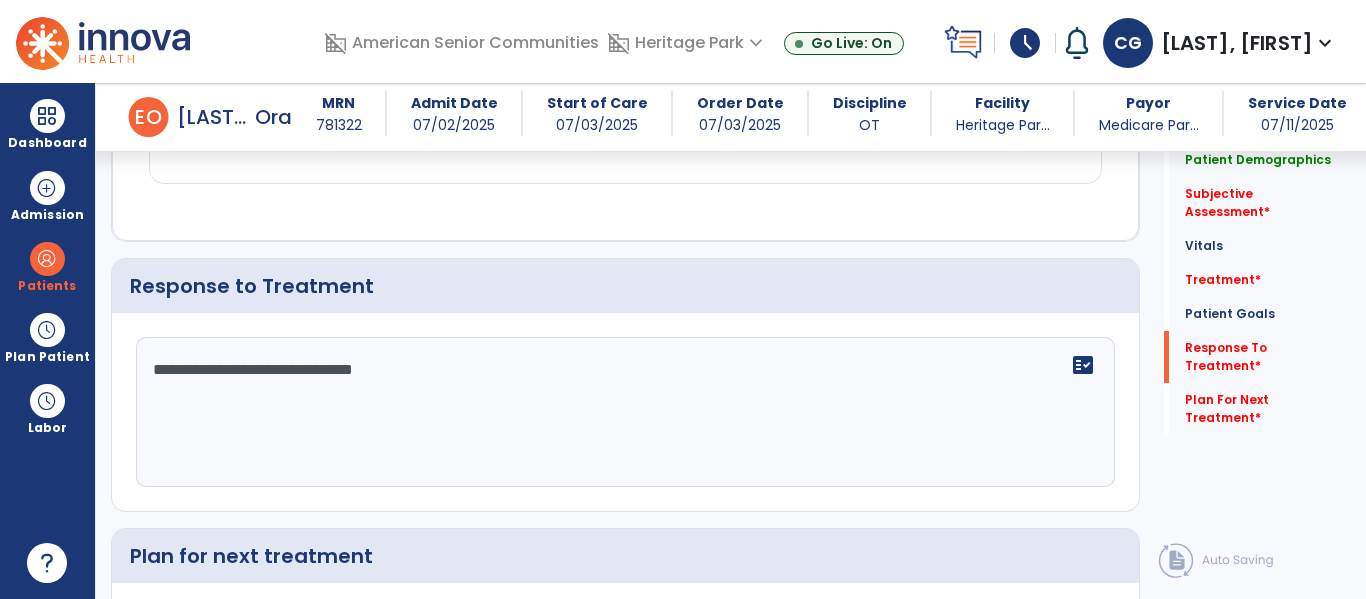 type on "**********" 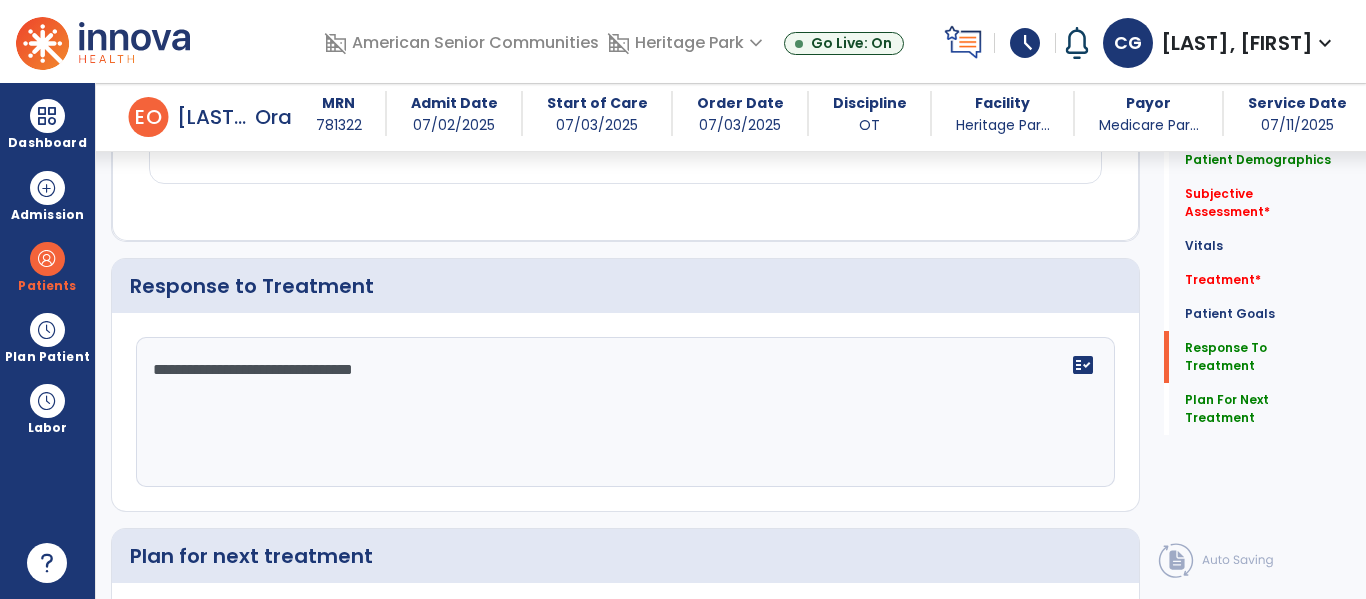 click on "**********" 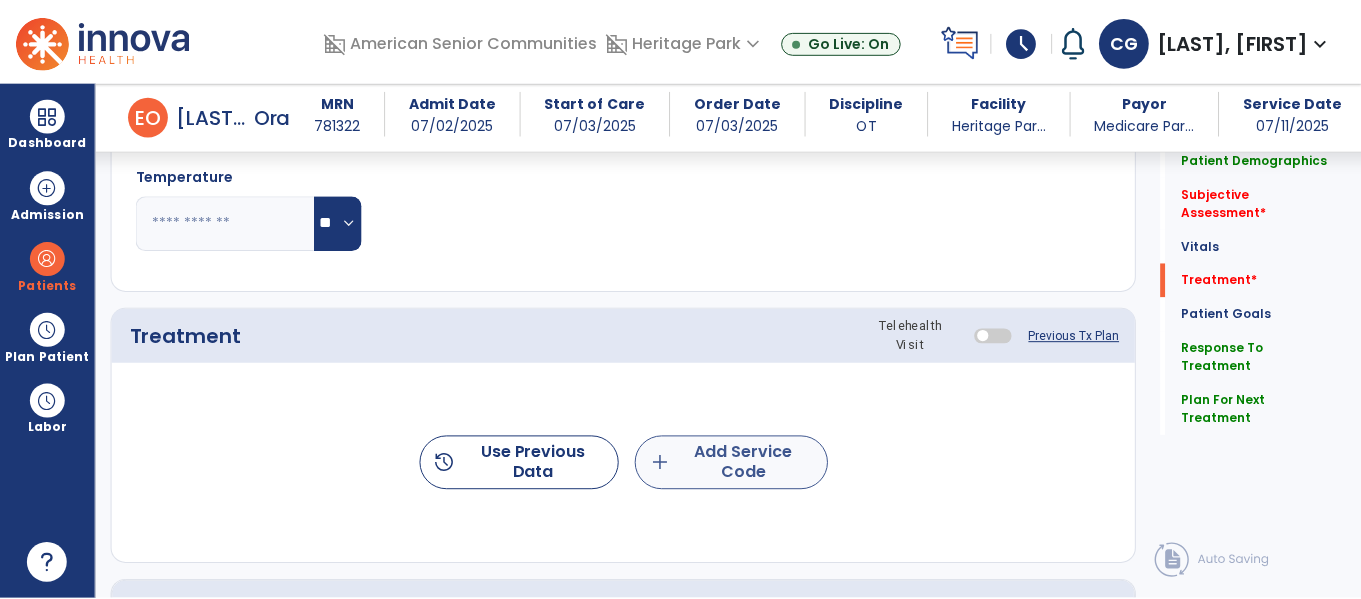 scroll, scrollTop: 1057, scrollLeft: 0, axis: vertical 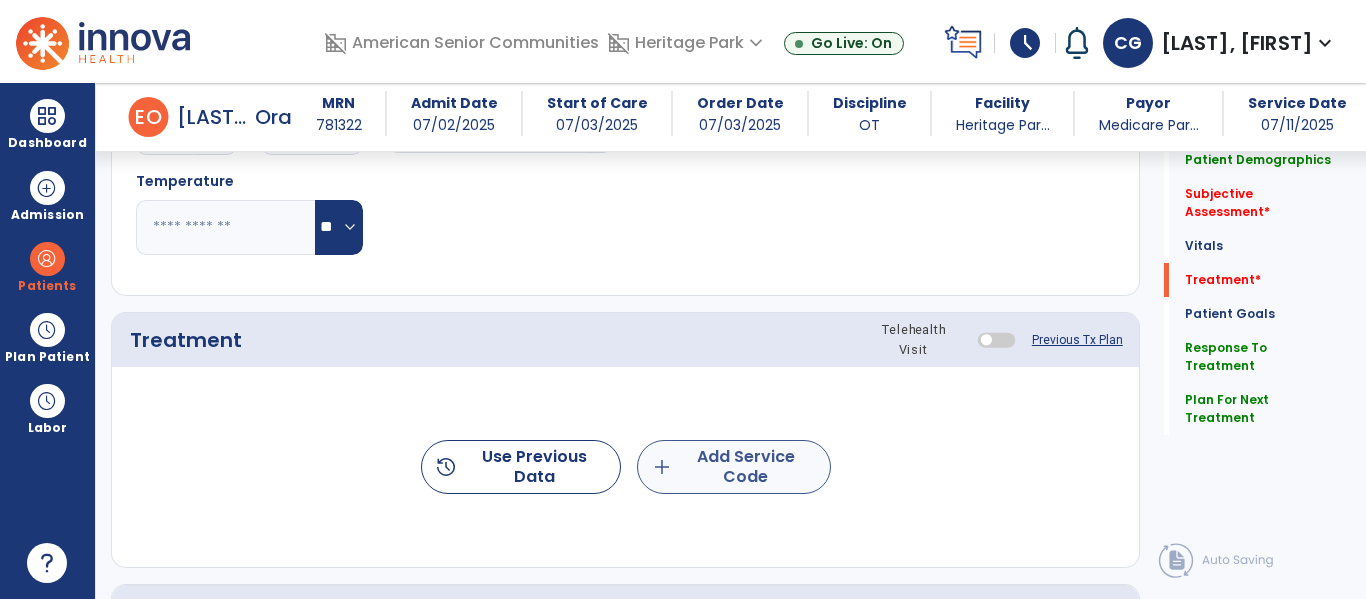type on "**********" 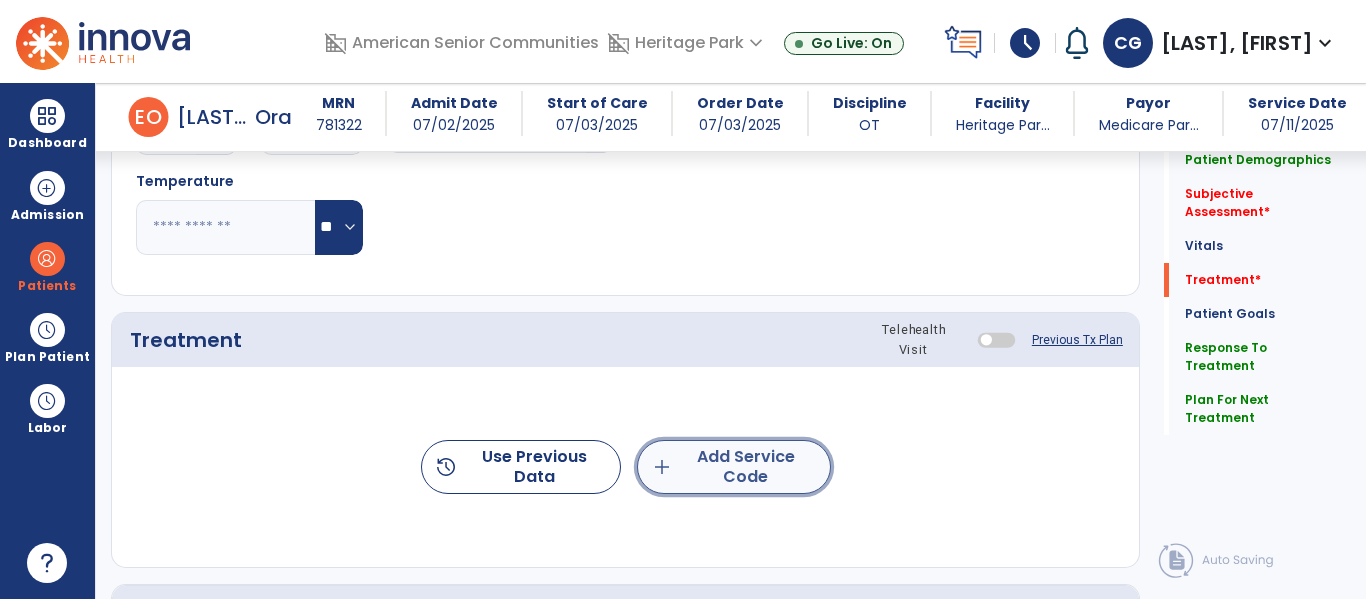 click on "add  Add Service Code" 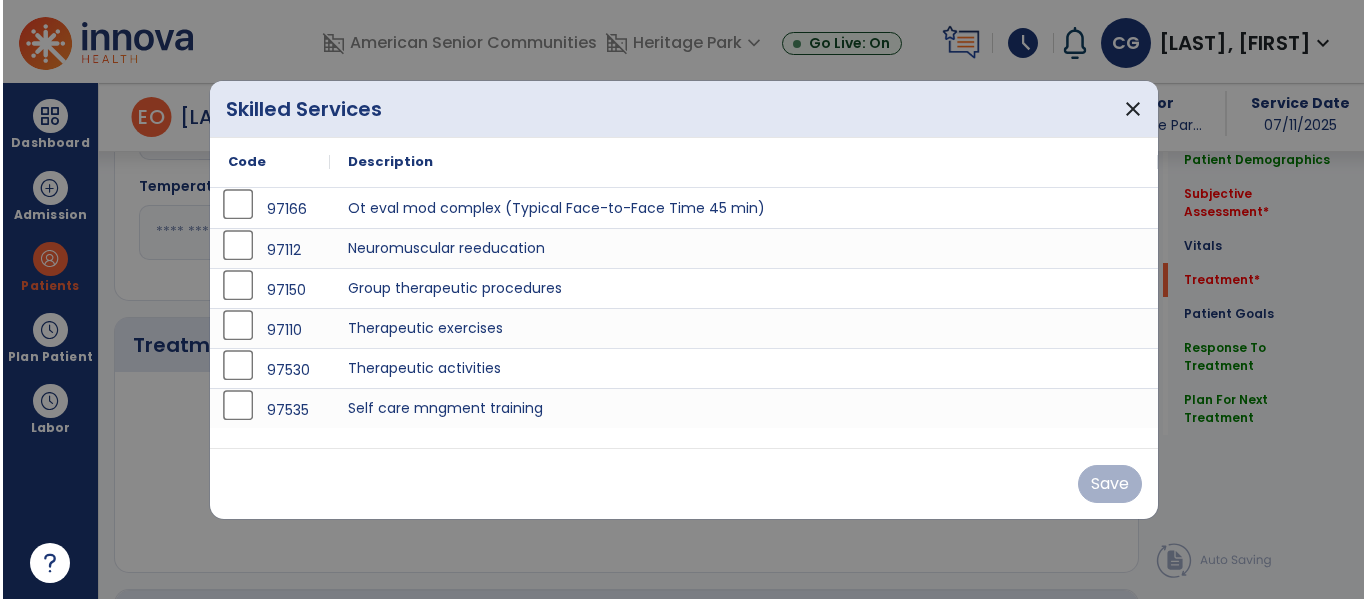 scroll, scrollTop: 1057, scrollLeft: 0, axis: vertical 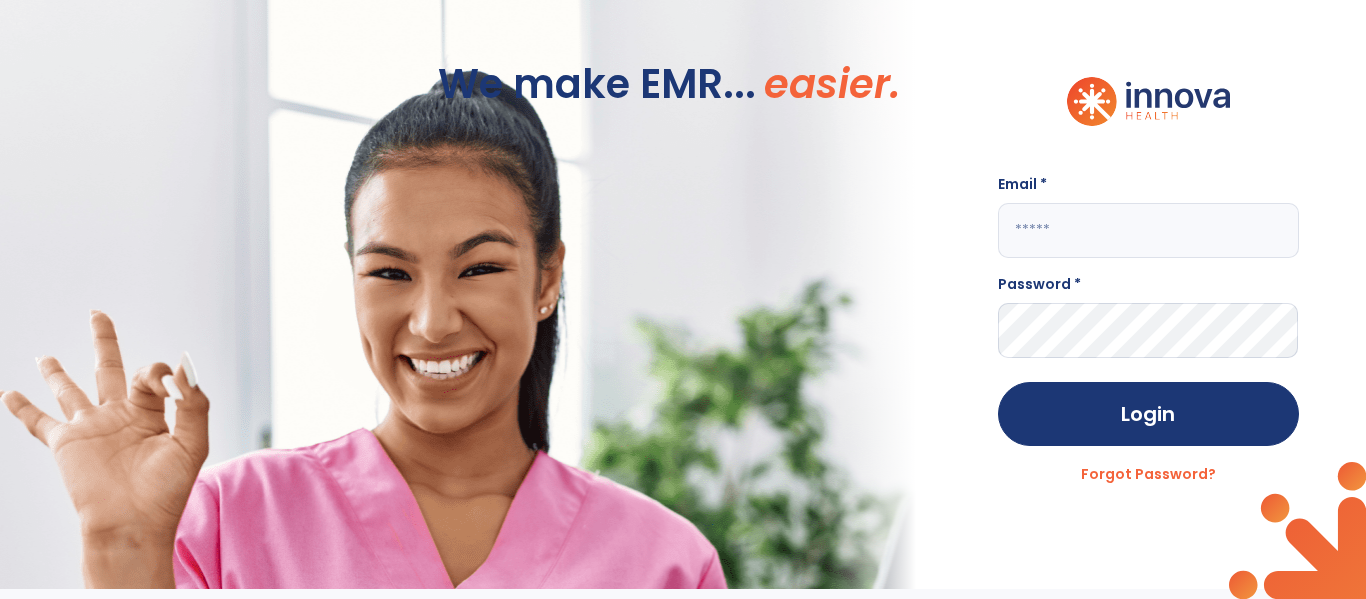 click 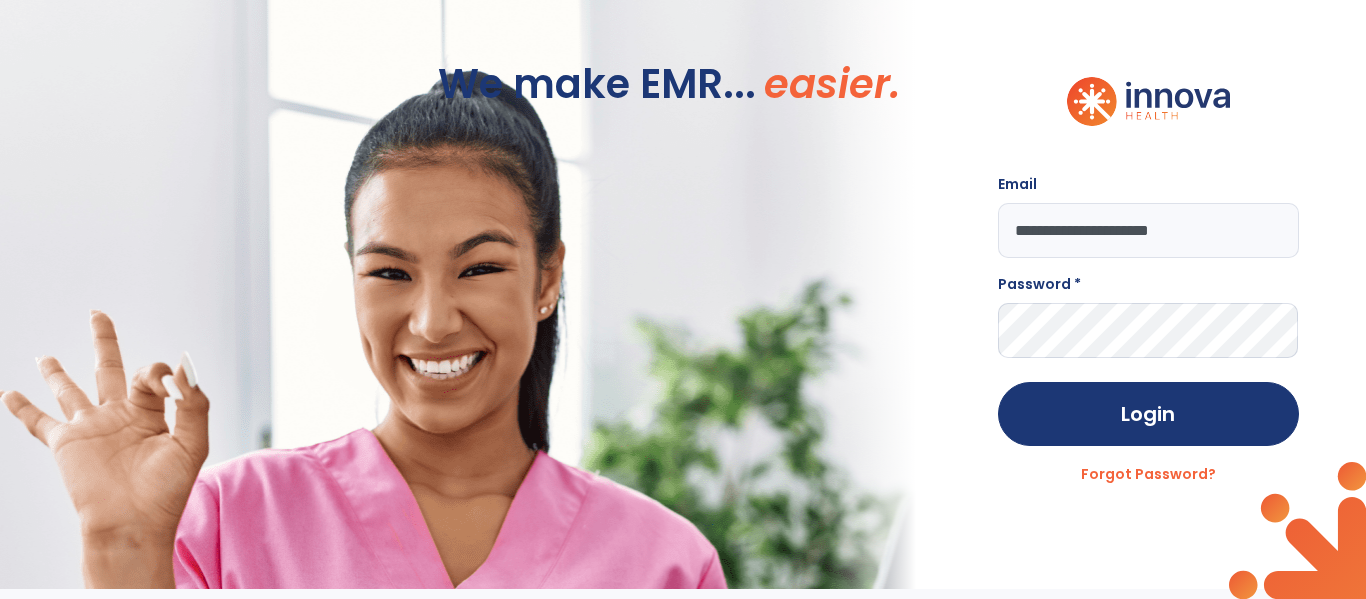 type on "**********" 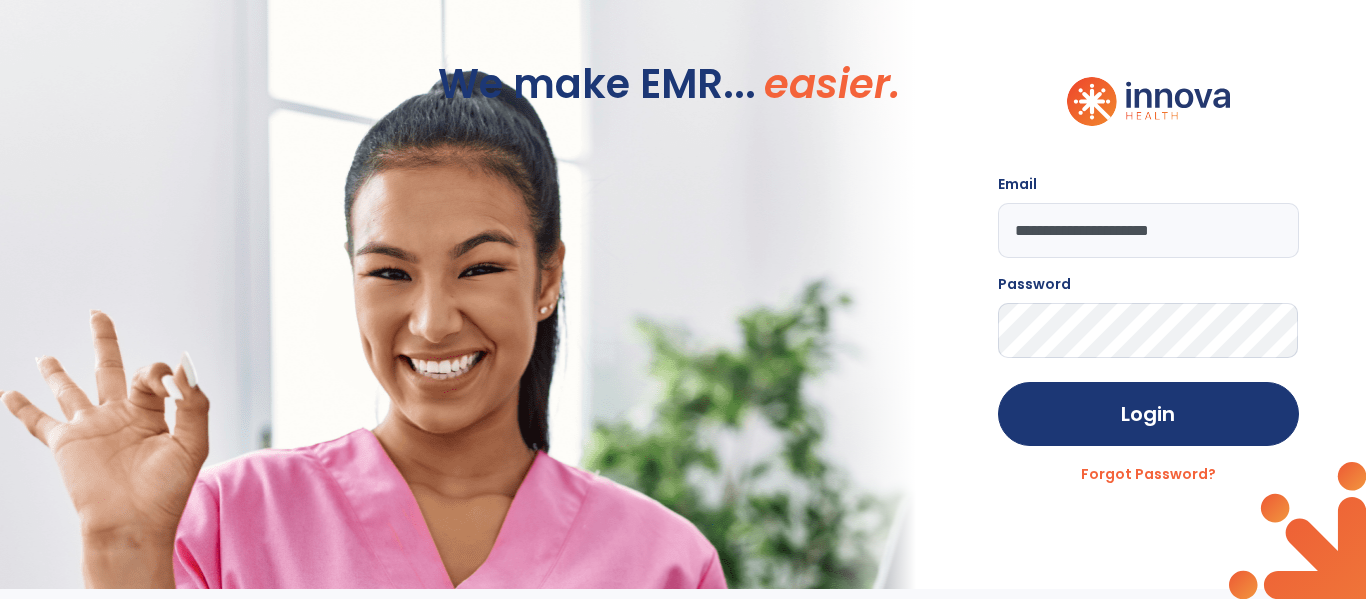 click on "Login" 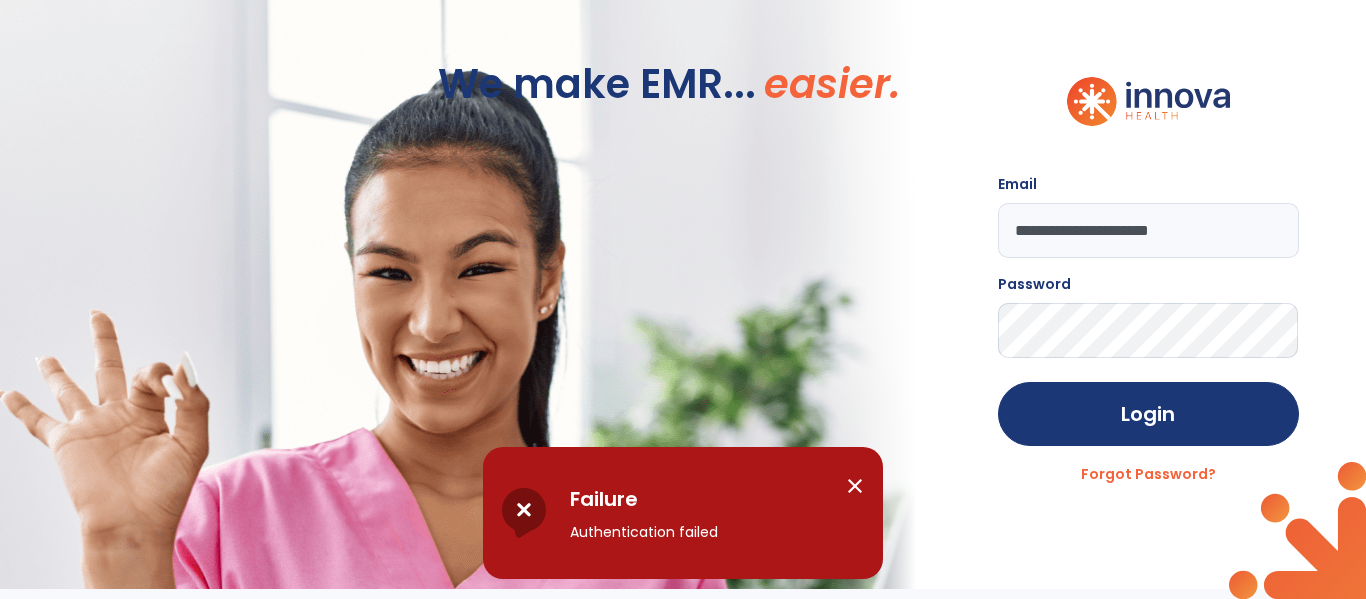click on "Login" 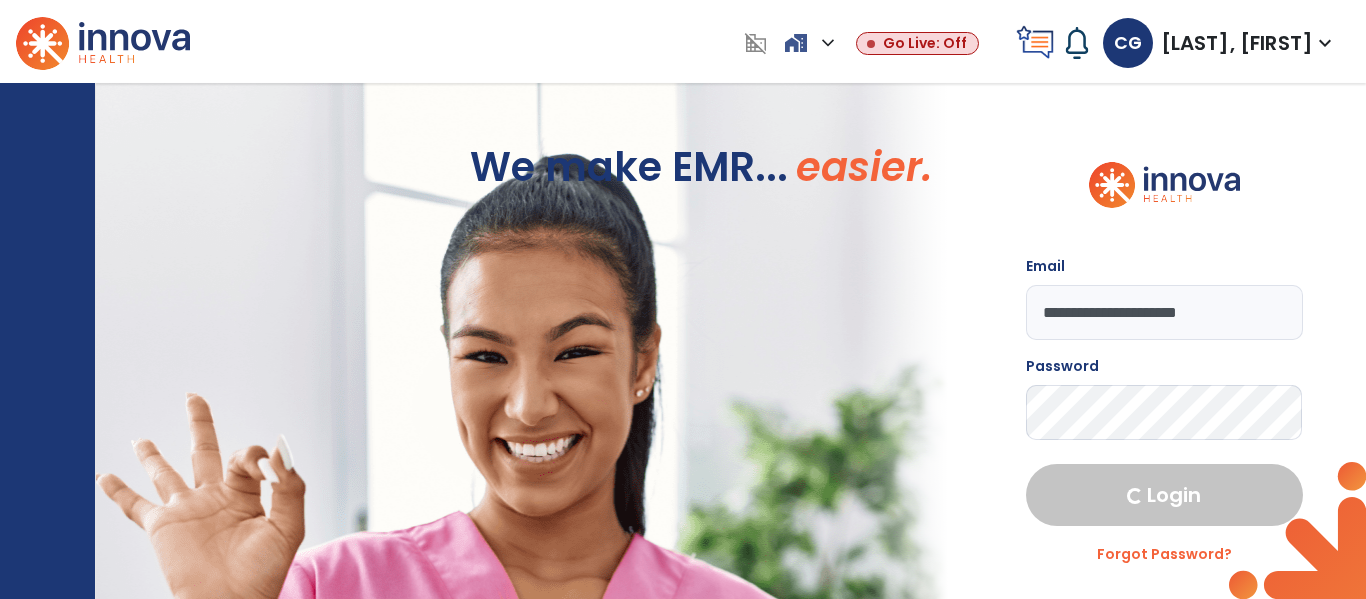 select on "****" 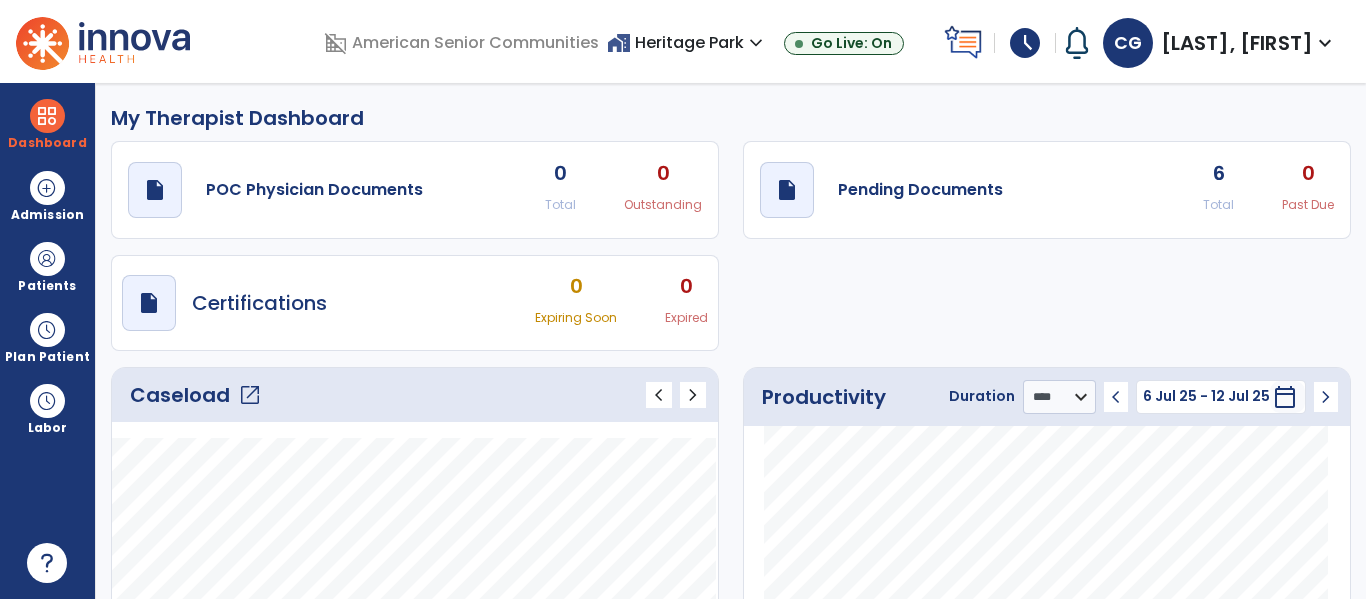 click on "draft   open_in_new  Pending Documents 6 Total 0 Past Due" 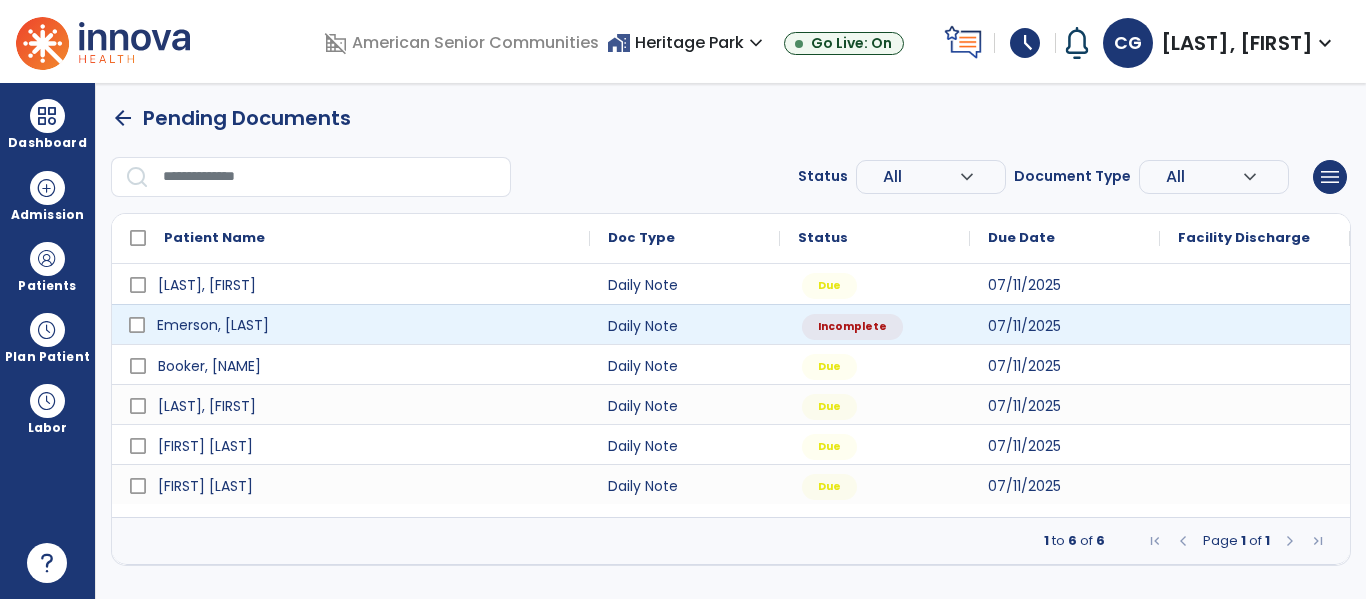 click on "Emerson, [LAST]" at bounding box center (365, 325) 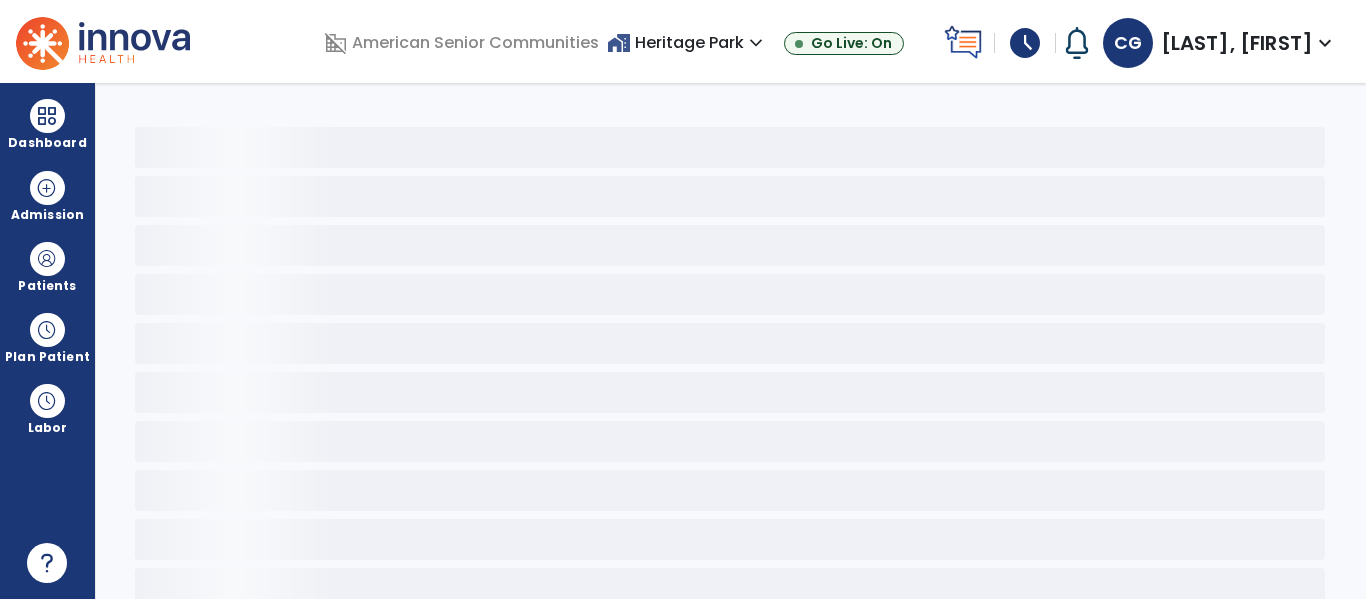 select on "*" 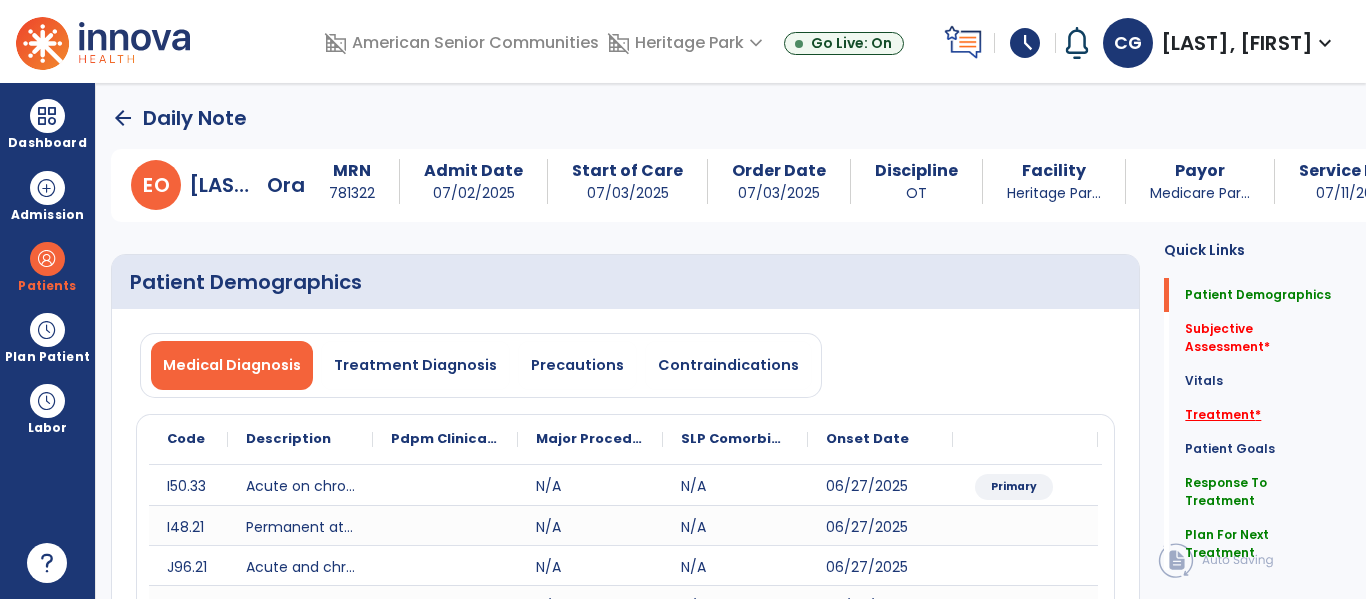 click on "Treatment   *" 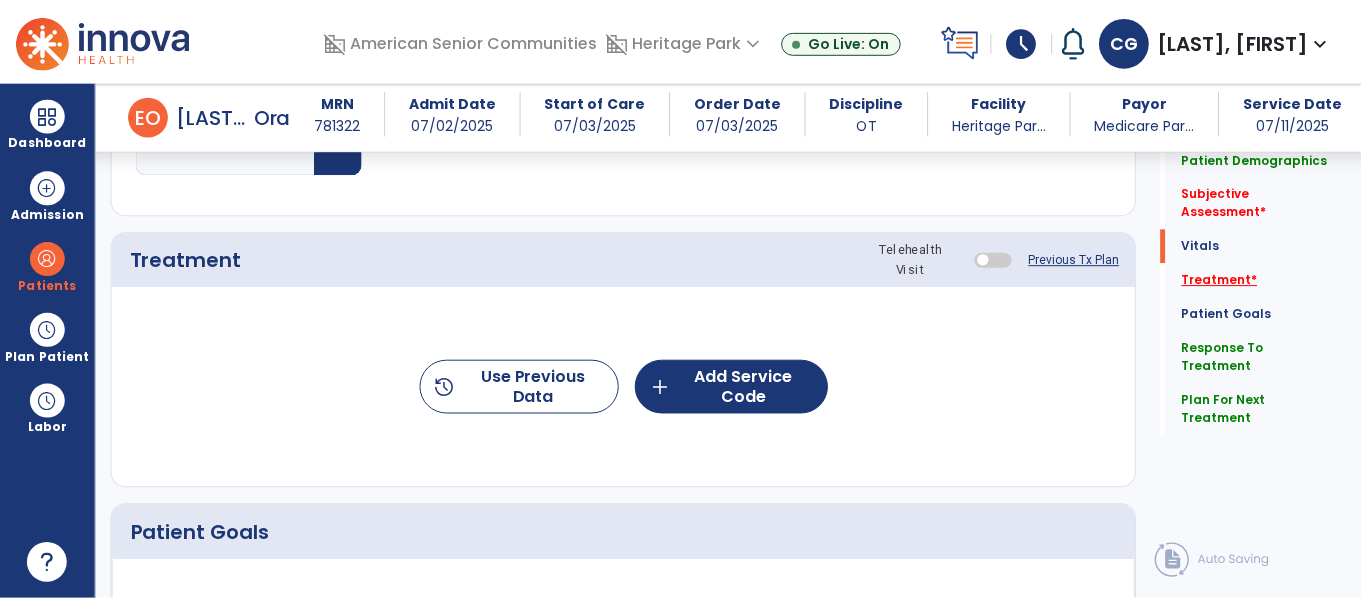 scroll, scrollTop: 1175, scrollLeft: 0, axis: vertical 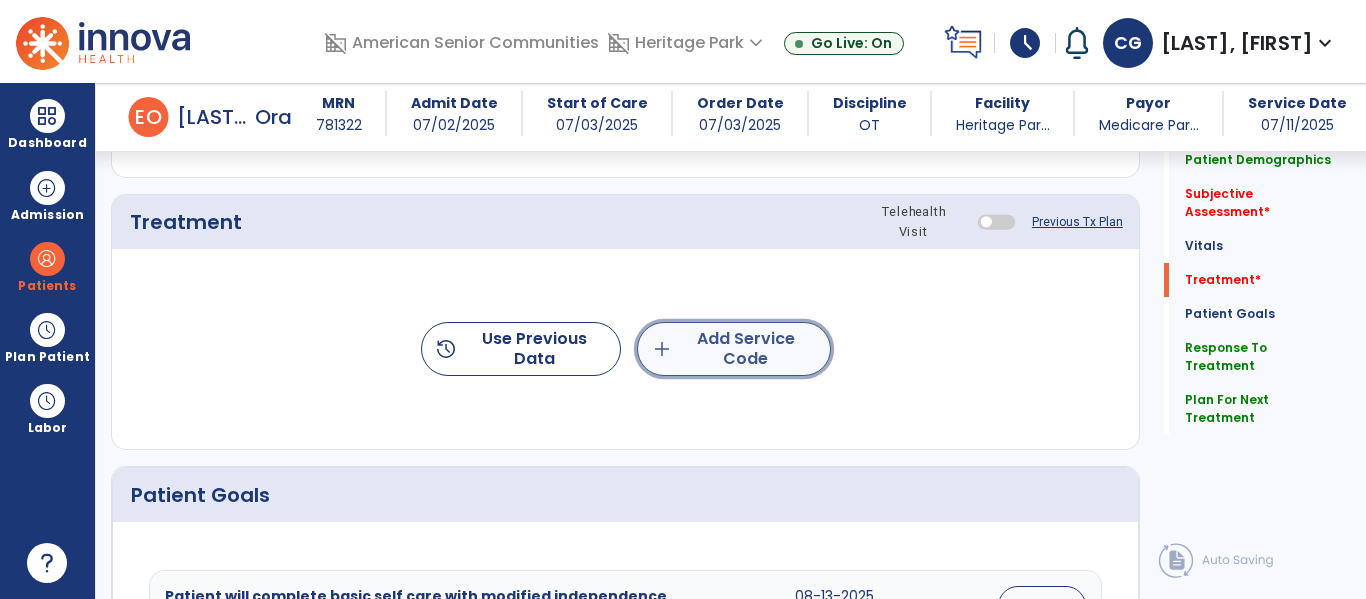click on "add  Add Service Code" 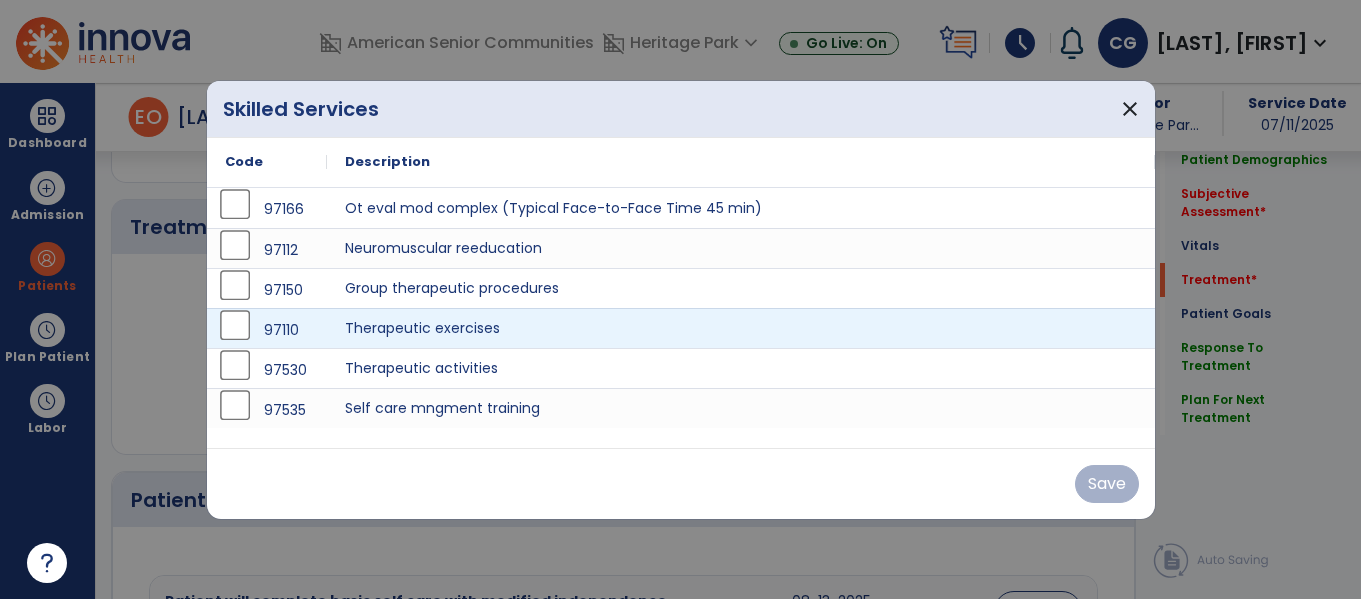 scroll, scrollTop: 1175, scrollLeft: 0, axis: vertical 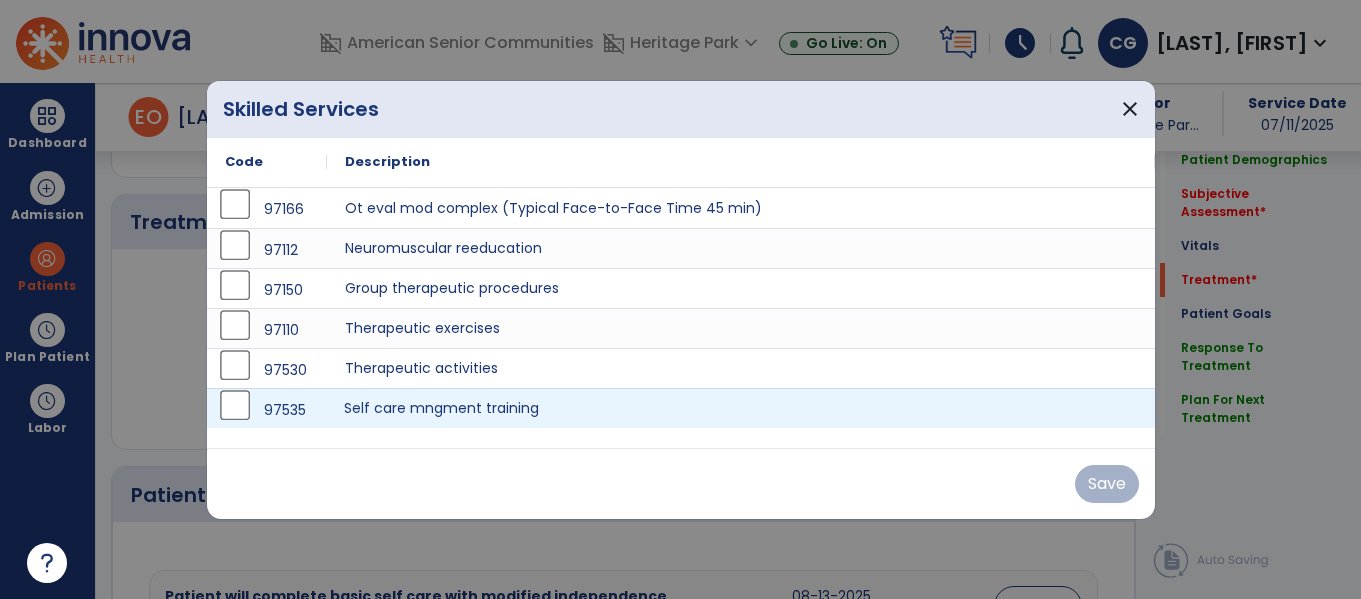 click on "Self care mngment training" at bounding box center (741, 408) 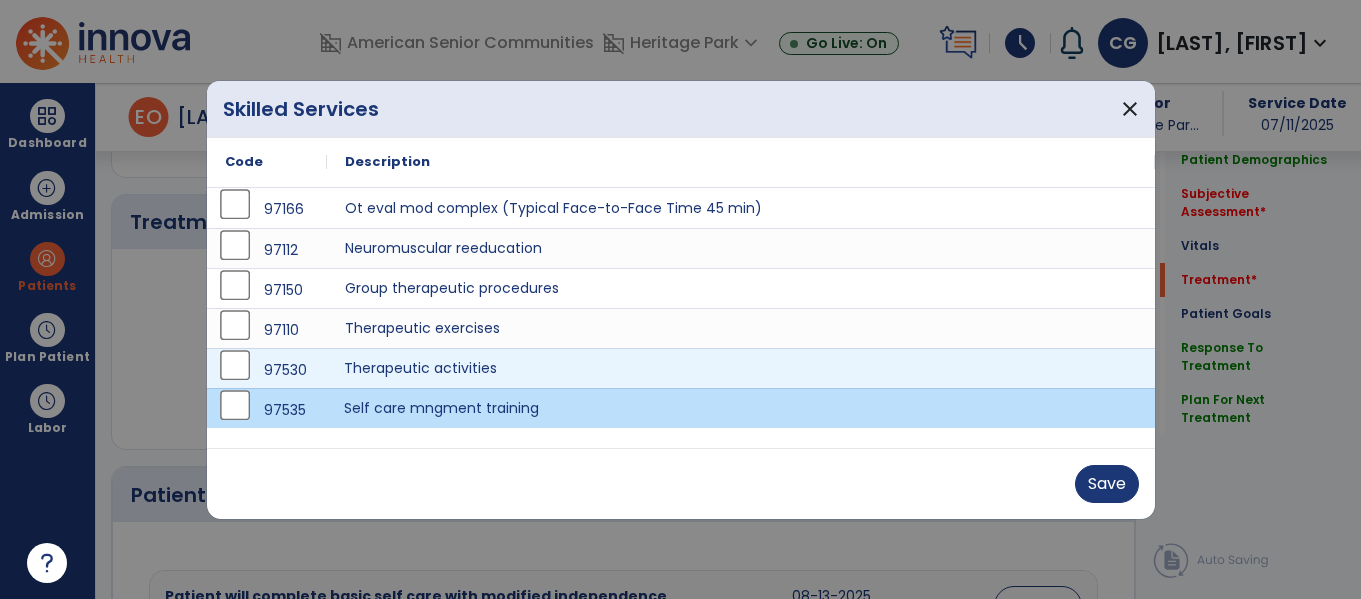 click on "Therapeutic activities" at bounding box center [741, 368] 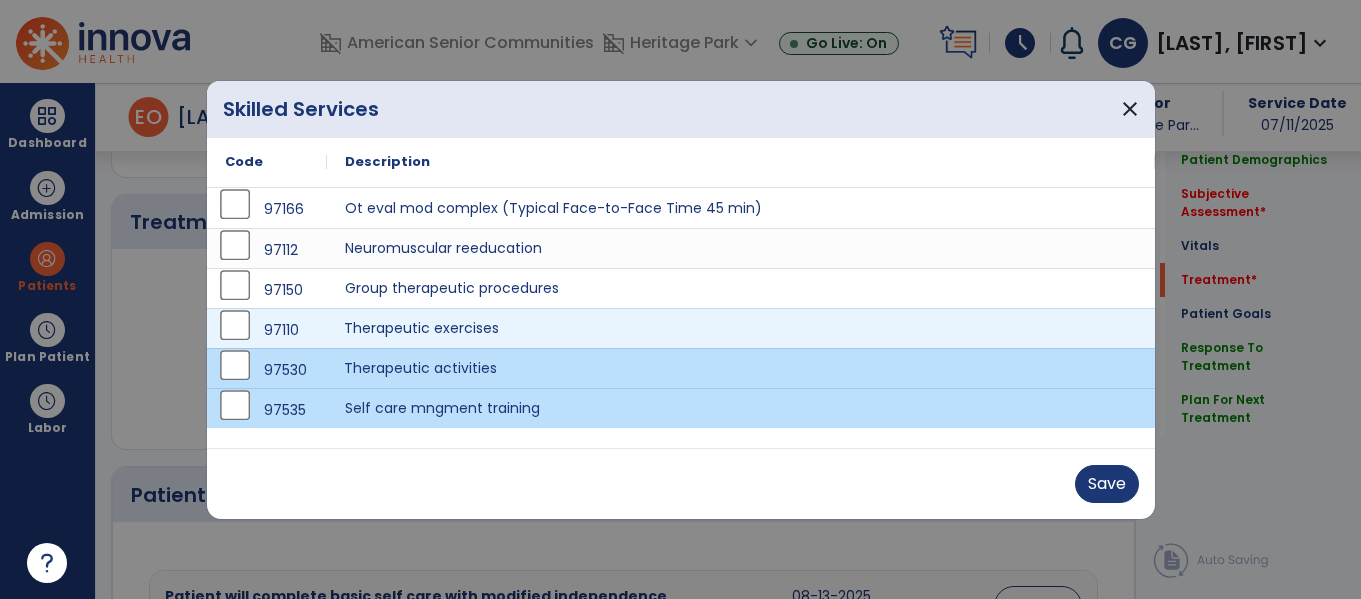 click on "Therapeutic exercises" at bounding box center (741, 328) 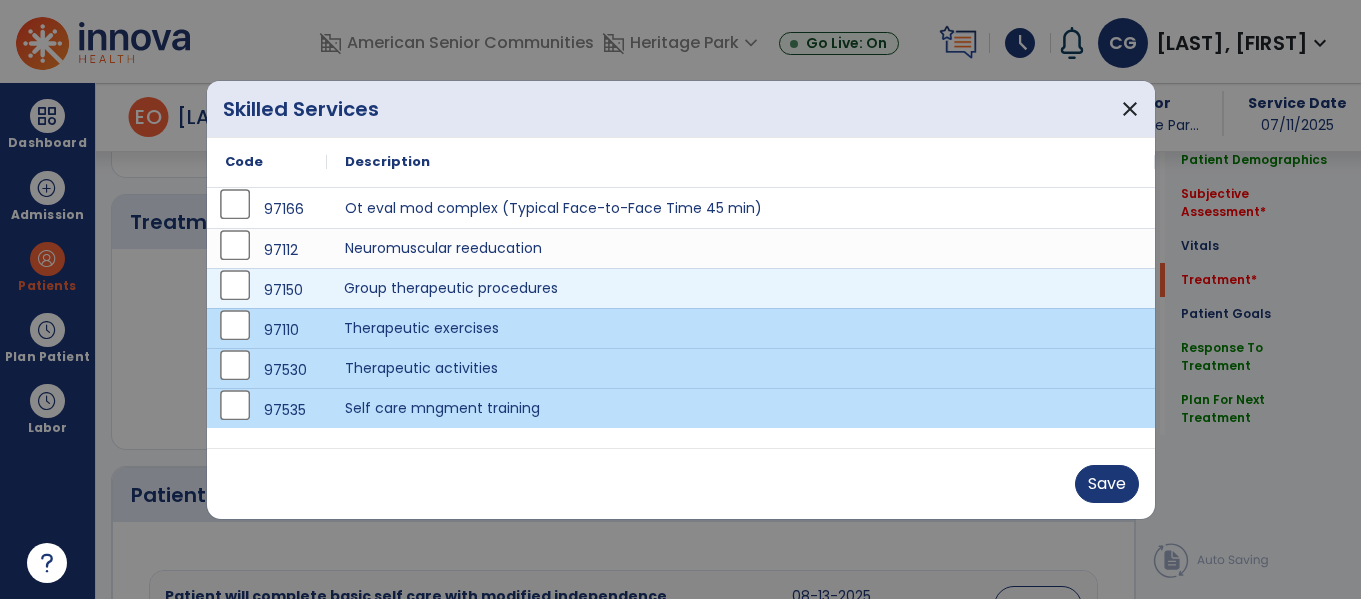 click on "Group therapeutic procedures" at bounding box center [741, 288] 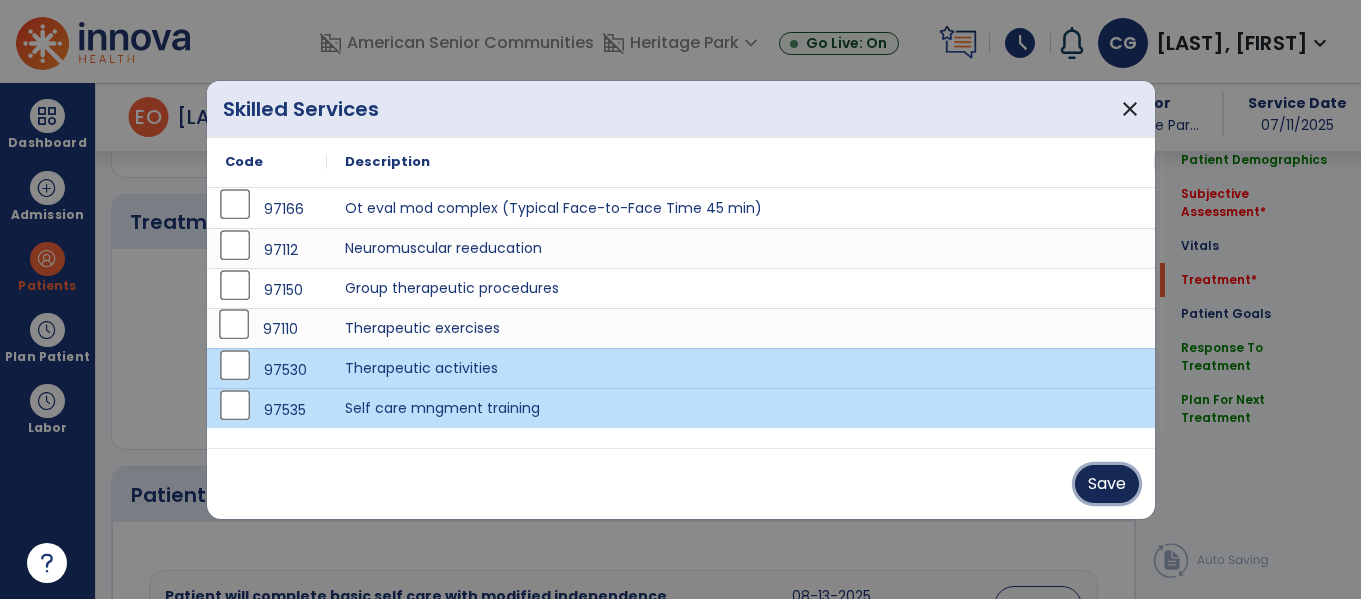 click on "Save" at bounding box center [1107, 484] 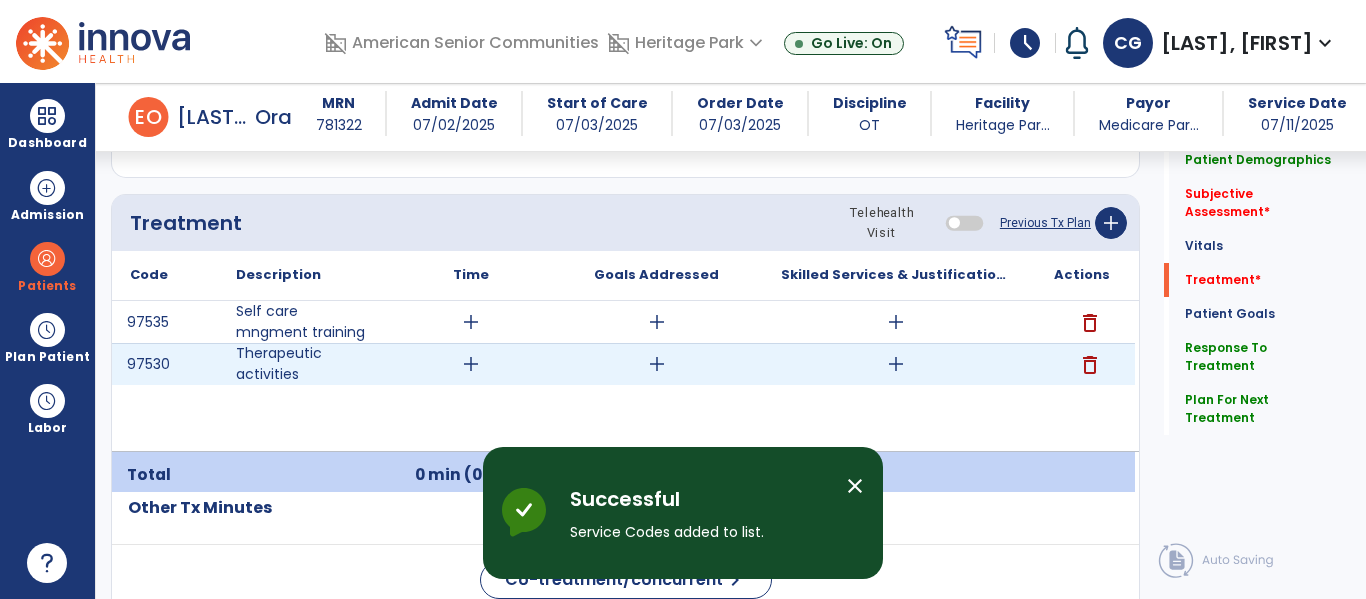 click on "add" at bounding box center [471, 364] 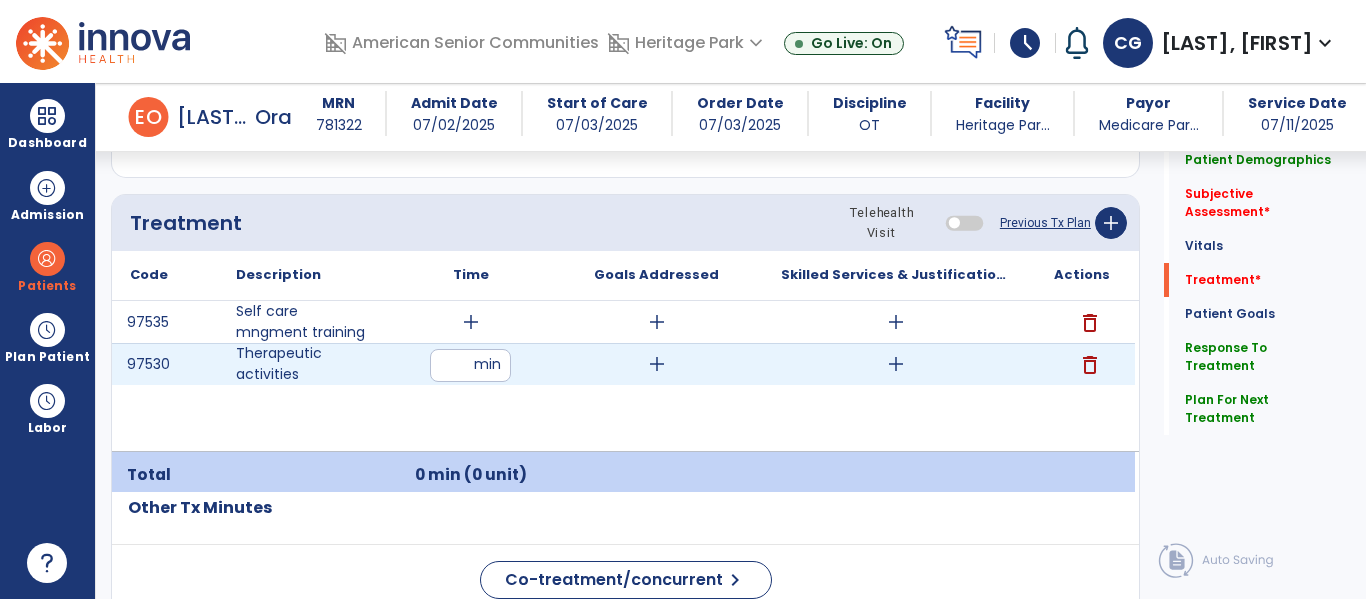 type on "**" 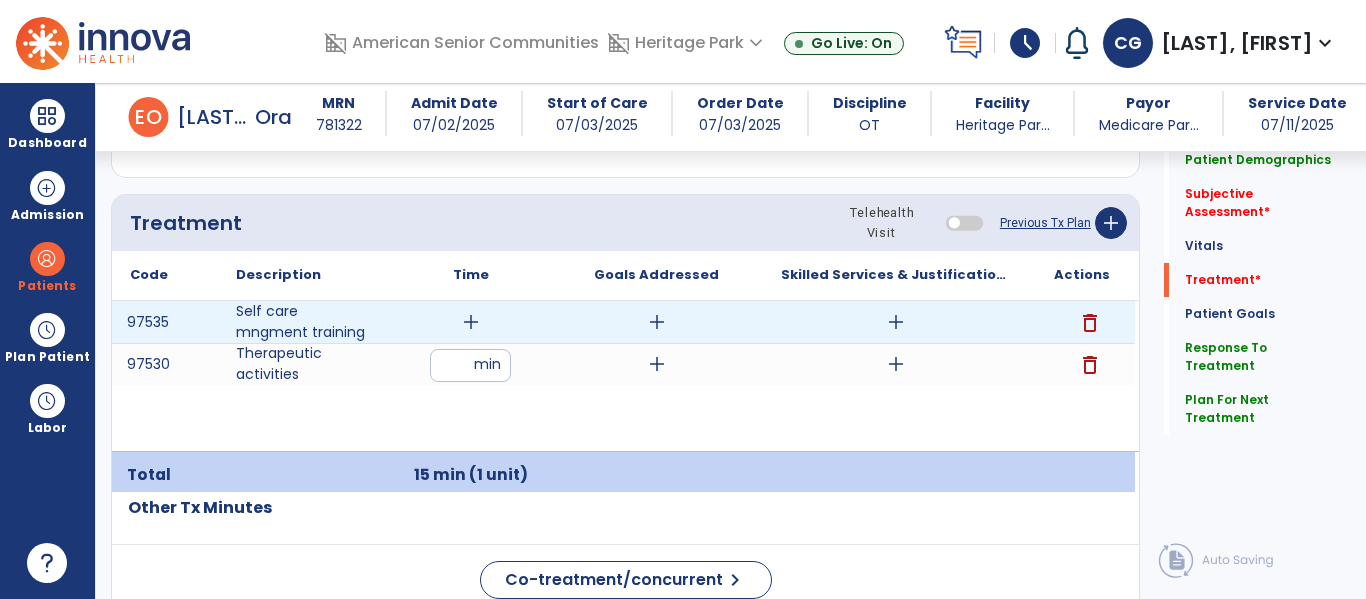 click on "add" at bounding box center (471, 322) 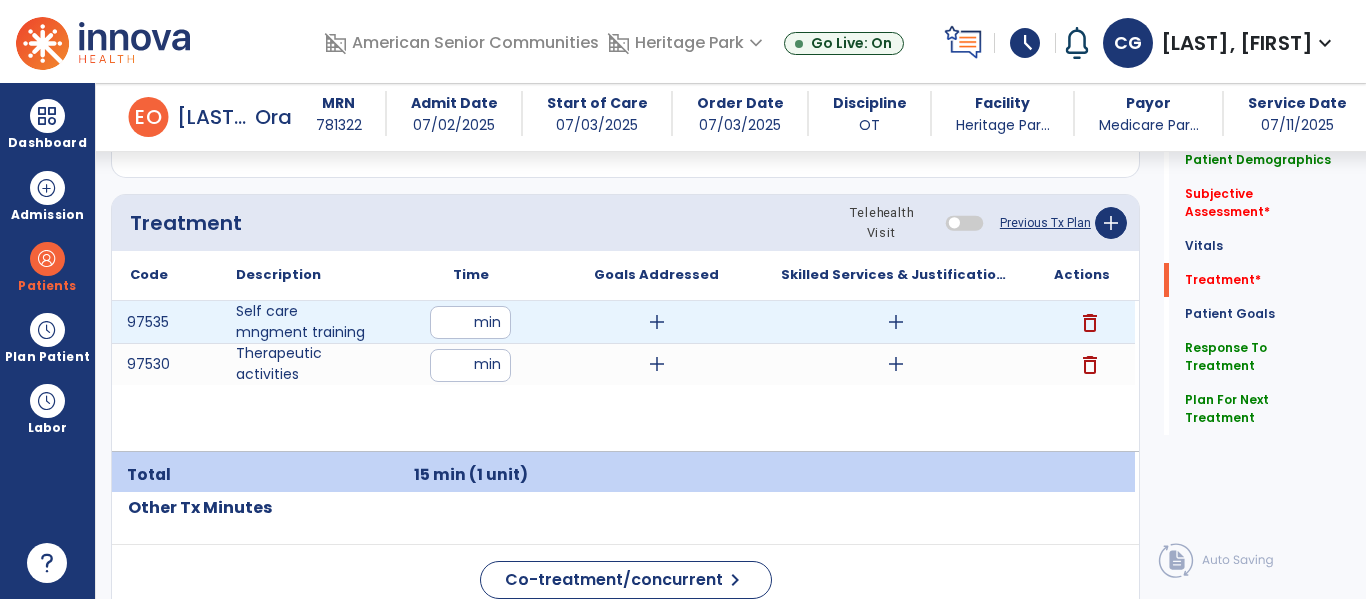 type on "**" 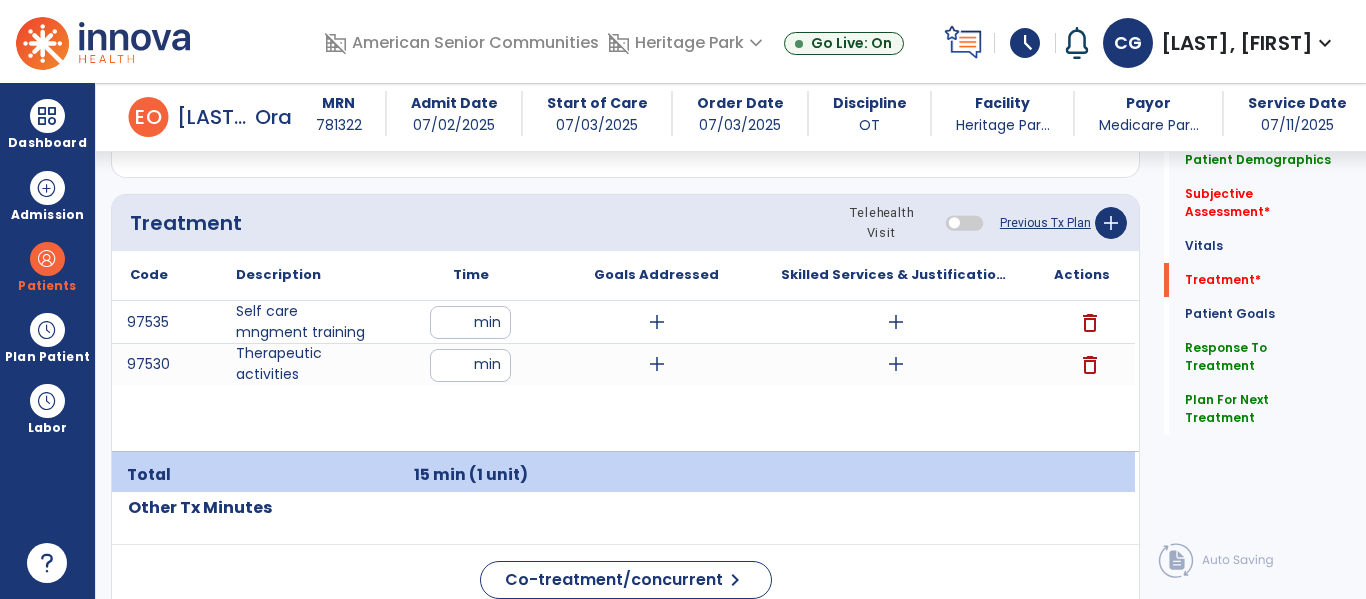 click on "97535  Self care mngment training  ** min add add delete 97530  Therapeutic activities  ** min add add delete" at bounding box center (623, 376) 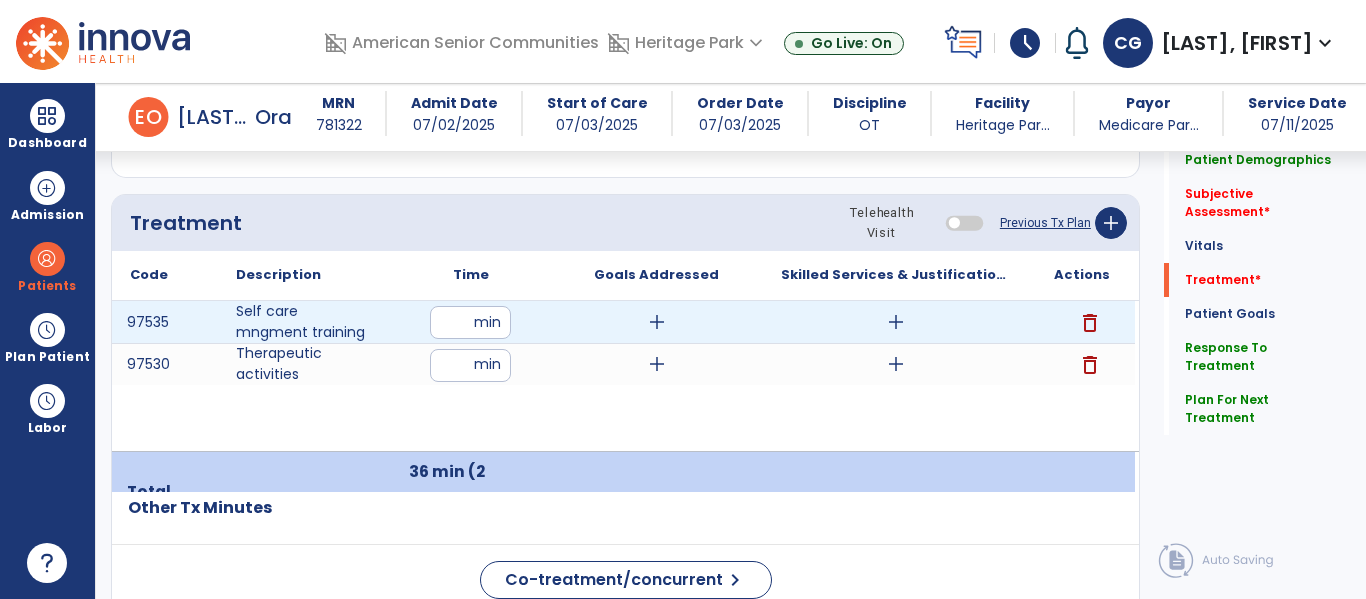 click on "add" at bounding box center [657, 322] 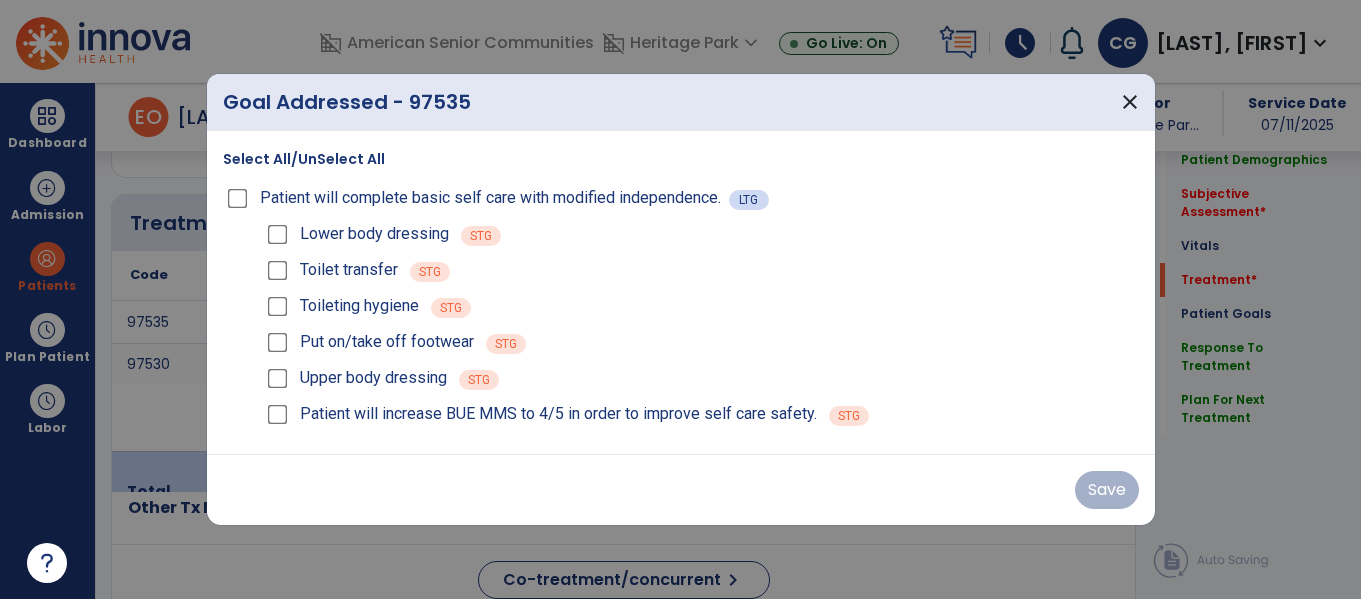 scroll, scrollTop: 1175, scrollLeft: 0, axis: vertical 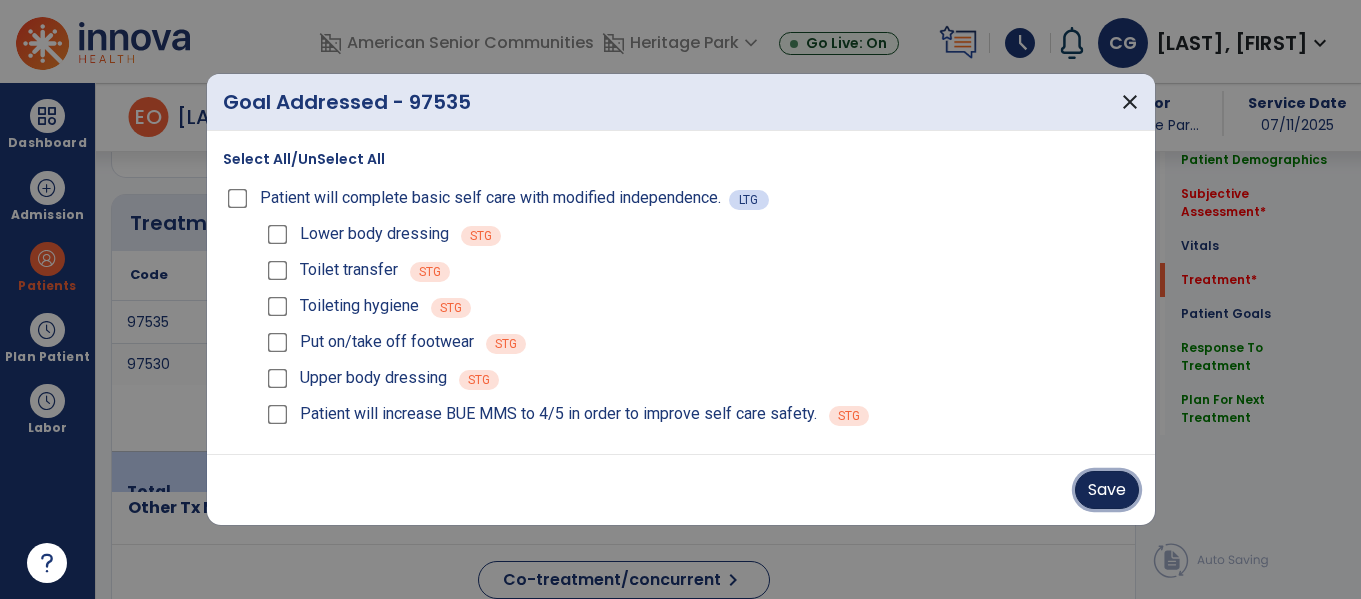 click on "Save" at bounding box center [1107, 490] 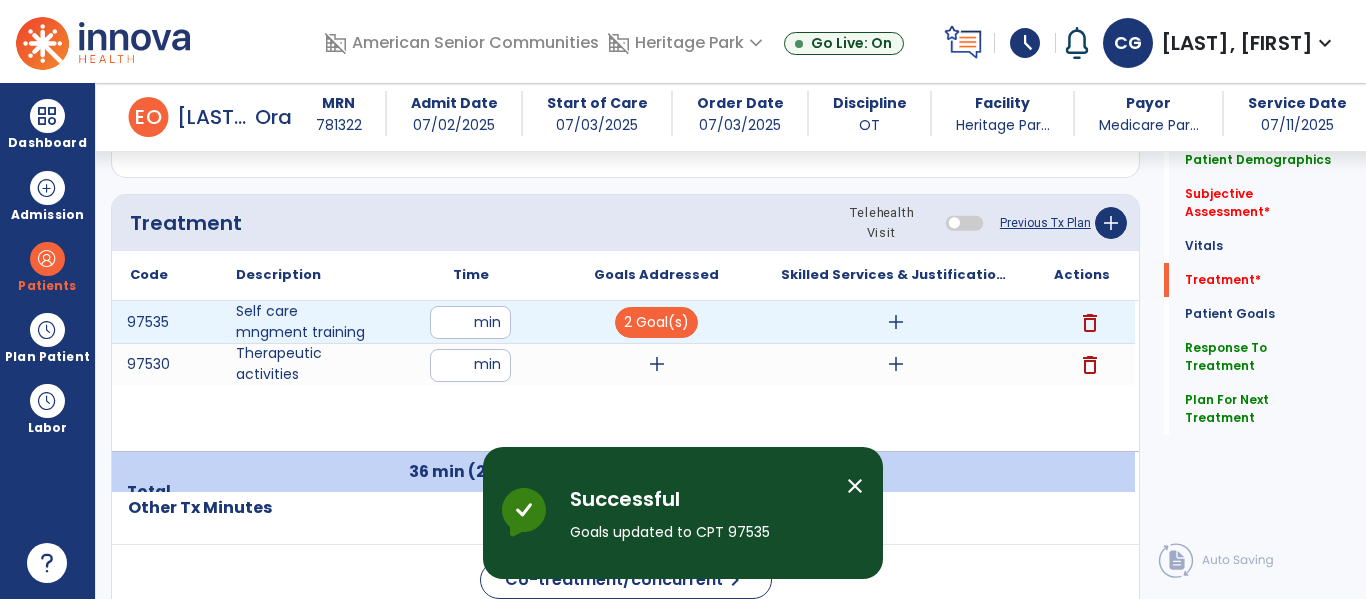 click on "add" at bounding box center (896, 322) 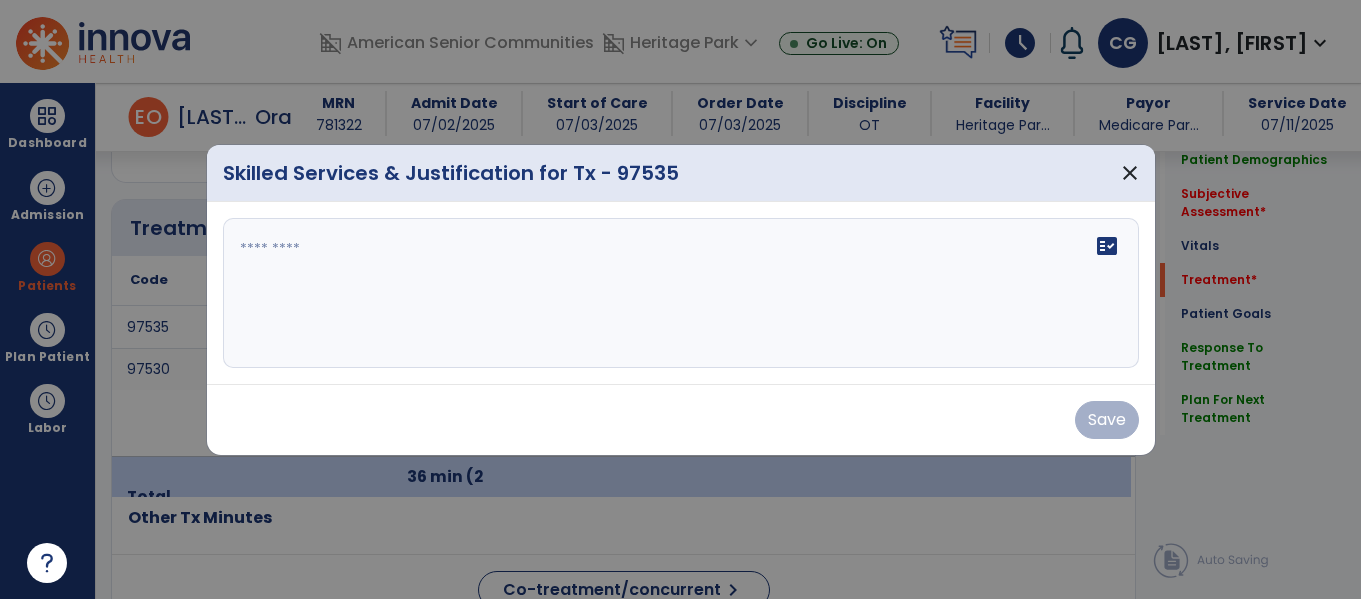 scroll, scrollTop: 1175, scrollLeft: 0, axis: vertical 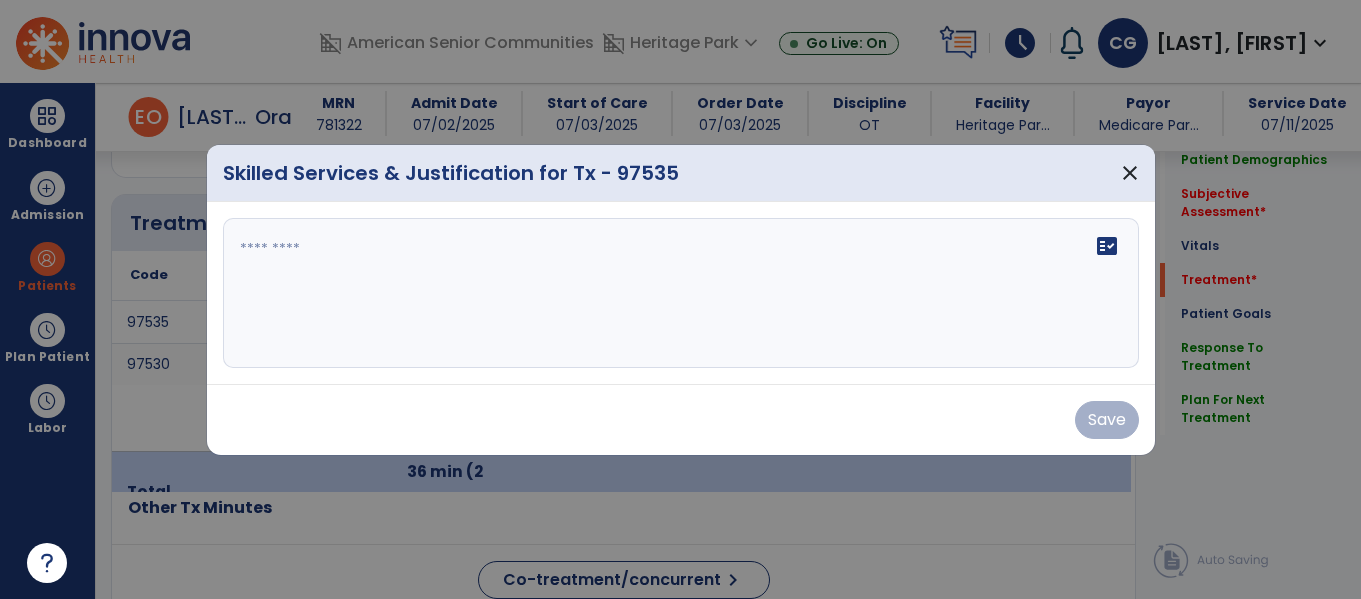 click on "fact_check" at bounding box center (681, 293) 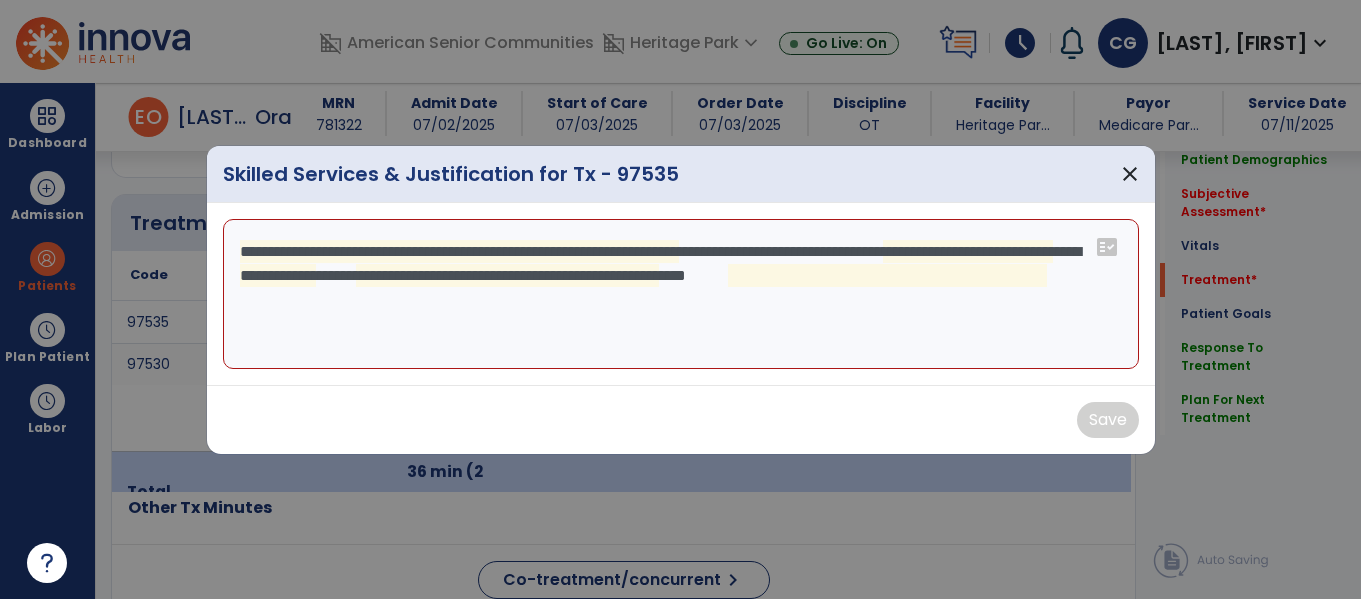 click on "**********" at bounding box center [681, 294] 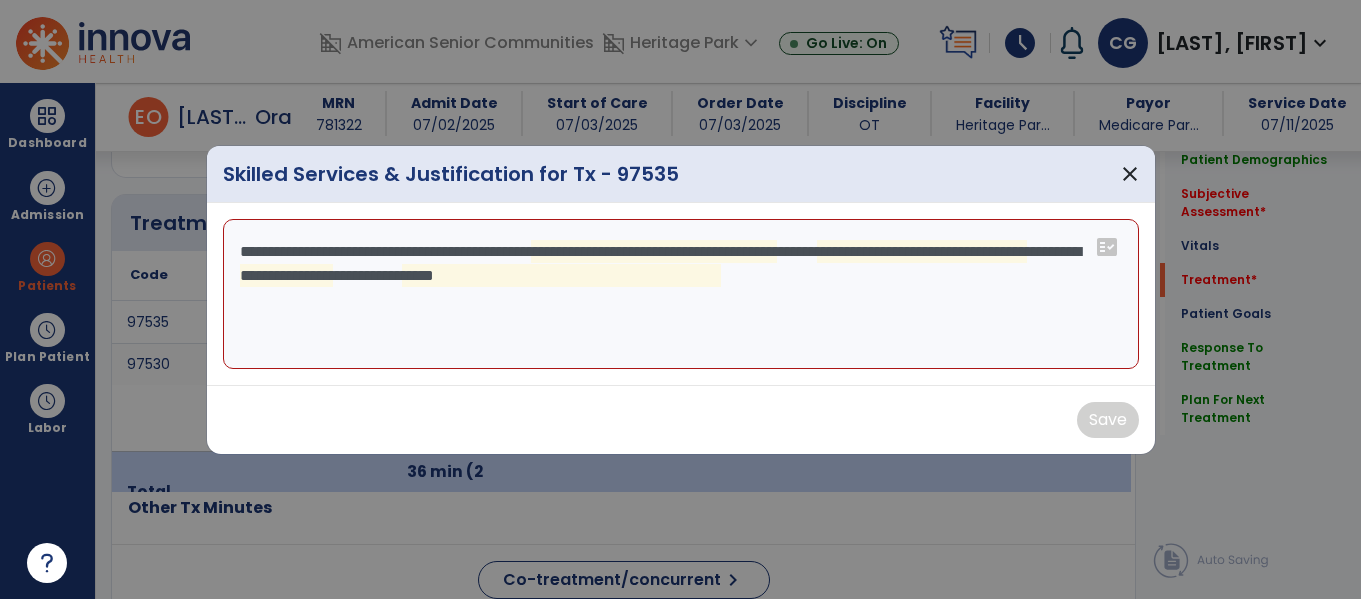 click on "**********" at bounding box center (681, 294) 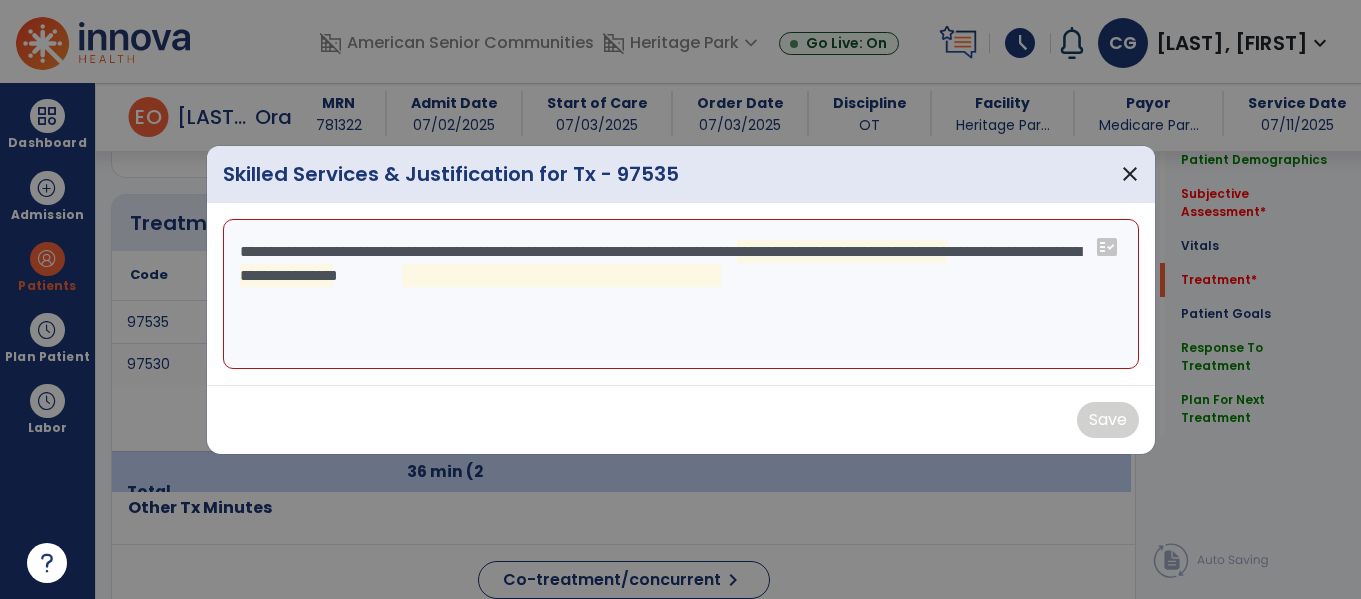 click on "**********" at bounding box center (681, 294) 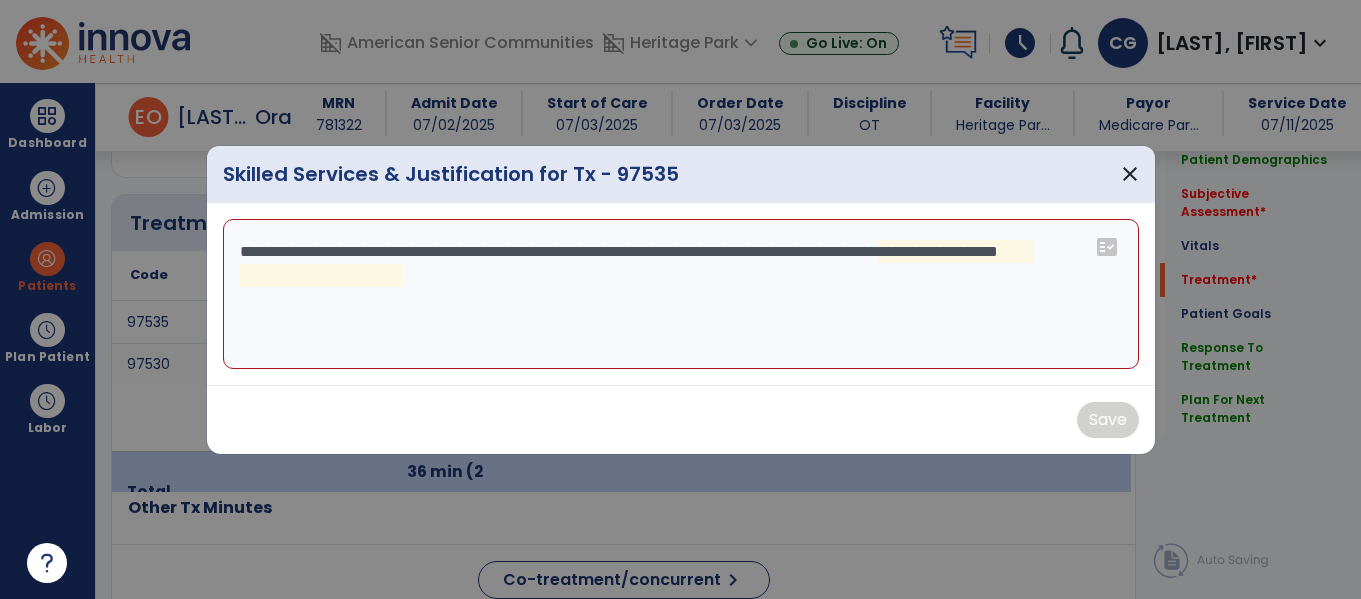 click on "**********" at bounding box center [681, 294] 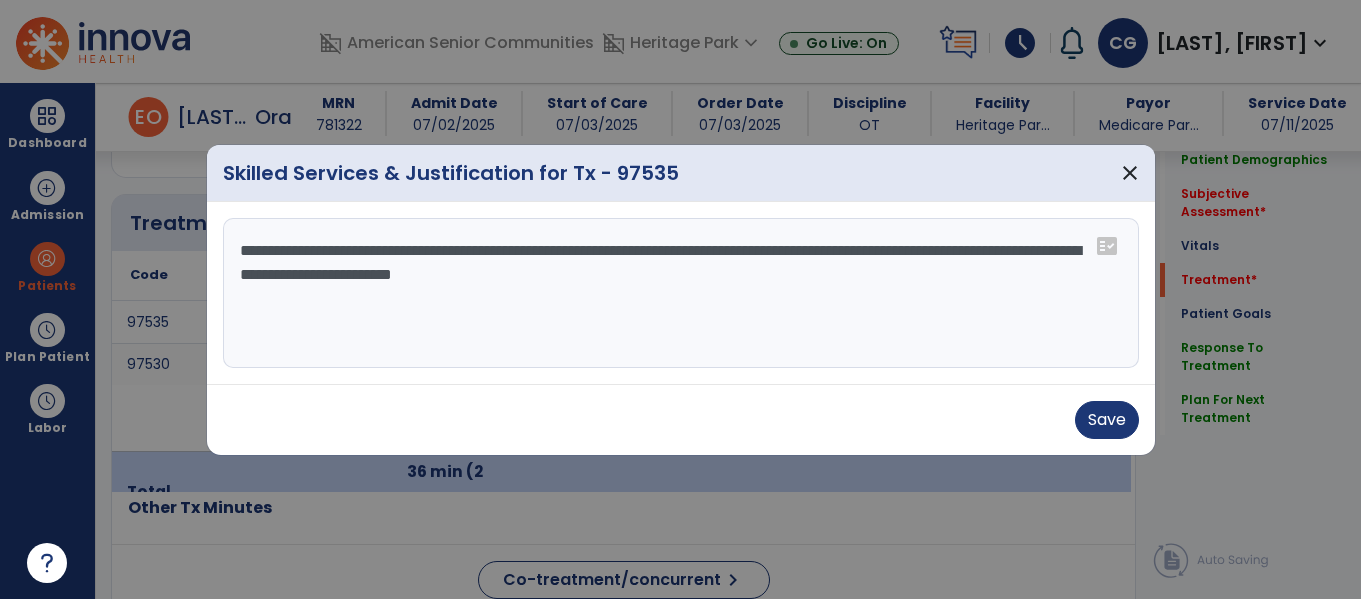 click on "**********" at bounding box center (681, 293) 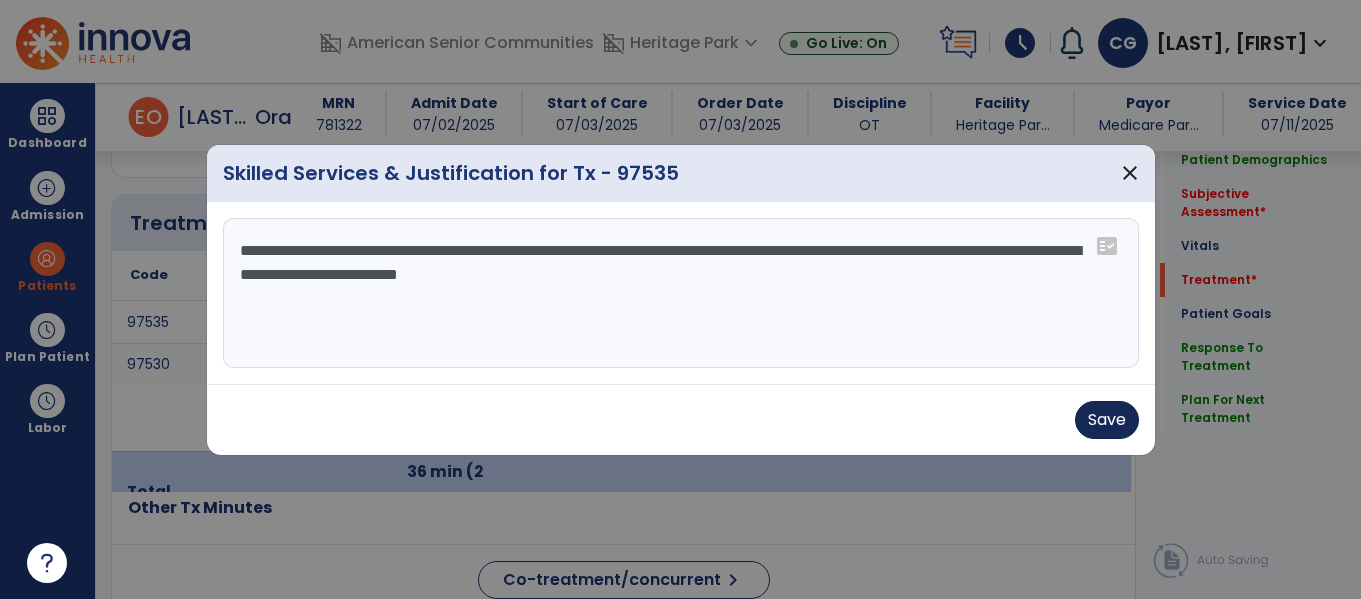 type on "**********" 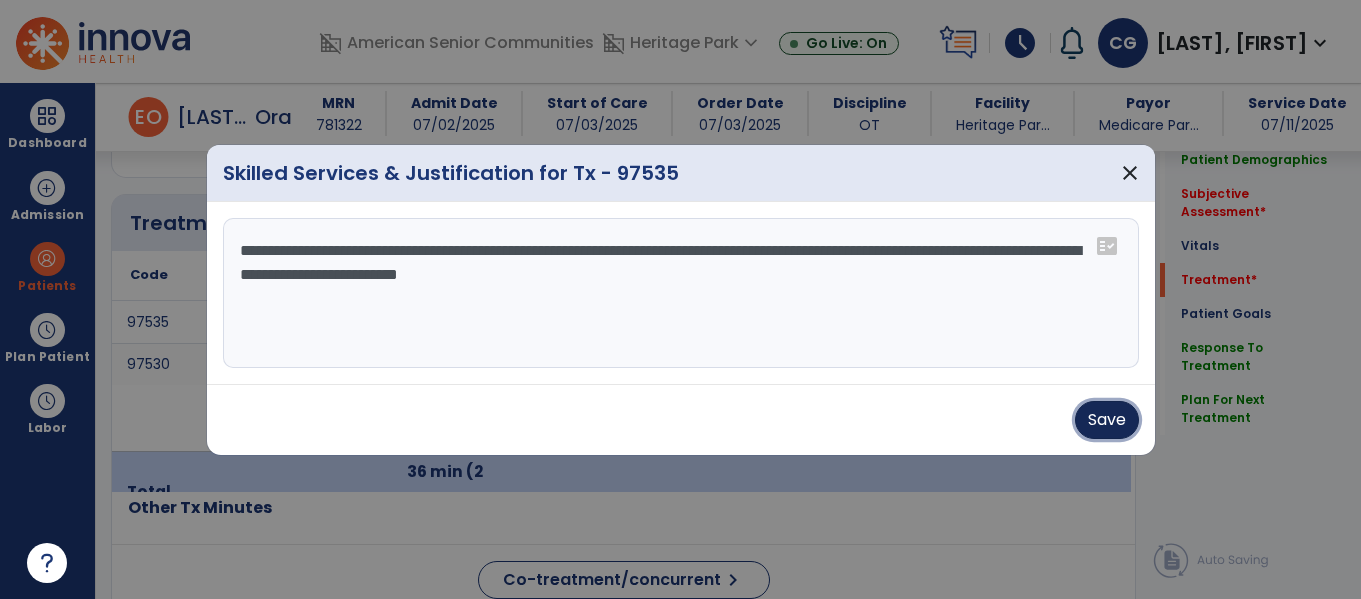 click on "Save" at bounding box center (1107, 420) 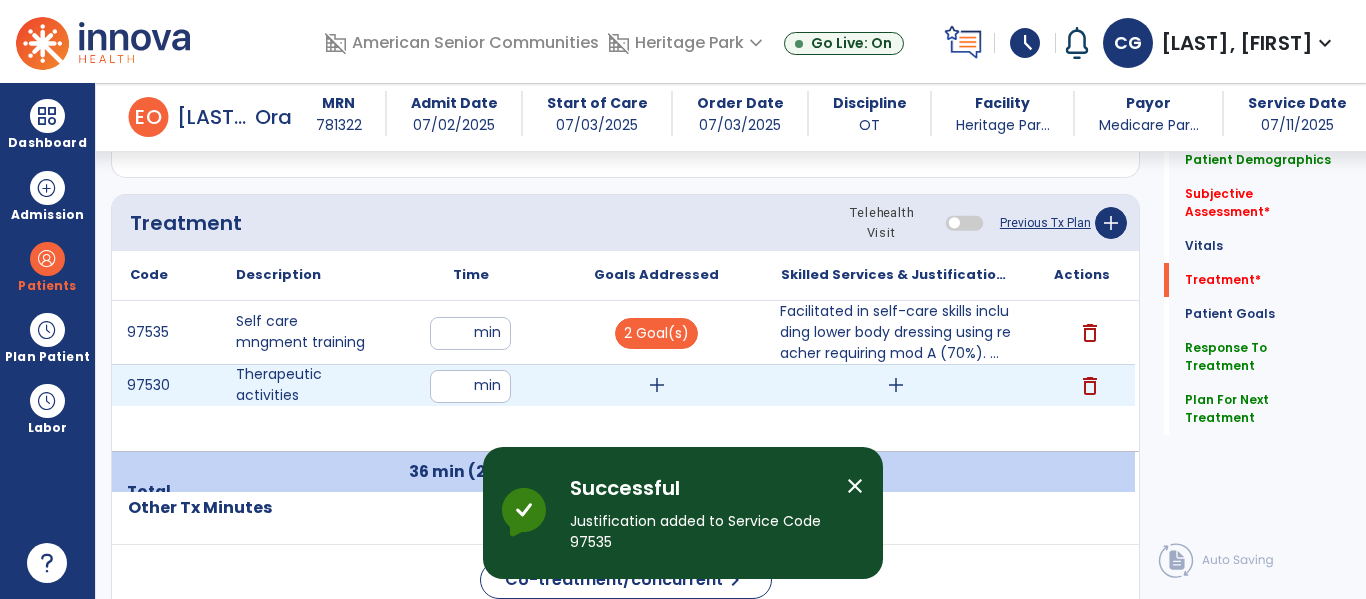 click on "add" at bounding box center (657, 385) 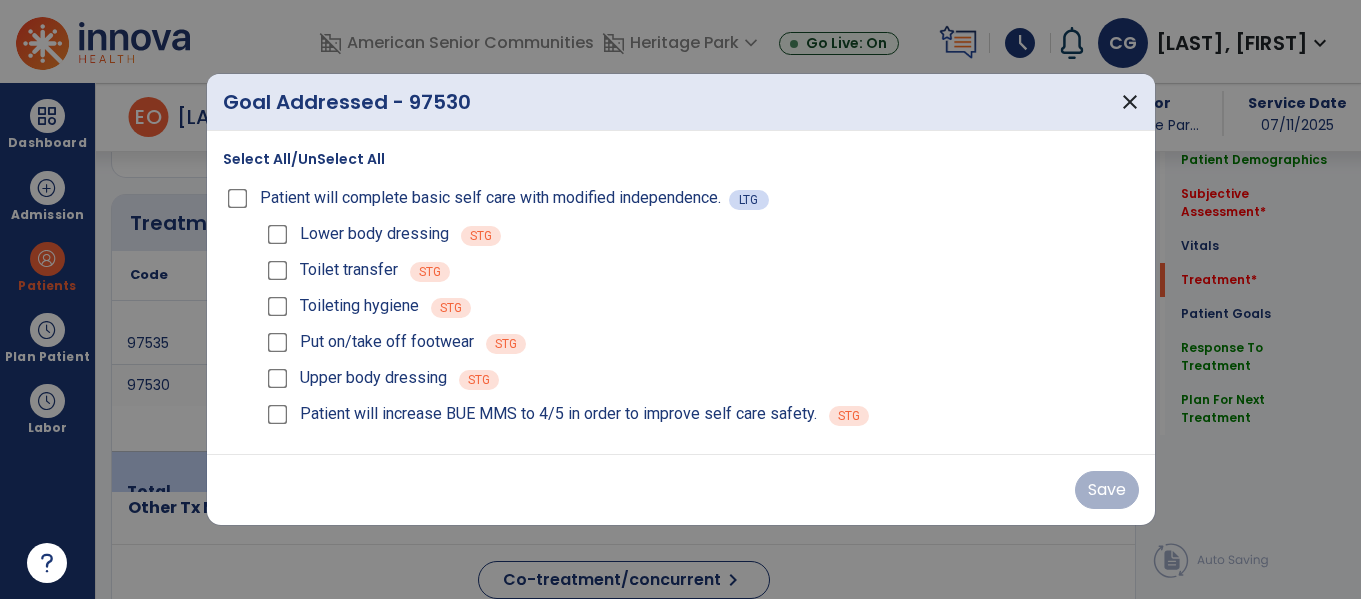 scroll, scrollTop: 1175, scrollLeft: 0, axis: vertical 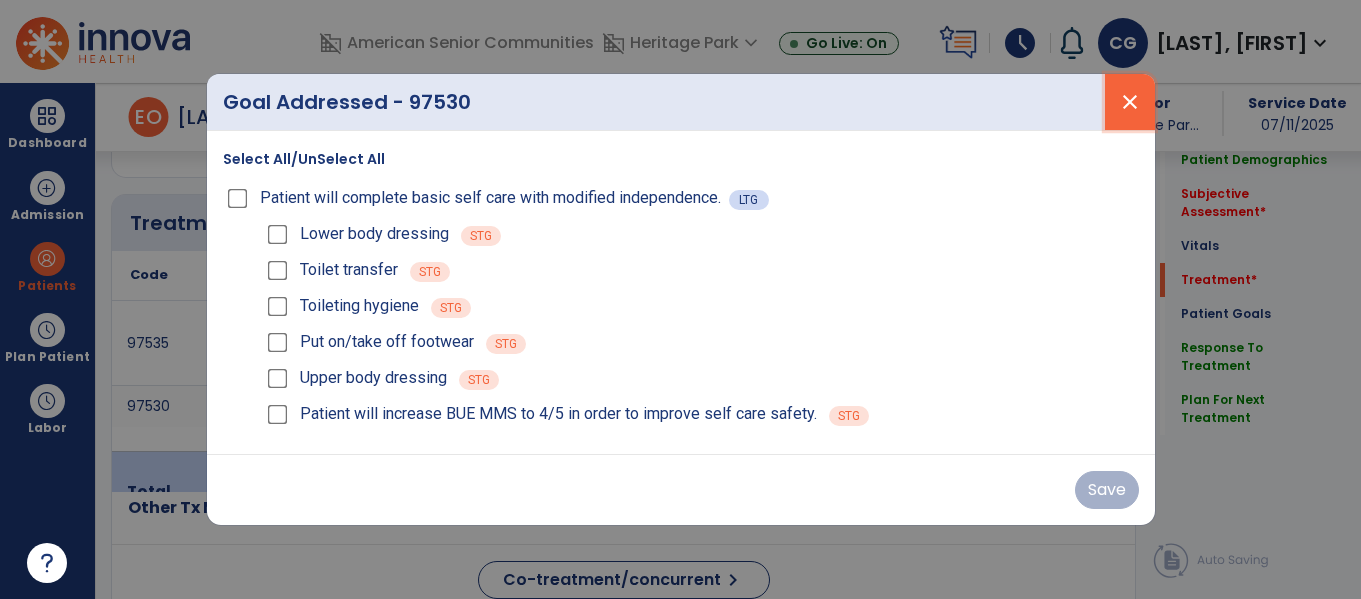 click on "close" at bounding box center (1130, 102) 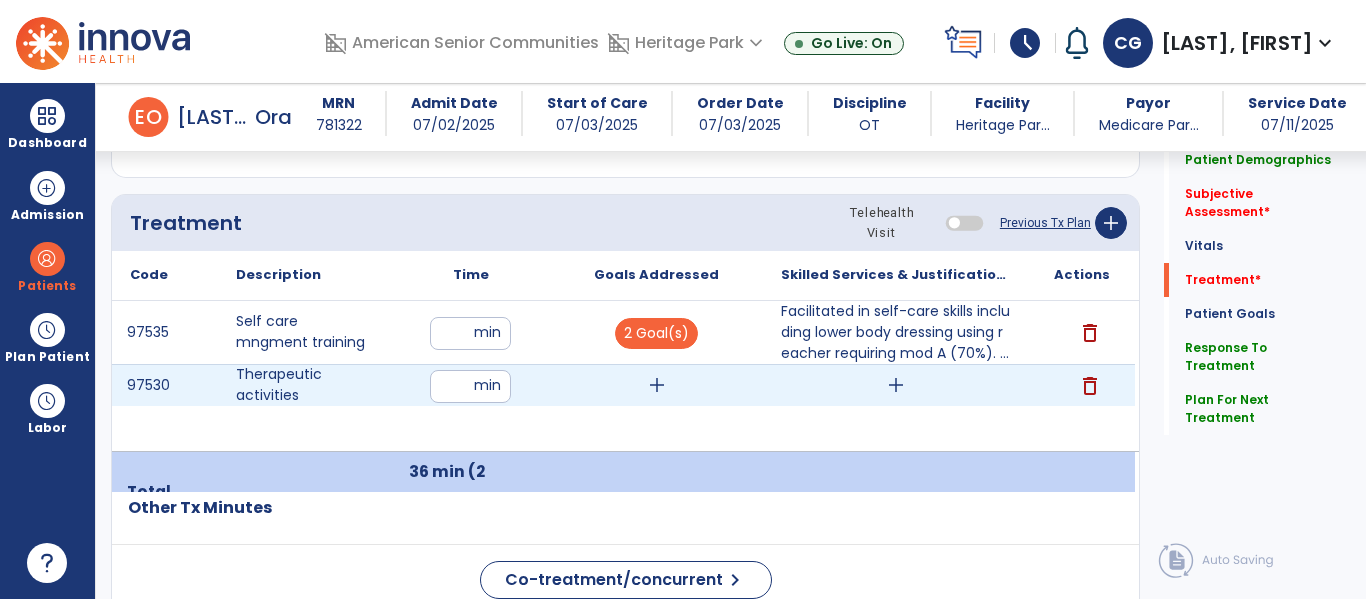 click on "add" at bounding box center [896, 385] 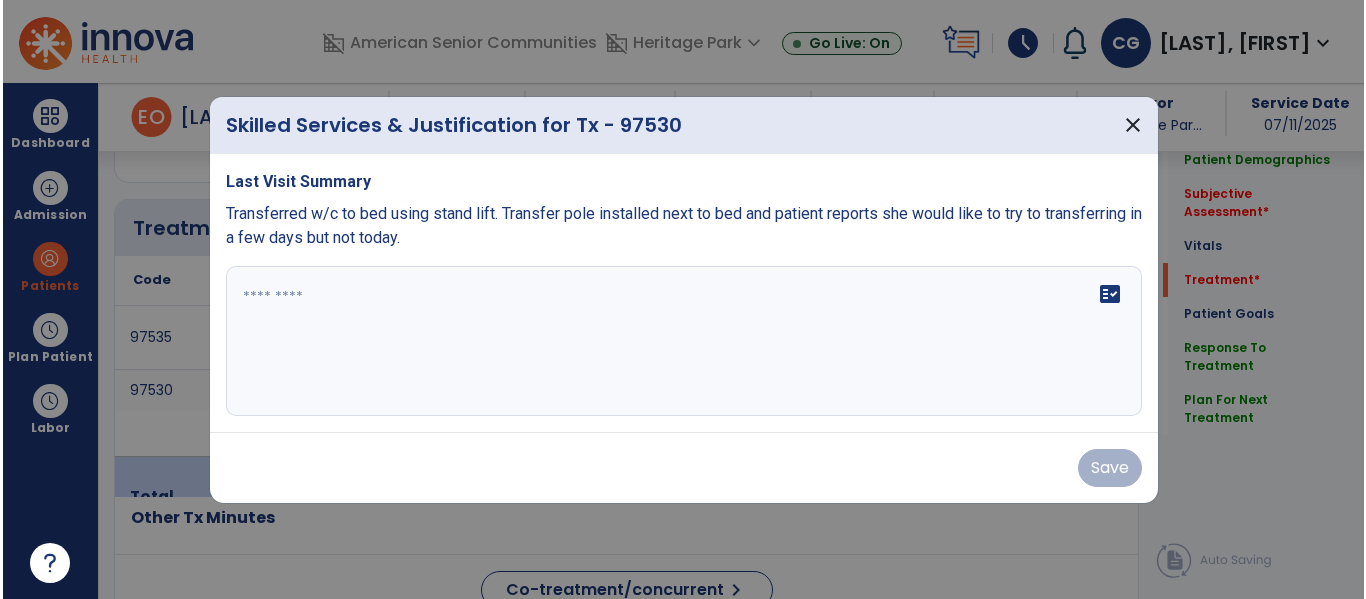 scroll, scrollTop: 1175, scrollLeft: 0, axis: vertical 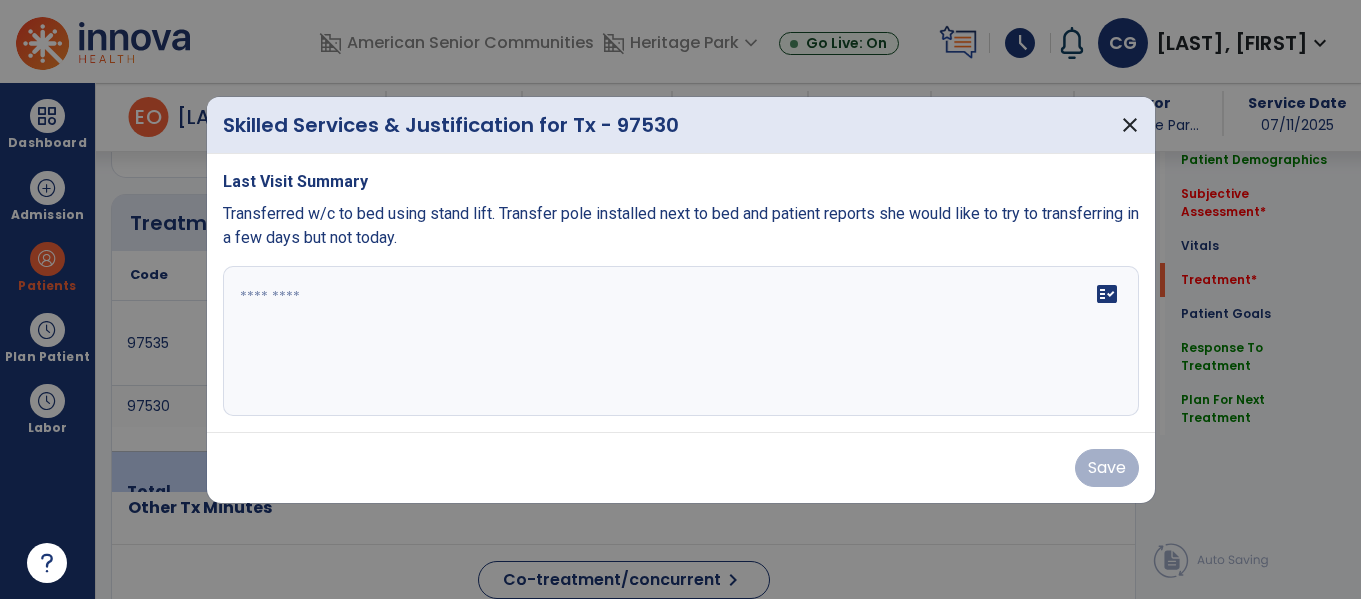 click on "fact_check" at bounding box center (681, 341) 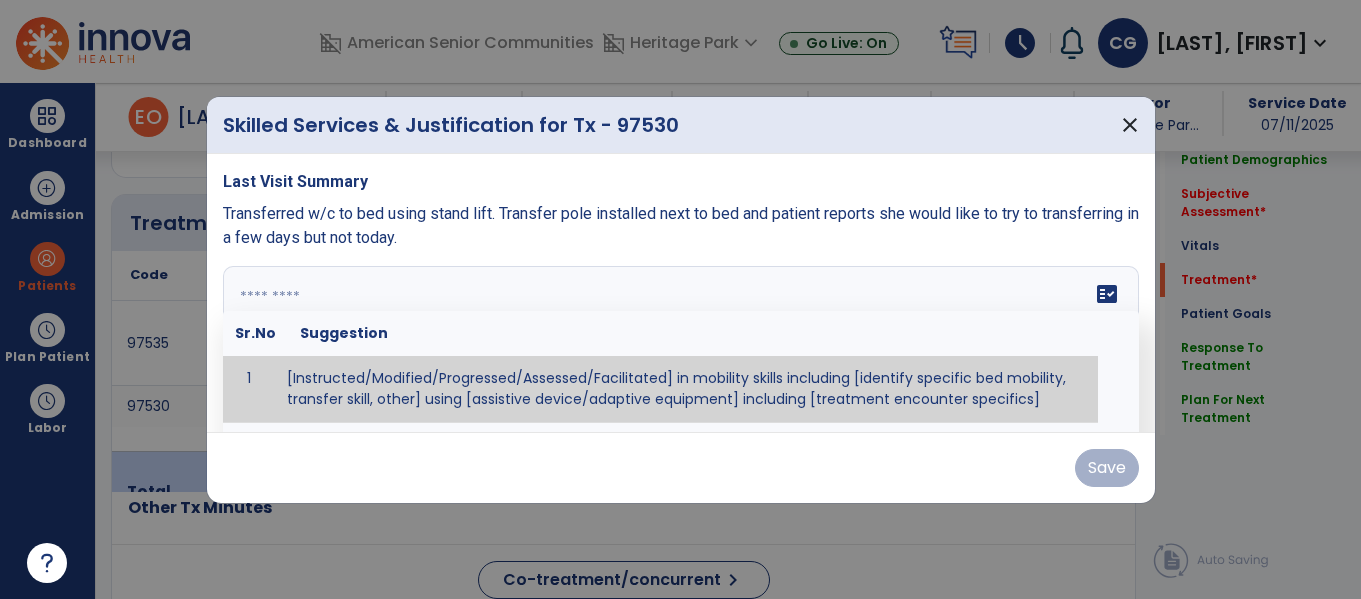 type on "**********" 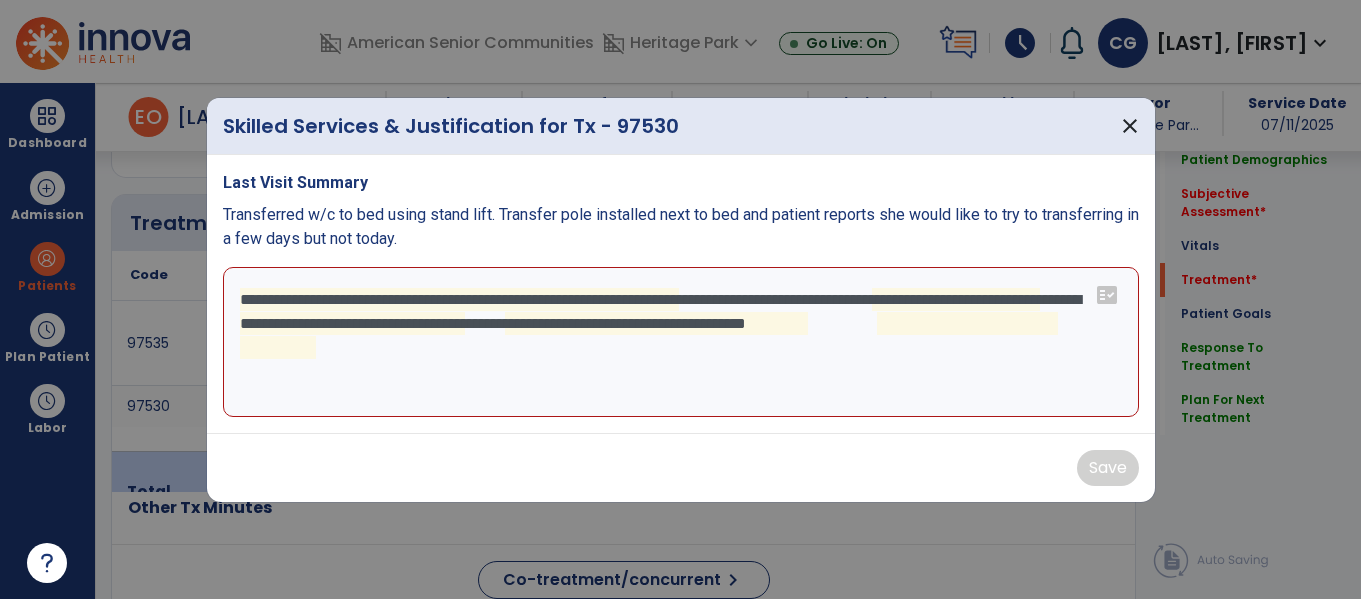 drag, startPoint x: 402, startPoint y: 388, endPoint x: 261, endPoint y: 308, distance: 162.11415 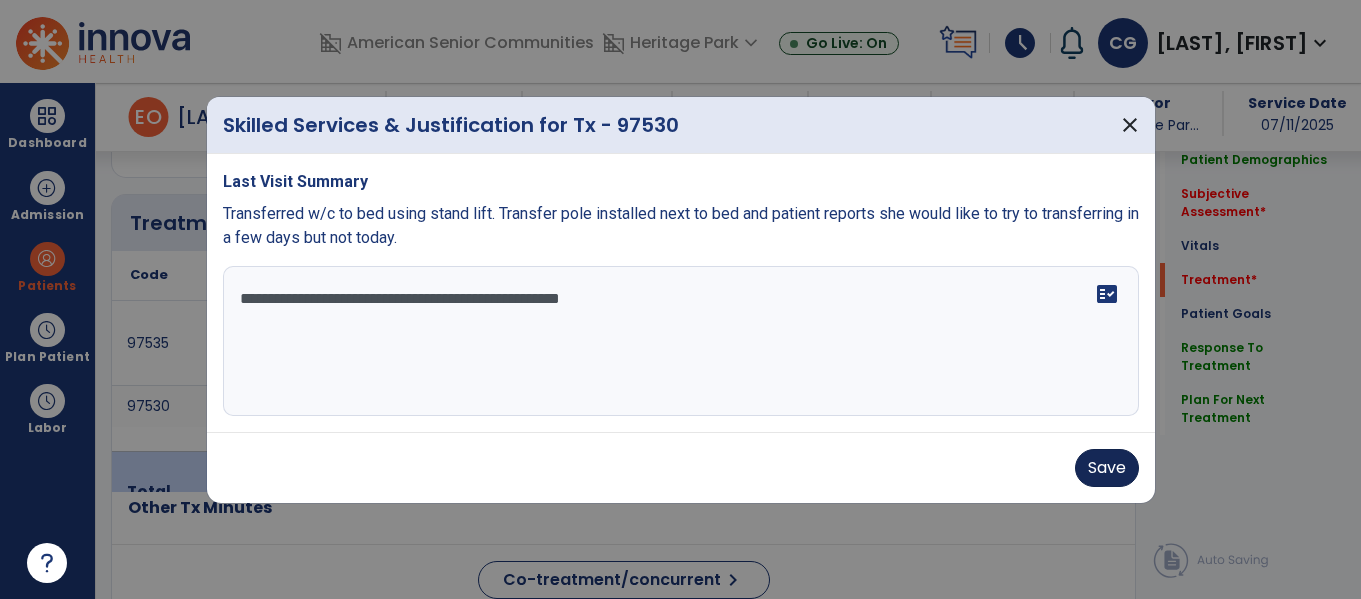 type on "**********" 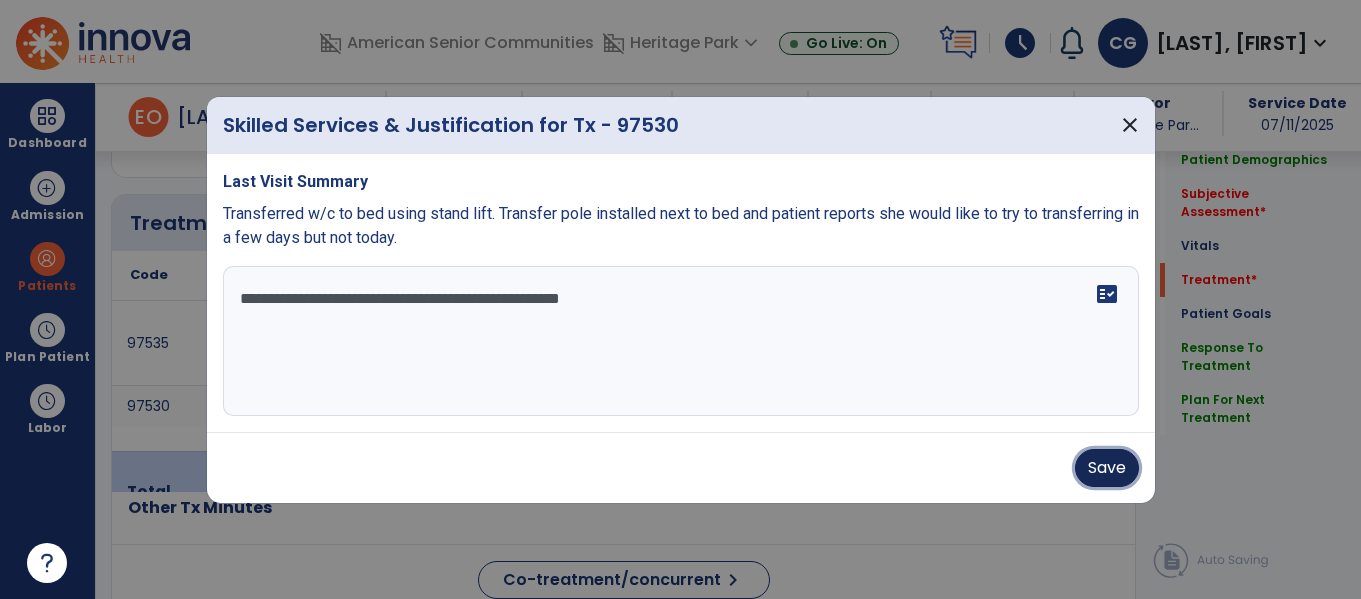 click on "Save" at bounding box center (1107, 468) 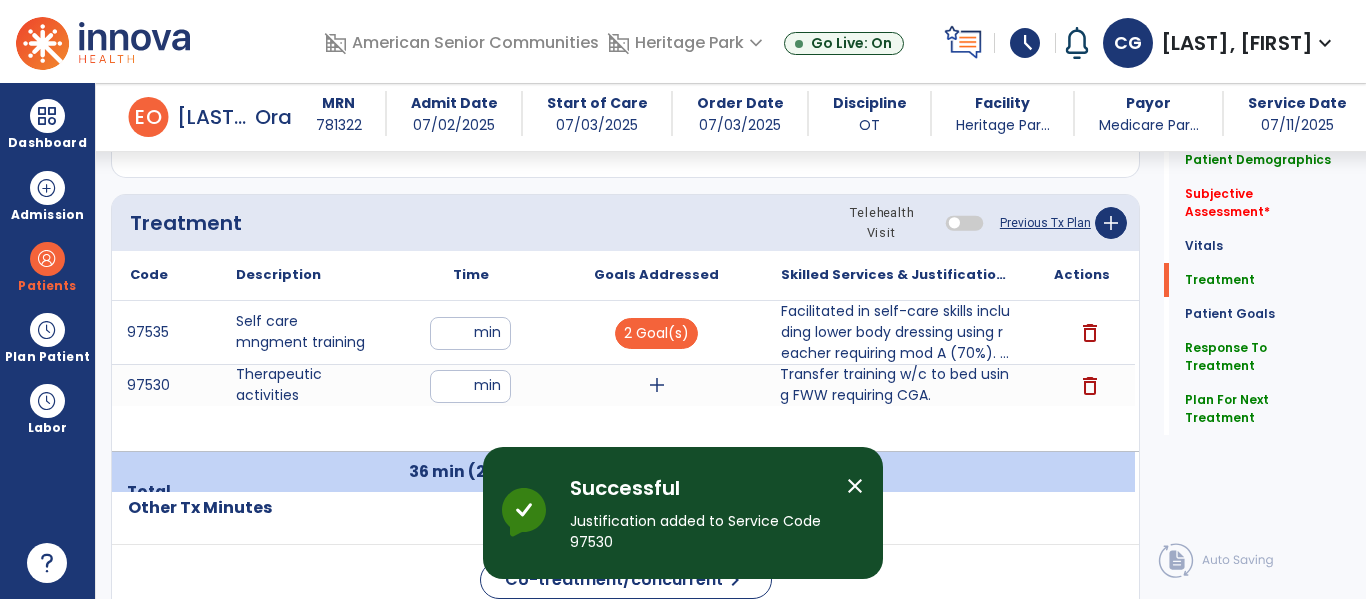 click on "Subjective Assessment   *  Subjective Assessment   *" 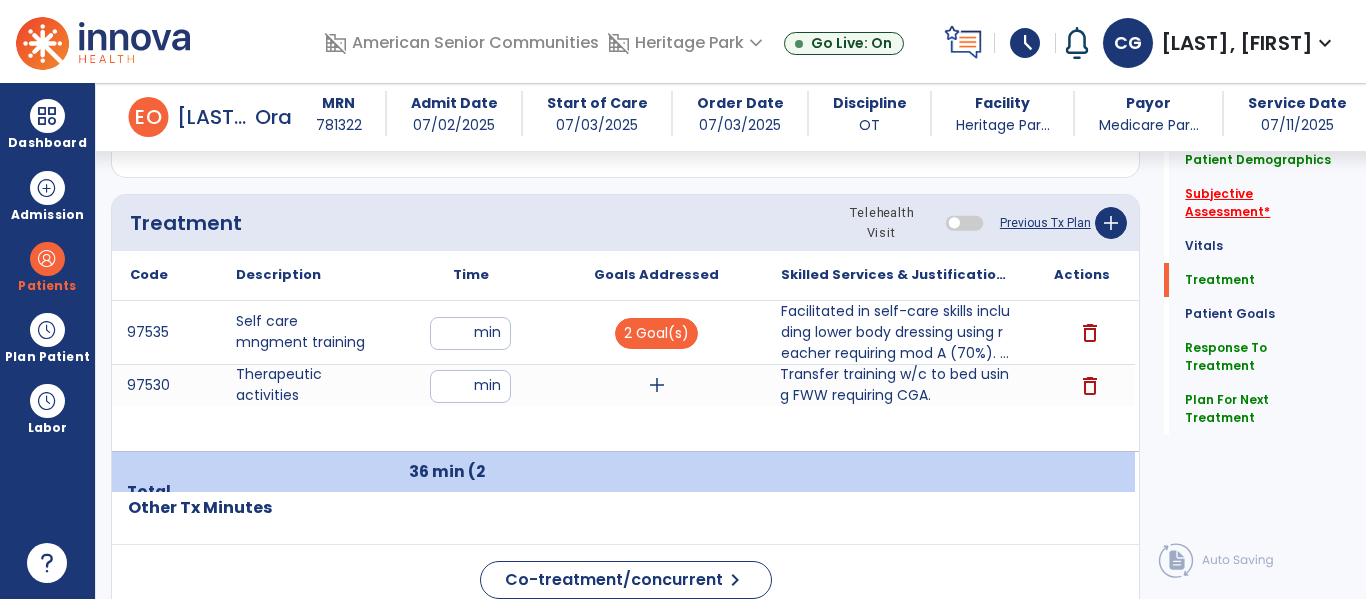 click on "Subjective Assessment   *" 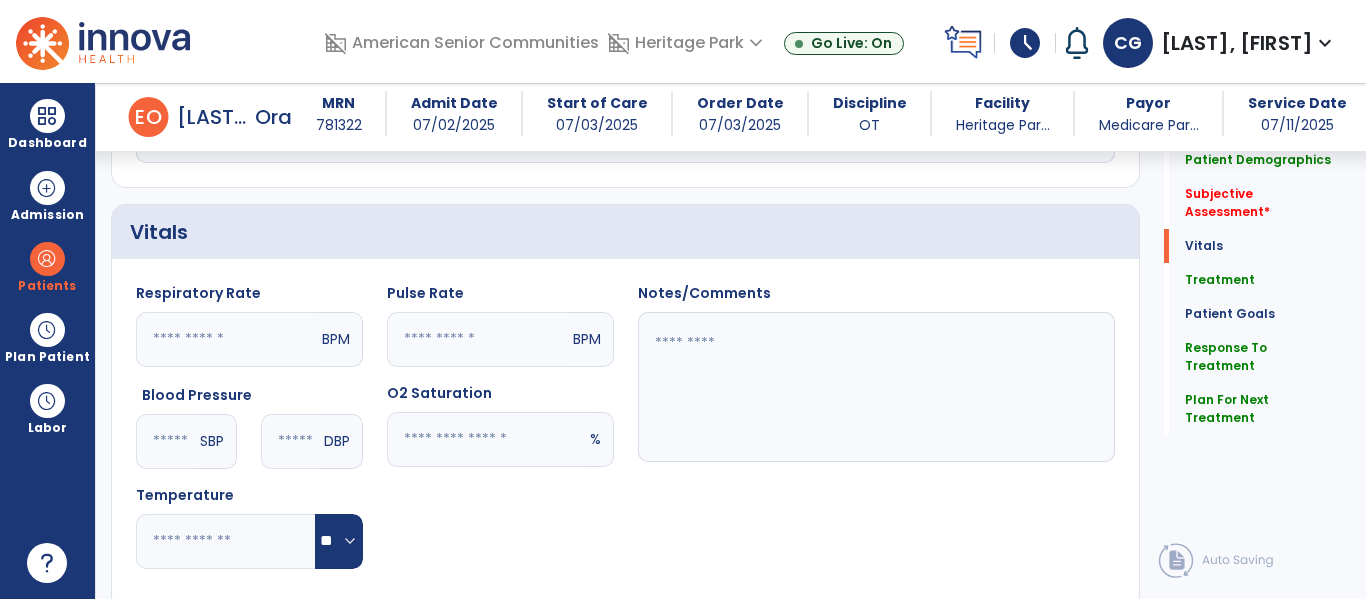 scroll, scrollTop: 448, scrollLeft: 0, axis: vertical 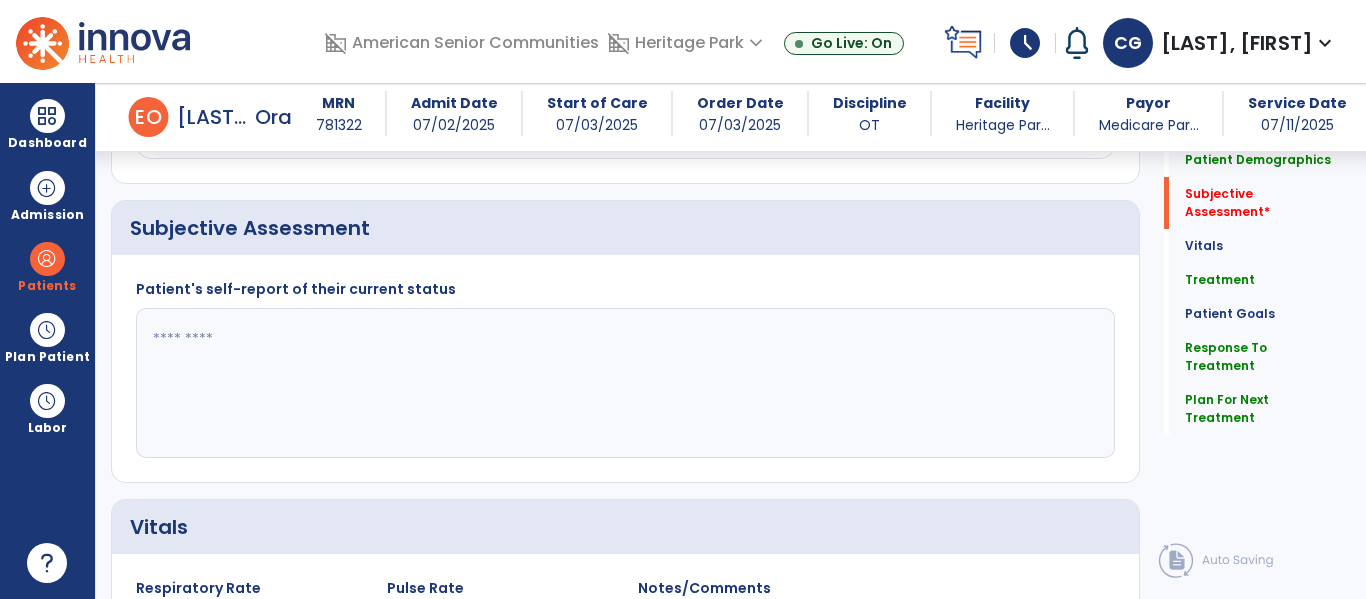 click 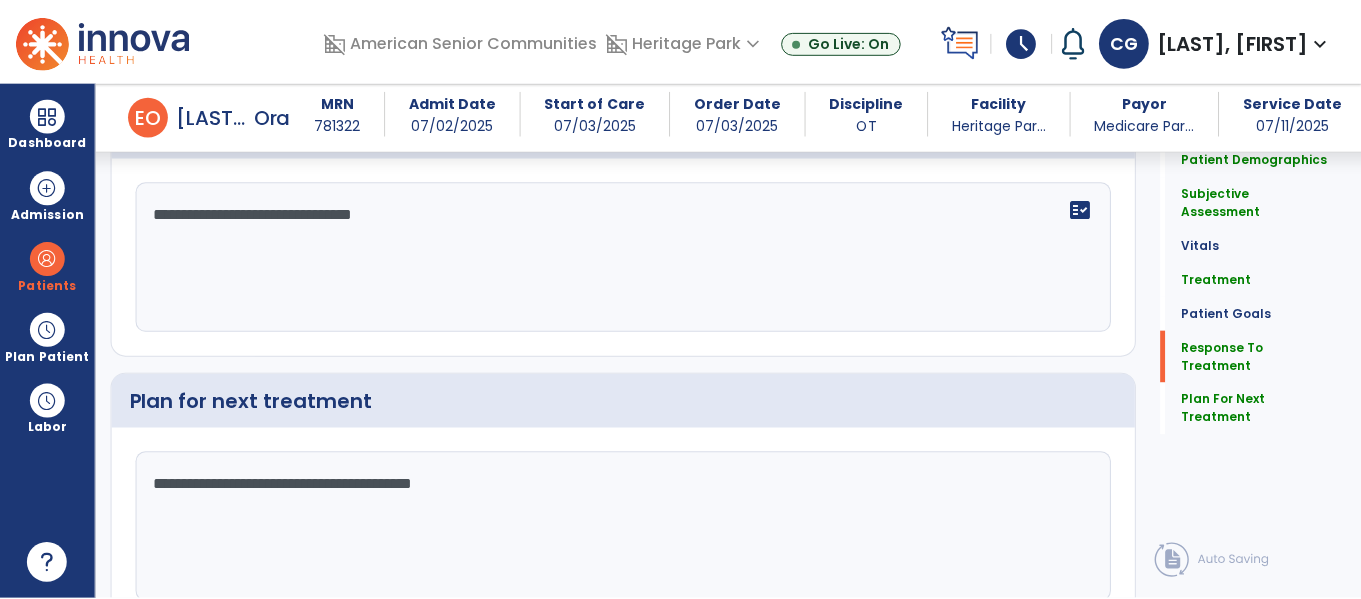scroll, scrollTop: 2883, scrollLeft: 0, axis: vertical 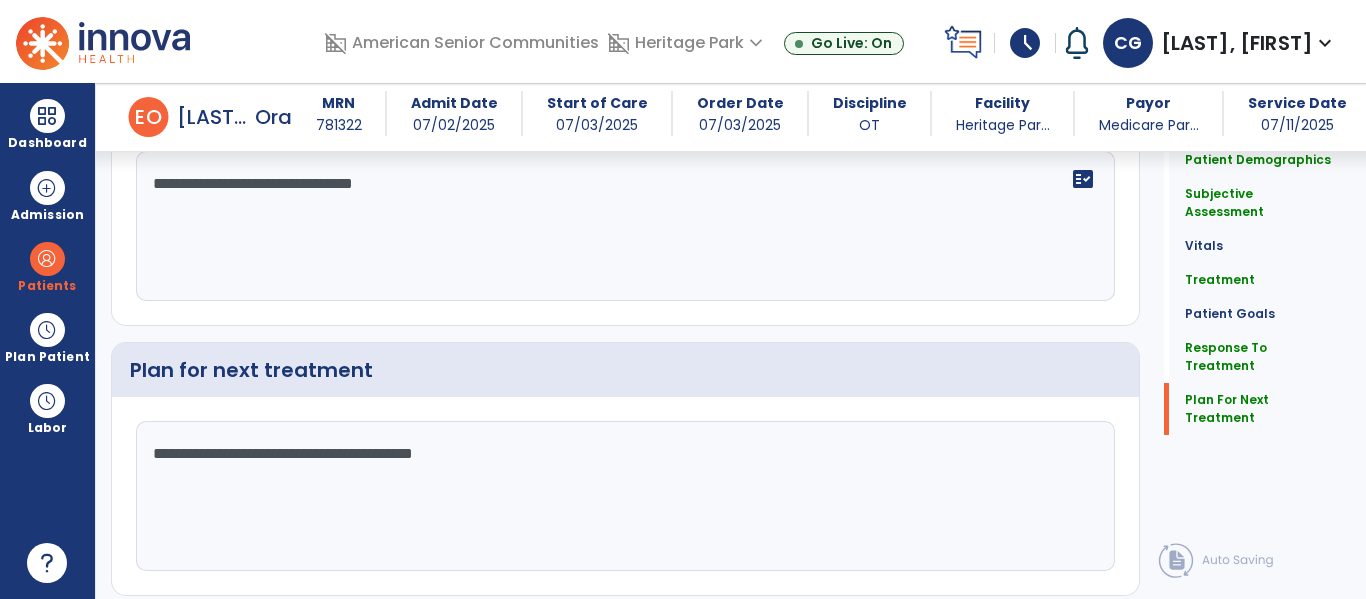 type on "**********" 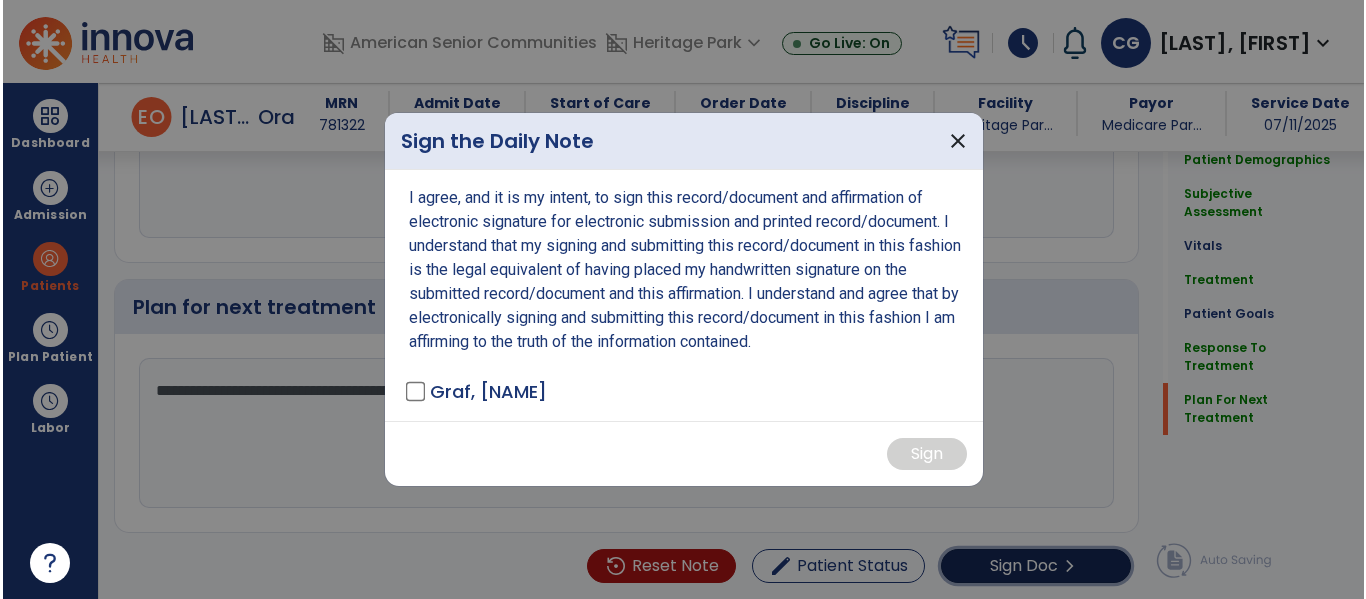 scroll, scrollTop: 2946, scrollLeft: 0, axis: vertical 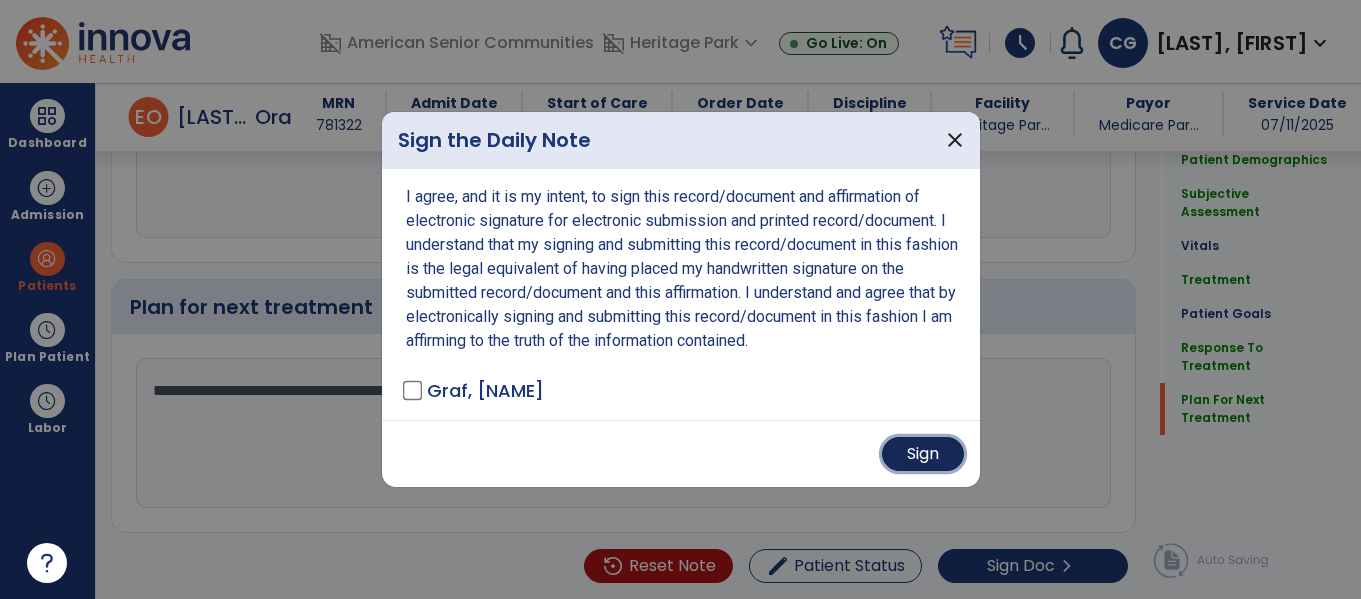 click on "Sign" at bounding box center [923, 454] 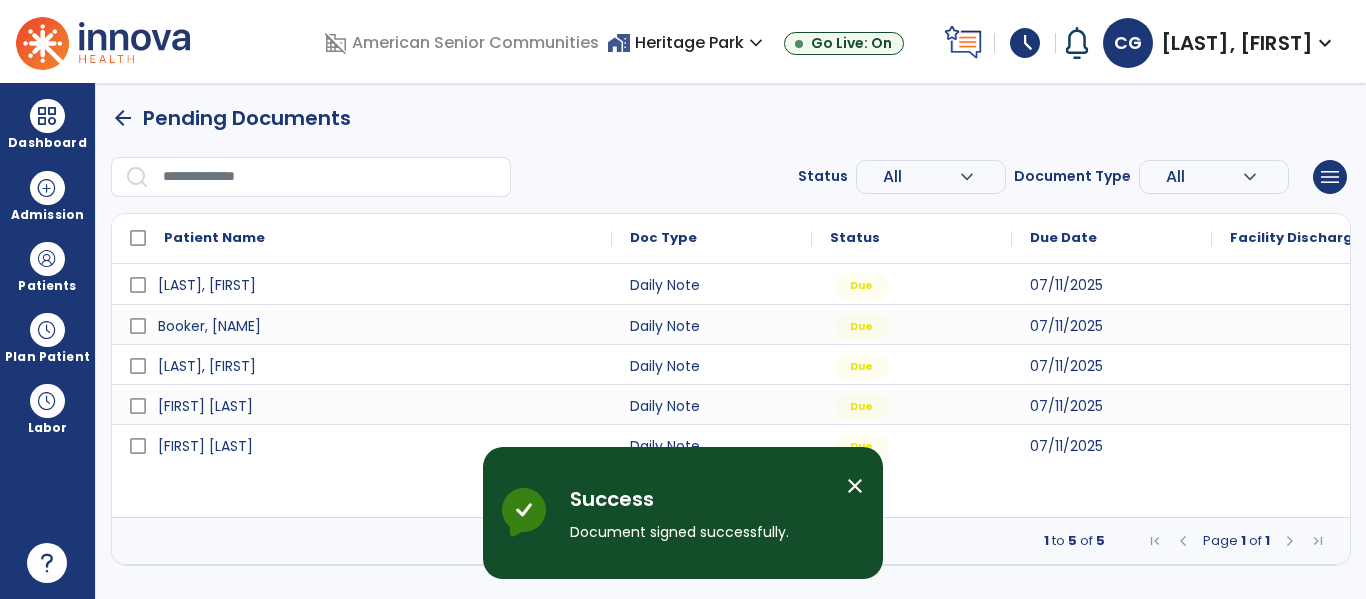scroll, scrollTop: 0, scrollLeft: 0, axis: both 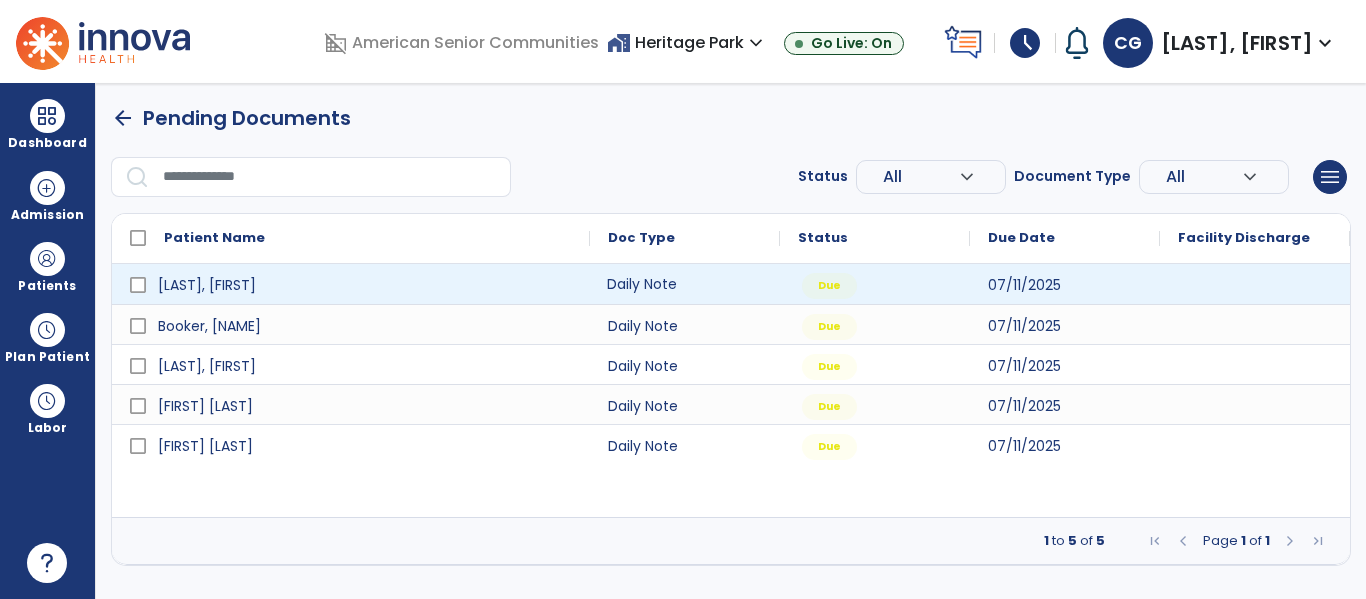 click on "Daily Note" at bounding box center [685, 284] 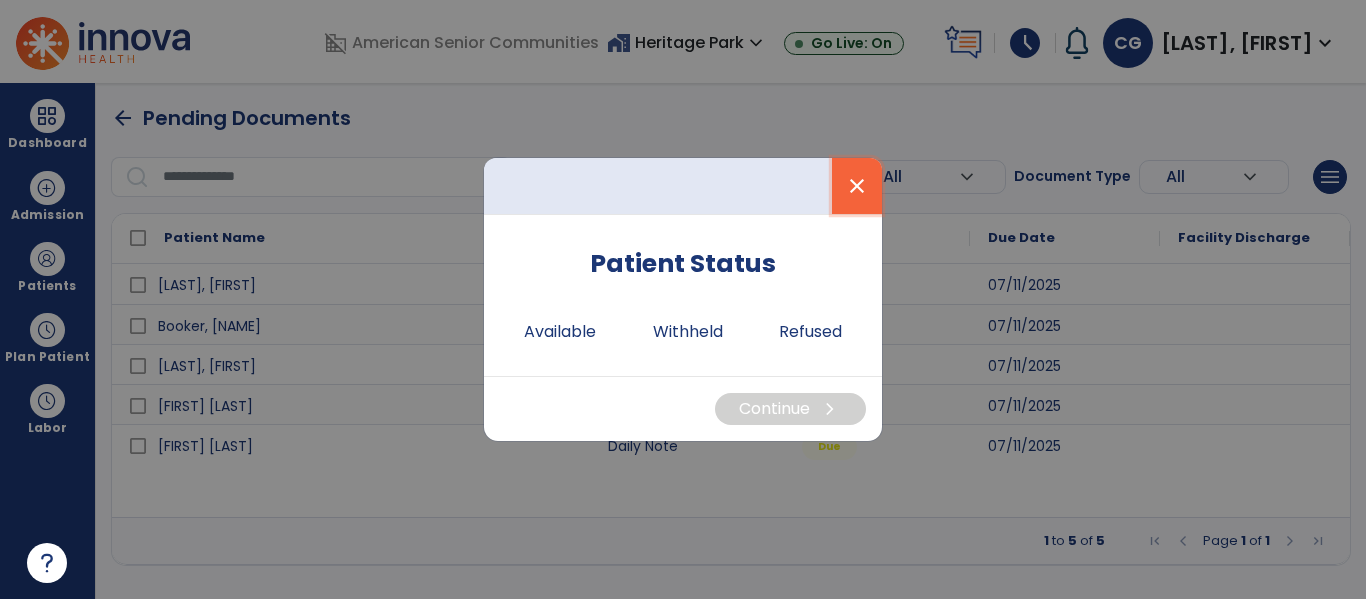 click on "close" at bounding box center (857, 186) 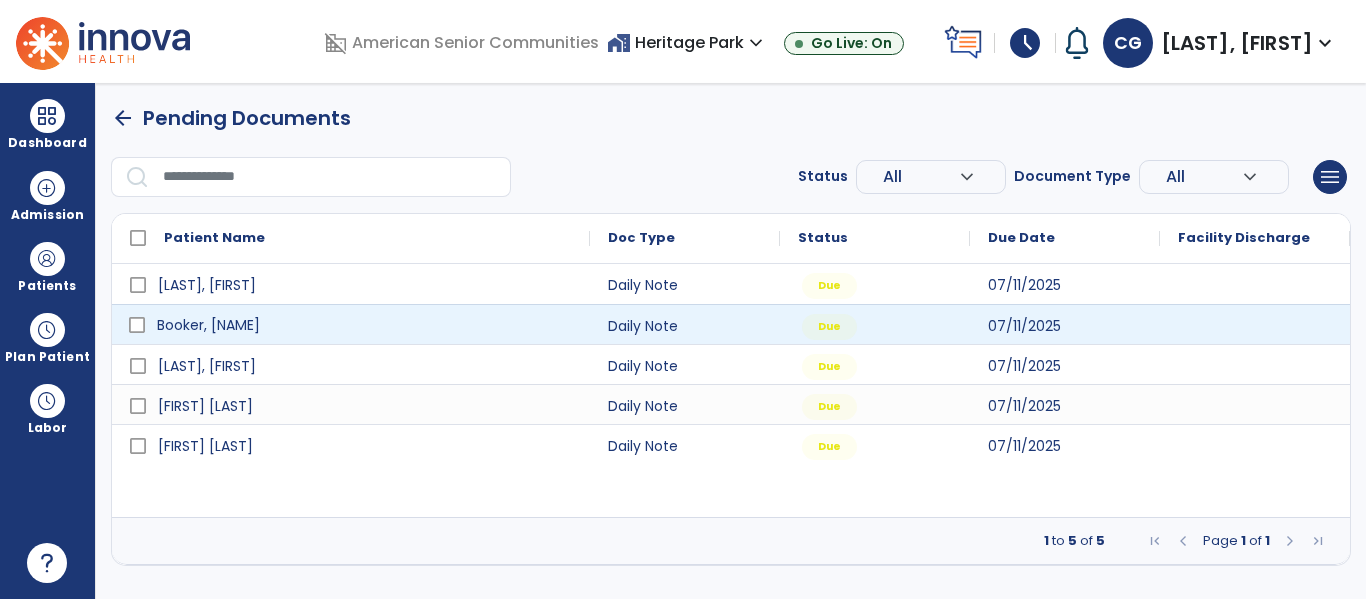 click on "Booker, [NAME]" at bounding box center [365, 325] 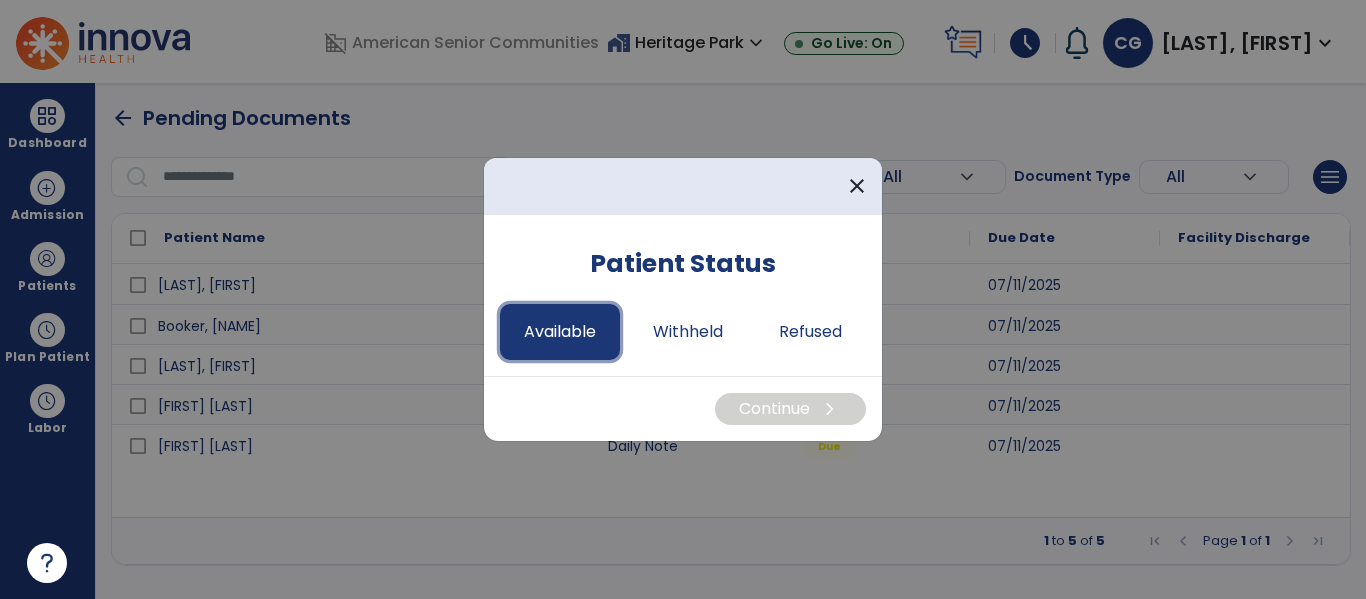 click on "Available" at bounding box center [560, 332] 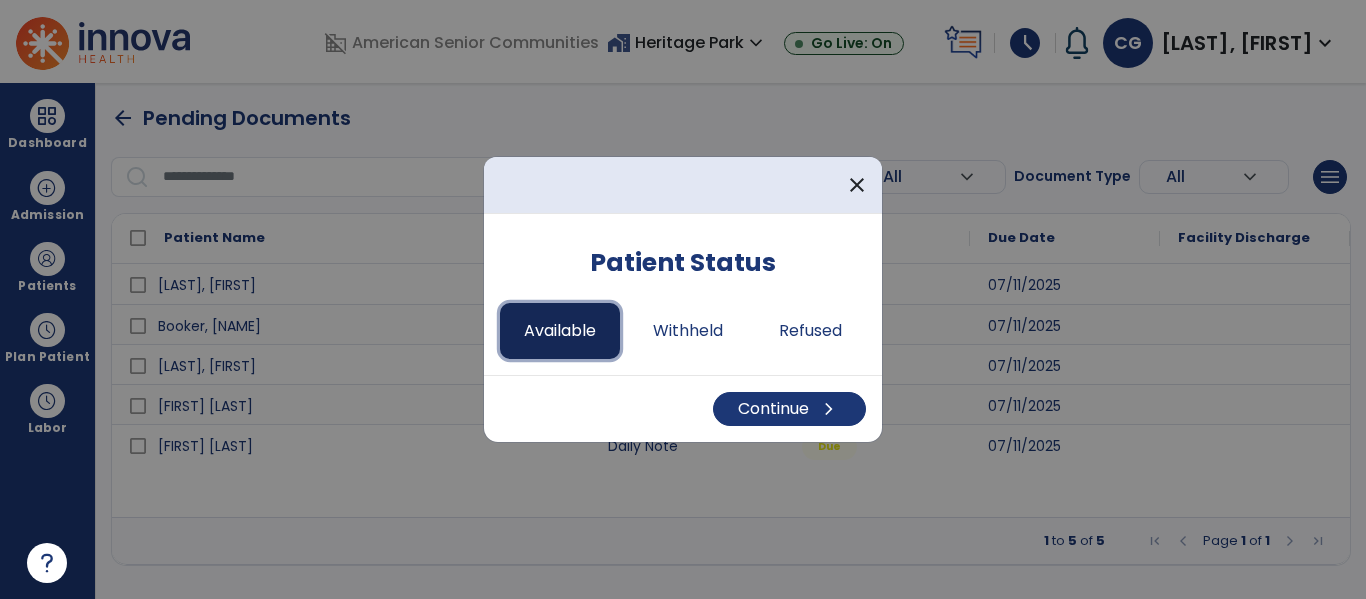 click on "Available" at bounding box center [560, 331] 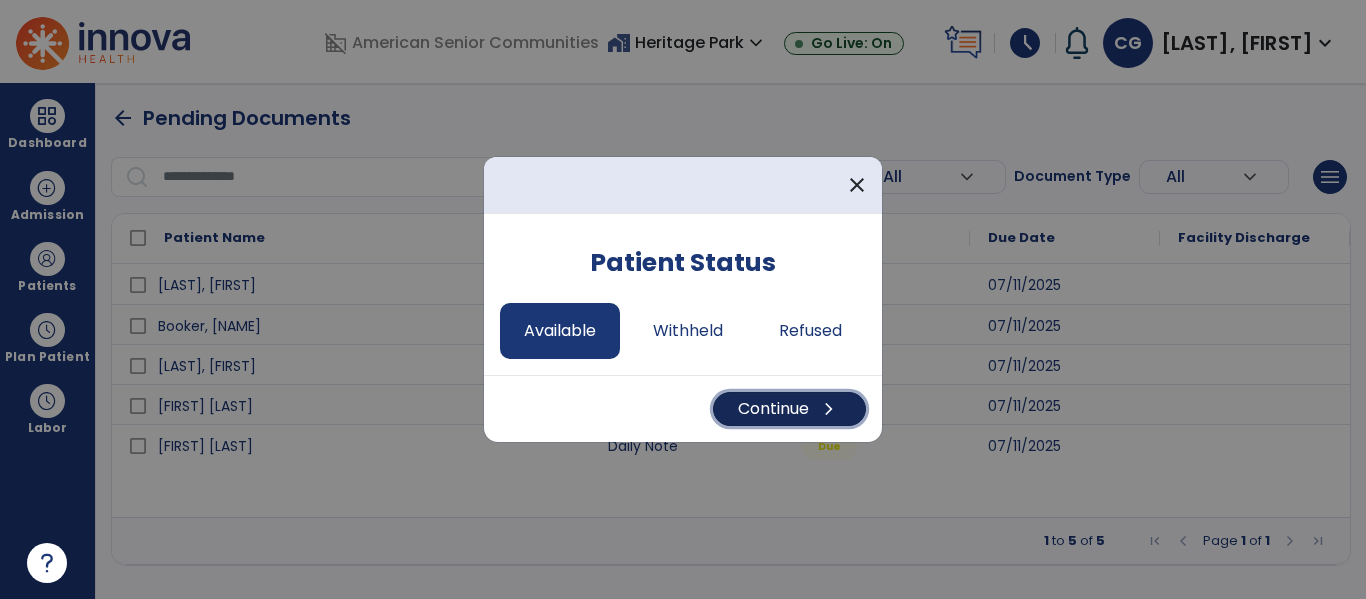click on "Continue   chevron_right" at bounding box center [789, 409] 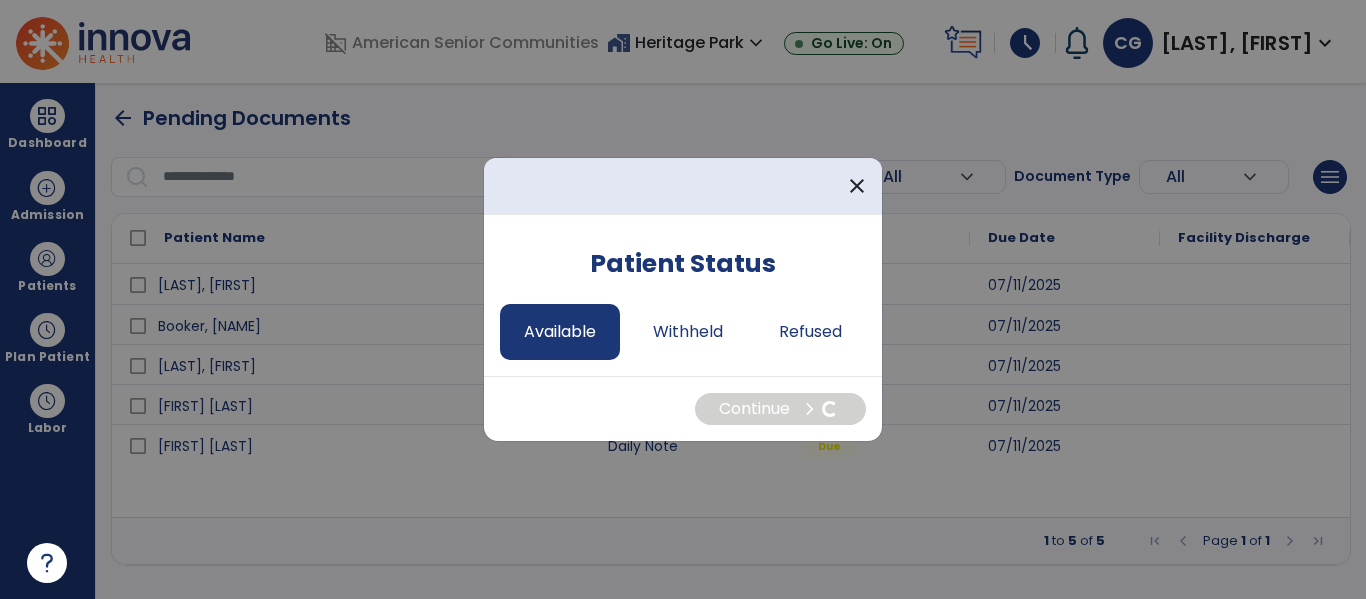 select on "*" 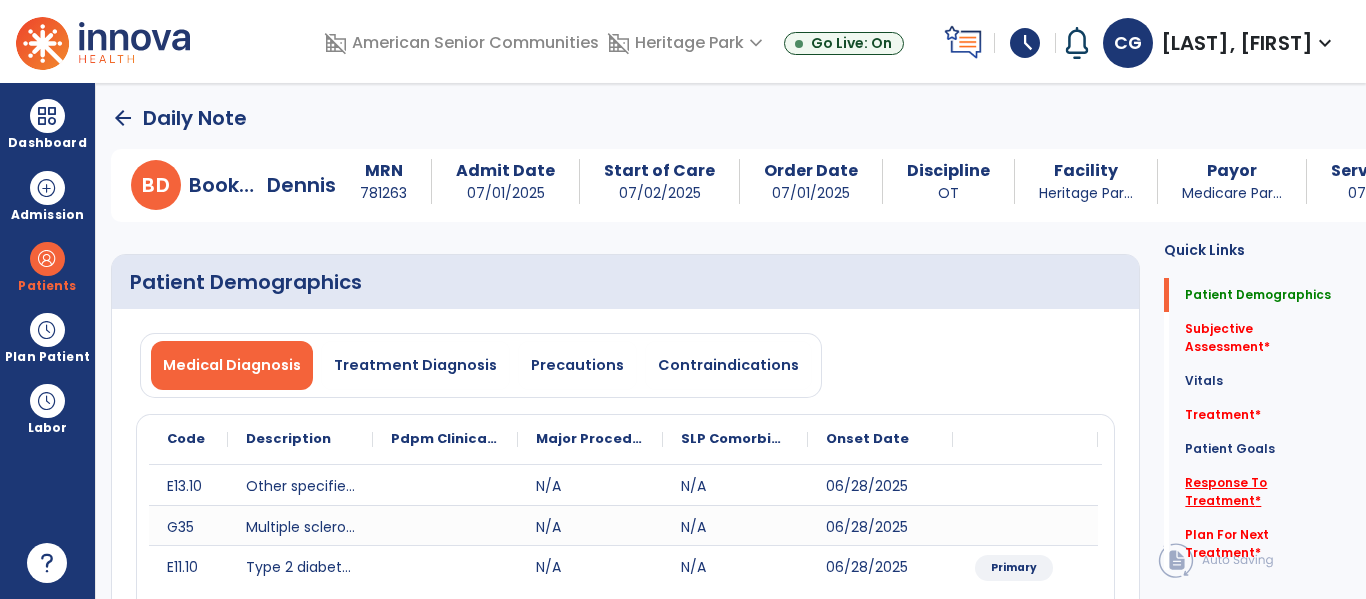 click on "Response To Treatment   *" 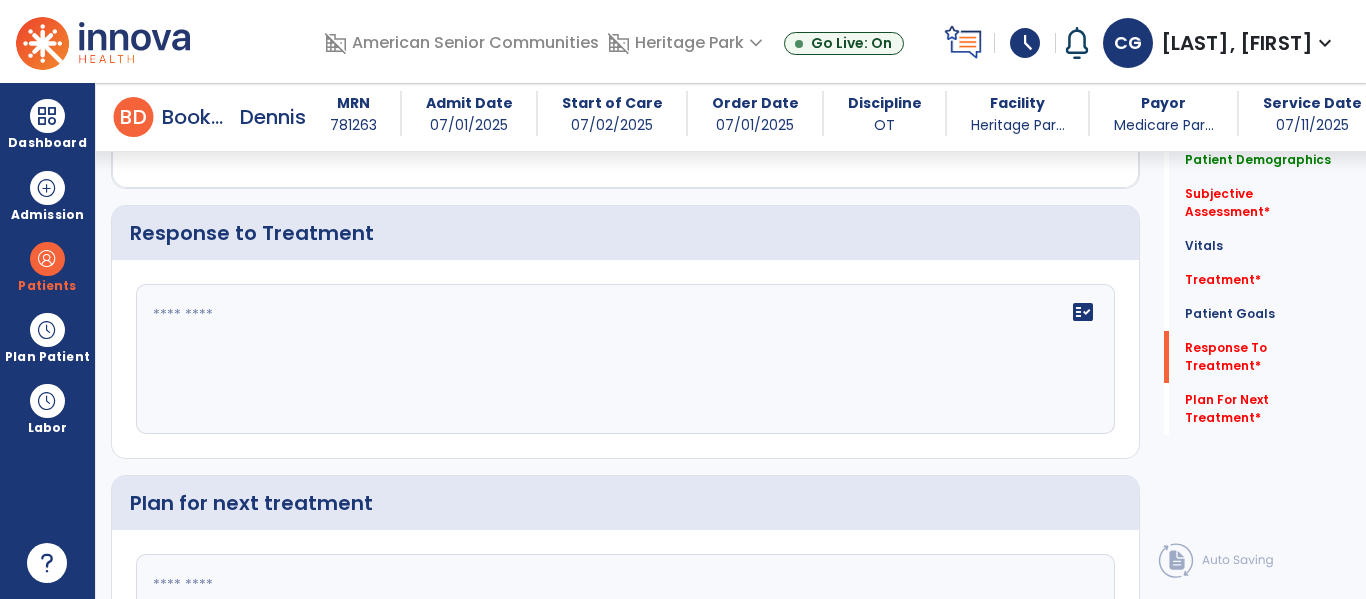 scroll, scrollTop: 2126, scrollLeft: 0, axis: vertical 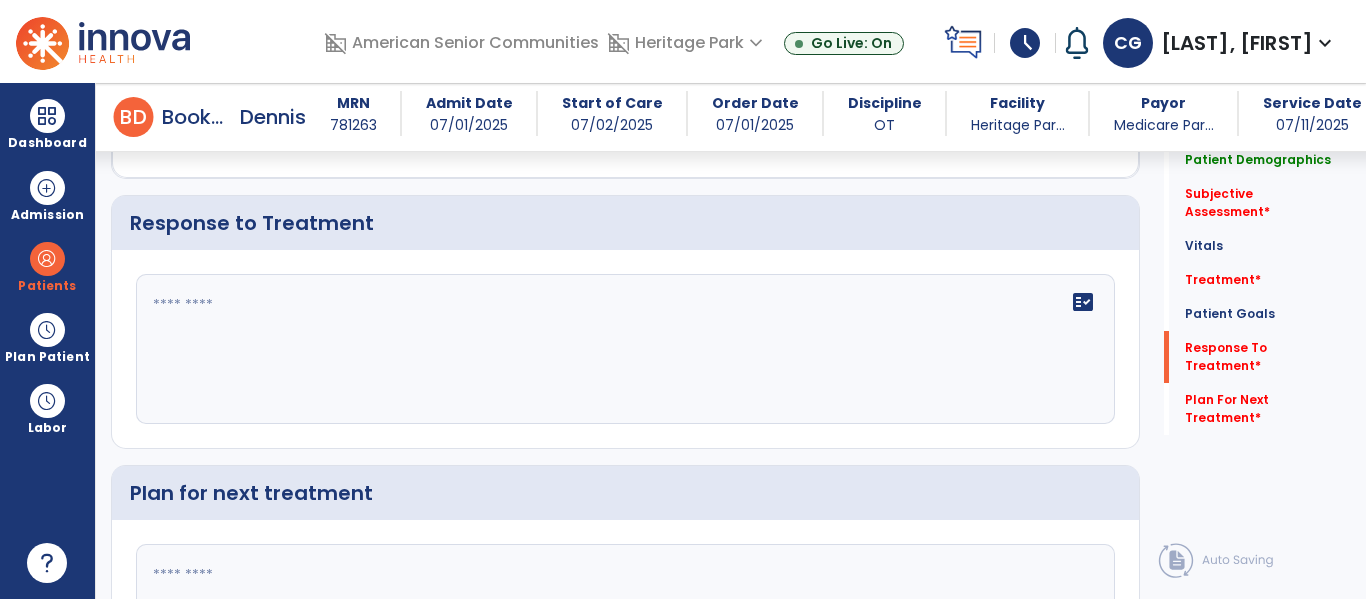 click on "fact_check" 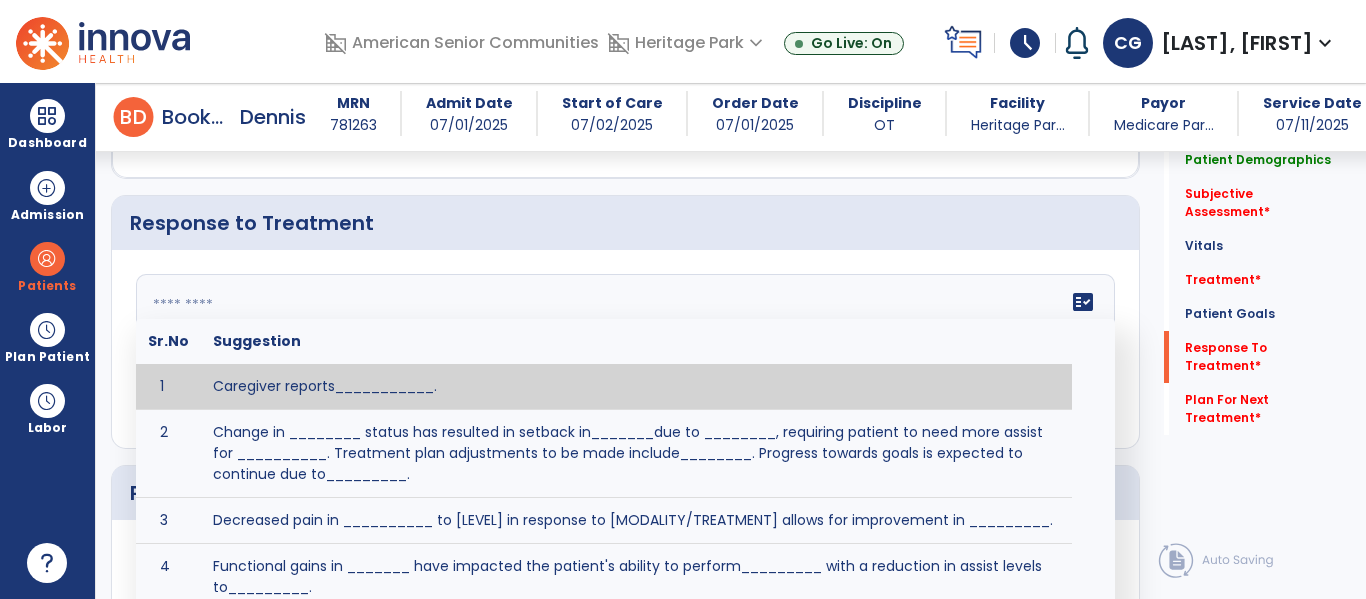 click on "fact_check  Sr.No Suggestion 1 Caregiver reports___________. 2 Change in ________ status has resulted in setback in_______due to ________, requiring patient to need more assist for __________.   Treatment plan adjustments to be made include________.  Progress towards goals is expected to continue due to_________. 3 Decreased pain in __________ to [LEVEL] in response to [MODALITY/TREATMENT] allows for improvement in _________. 4 Functional gains in _______ have impacted the patient's ability to perform_________ with a reduction in assist levels to_________. 5 Functional progress this week has been significant due to__________. 6 Gains in ________ have improved the patient's ability to perform ______with decreased levels of assist to___________. 7 Improvement in ________allows patient to tolerate higher levels of challenges in_________. 8 Pain in [AREA] has decreased to [LEVEL] in response to [TREATMENT/MODALITY], allowing fore ease in completing__________. 9 10 11 12 13 14 15 16 17 18 19 20 21" 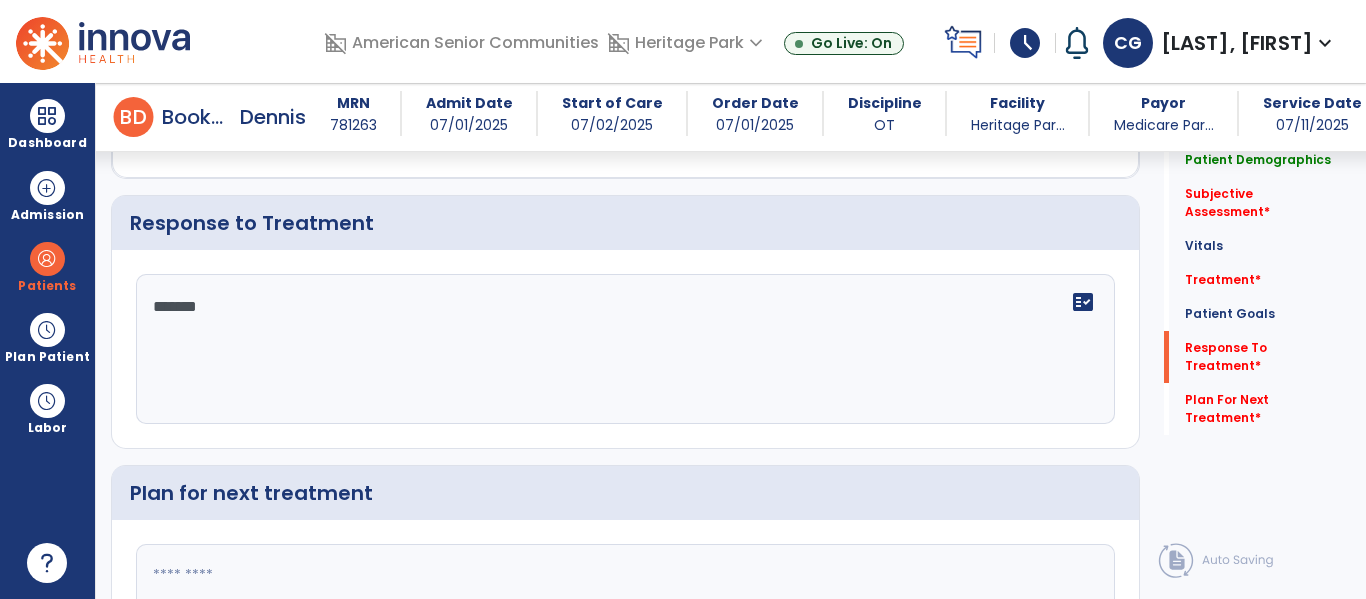type on "********" 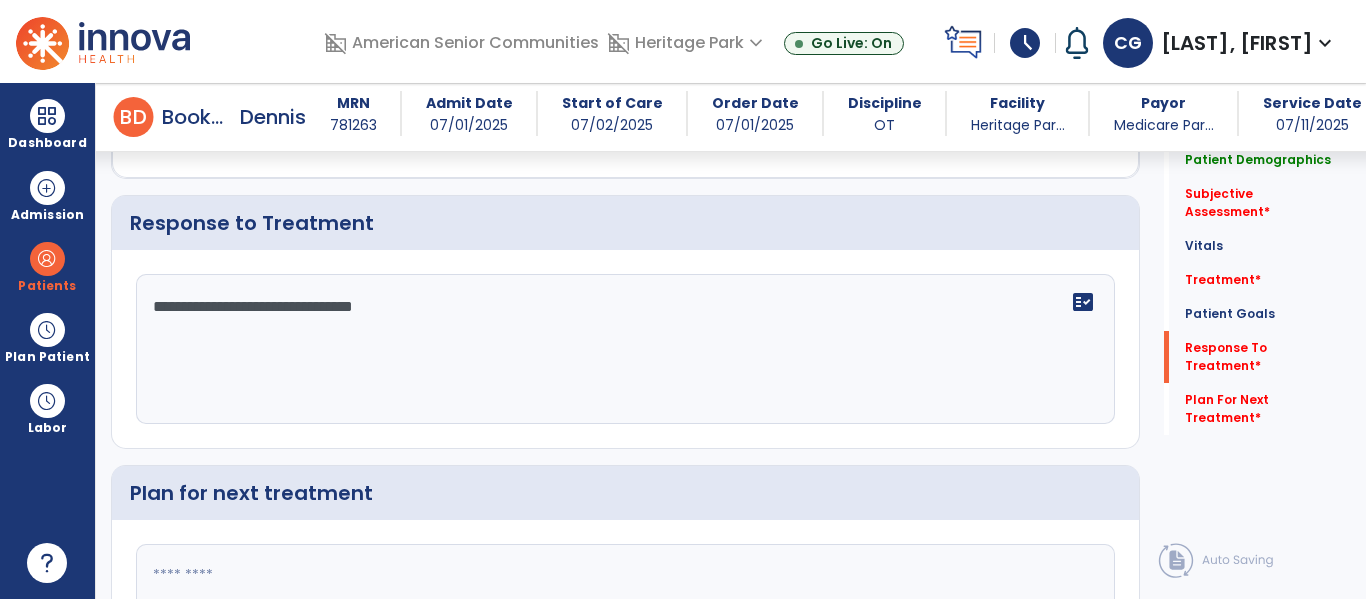 type on "**********" 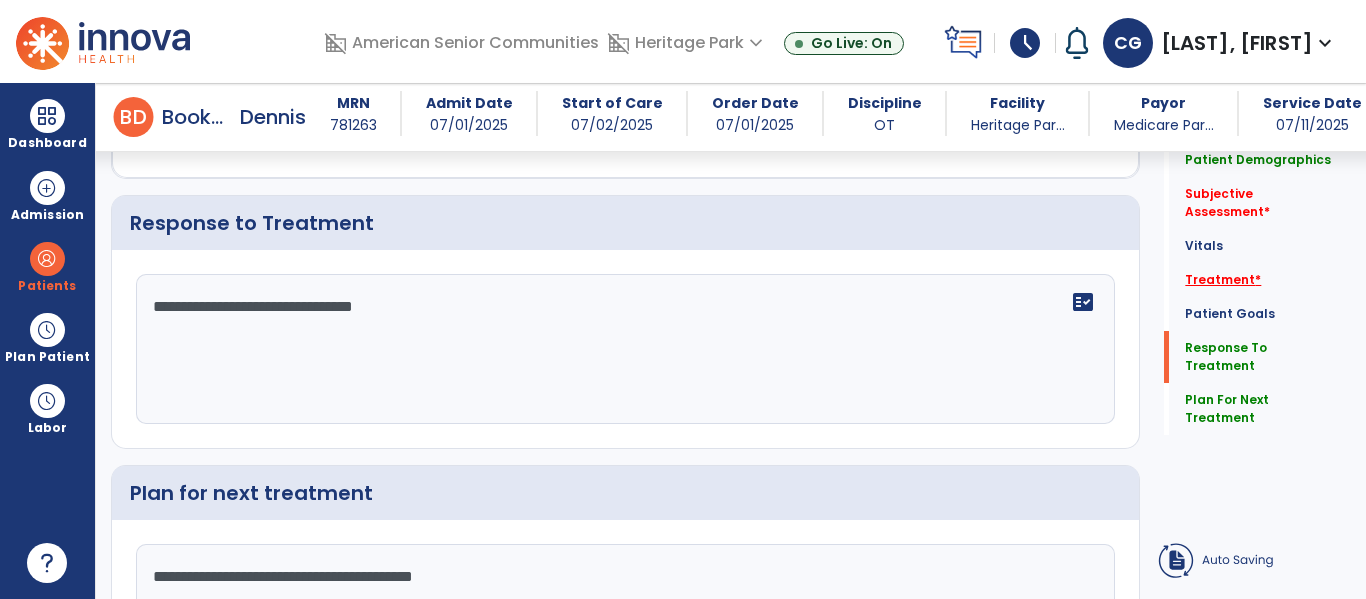 type on "**********" 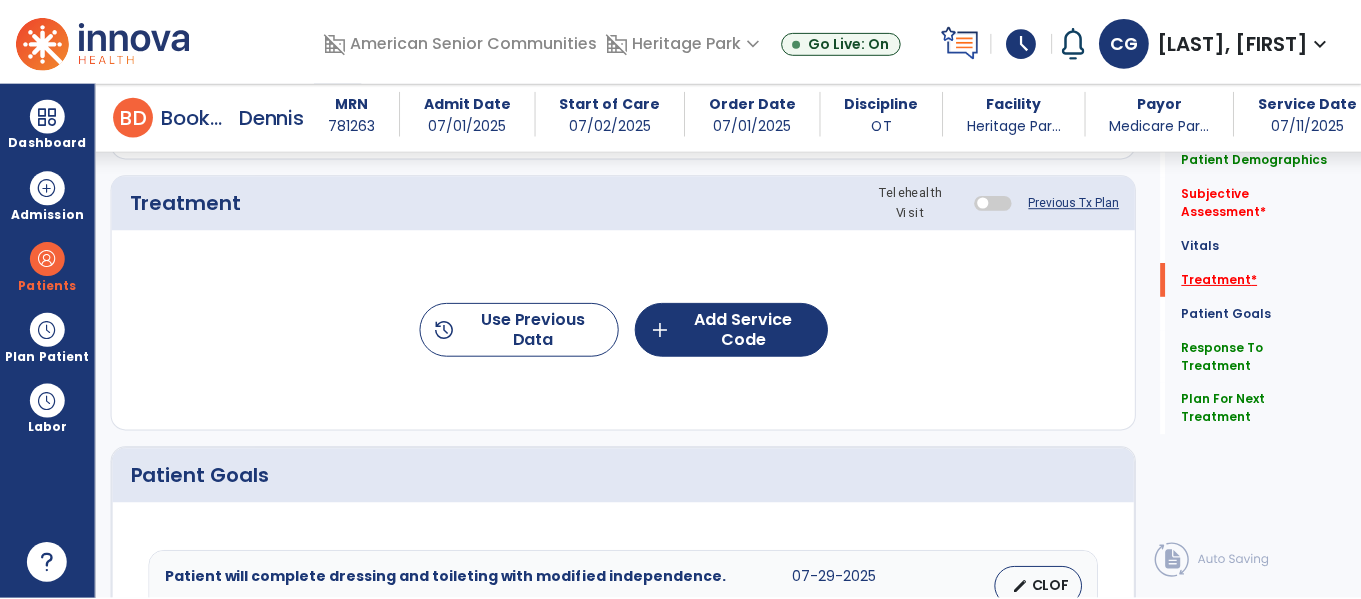 scroll, scrollTop: 1146, scrollLeft: 0, axis: vertical 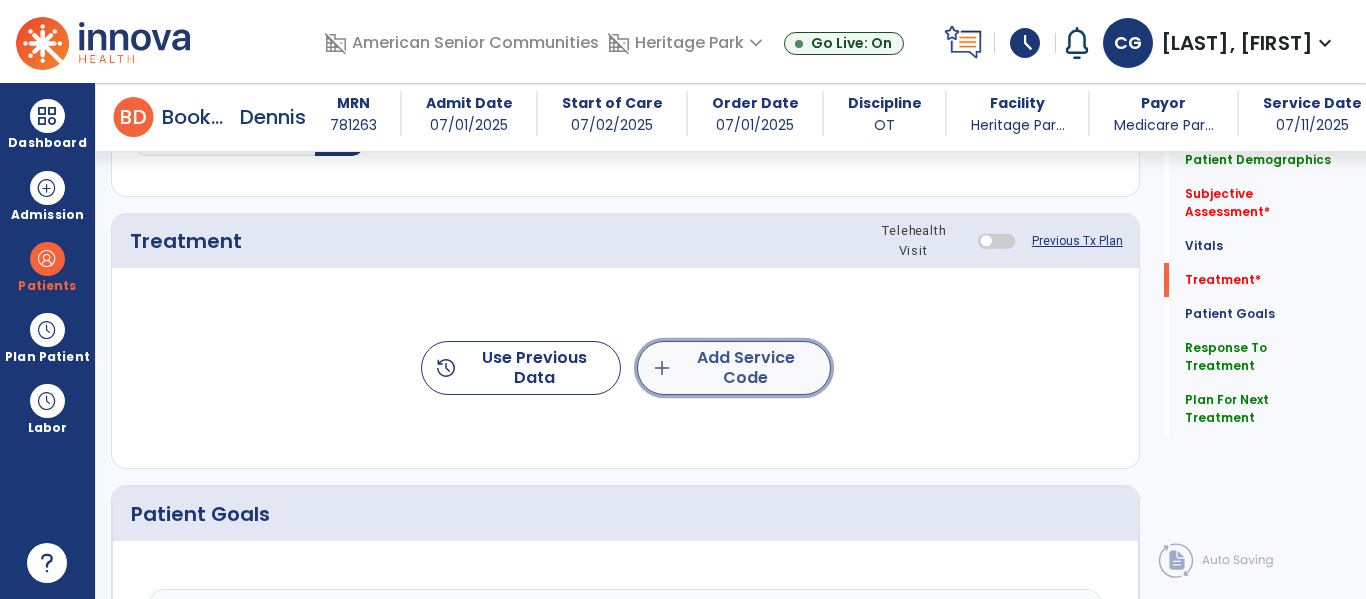 click on "add  Add Service Code" 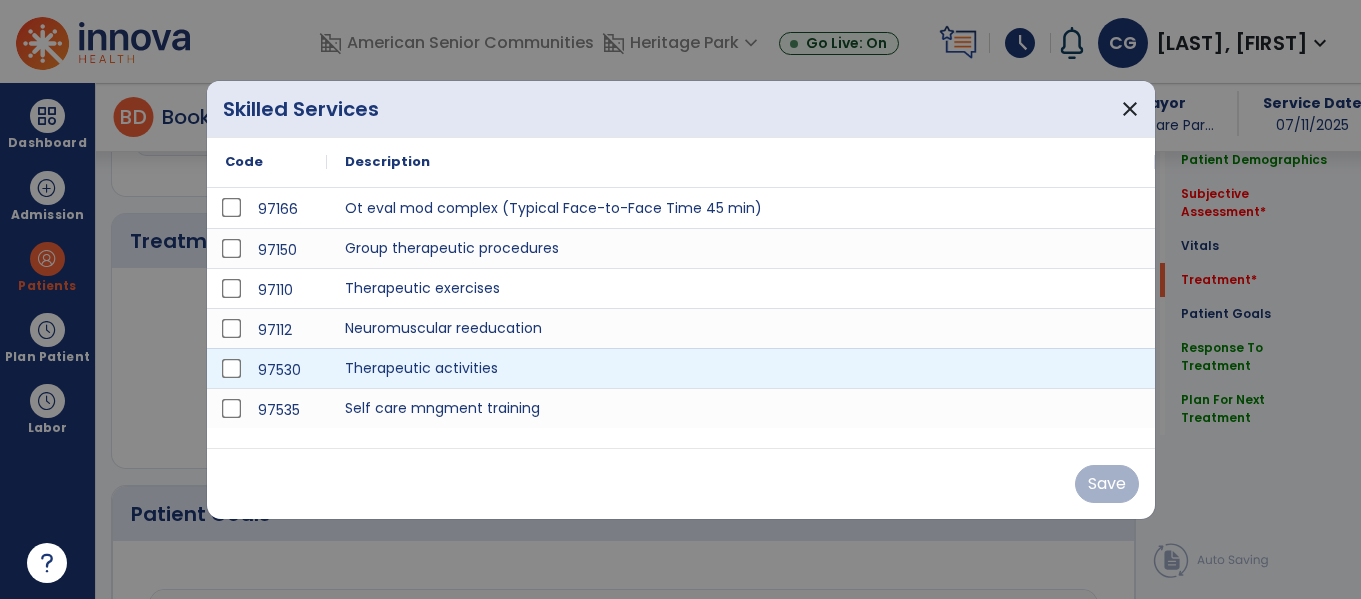 scroll, scrollTop: 1146, scrollLeft: 0, axis: vertical 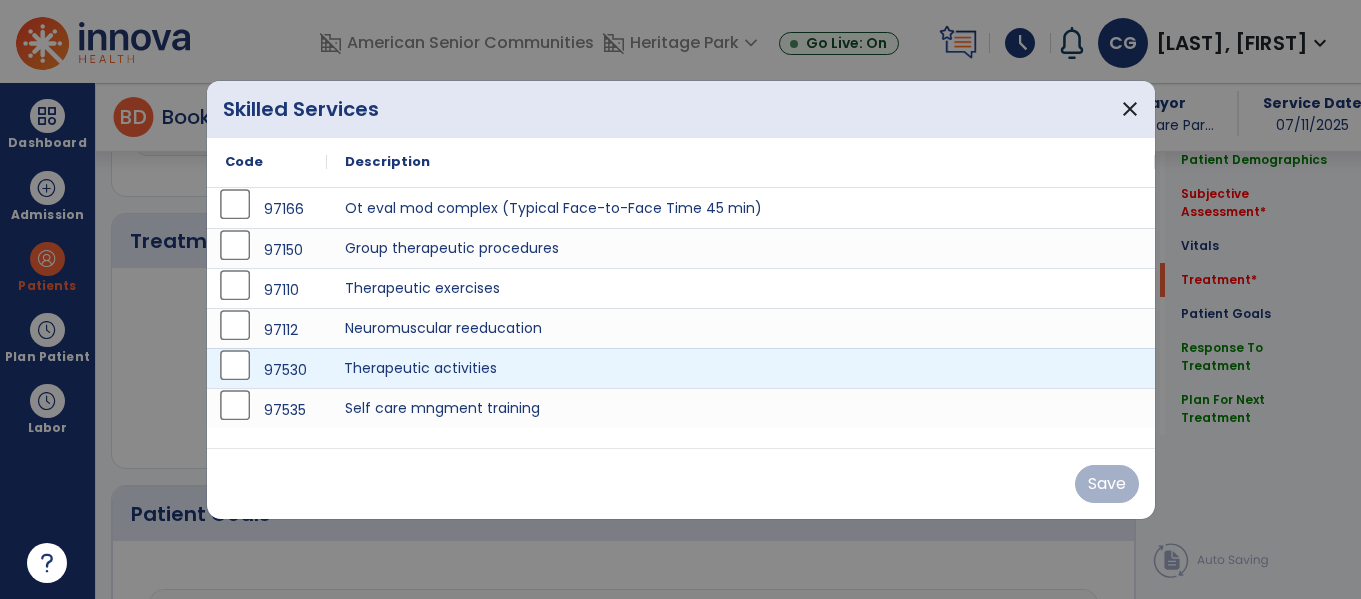 click on "Therapeutic activities" at bounding box center (741, 368) 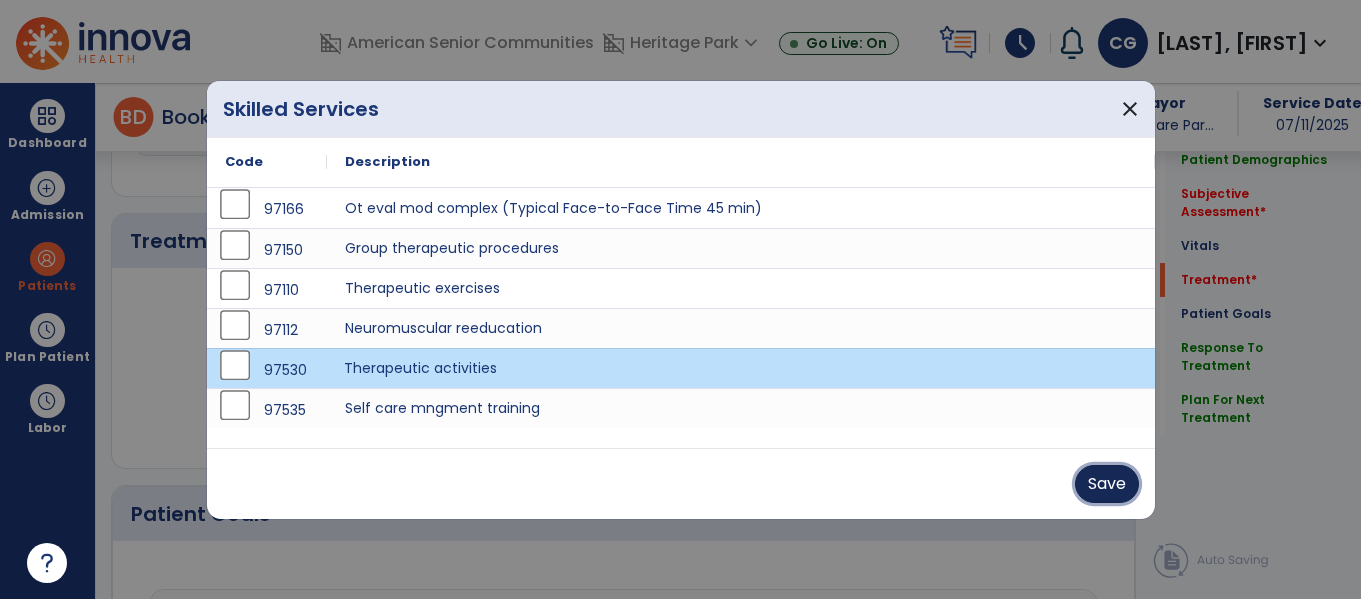 click on "Save" at bounding box center (1107, 484) 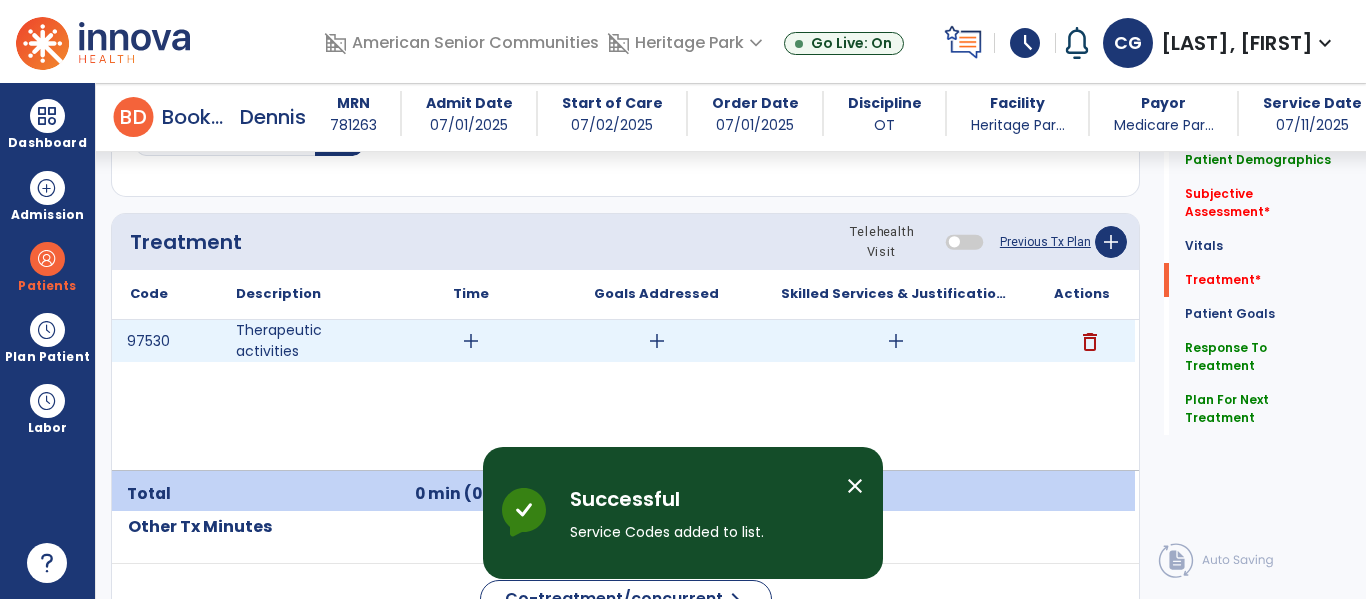 click on "add" at bounding box center (471, 341) 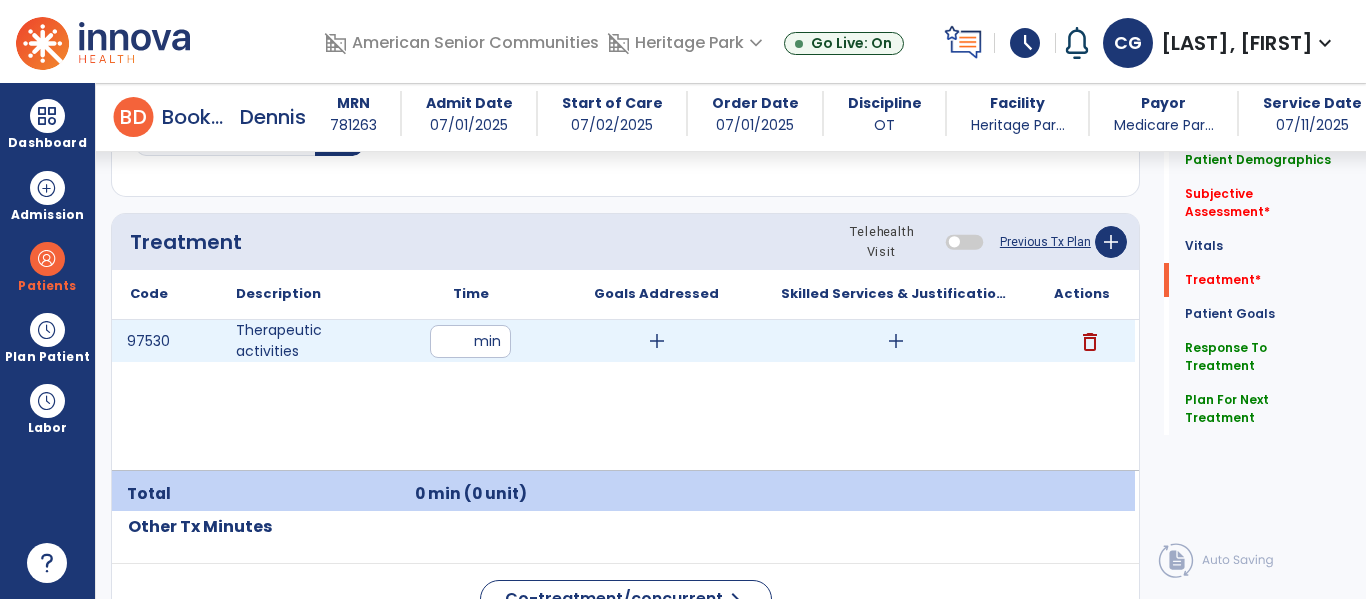 type on "**" 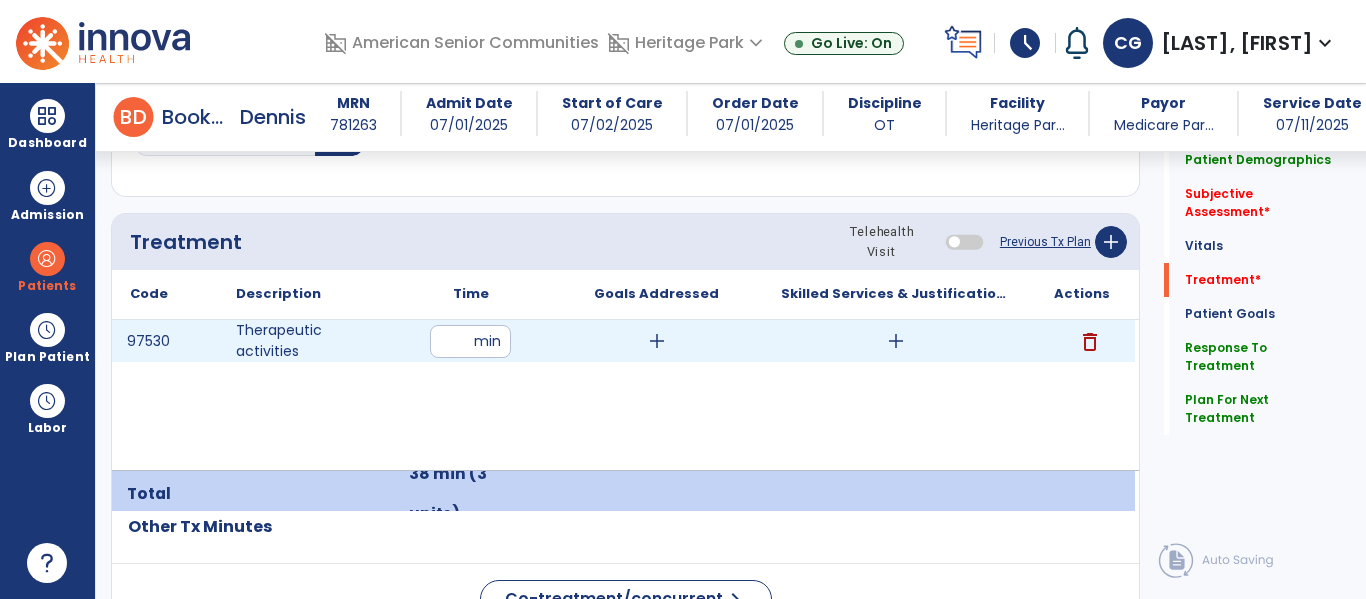 click on "add" at bounding box center (657, 341) 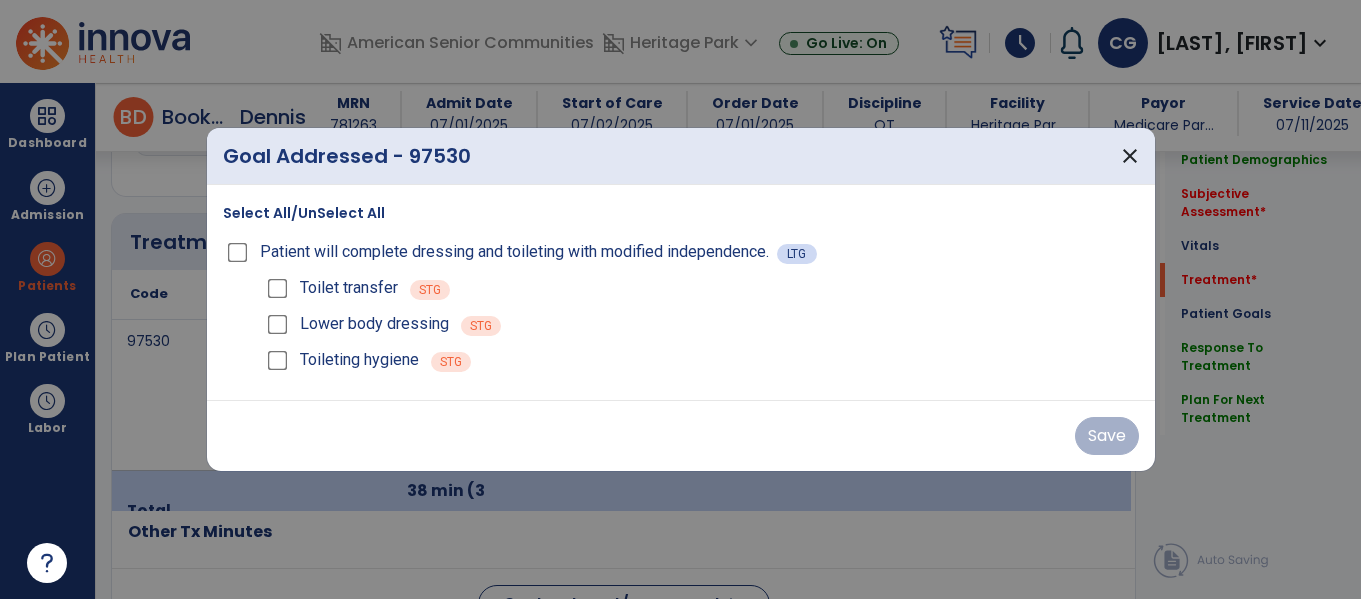 scroll, scrollTop: 1146, scrollLeft: 0, axis: vertical 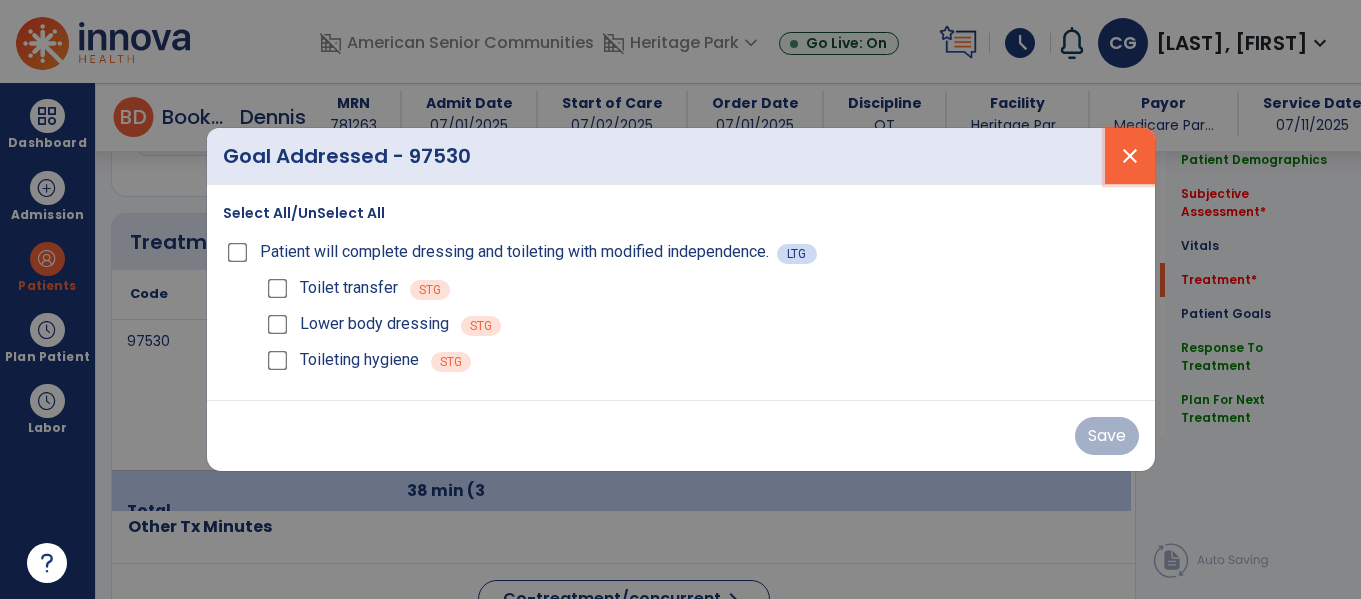 click on "close" at bounding box center [1130, 156] 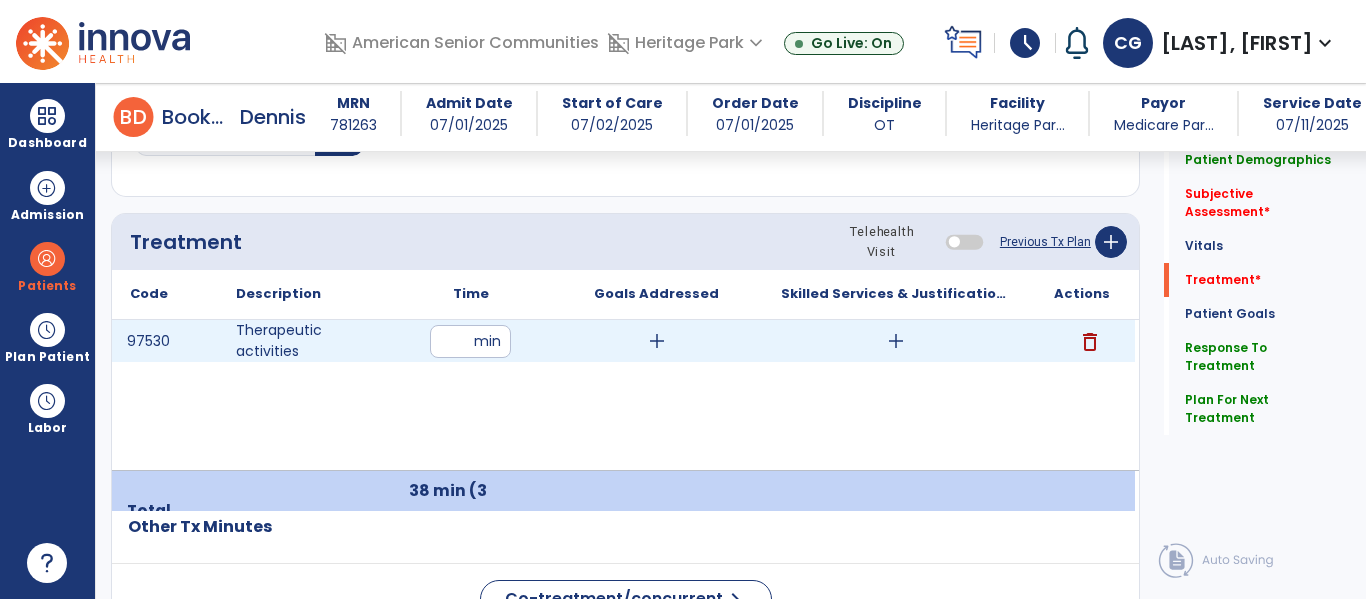 click on "add" at bounding box center [896, 341] 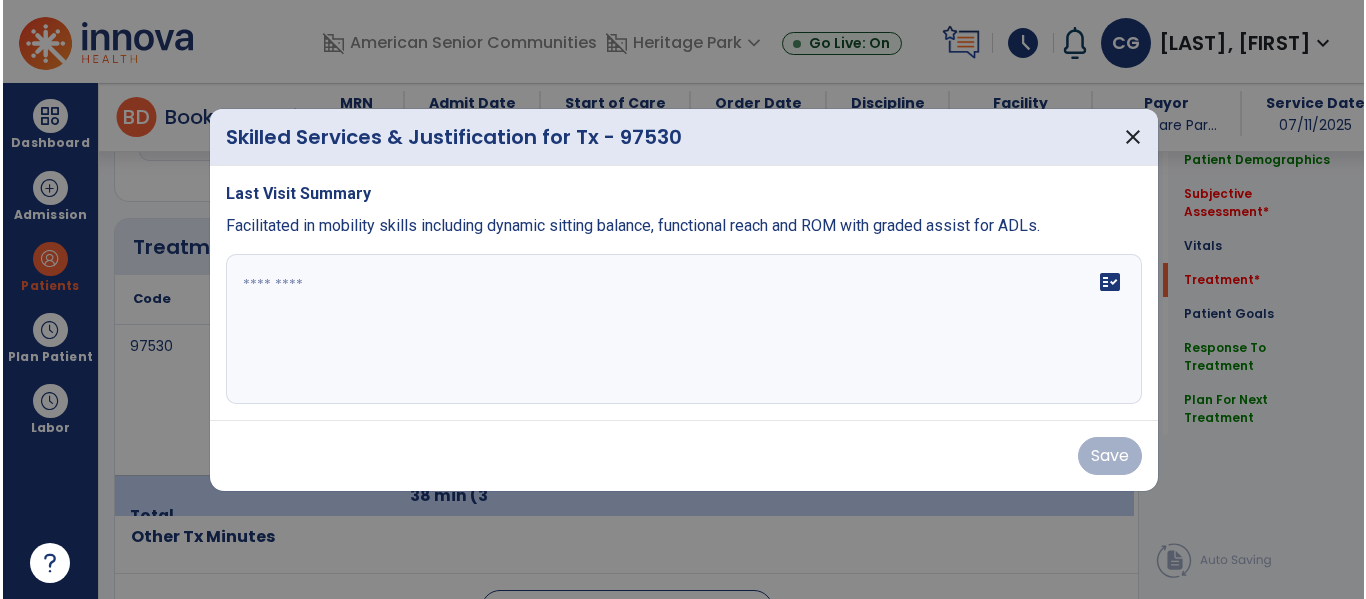 scroll, scrollTop: 1146, scrollLeft: 0, axis: vertical 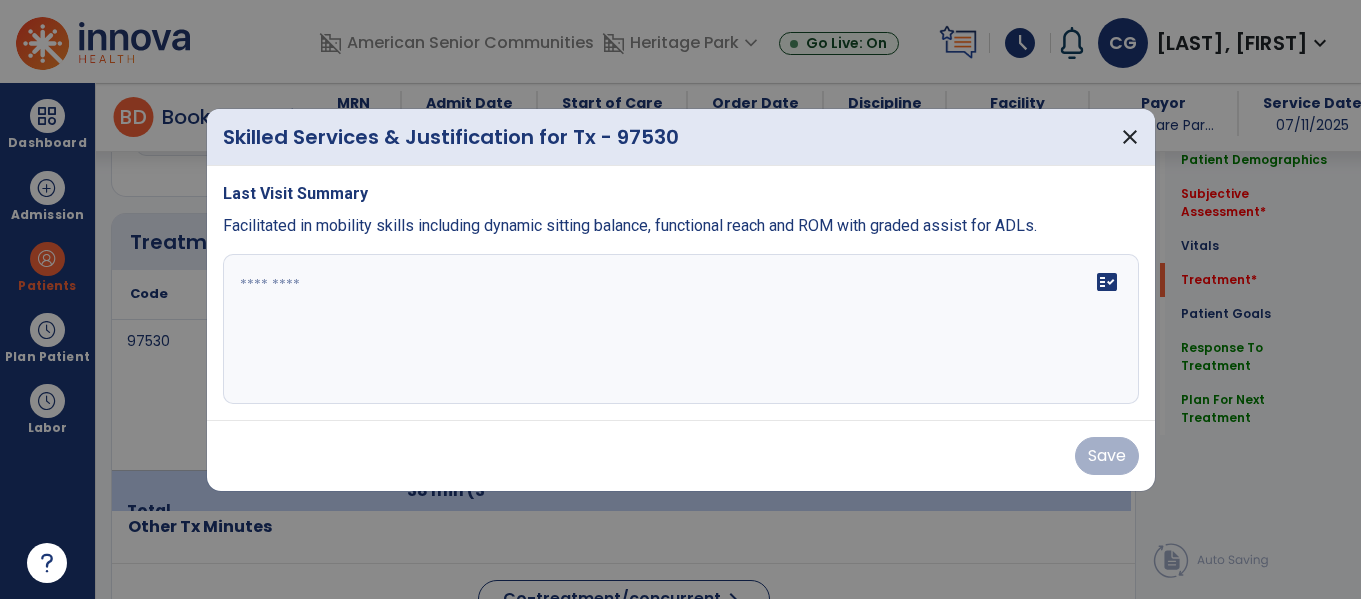 click on "fact_check" at bounding box center [681, 329] 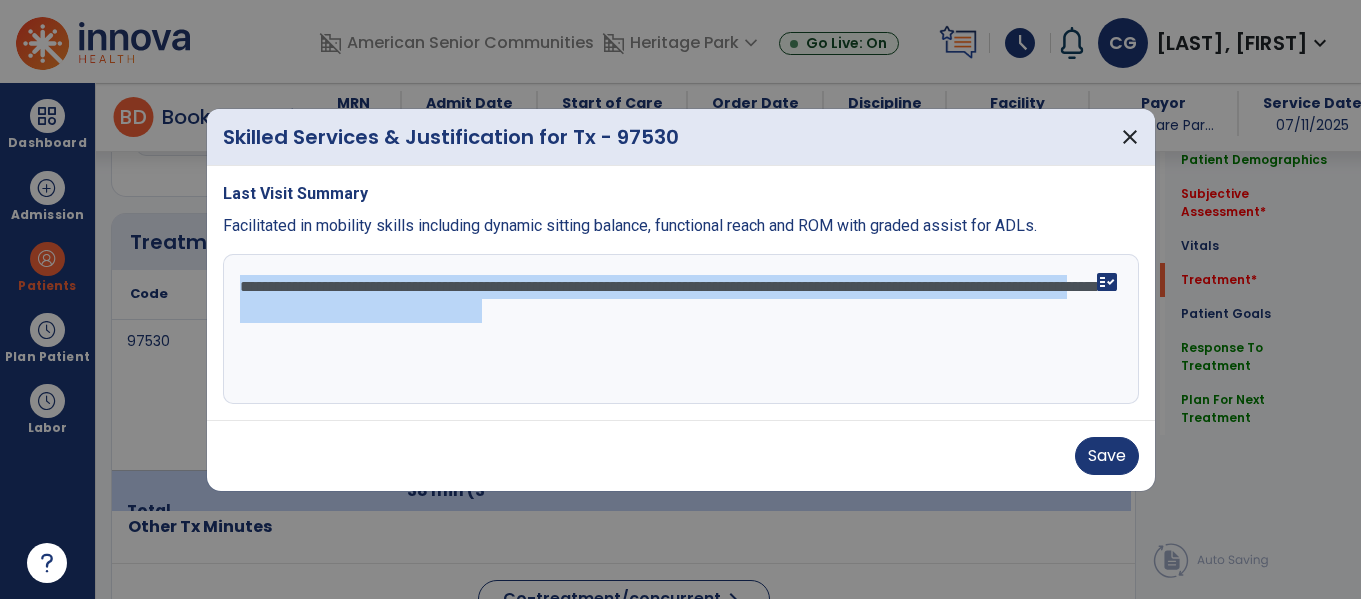 drag, startPoint x: 1050, startPoint y: 238, endPoint x: 333, endPoint y: 239, distance: 717.0007 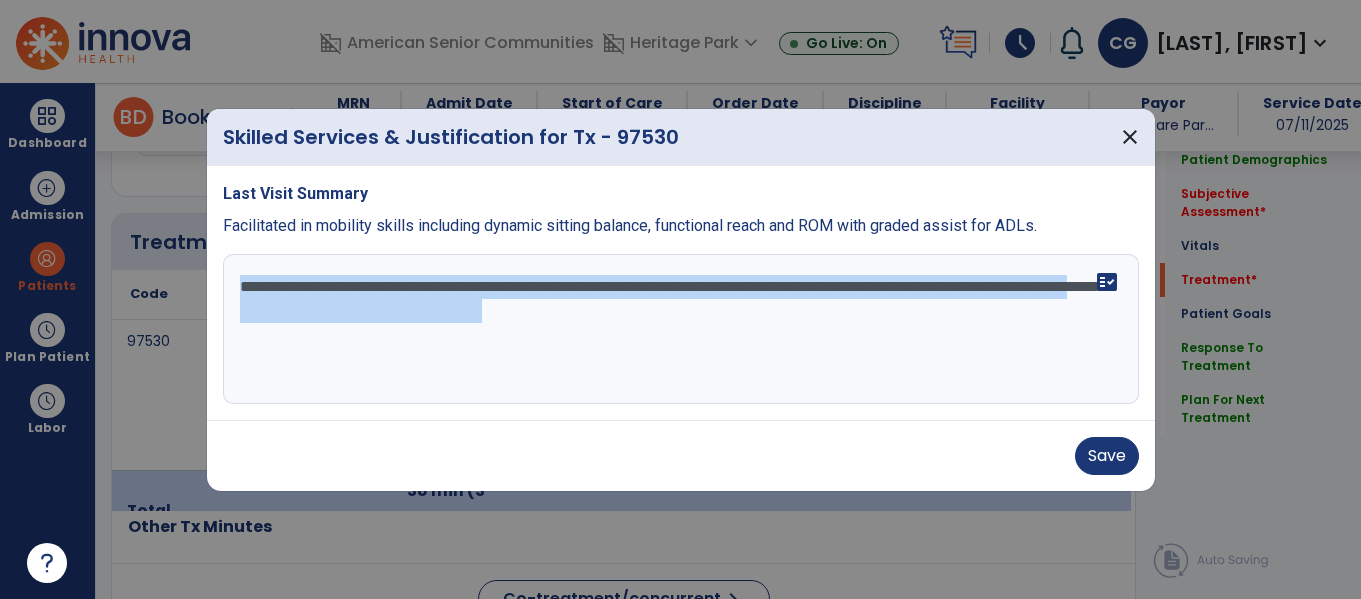 click on "**********" at bounding box center [681, 329] 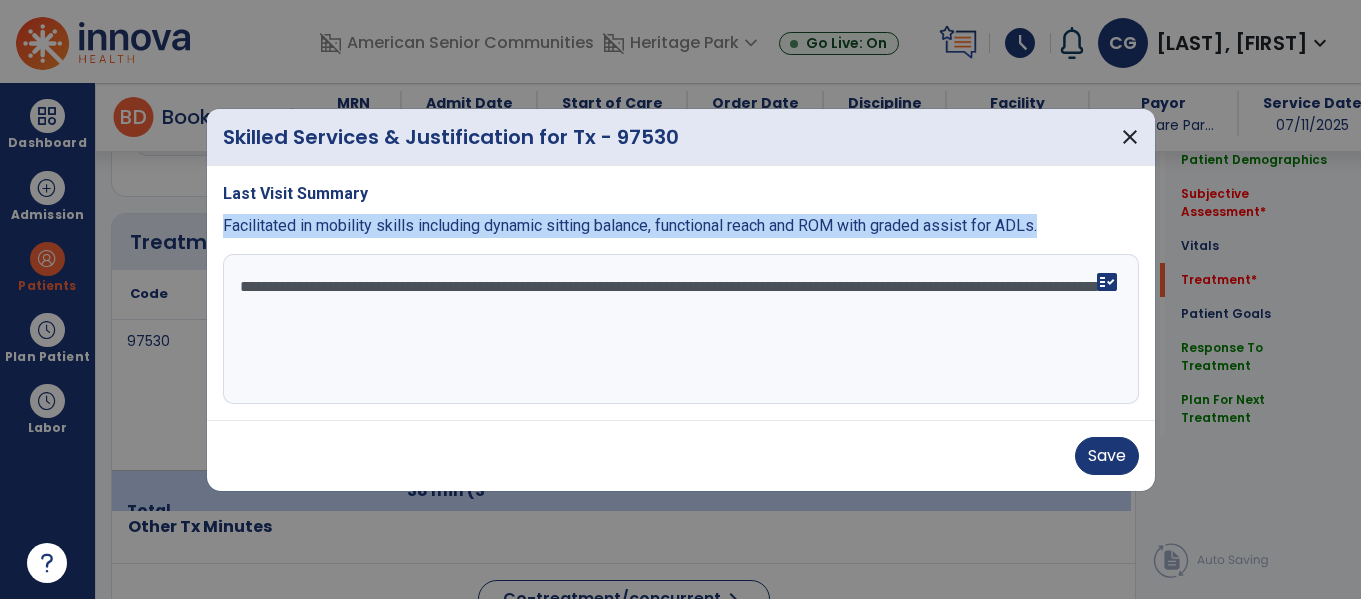 drag, startPoint x: 1083, startPoint y: 207, endPoint x: 218, endPoint y: 222, distance: 865.13007 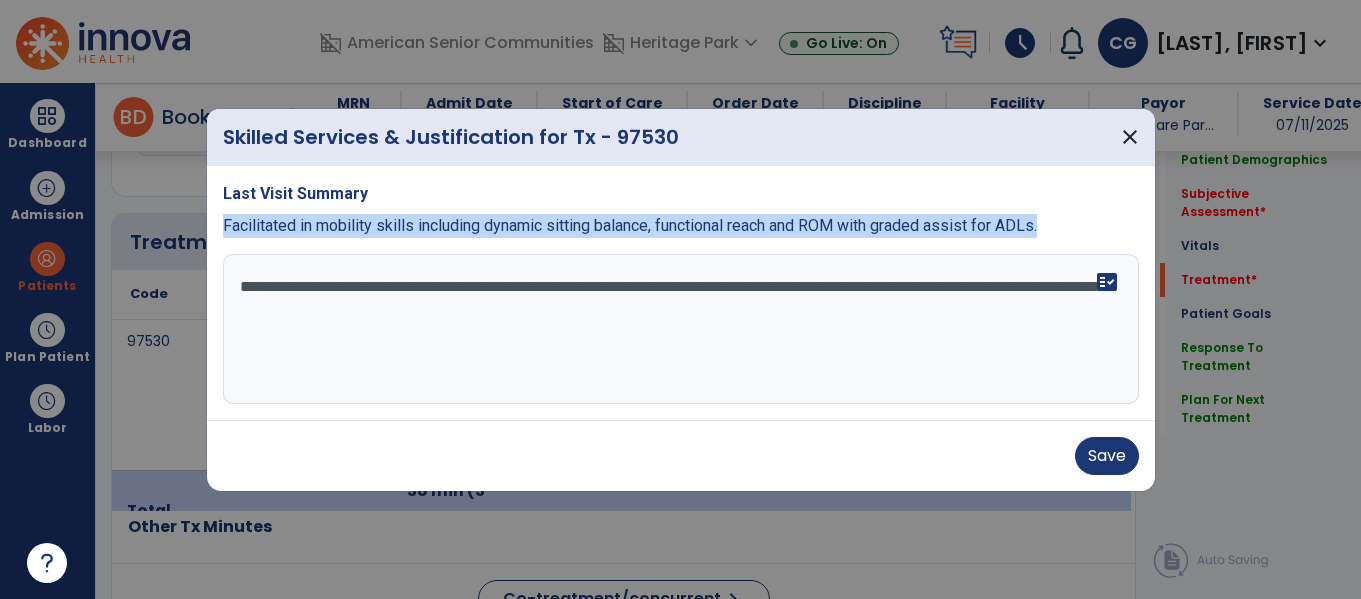 click on "**********" at bounding box center (681, 329) 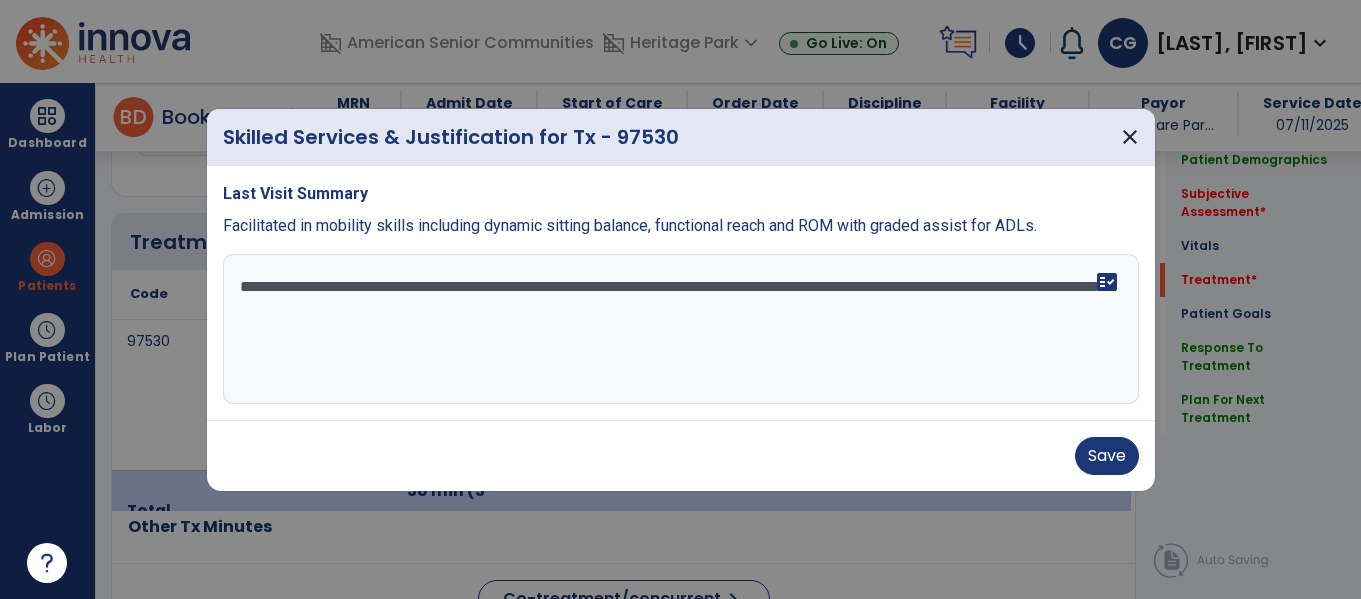 paste on "**********" 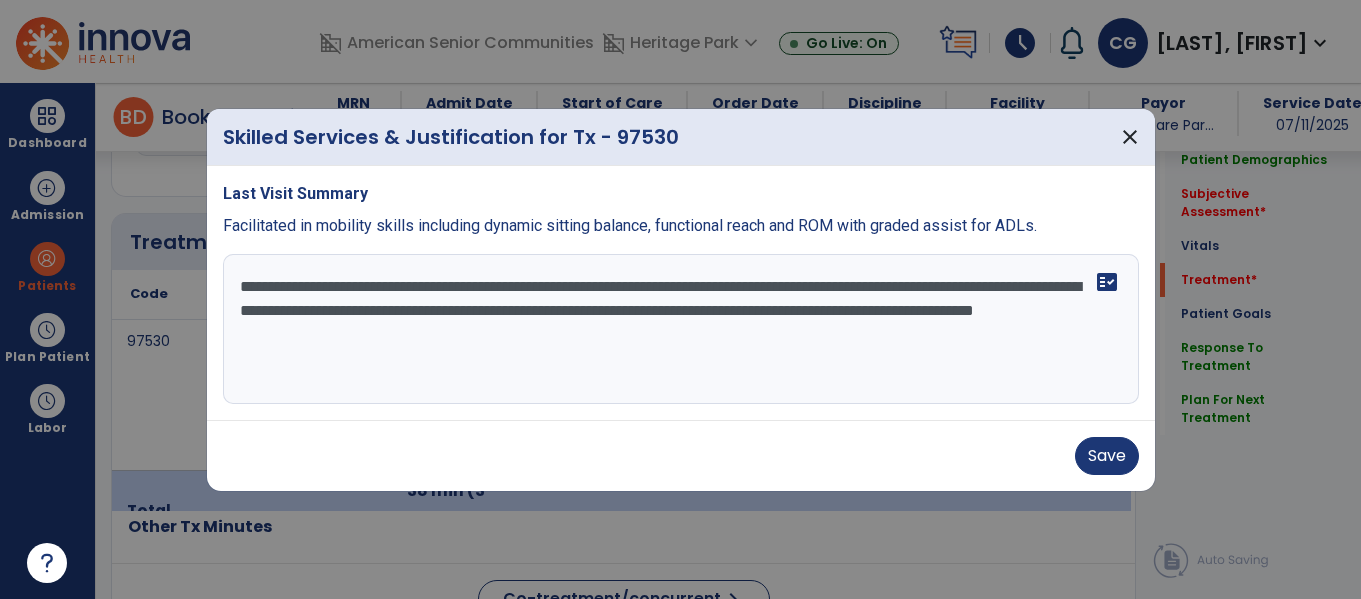 click on "**********" at bounding box center (681, 329) 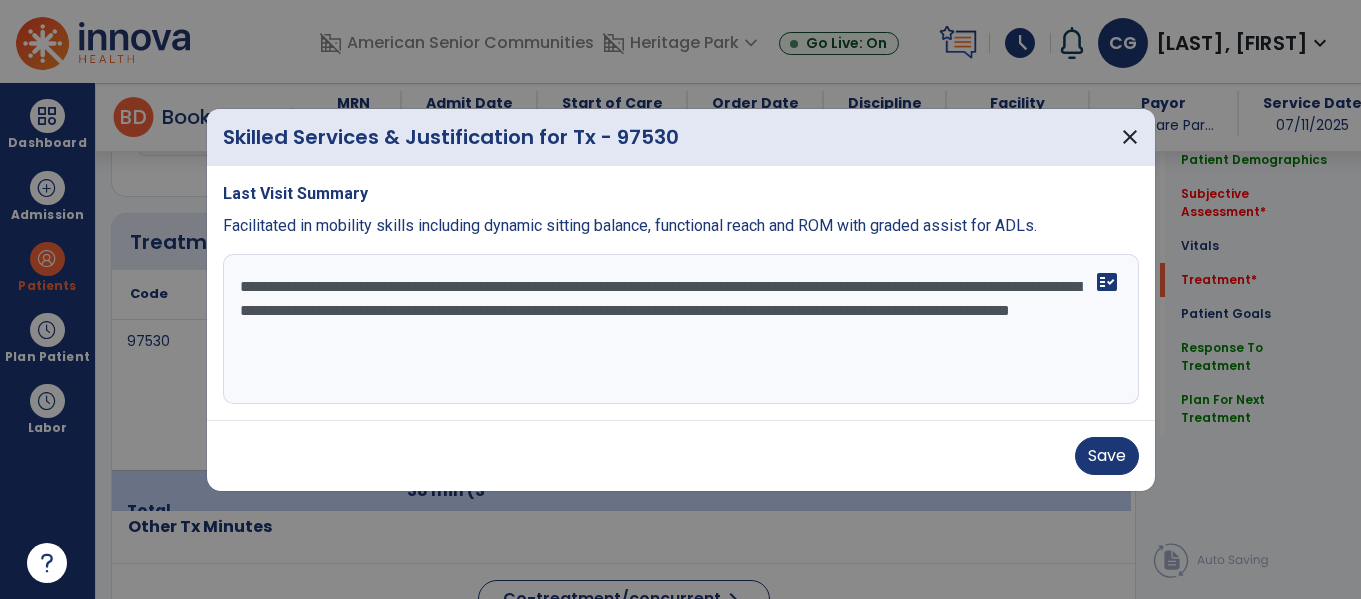 click on "**********" at bounding box center (681, 329) 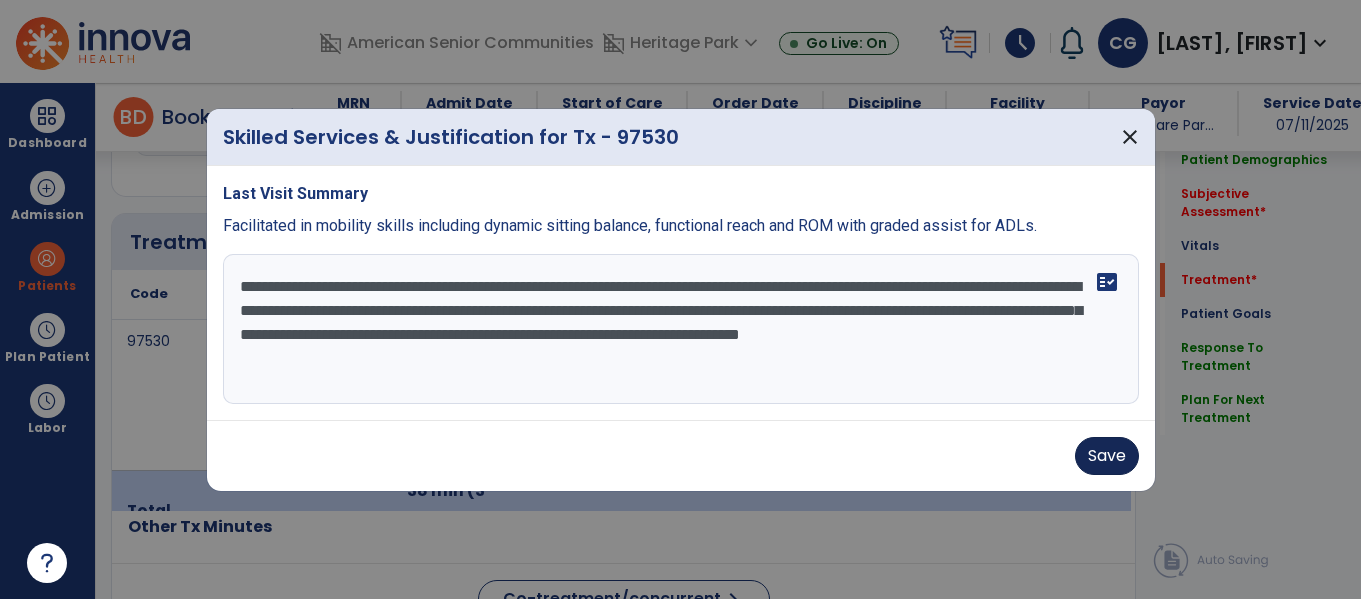type on "**********" 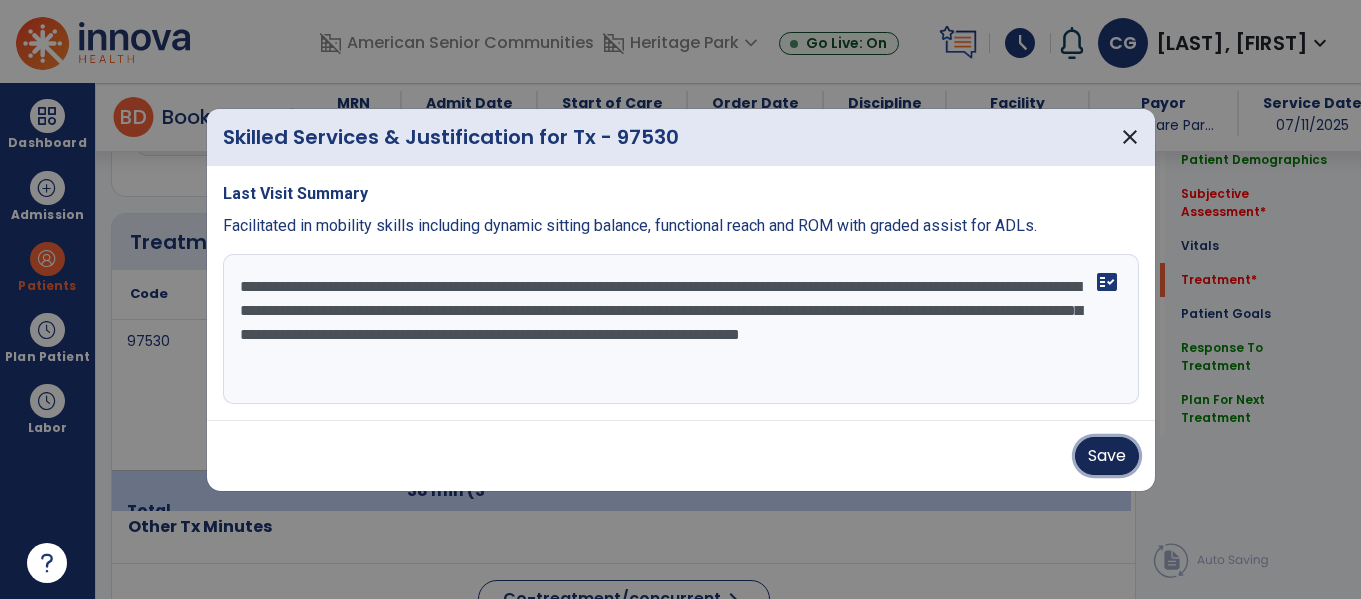 click on "Save" at bounding box center (1107, 456) 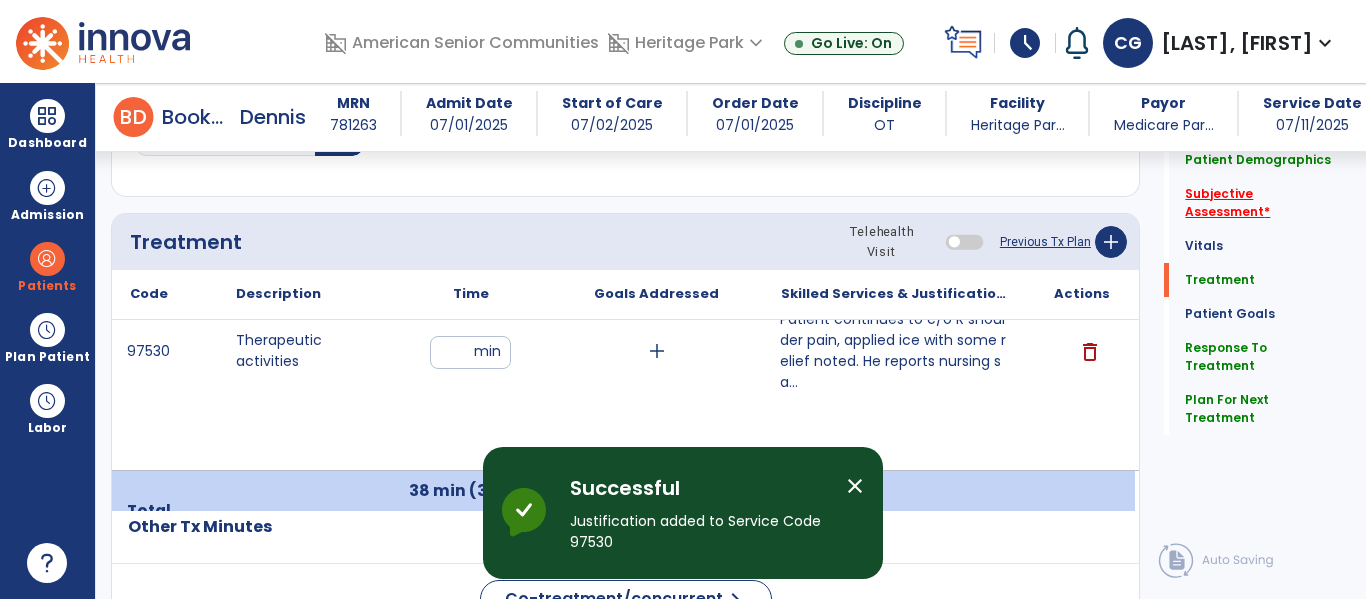 click on "Subjective Assessment   *" 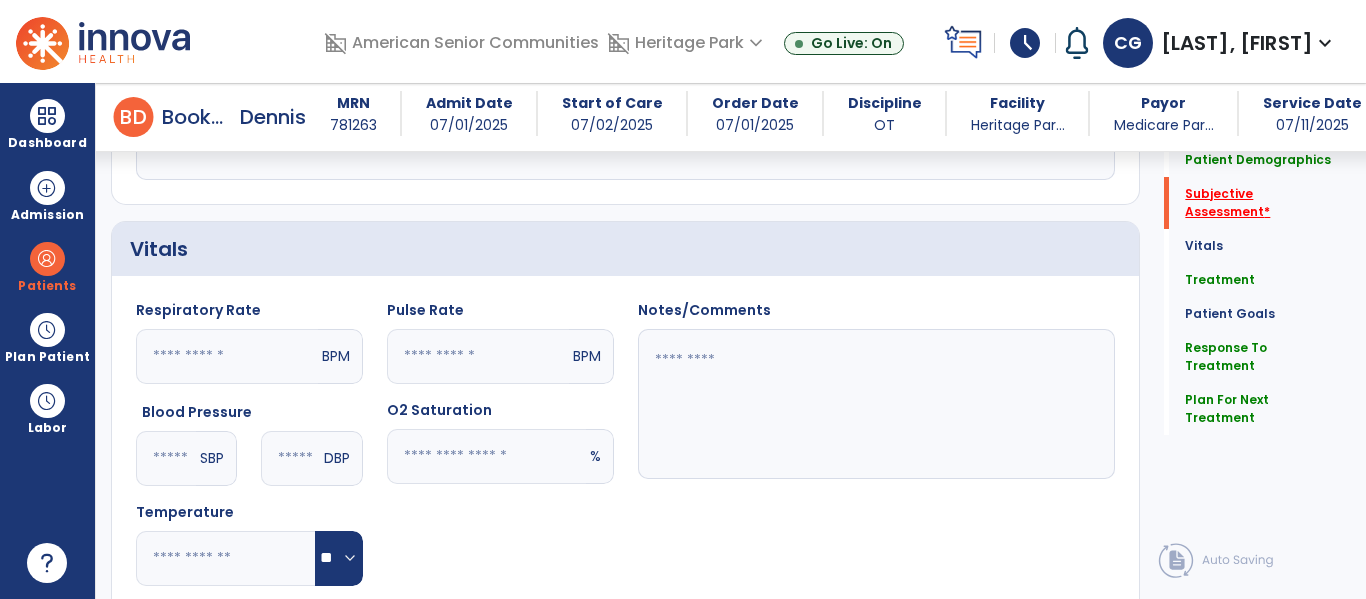 scroll, scrollTop: 438, scrollLeft: 0, axis: vertical 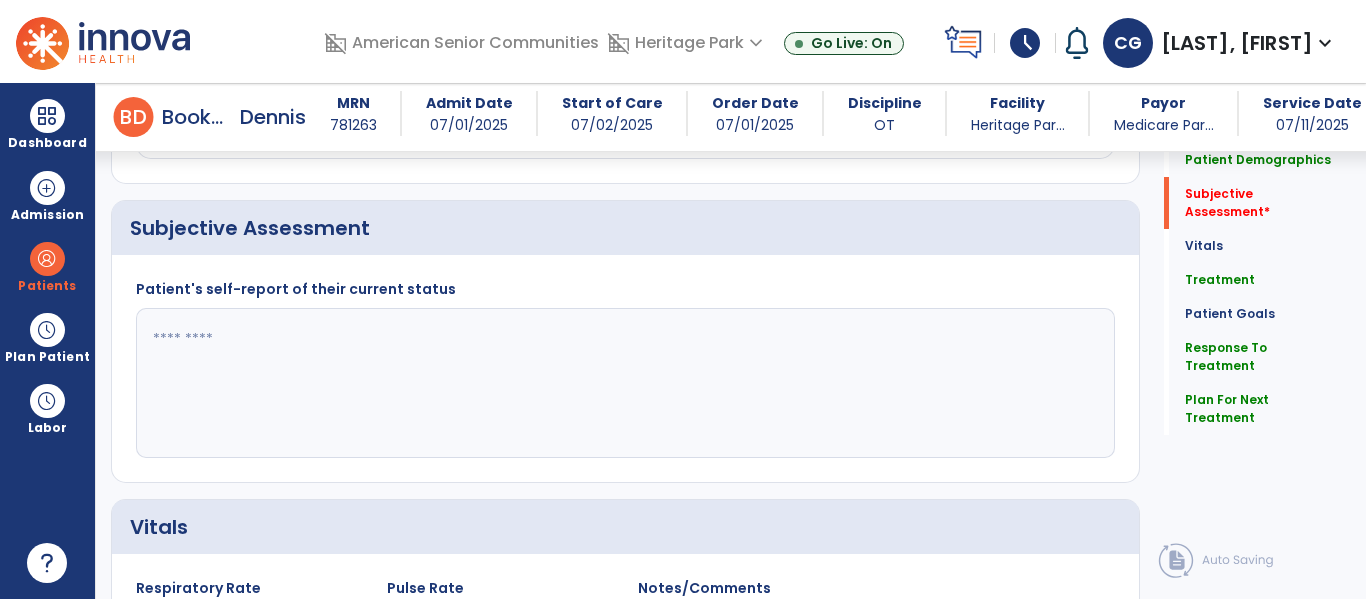 click 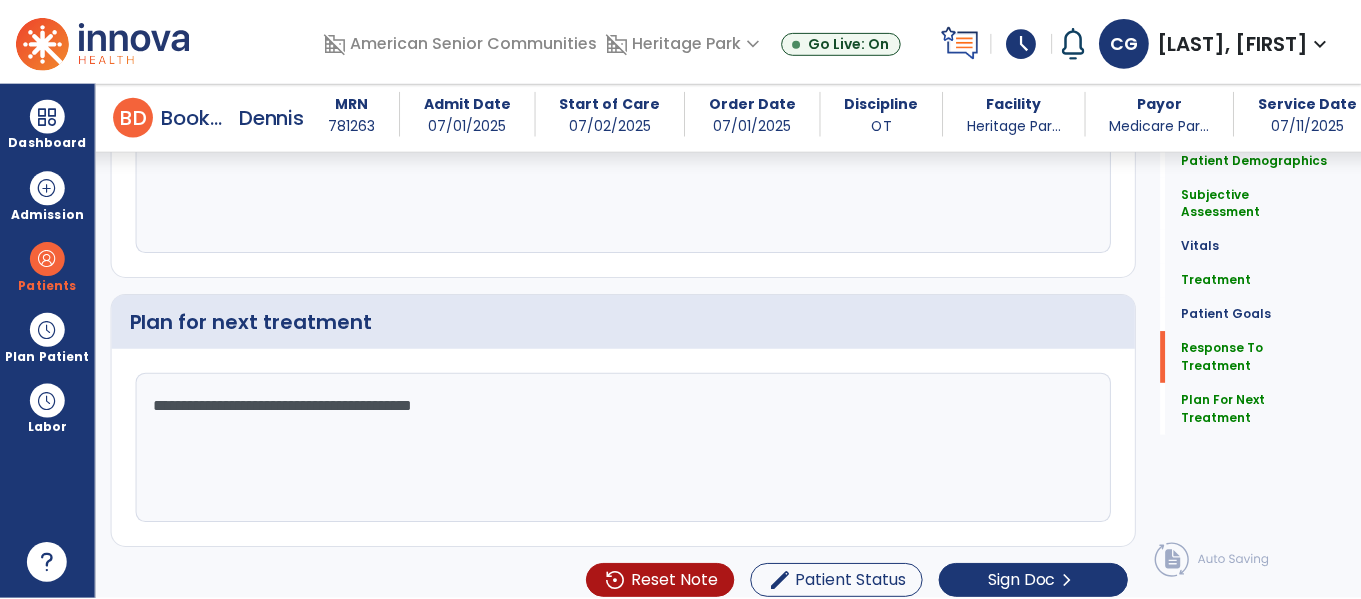 scroll, scrollTop: 2478, scrollLeft: 0, axis: vertical 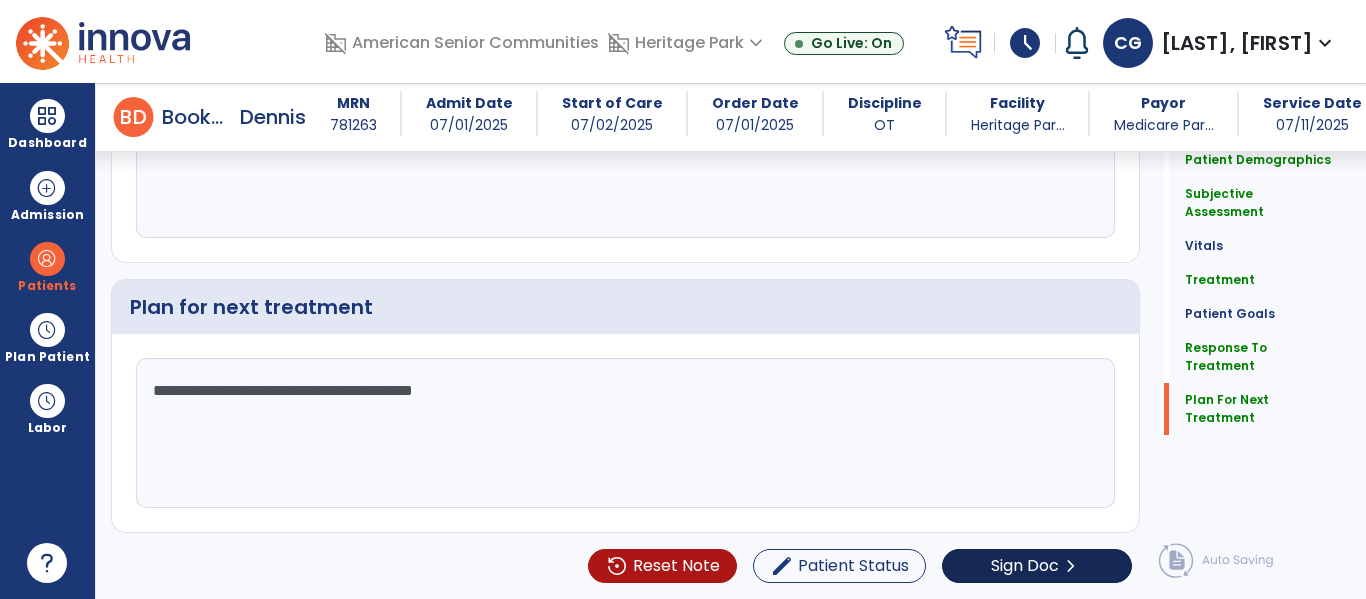 type on "**********" 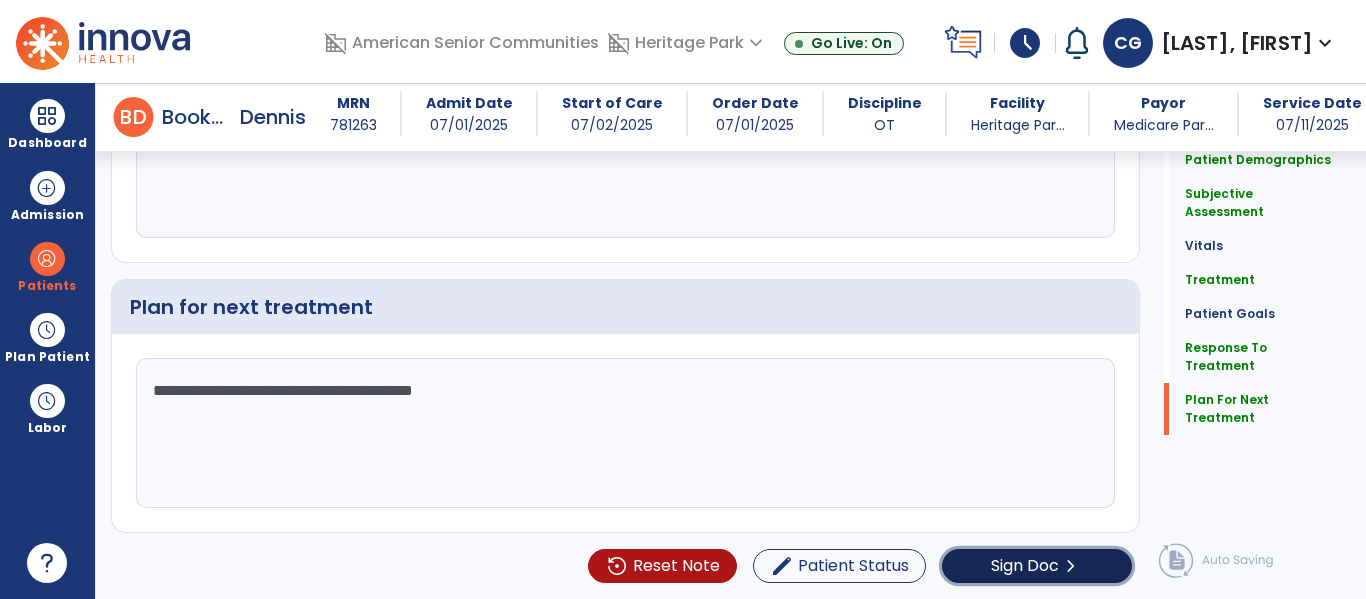 click on "Sign Doc" 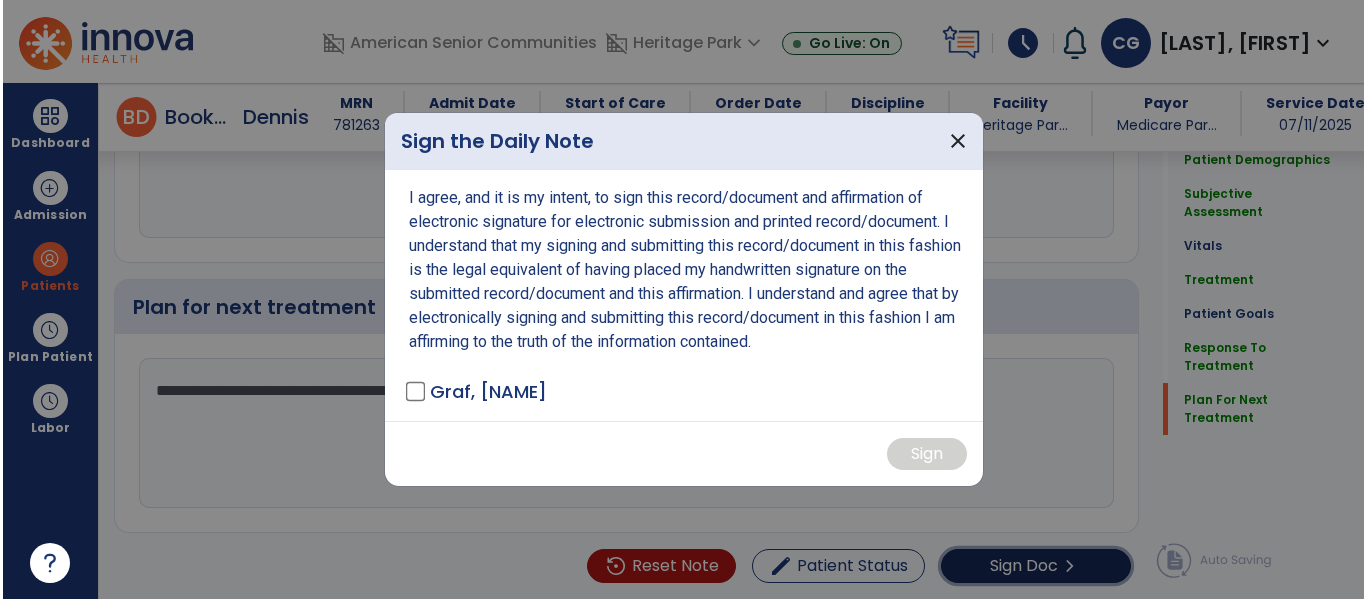 scroll, scrollTop: 2478, scrollLeft: 0, axis: vertical 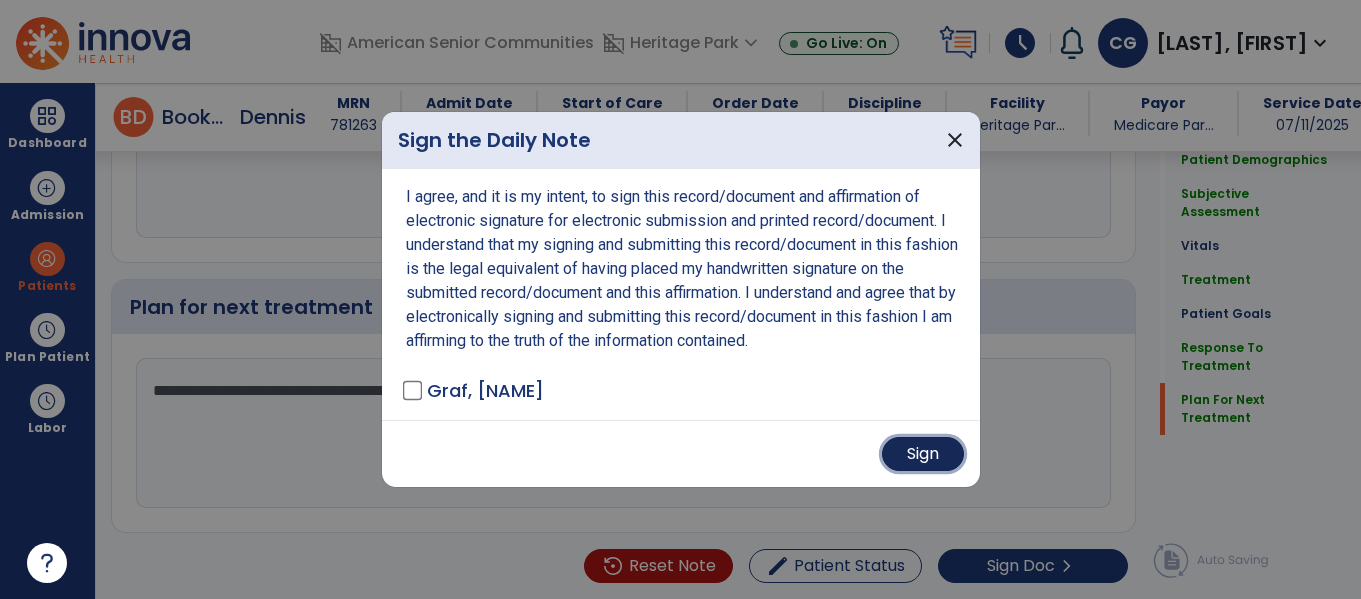 click on "Sign" at bounding box center (923, 454) 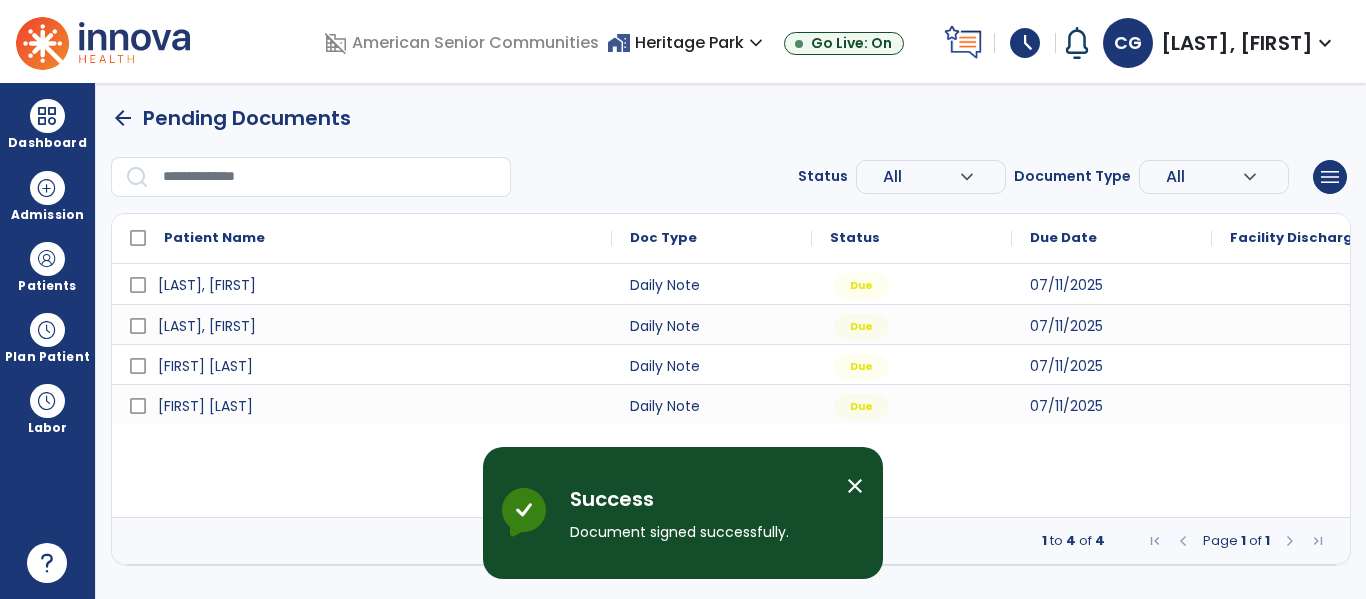 scroll, scrollTop: 0, scrollLeft: 0, axis: both 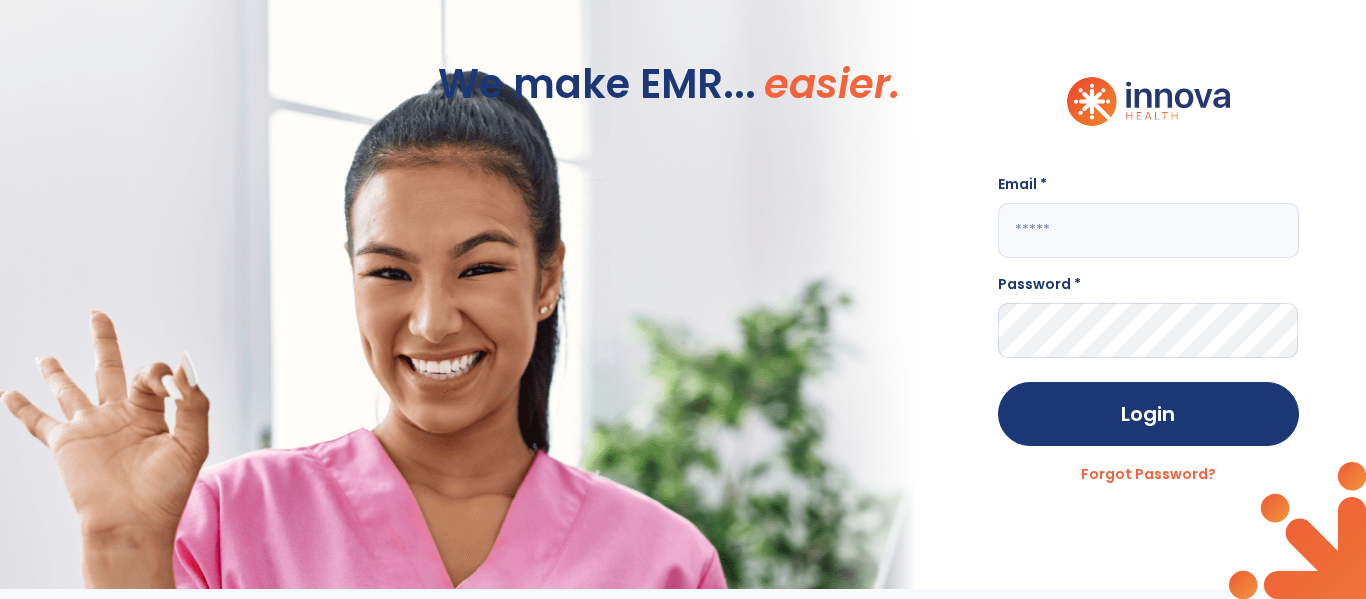 click 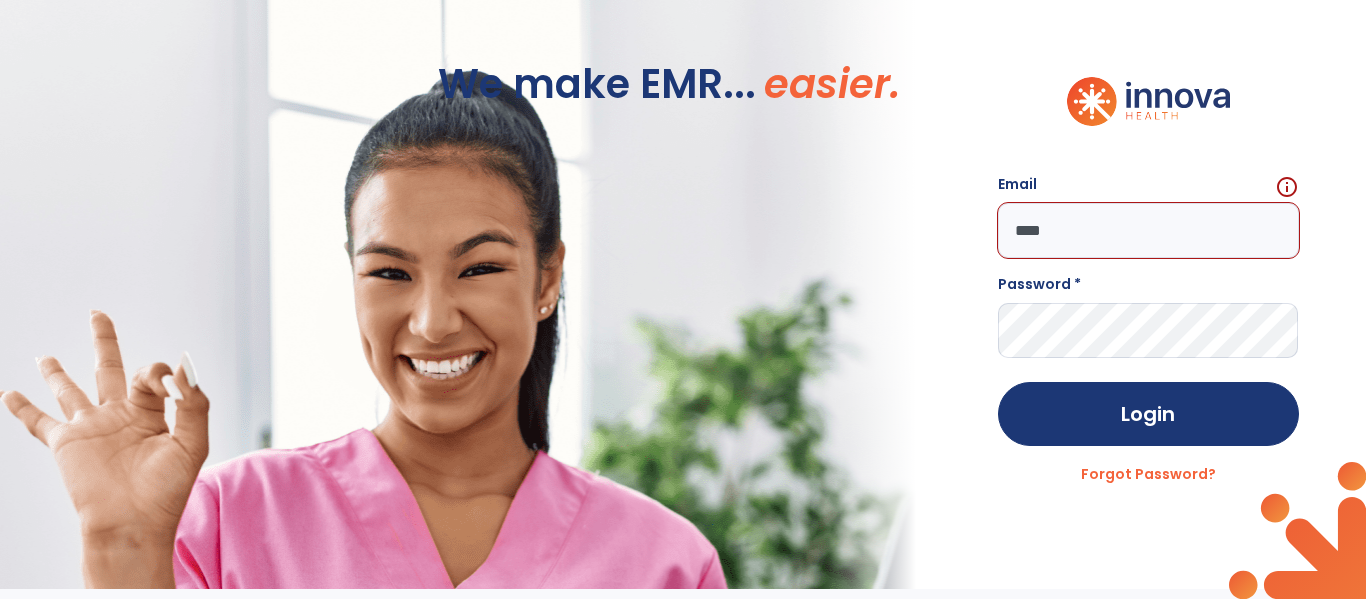 click on "****" 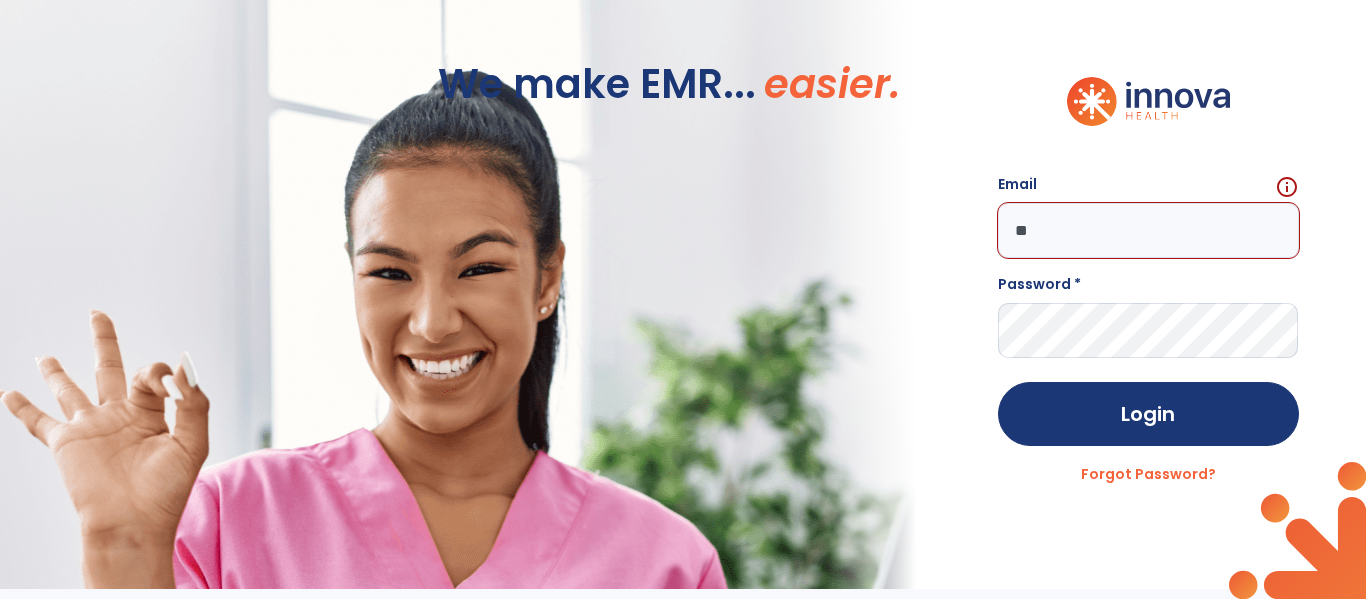type on "*" 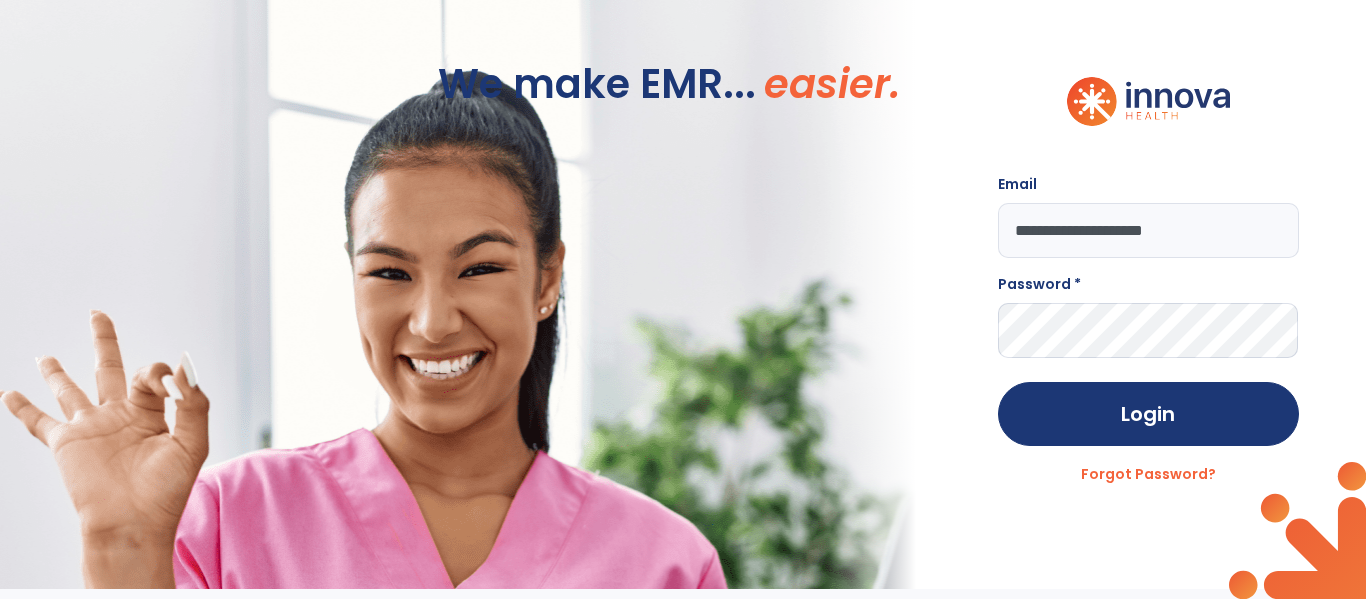 click on "**********" 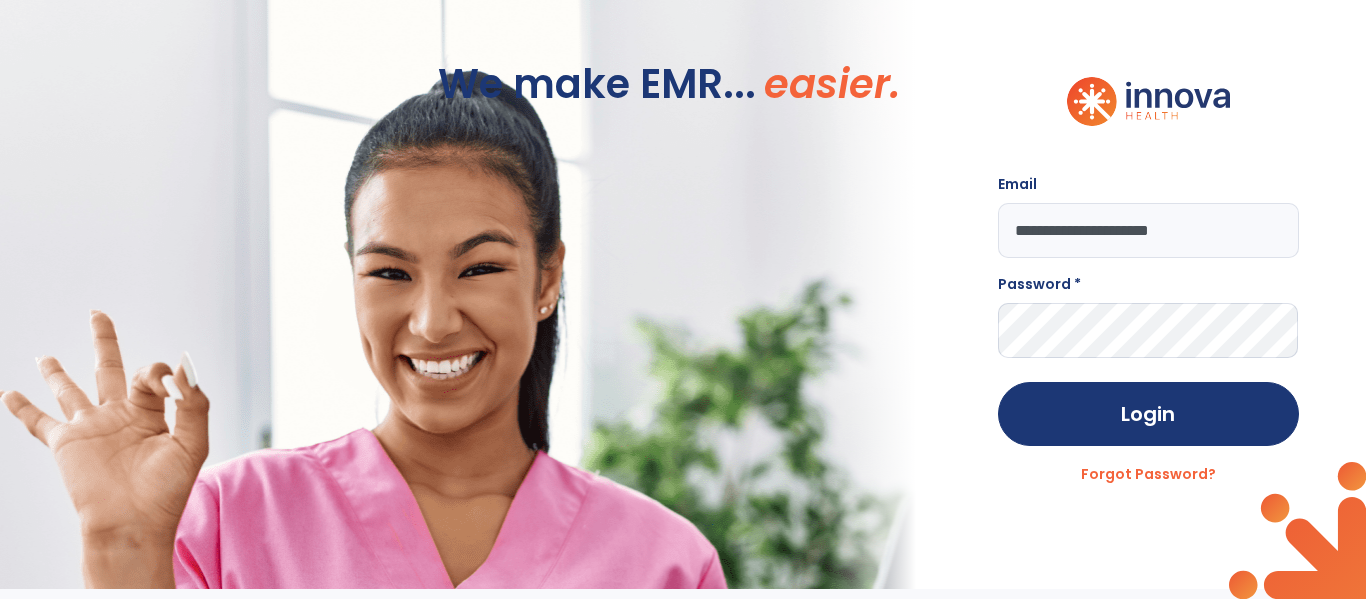type on "**********" 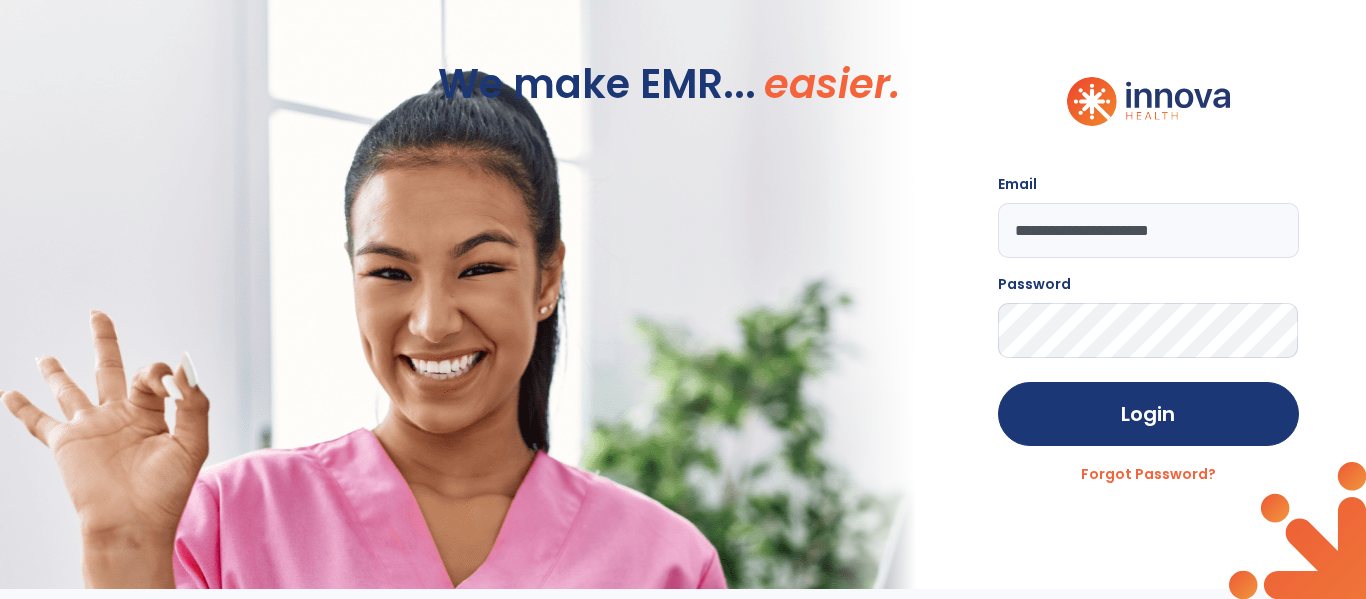 click on "Login" 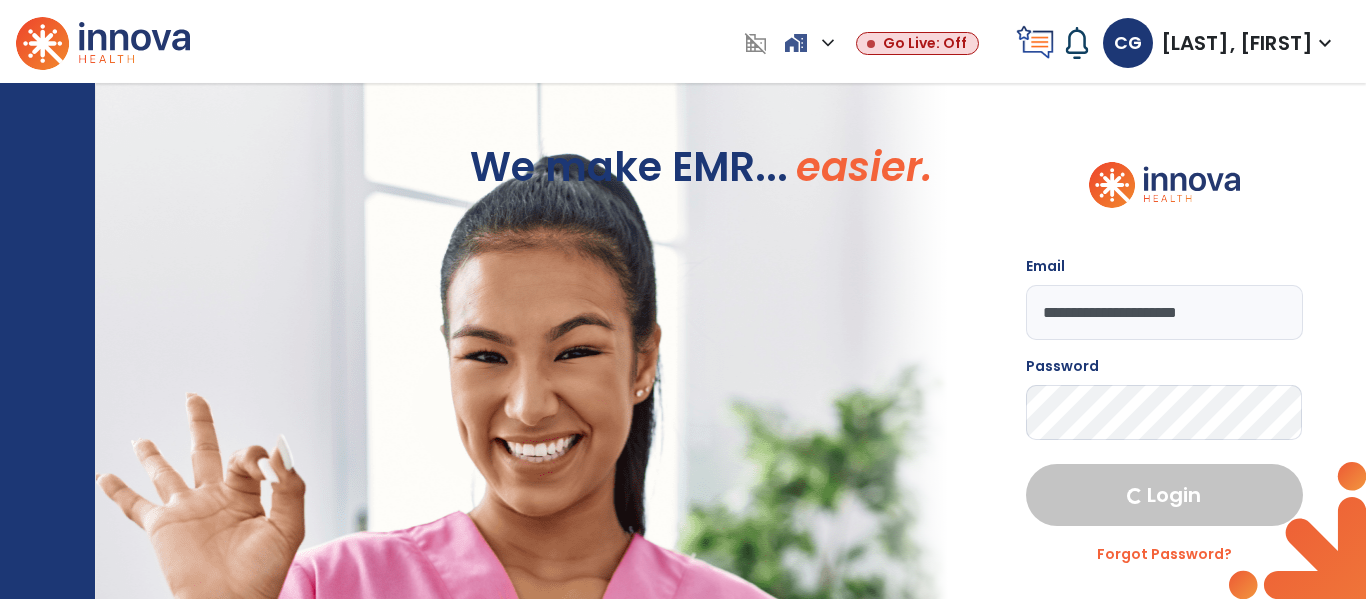 select on "****" 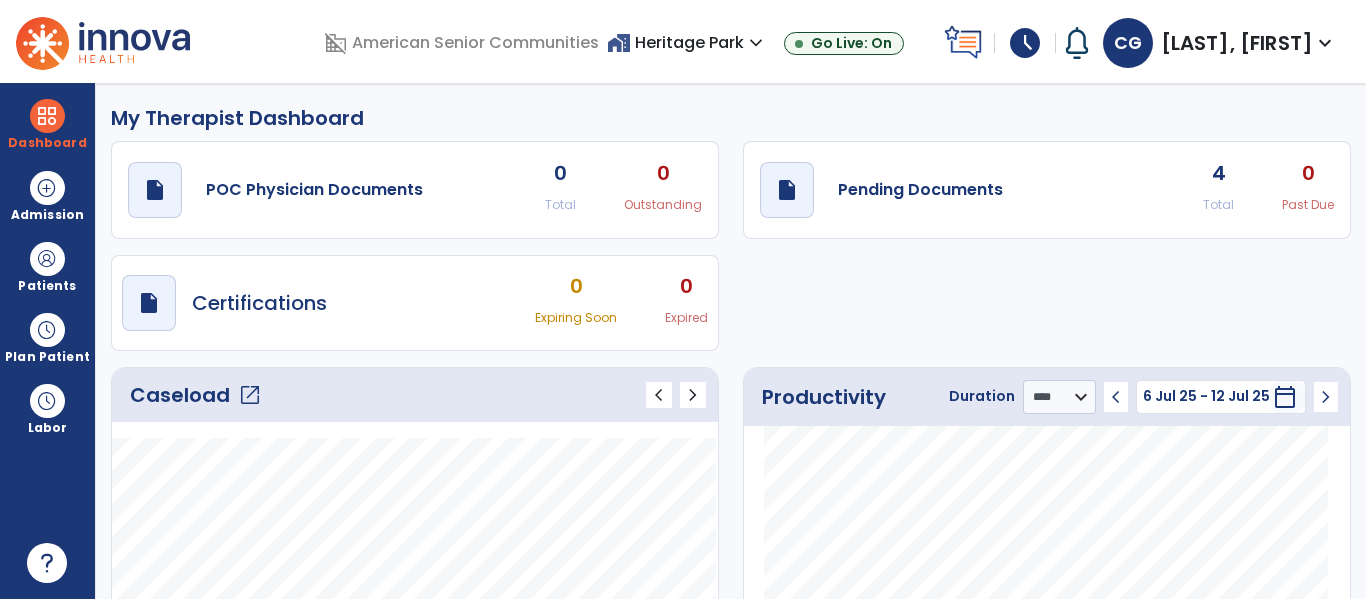 click on "draft   open_in_new  Pending Documents 4 Total 0 Past Due" 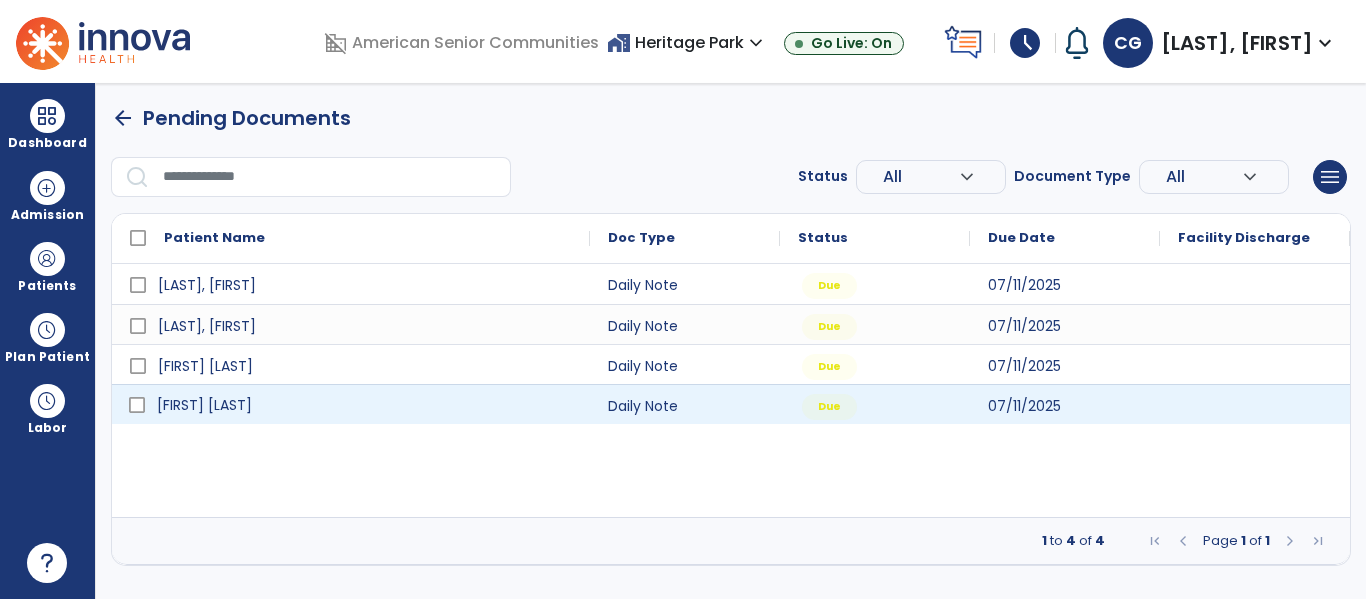 click on "[FIRST] [LAST]" at bounding box center [365, 405] 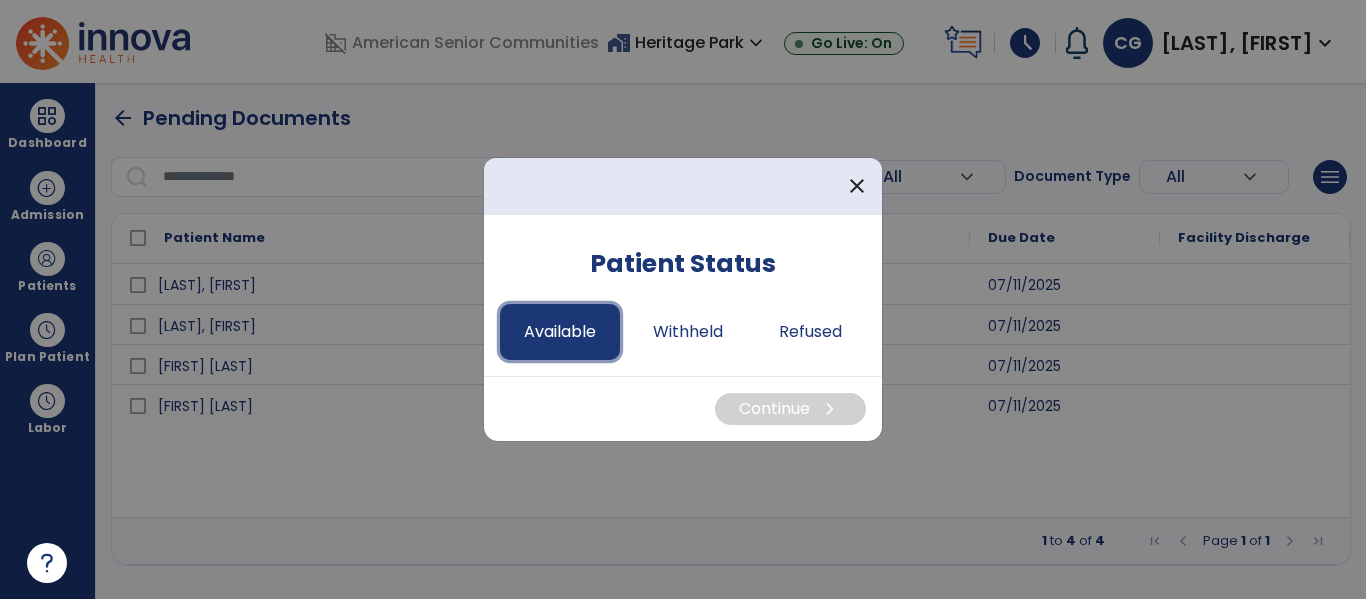 click on "Available" at bounding box center (560, 332) 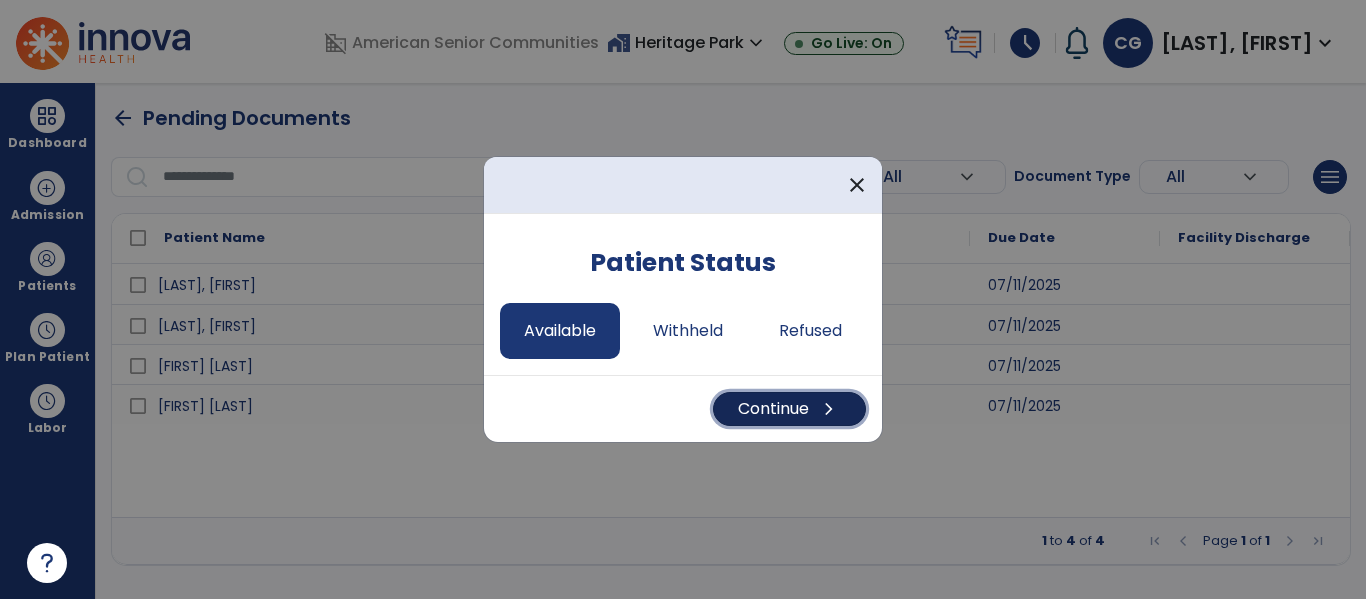 click on "Continue   chevron_right" at bounding box center [789, 409] 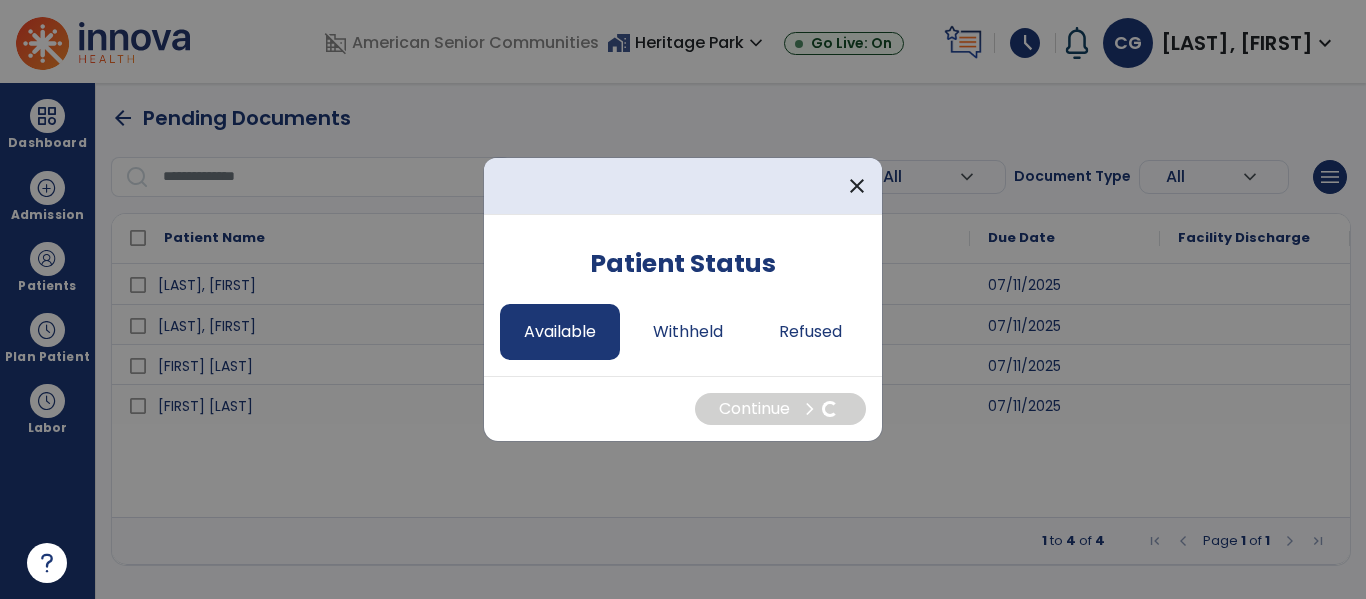 select on "*" 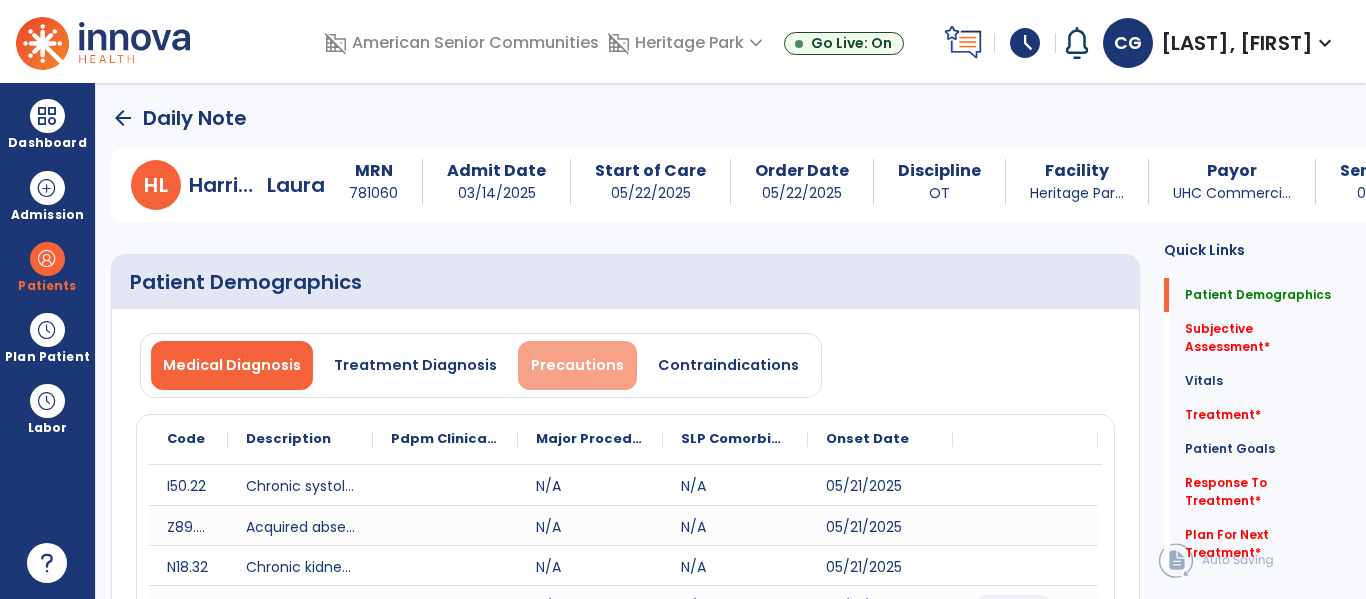 click on "Precautions" at bounding box center [577, 365] 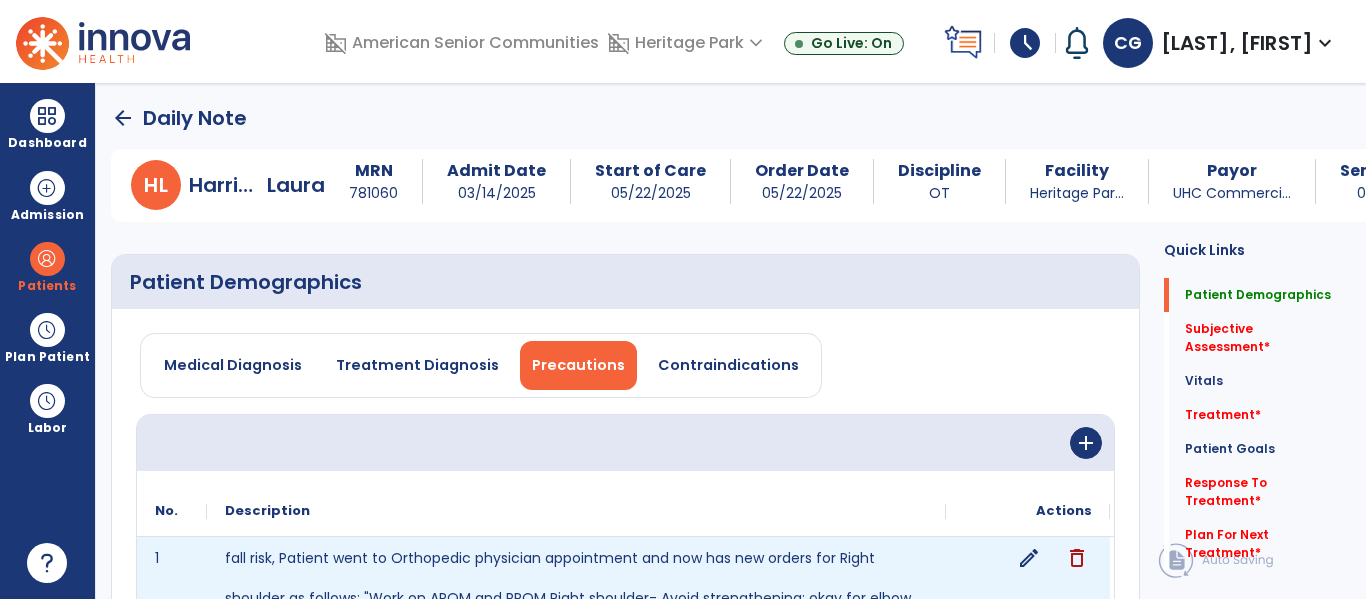 click on "edit" 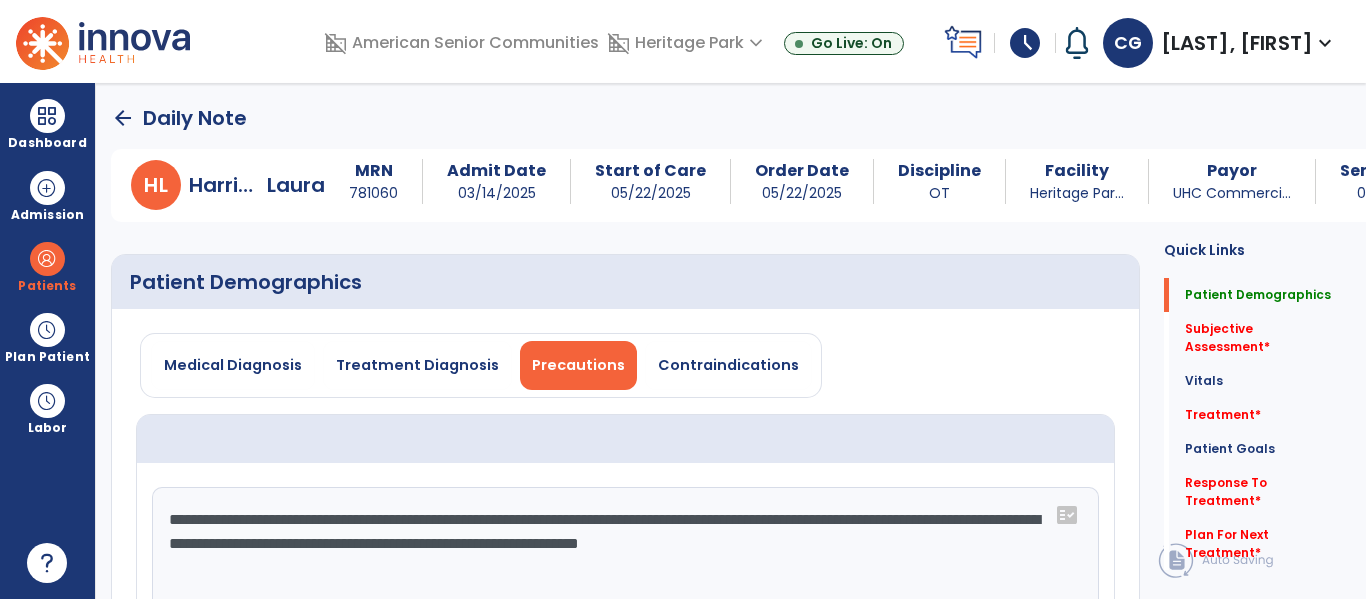 scroll, scrollTop: 48, scrollLeft: 0, axis: vertical 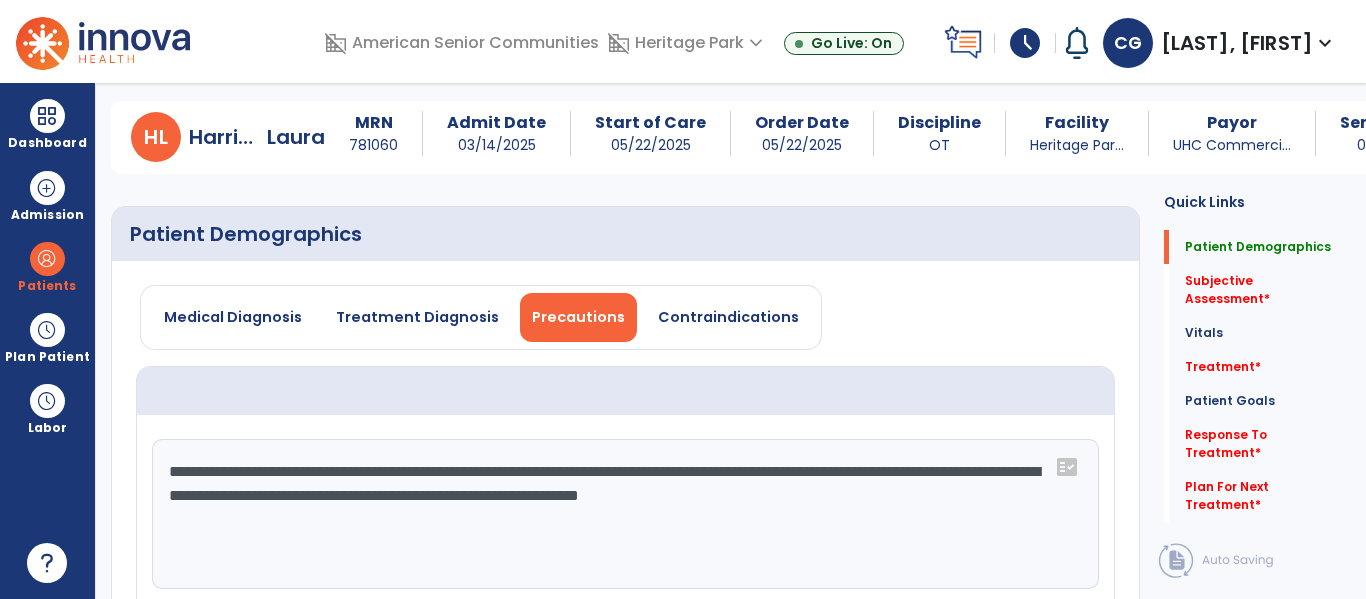 drag, startPoint x: 1062, startPoint y: 545, endPoint x: 566, endPoint y: 560, distance: 496.22678 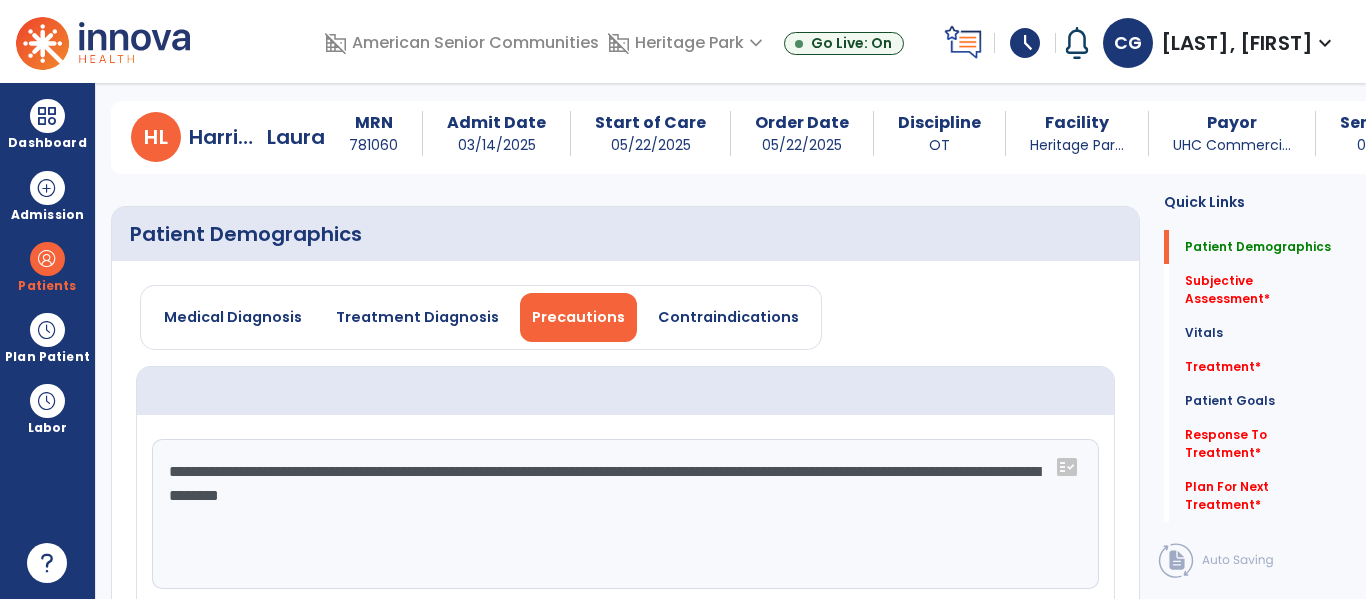 click on "**********" 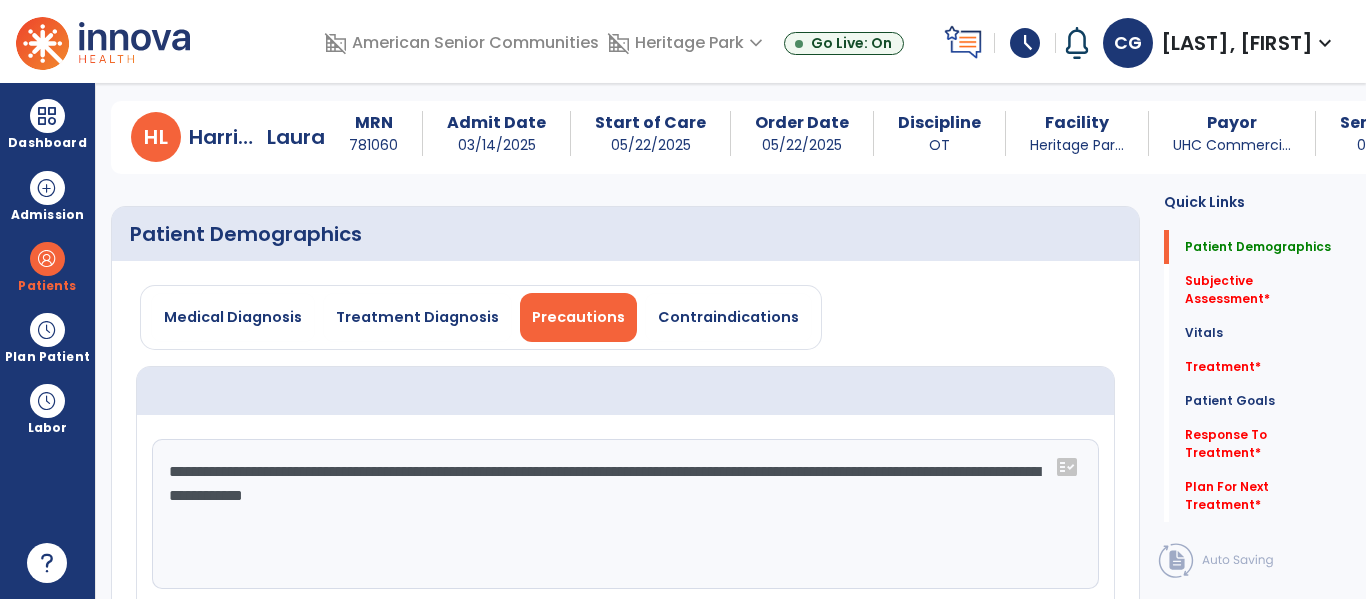 click on "**********" 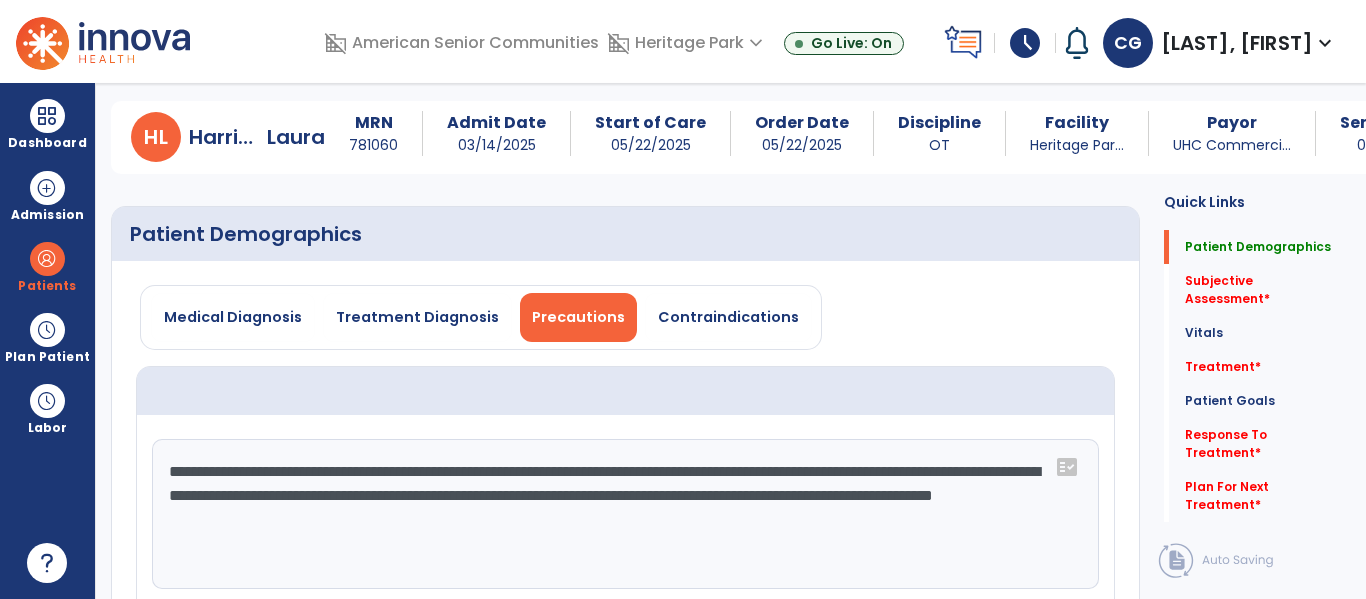 drag, startPoint x: 683, startPoint y: 525, endPoint x: 236, endPoint y: 492, distance: 448.21646 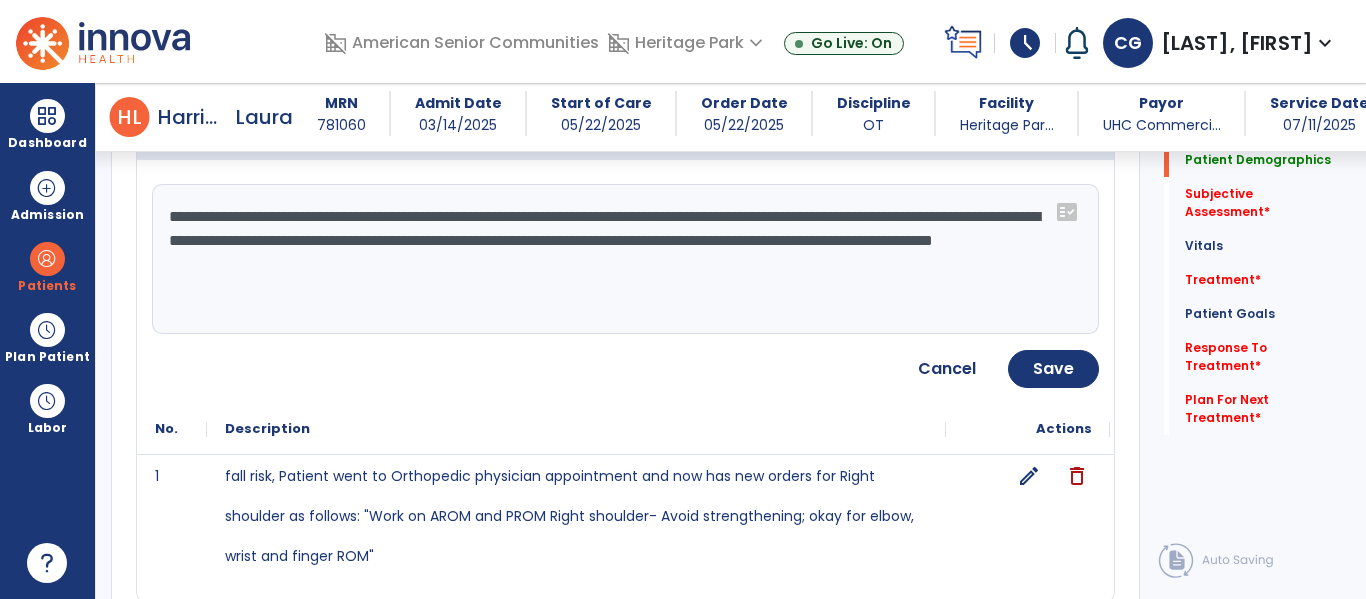 scroll, scrollTop: 299, scrollLeft: 0, axis: vertical 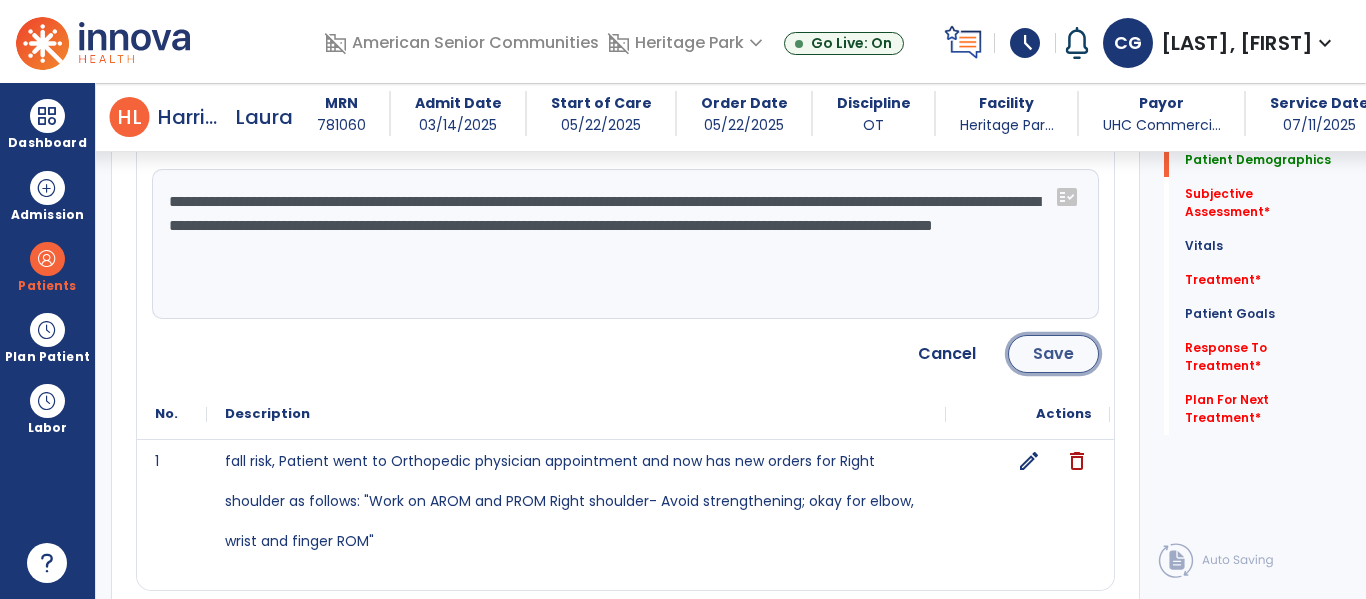 click on "Save" 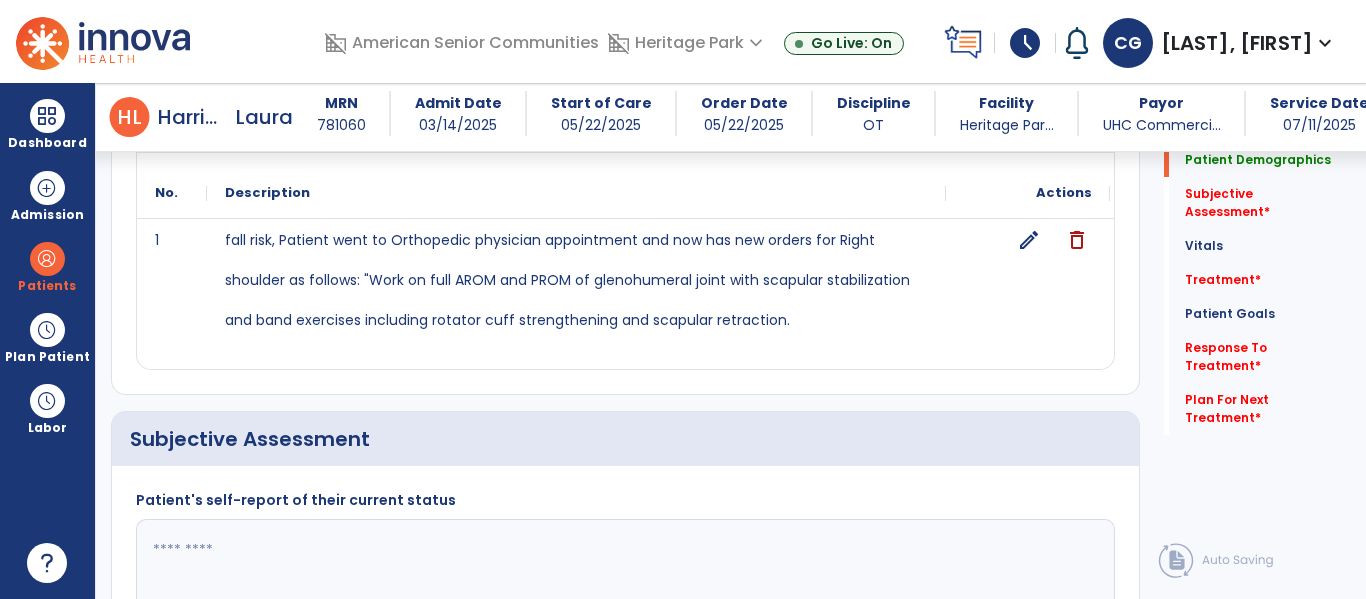 click on "edit" 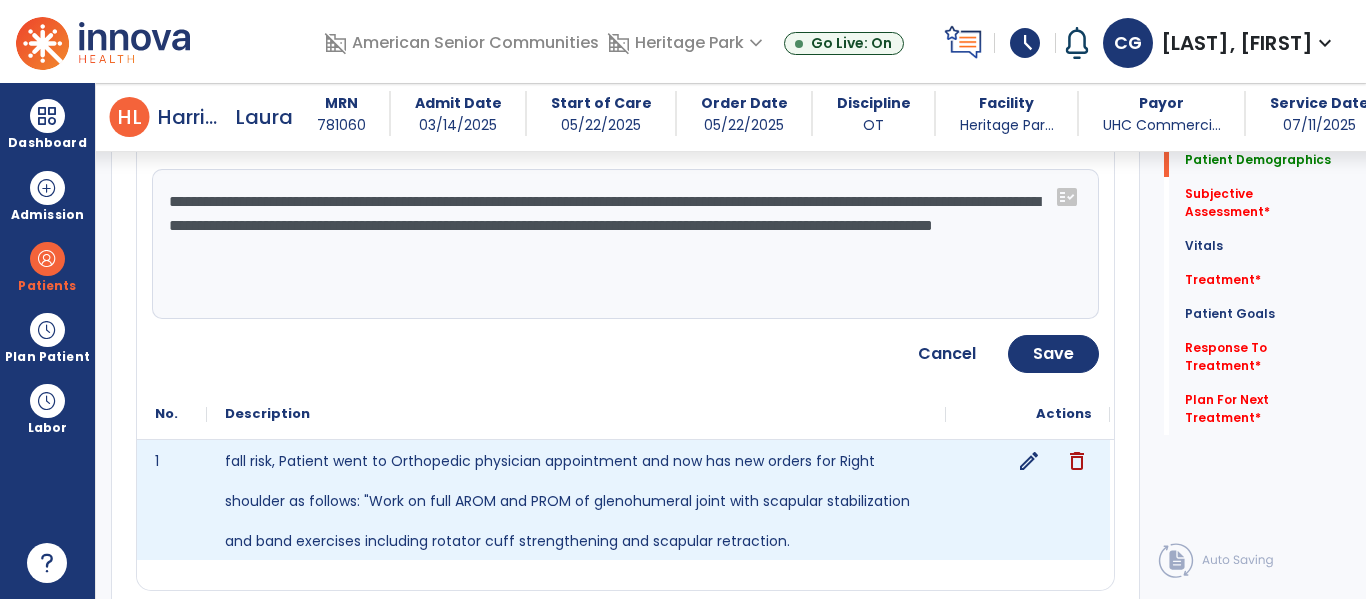 click on "**********" 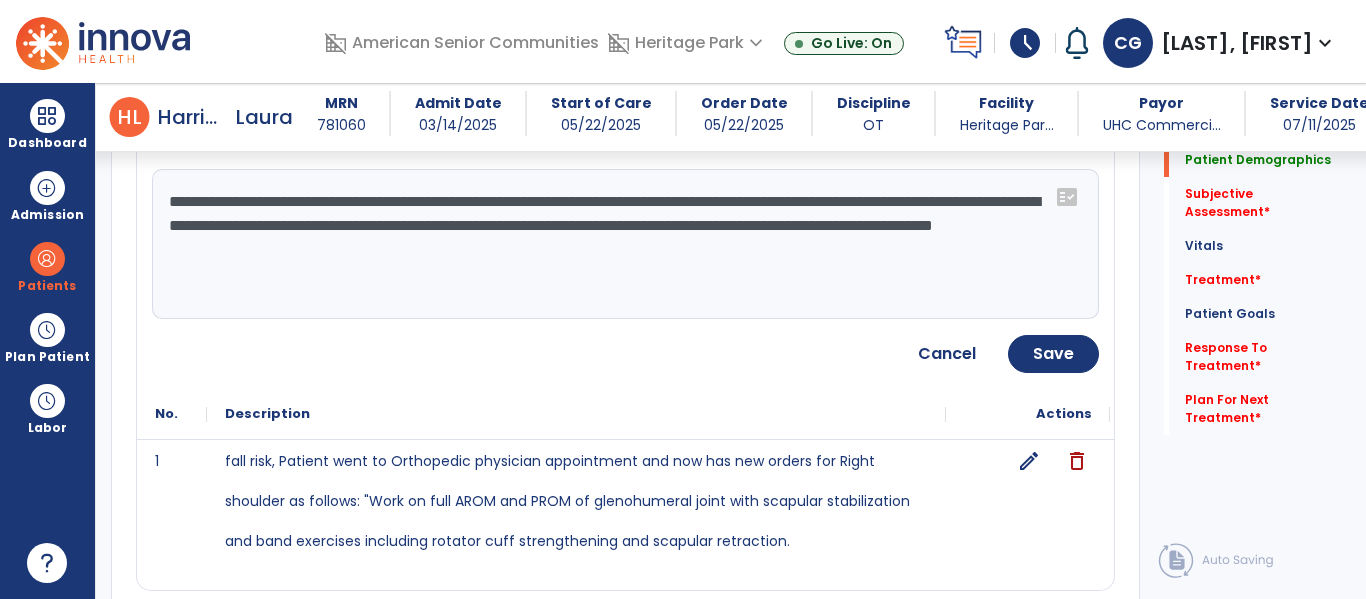 type on "**********" 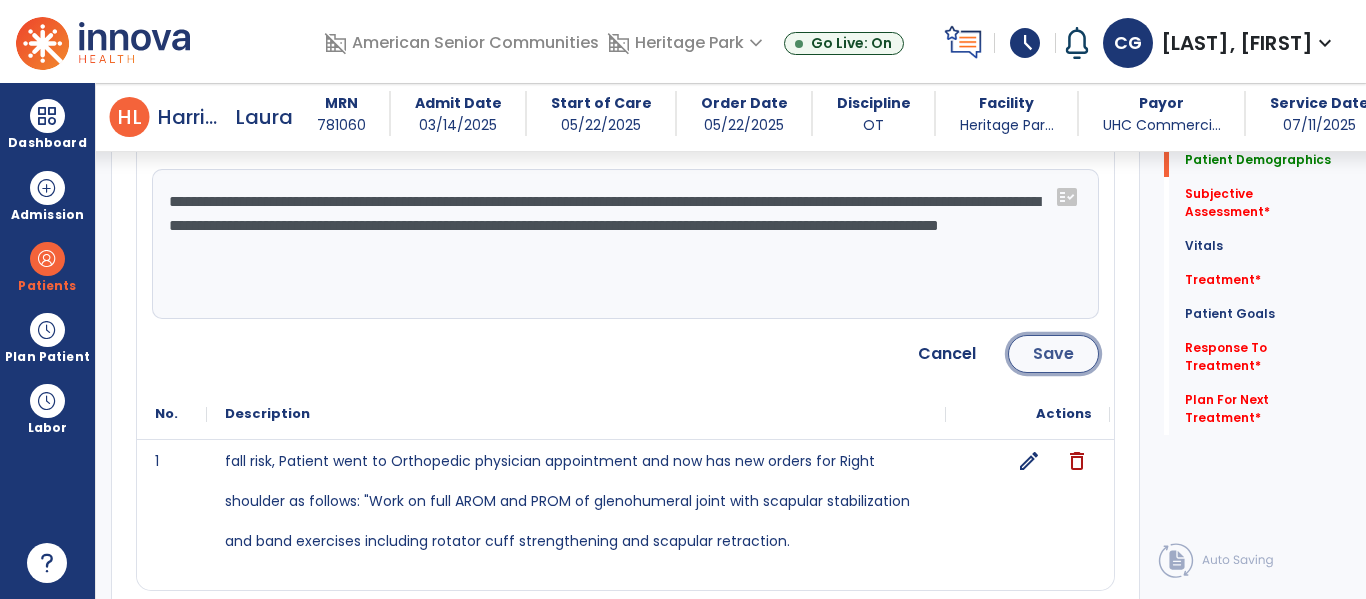click on "Save" 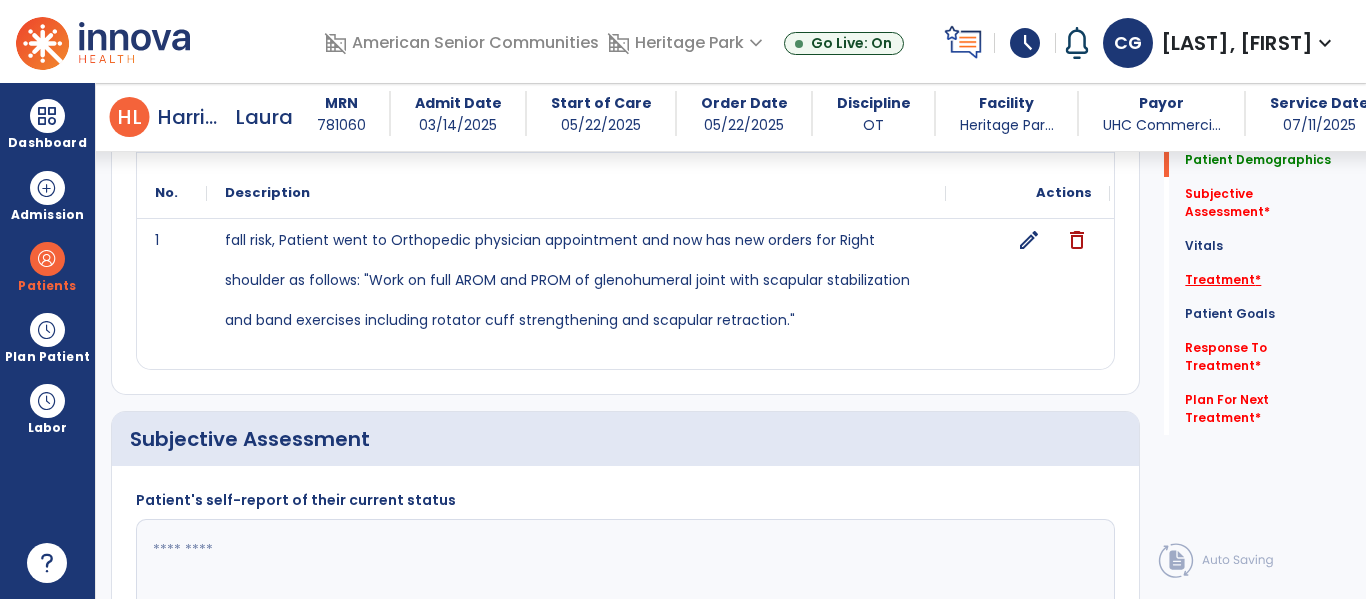 click on "Treatment   *" 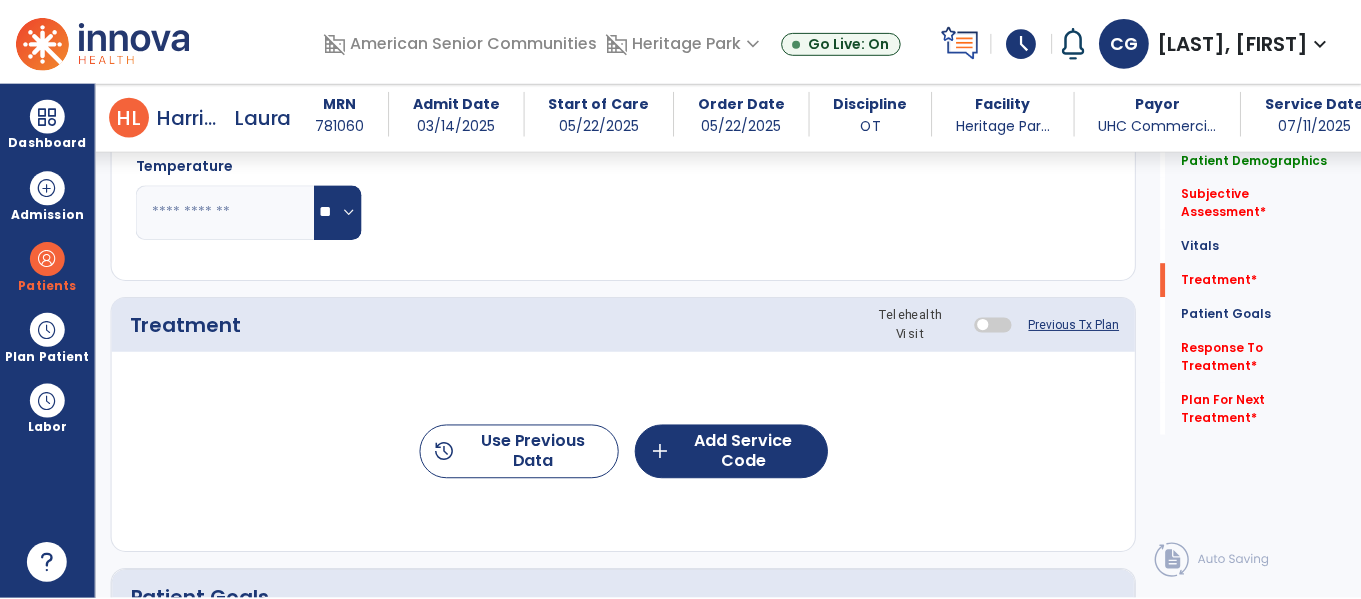 scroll, scrollTop: 1218, scrollLeft: 0, axis: vertical 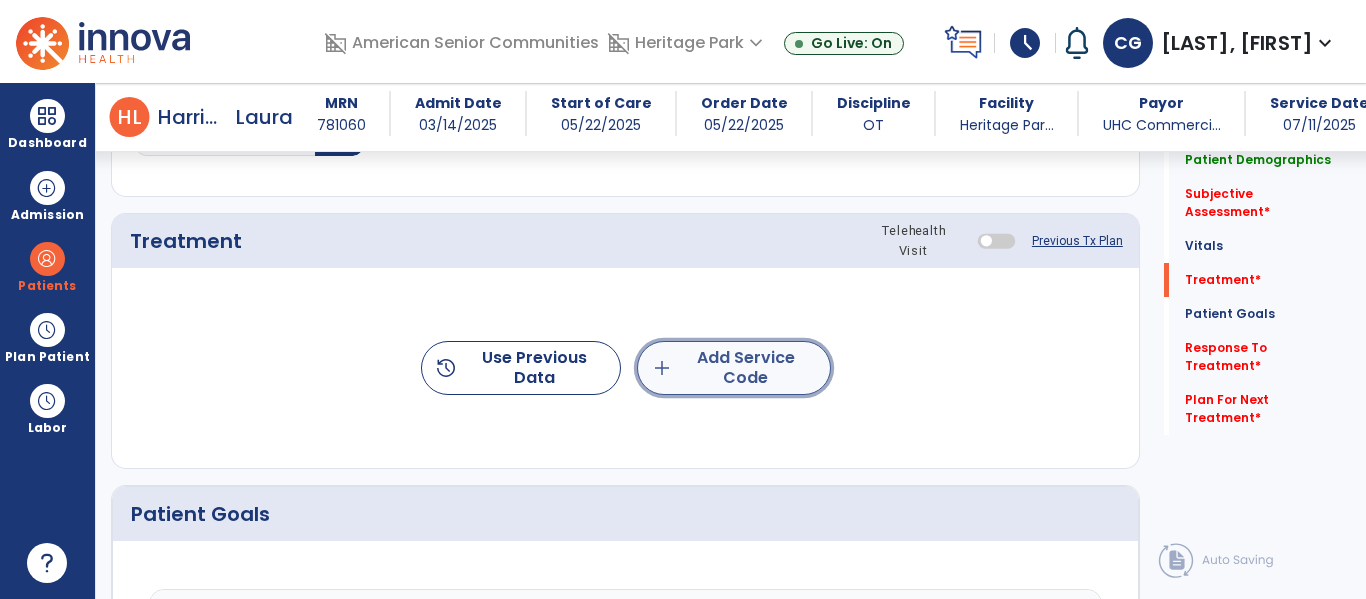 click on "add  Add Service Code" 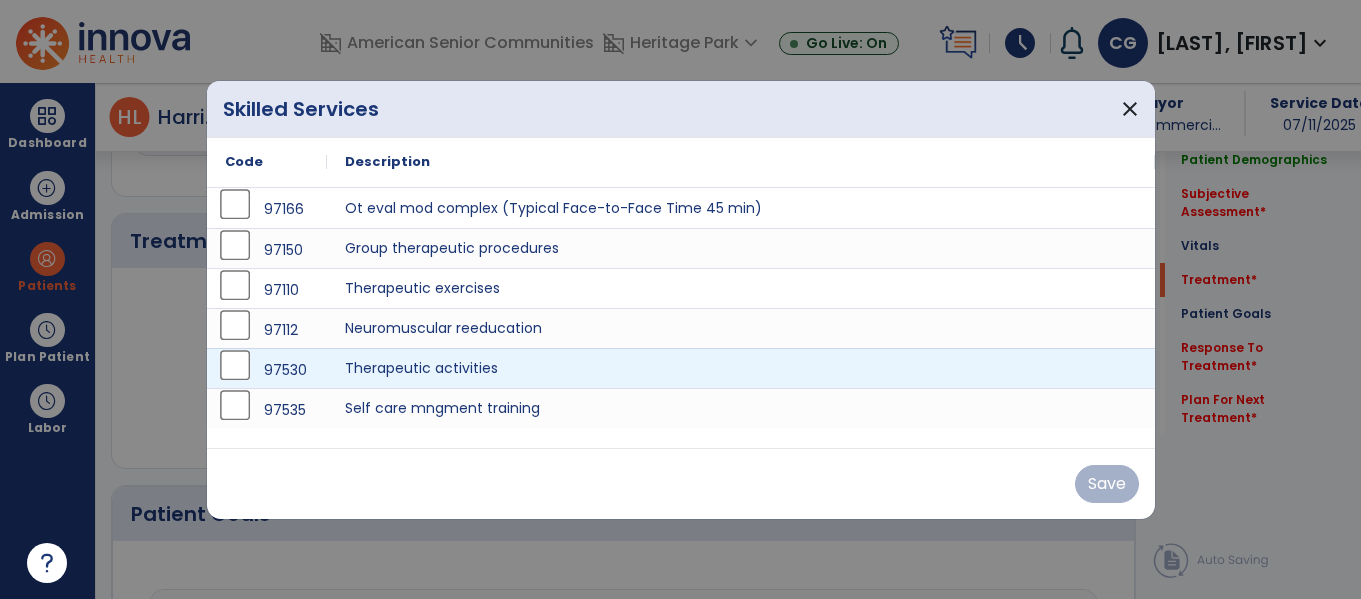 scroll, scrollTop: 1218, scrollLeft: 0, axis: vertical 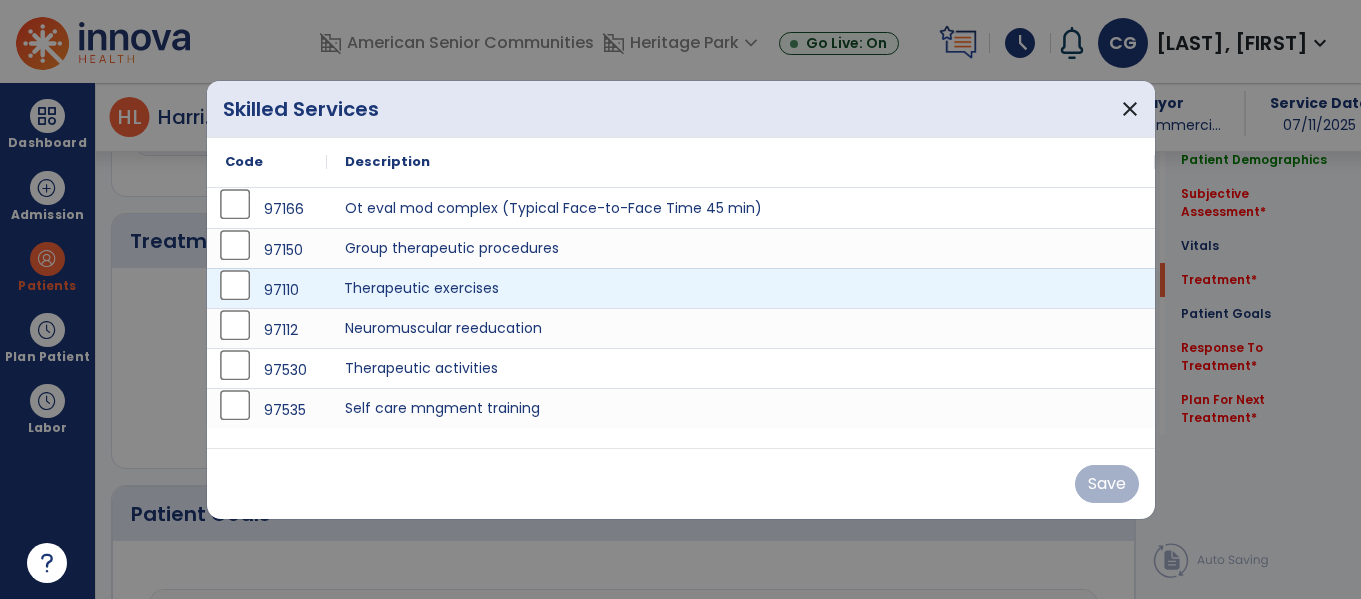 click on "Therapeutic exercises" at bounding box center [741, 288] 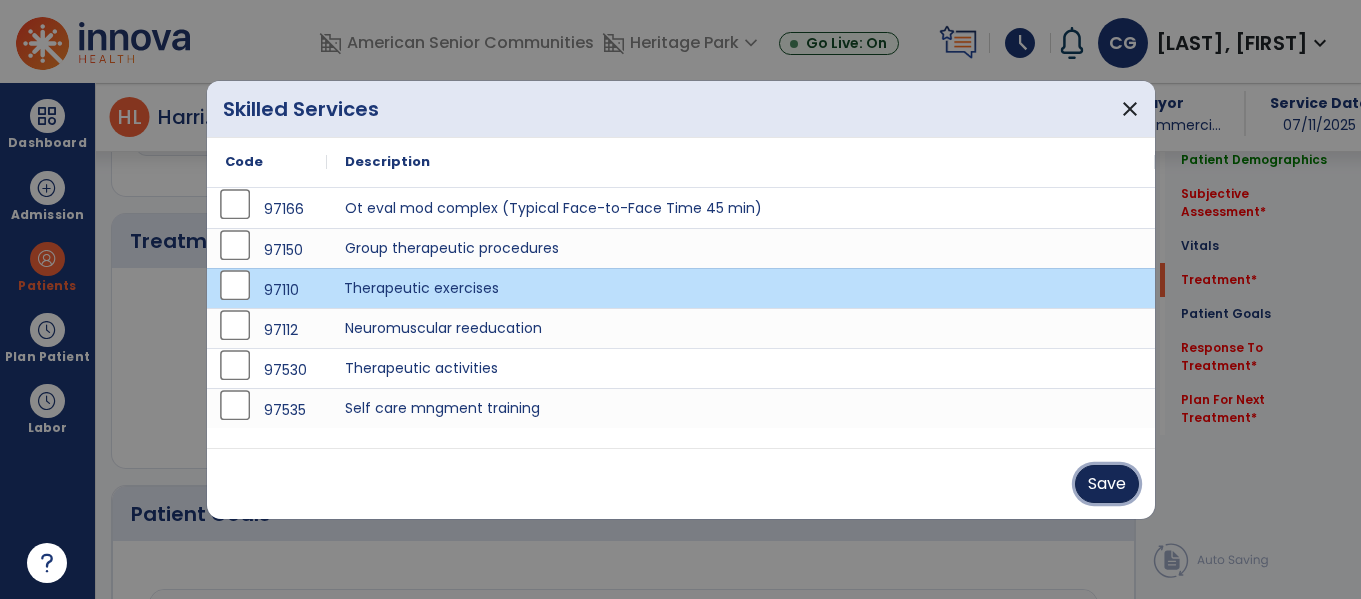 click on "Save" at bounding box center [1107, 484] 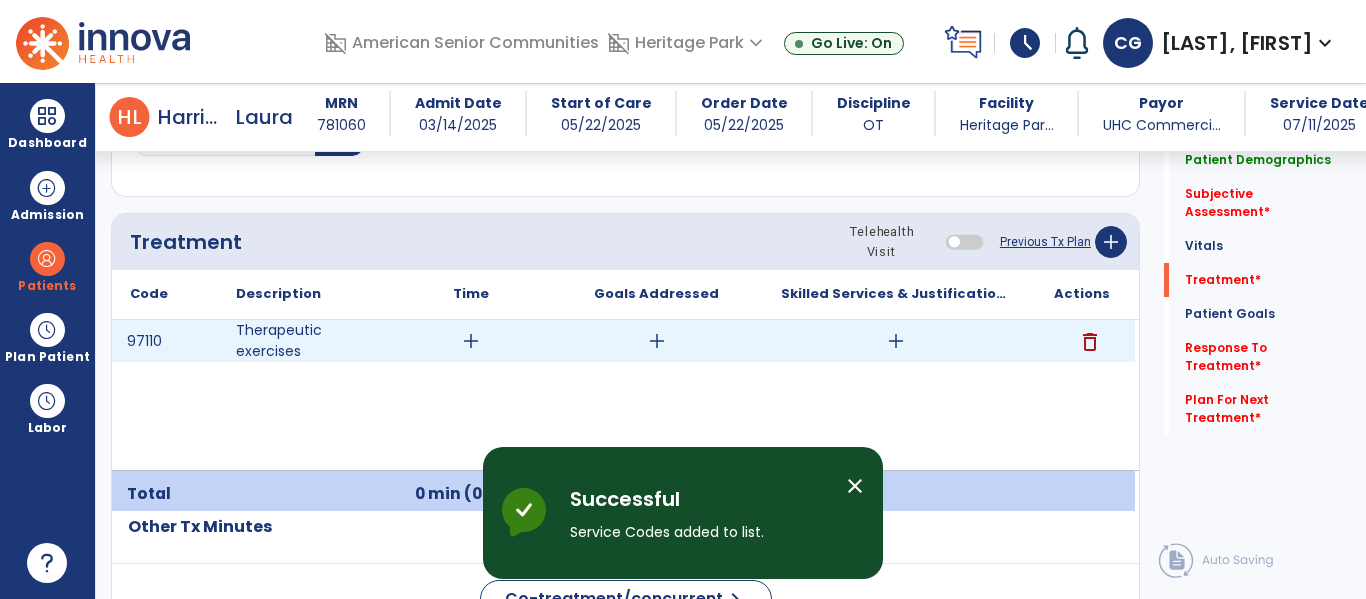 click on "add" at bounding box center (471, 341) 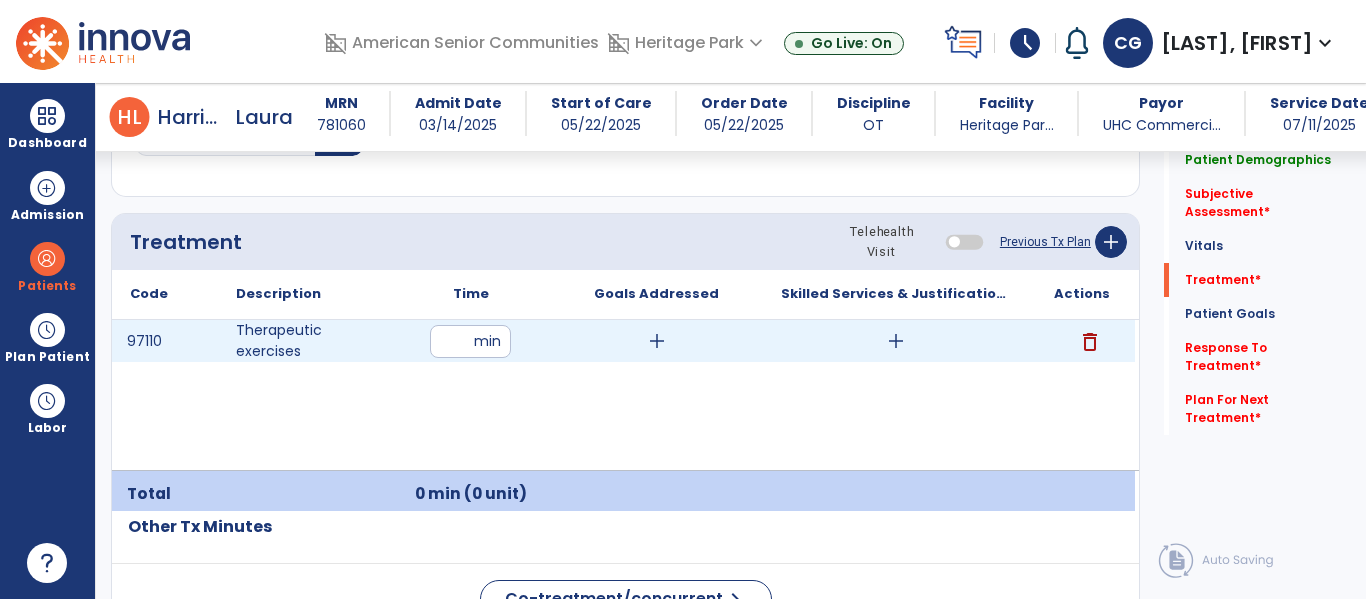 type on "**" 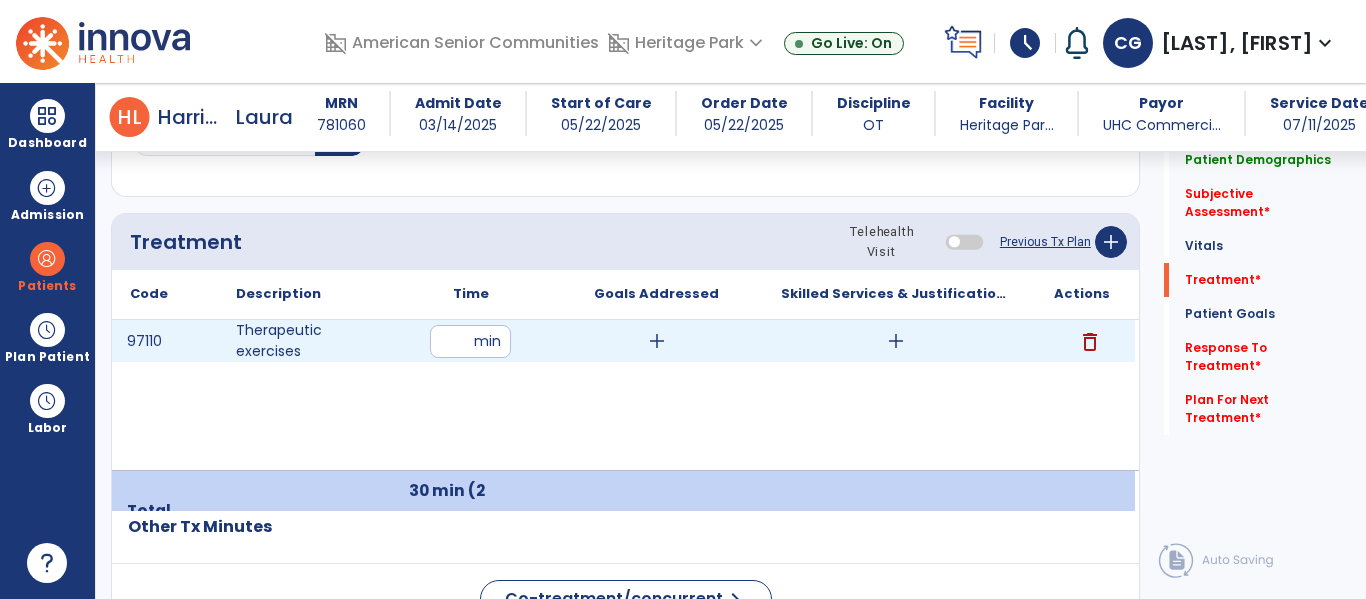 click on "add" at bounding box center (896, 341) 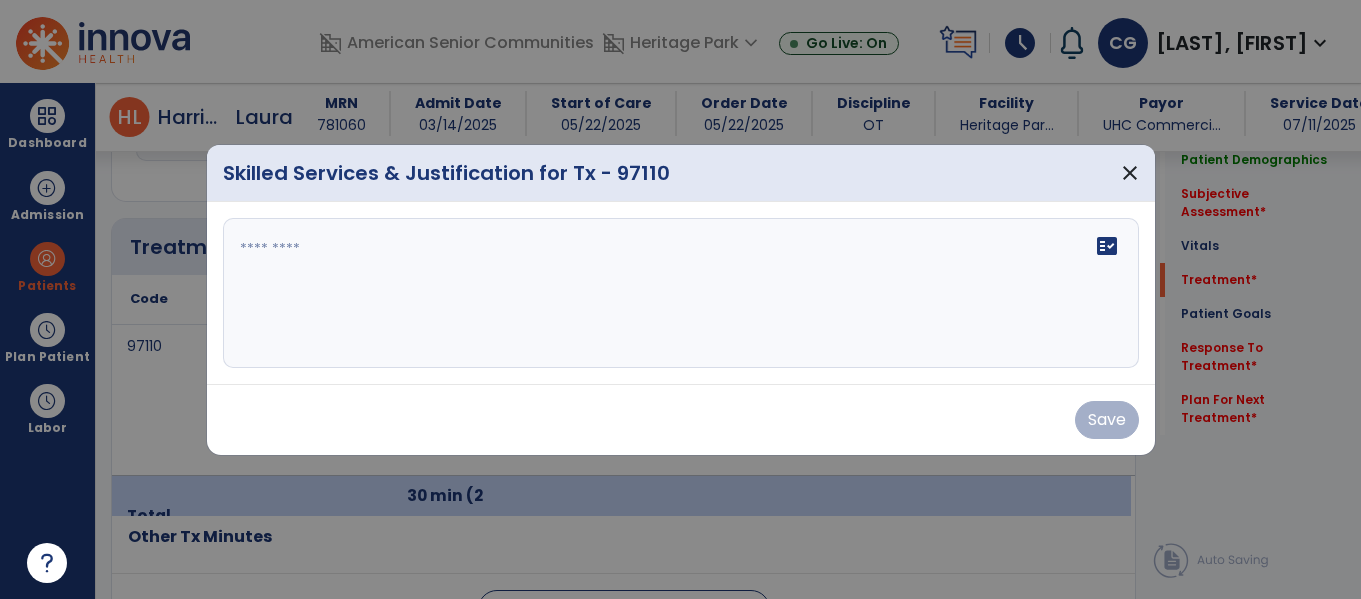 scroll, scrollTop: 1218, scrollLeft: 0, axis: vertical 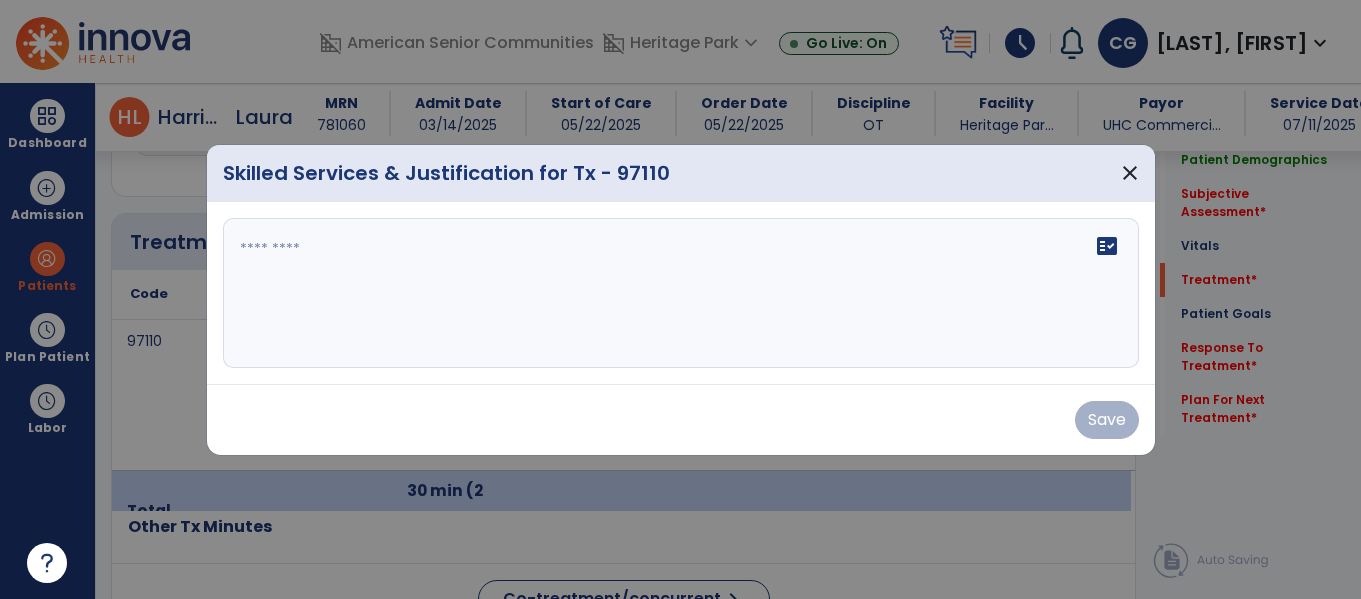 click on "fact_check" at bounding box center (681, 293) 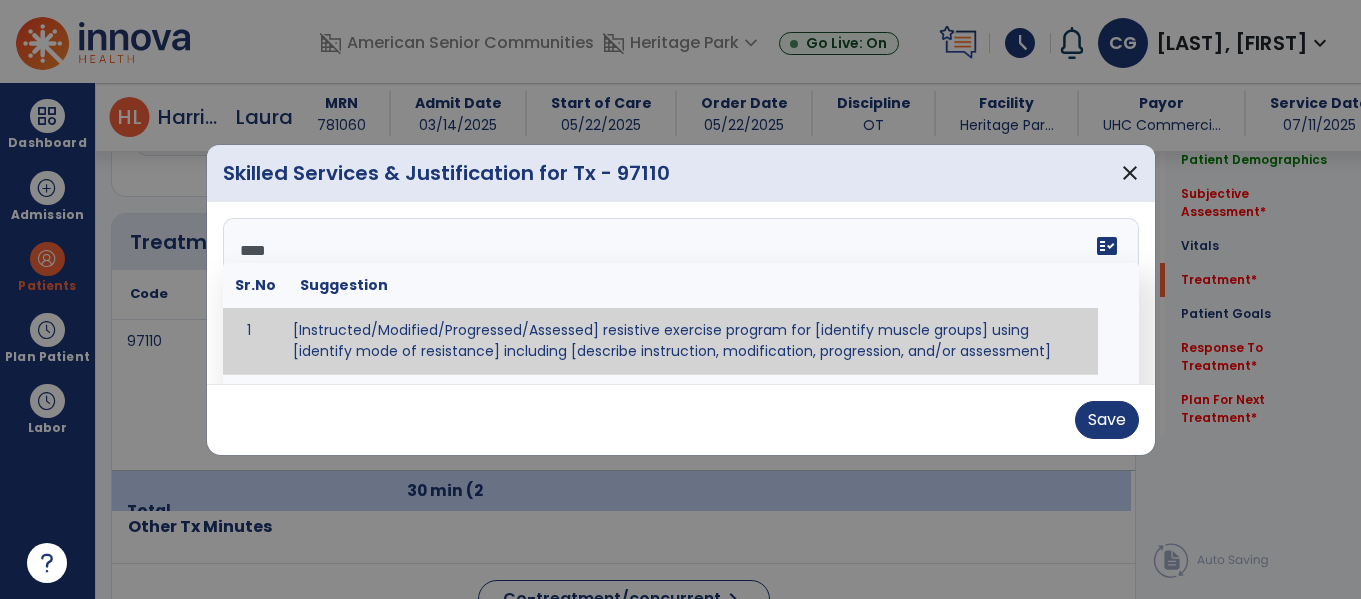 type on "*****" 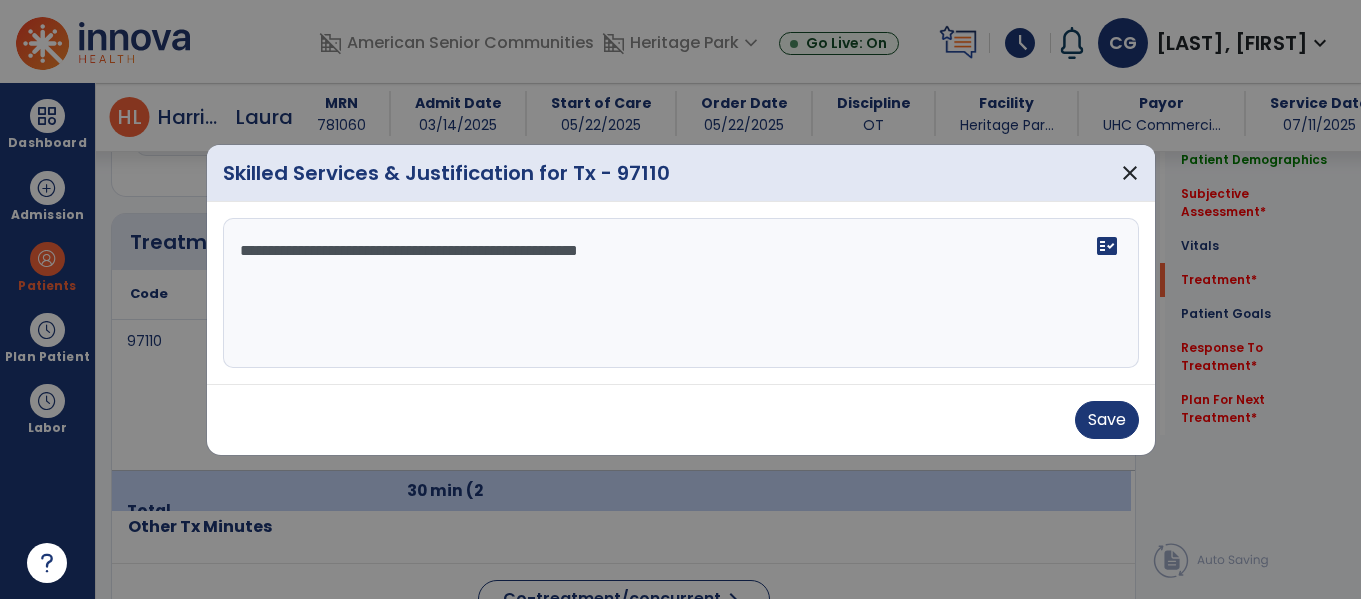paste on "**********" 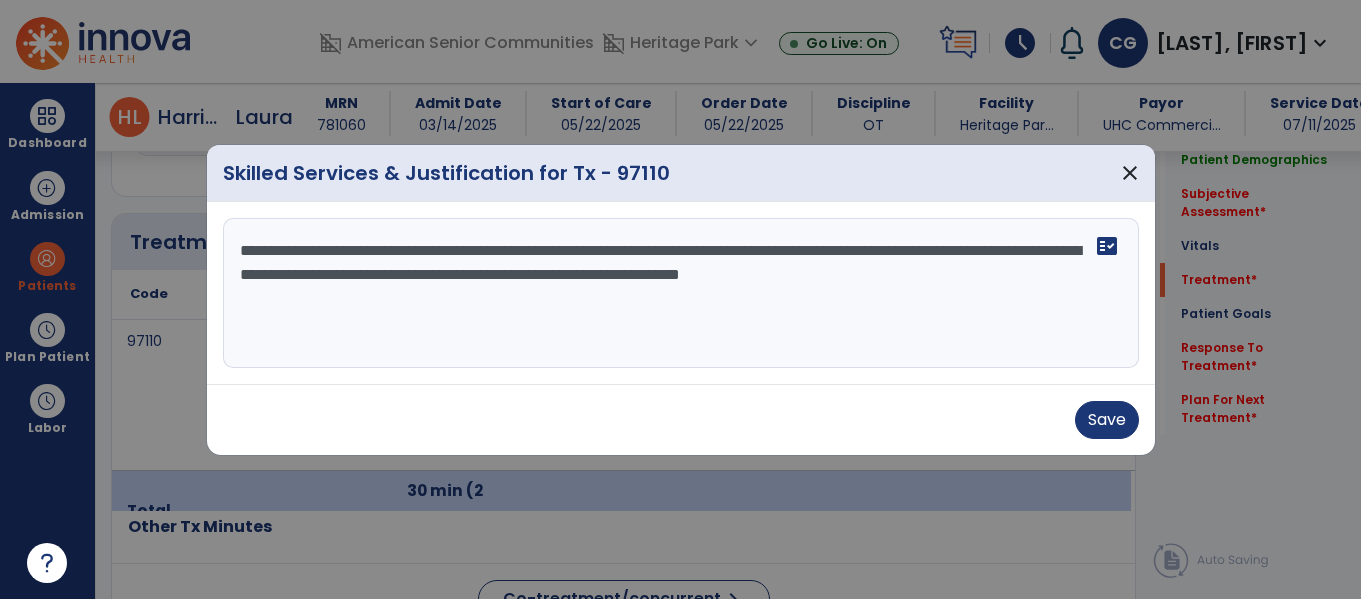 click on "**********" at bounding box center (681, 293) 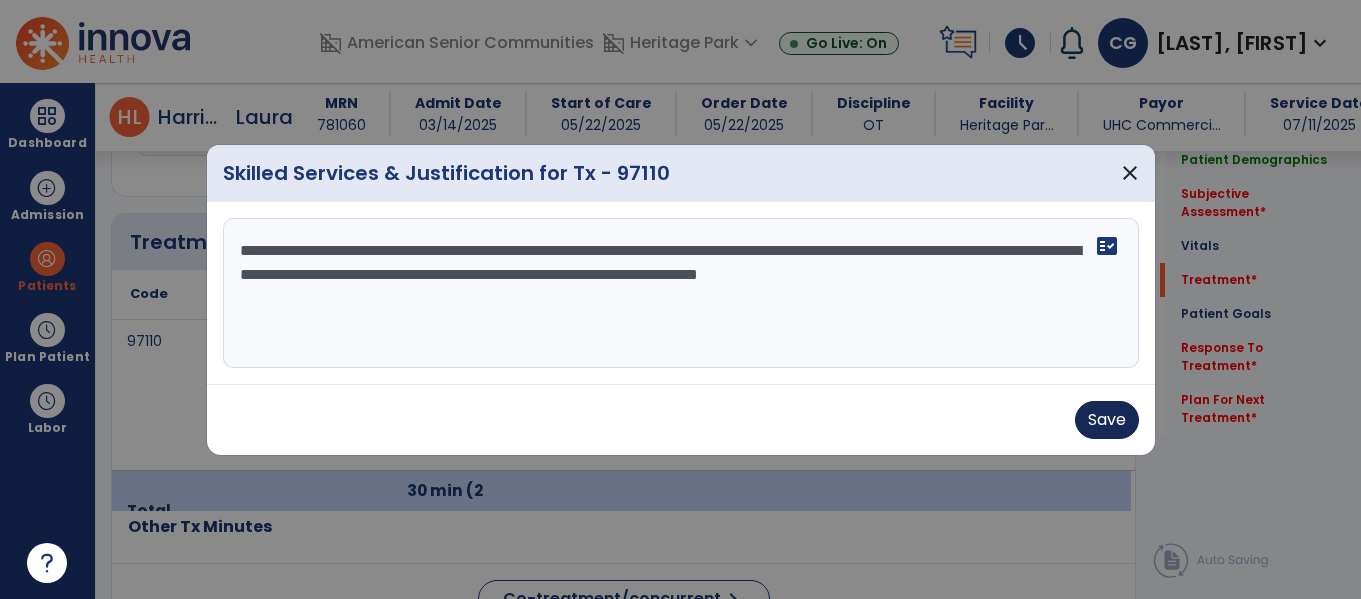 type on "**********" 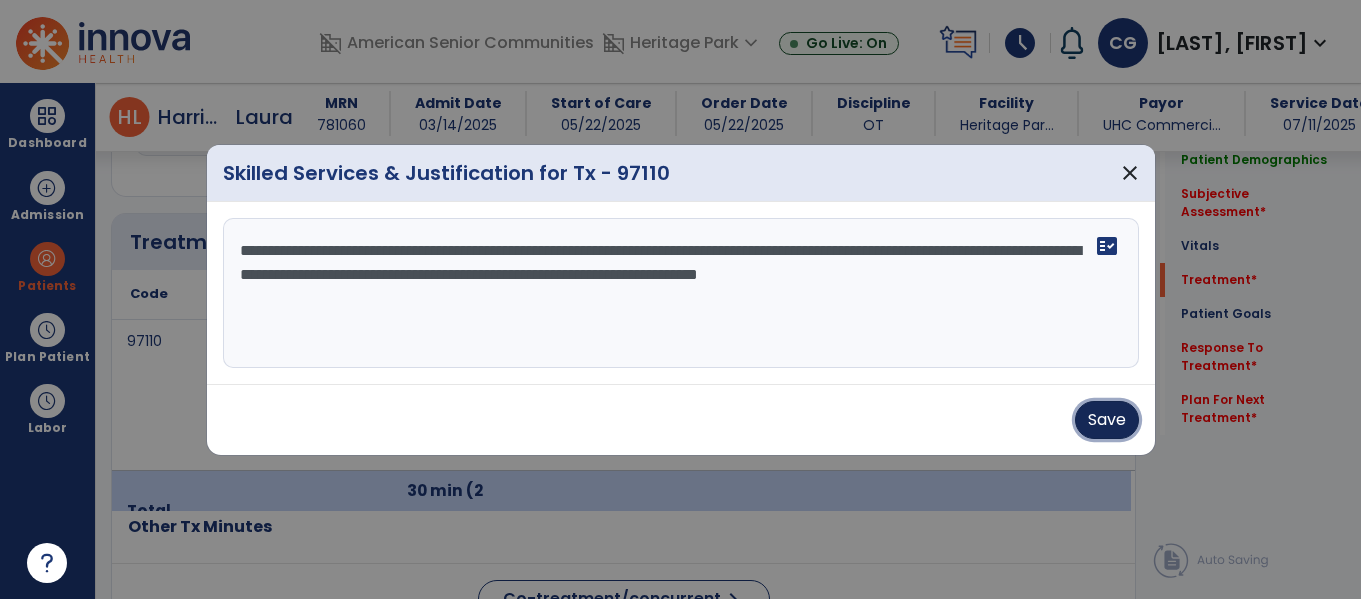 click on "Save" at bounding box center [1107, 420] 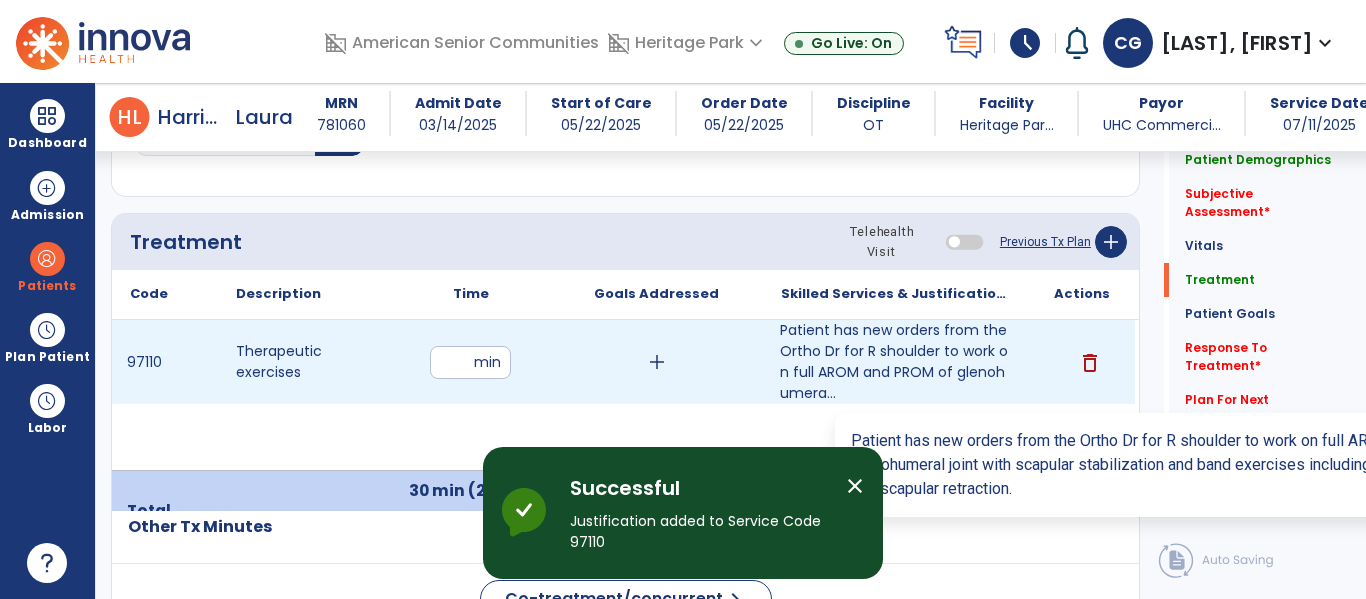 click on "Patient has new orders from the Ortho Dr for R shoulder to work on full AROM and PROM of glenohumera..." at bounding box center [896, 362] 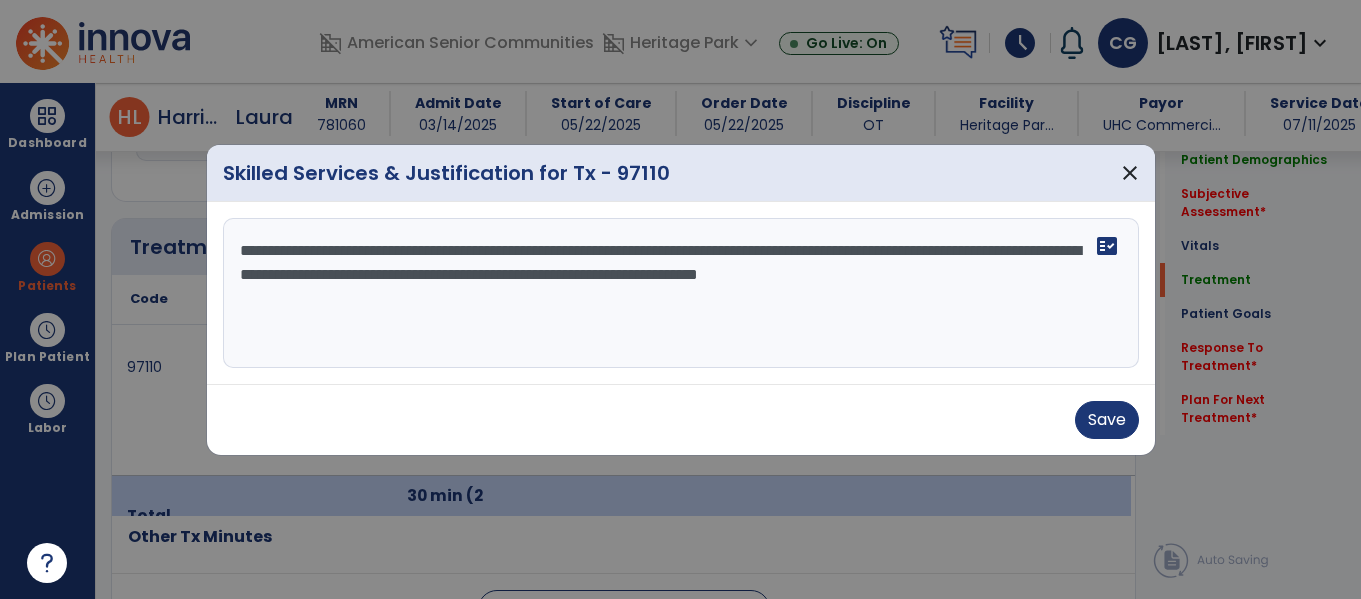 scroll, scrollTop: 1218, scrollLeft: 0, axis: vertical 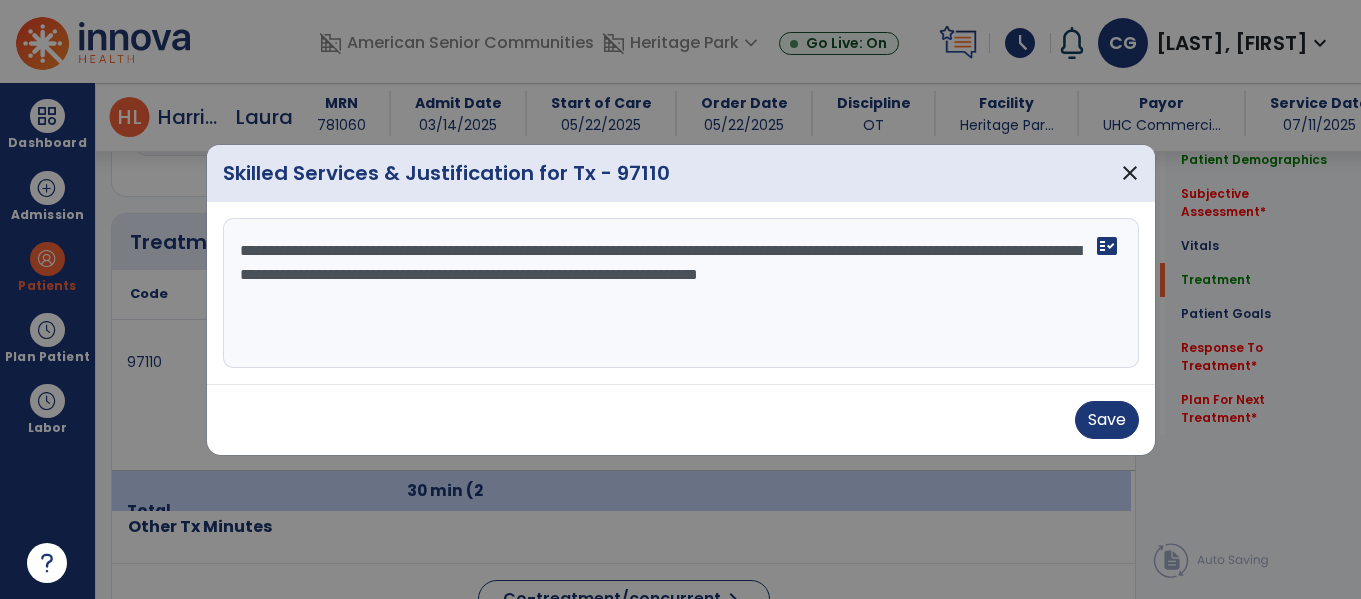 click on "**********" at bounding box center [681, 293] 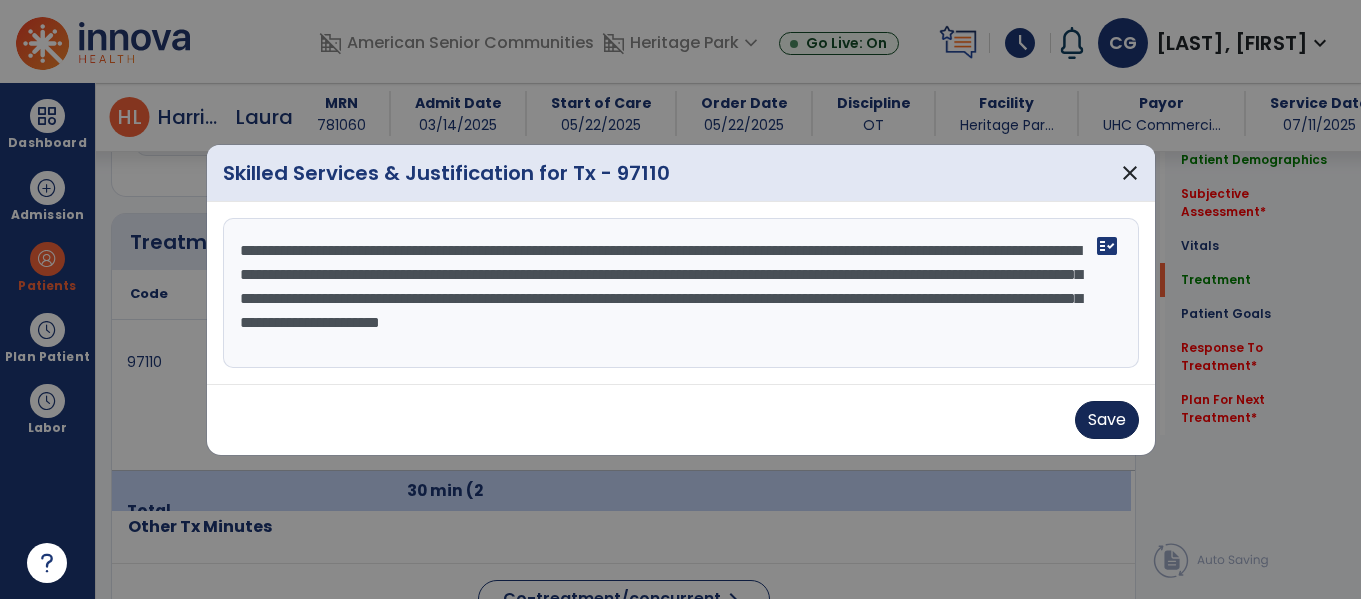 type on "**********" 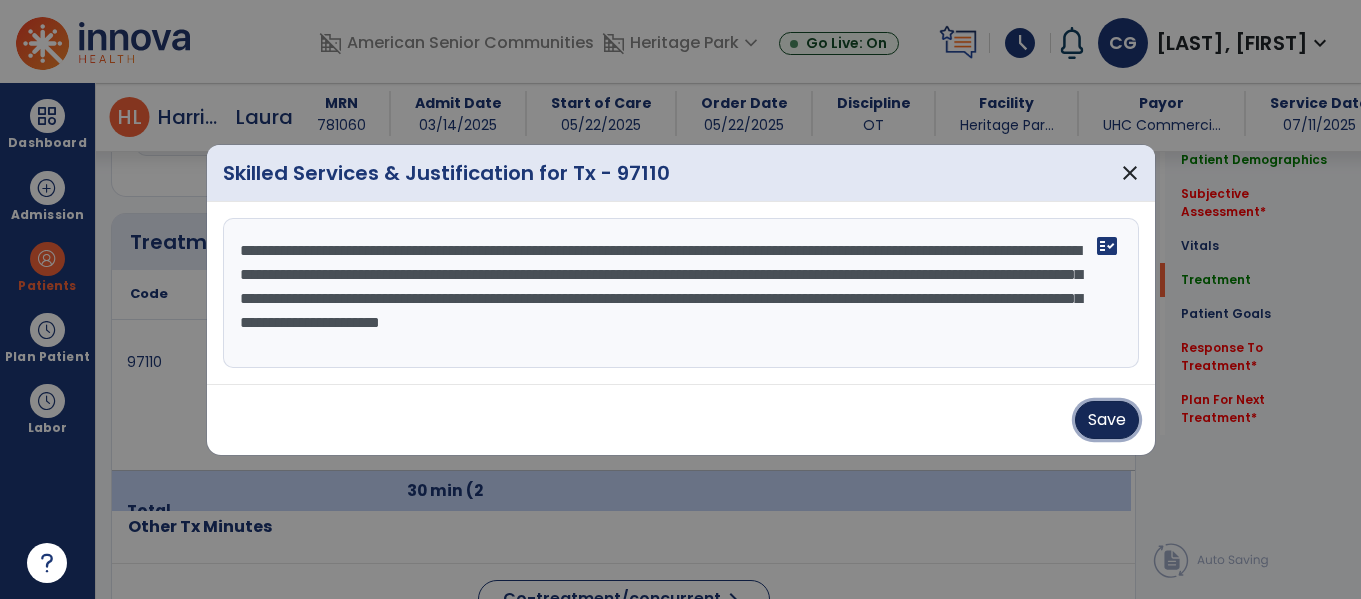 click on "Save" at bounding box center [1107, 420] 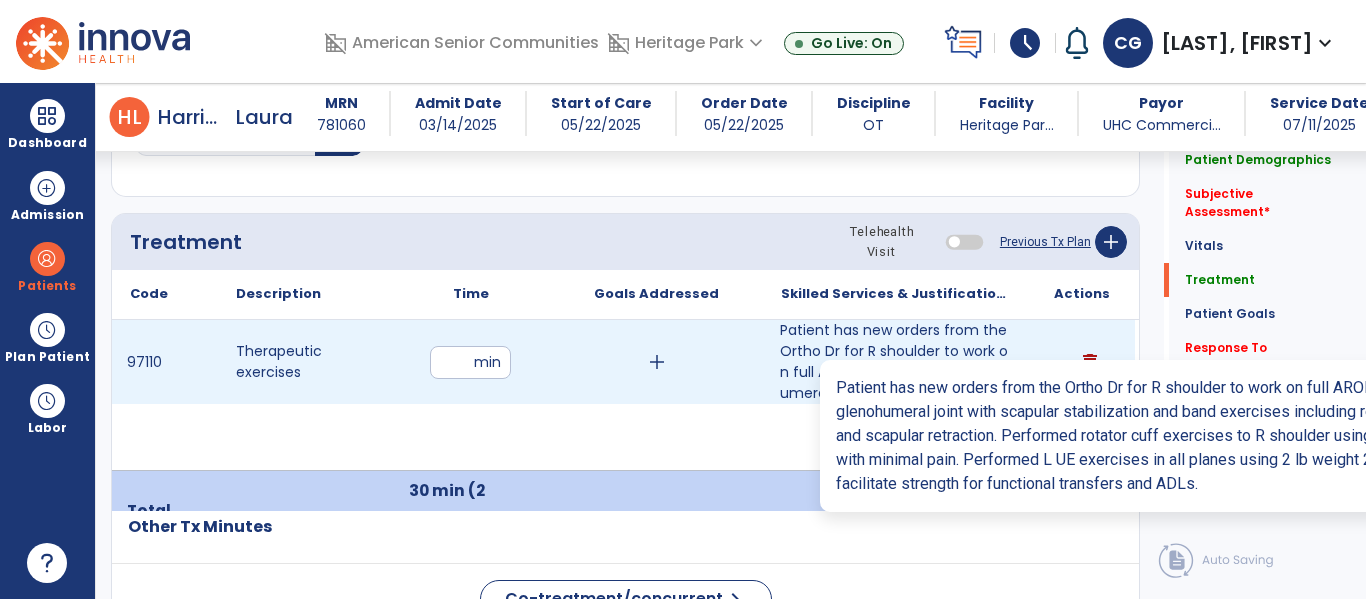 click on "Patient has new orders from the Ortho Dr for R shoulder to work on full AROM and PROM of glenohumera..." at bounding box center (896, 362) 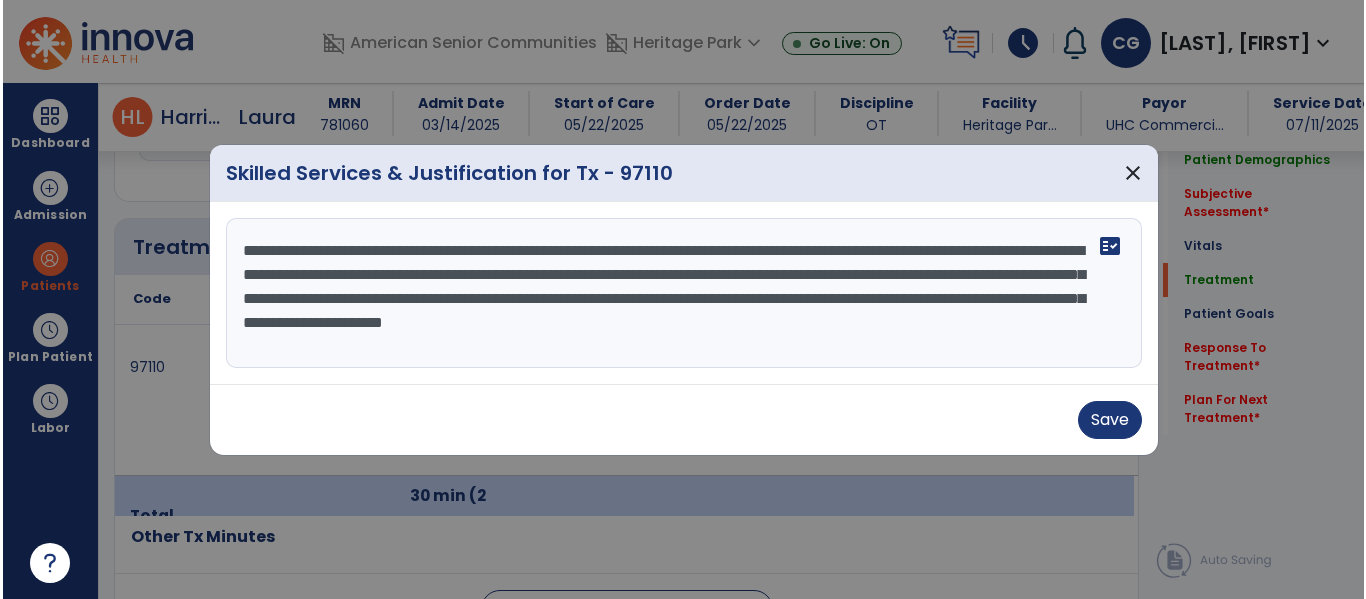 scroll, scrollTop: 1218, scrollLeft: 0, axis: vertical 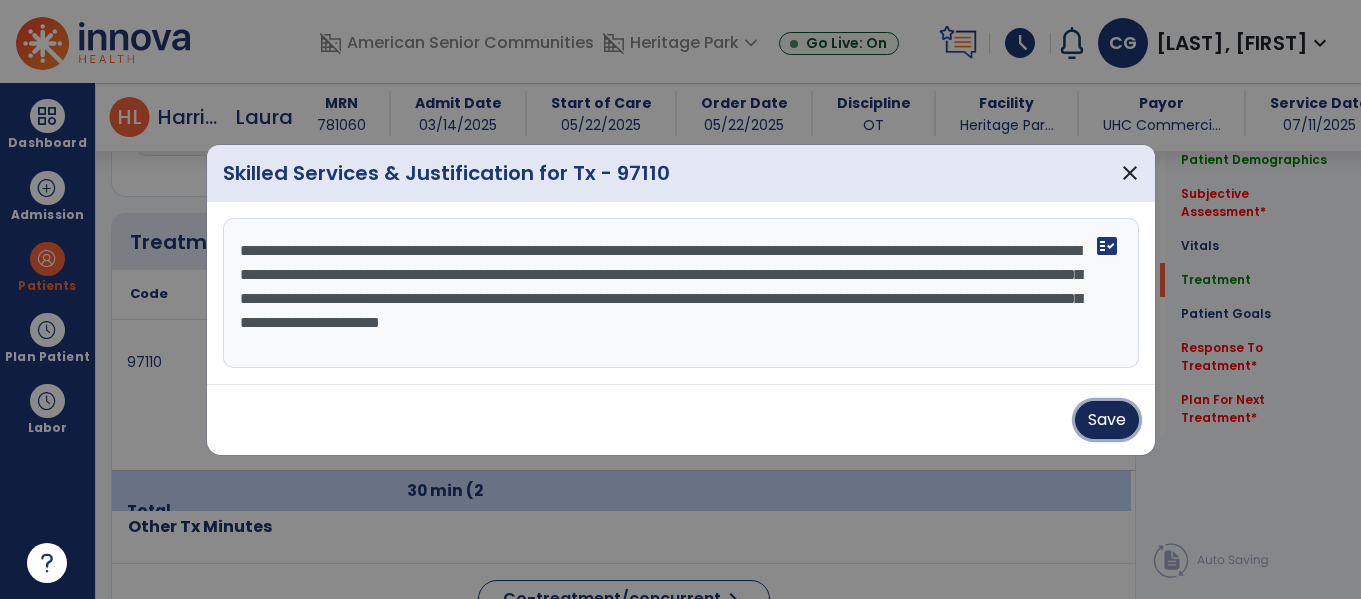 click on "Save" at bounding box center (1107, 420) 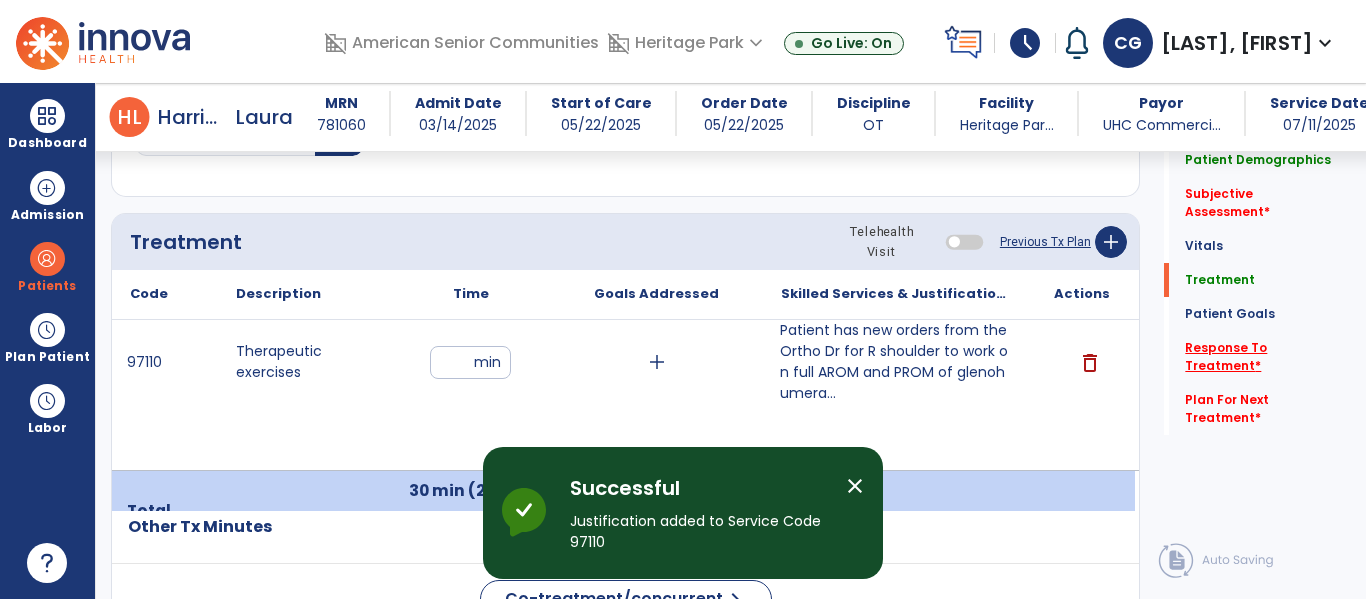 click on "Response To Treatment   *" 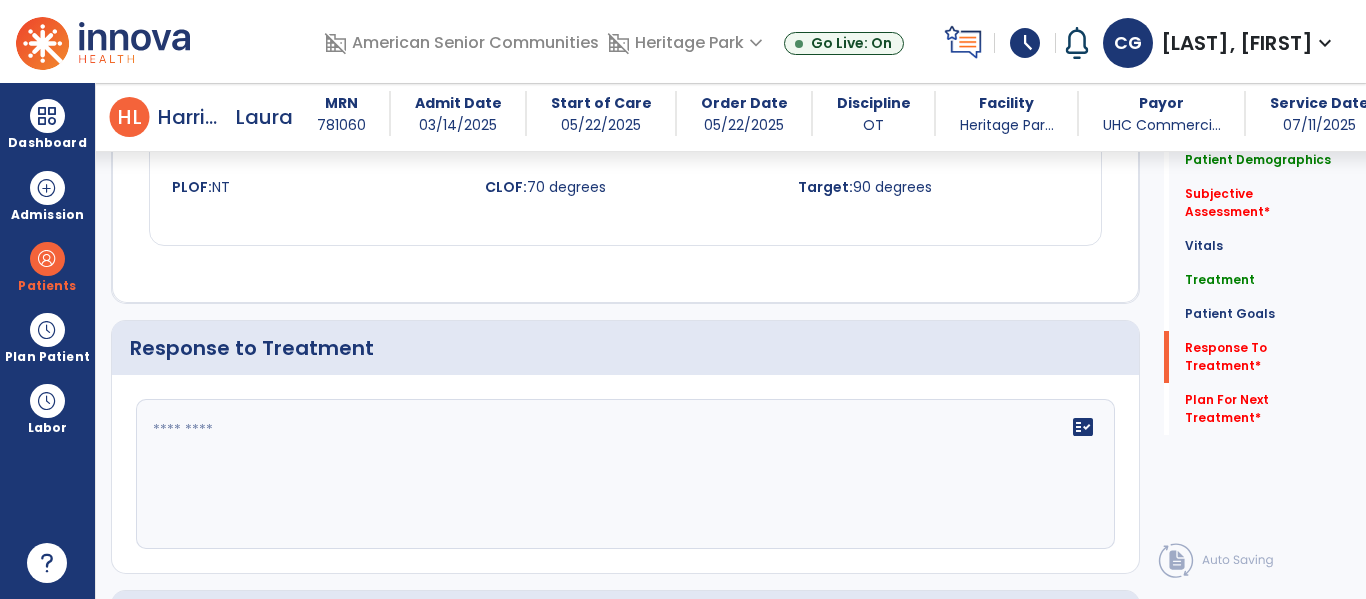 scroll, scrollTop: 2827, scrollLeft: 0, axis: vertical 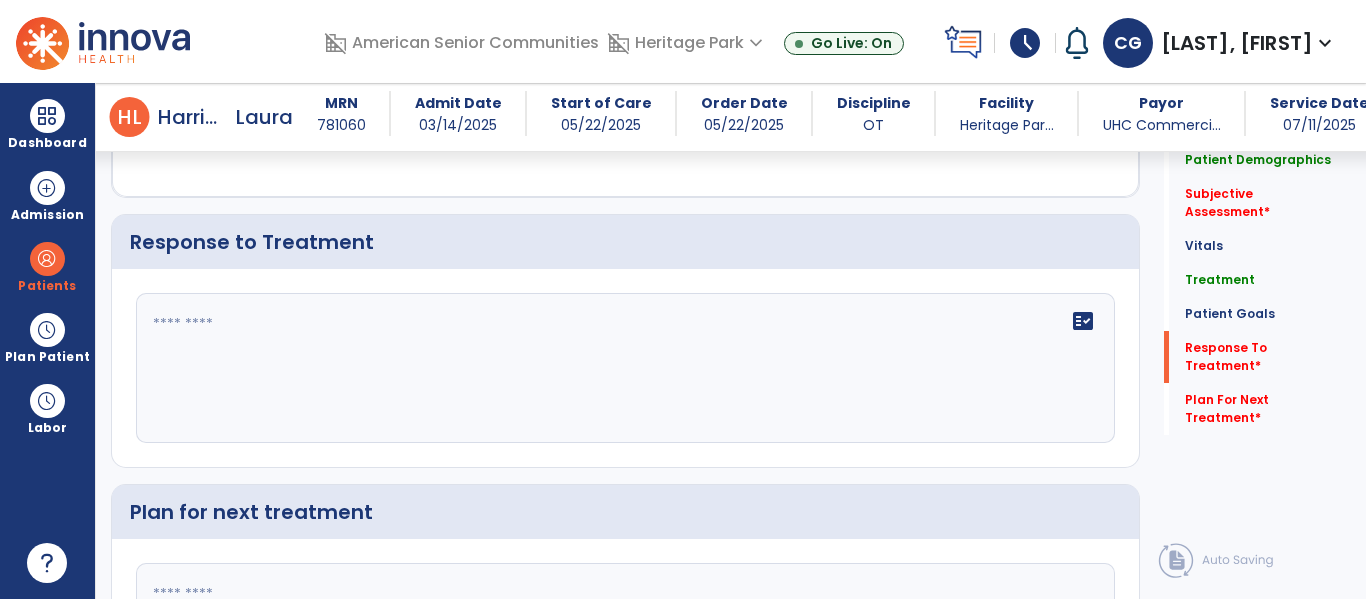 click on "fact_check" 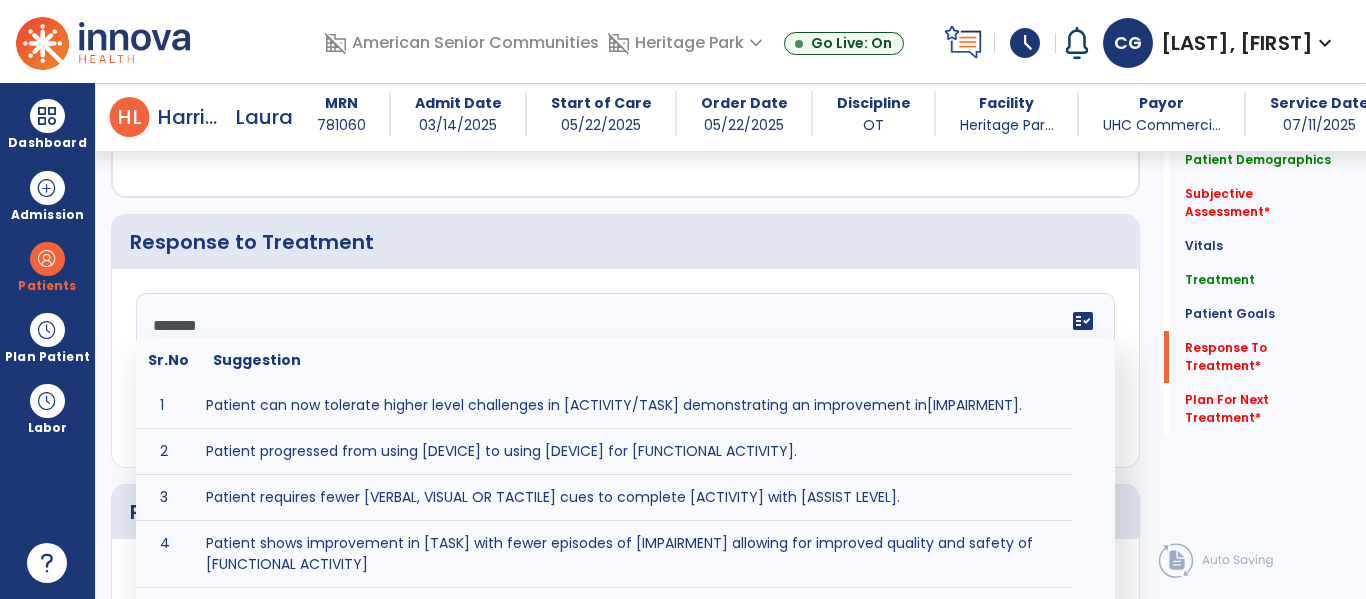 type on "********" 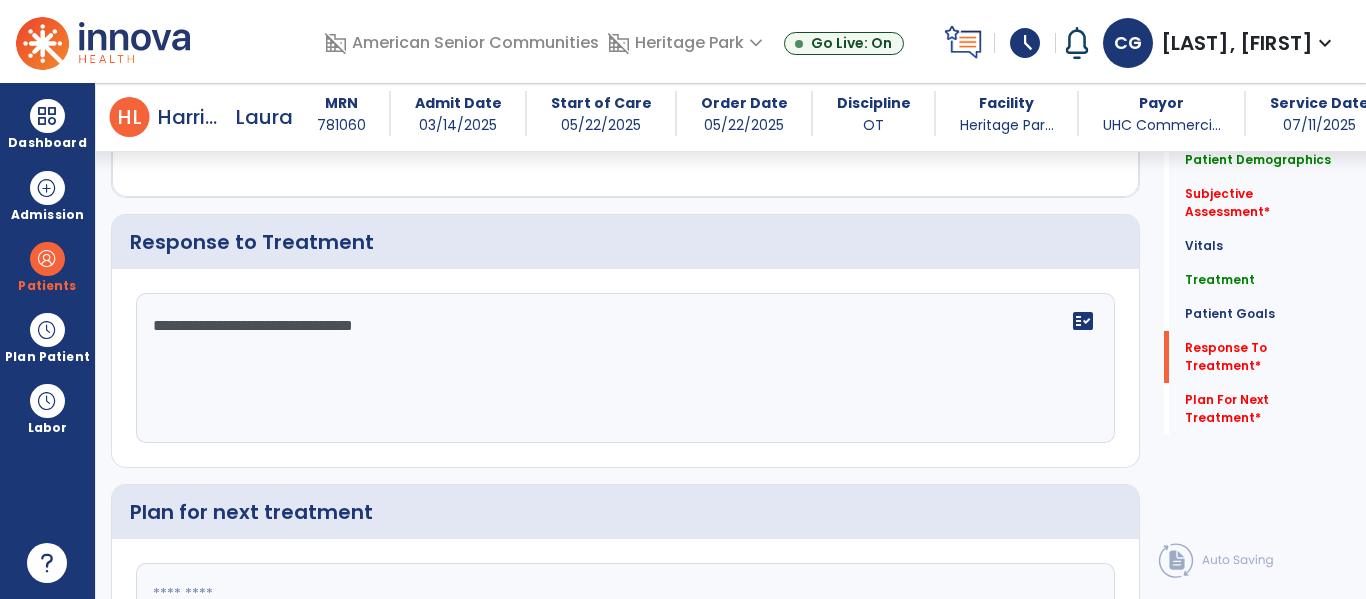 type on "**********" 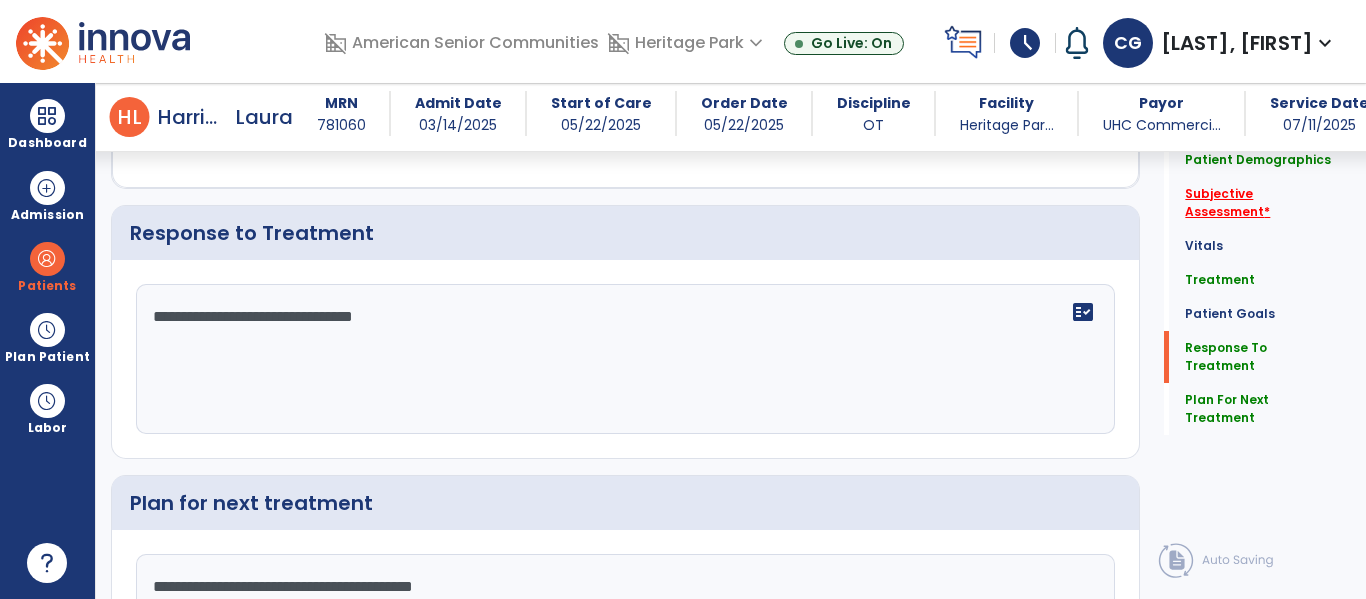 type on "**********" 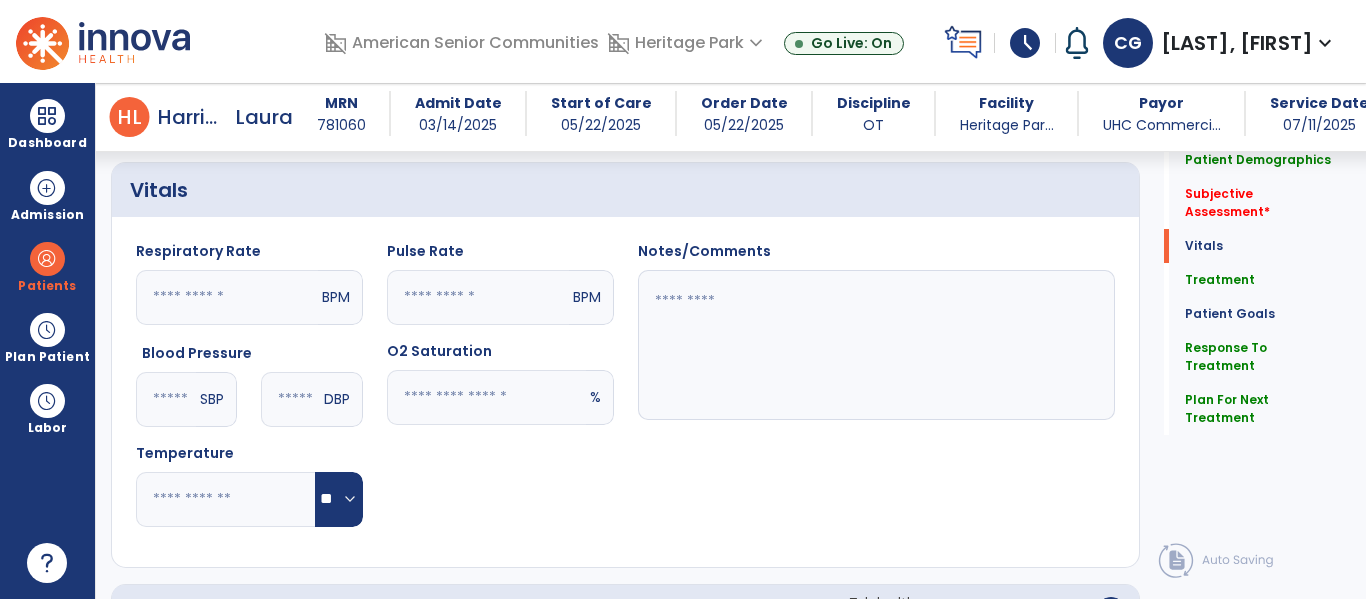 scroll, scrollTop: 510, scrollLeft: 0, axis: vertical 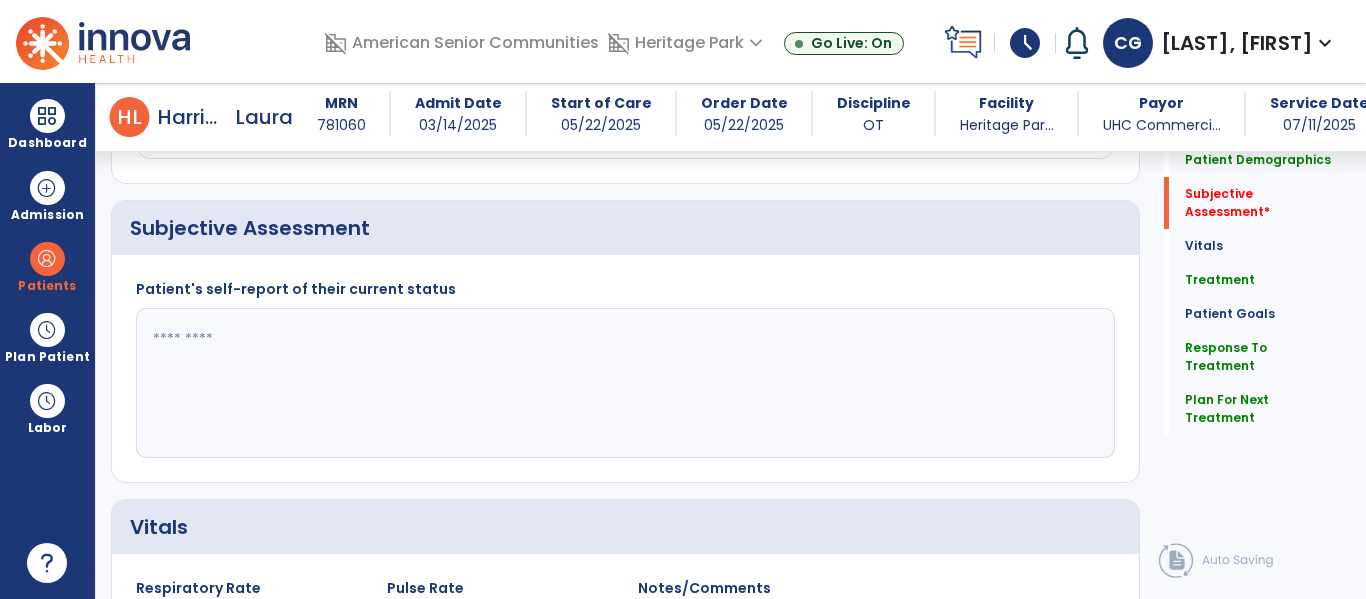 click on "Patient's self-report of their current status" 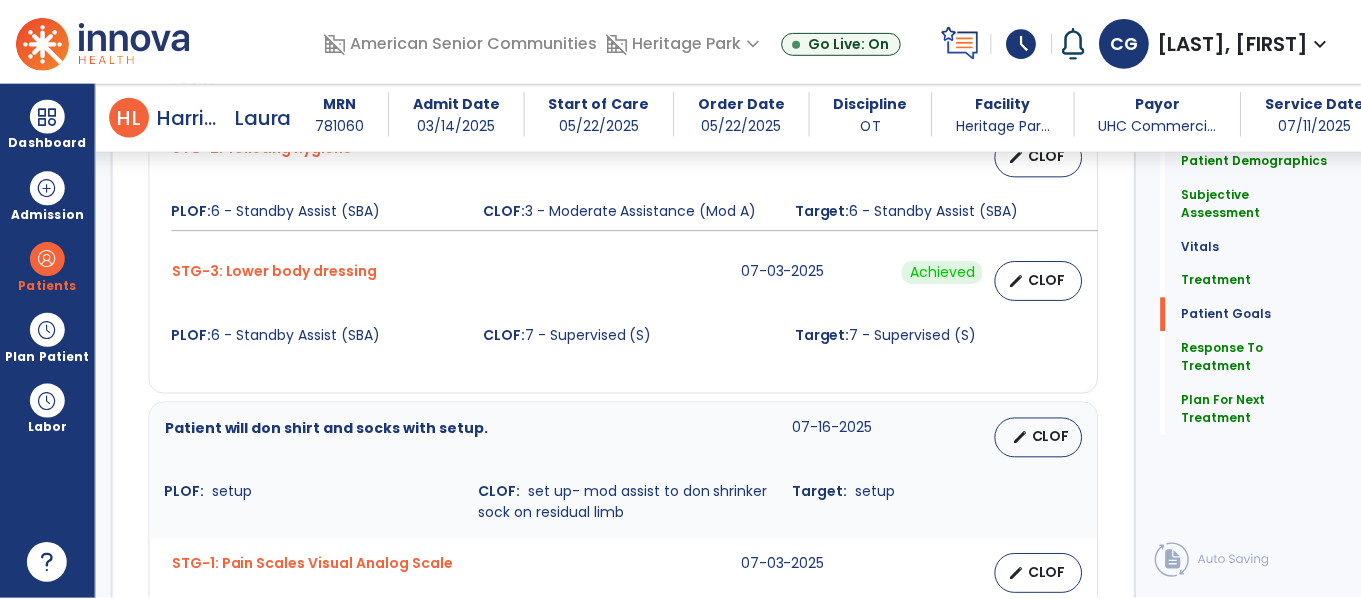 scroll, scrollTop: 3032, scrollLeft: 0, axis: vertical 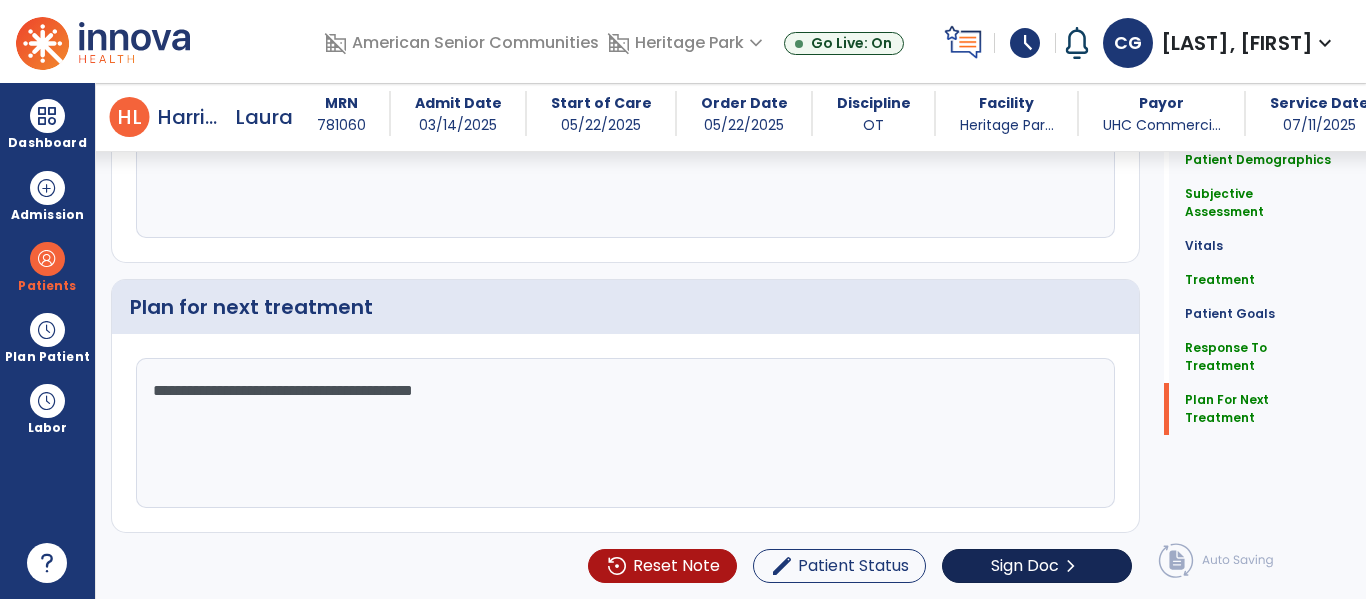 type on "**********" 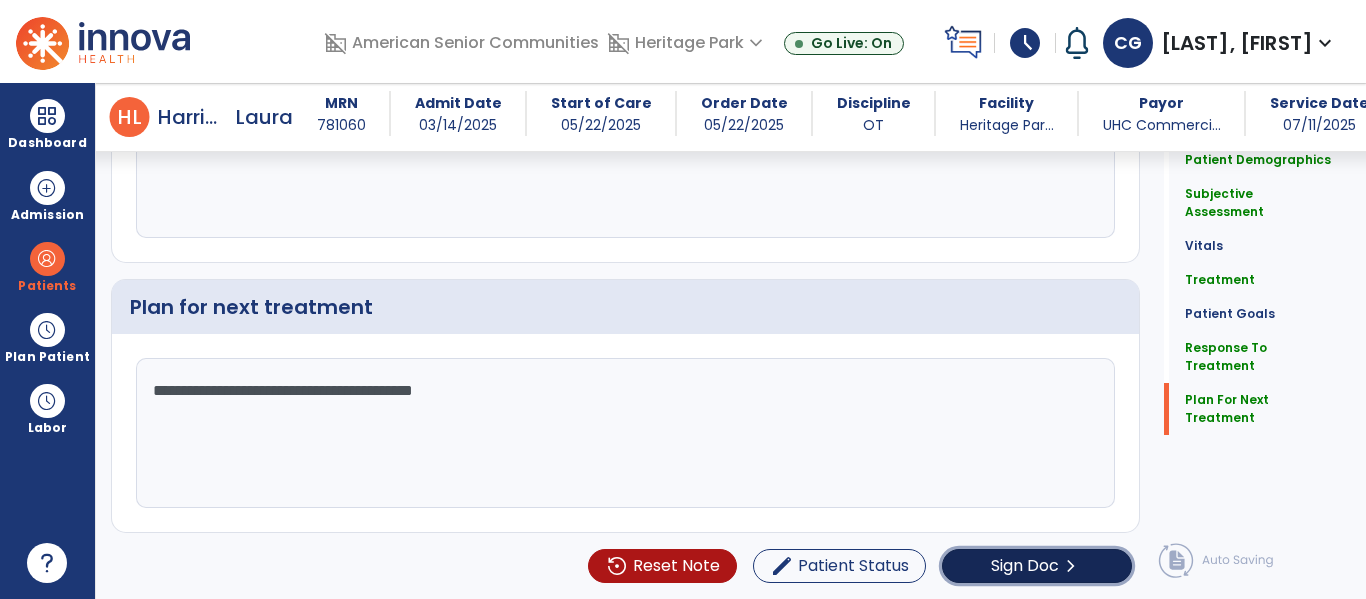 click on "Sign Doc  chevron_right" 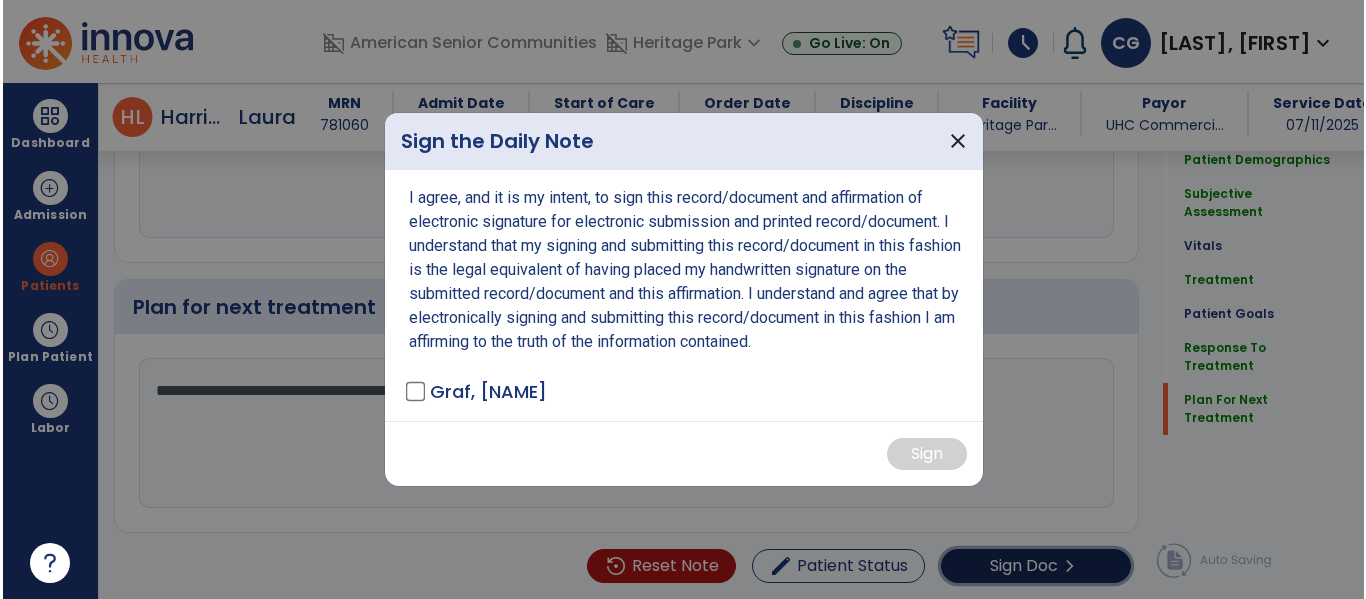 scroll, scrollTop: 3032, scrollLeft: 0, axis: vertical 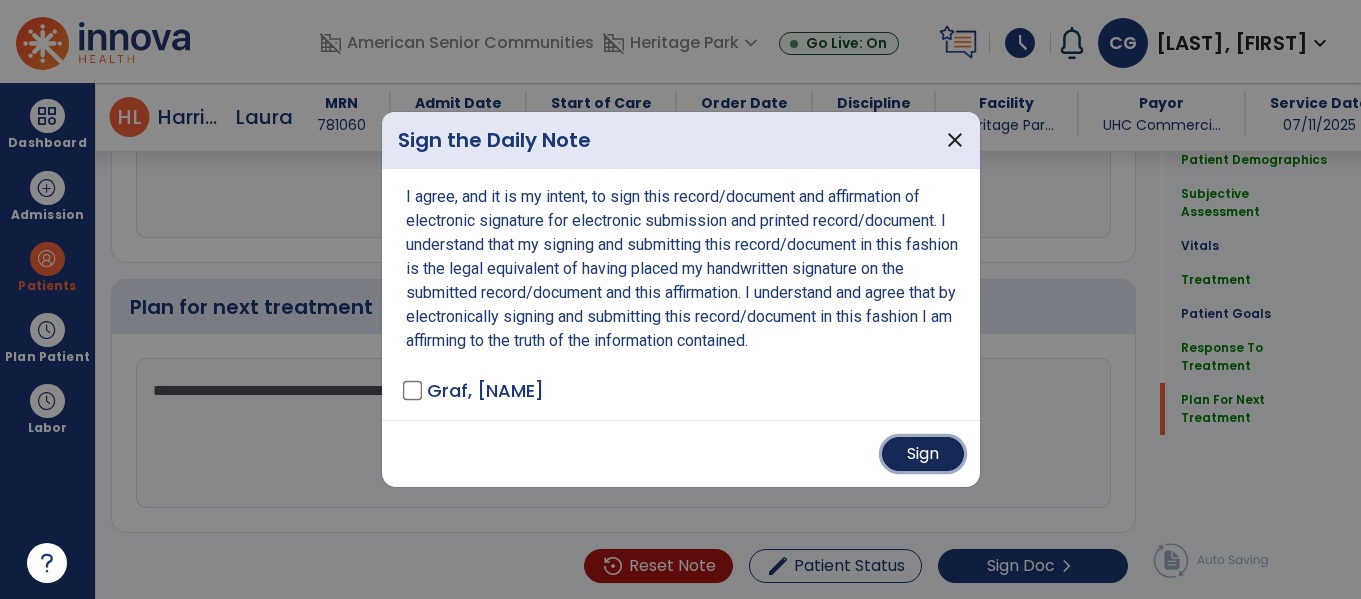 click on "Sign" at bounding box center (923, 454) 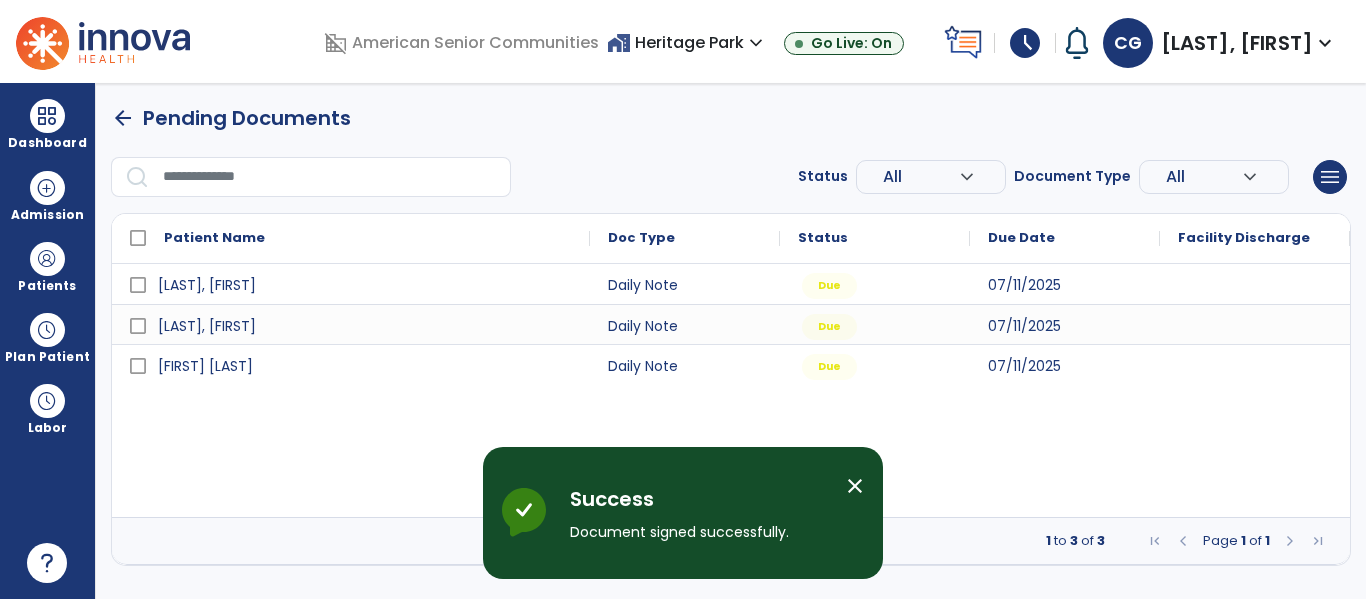 scroll, scrollTop: 0, scrollLeft: 0, axis: both 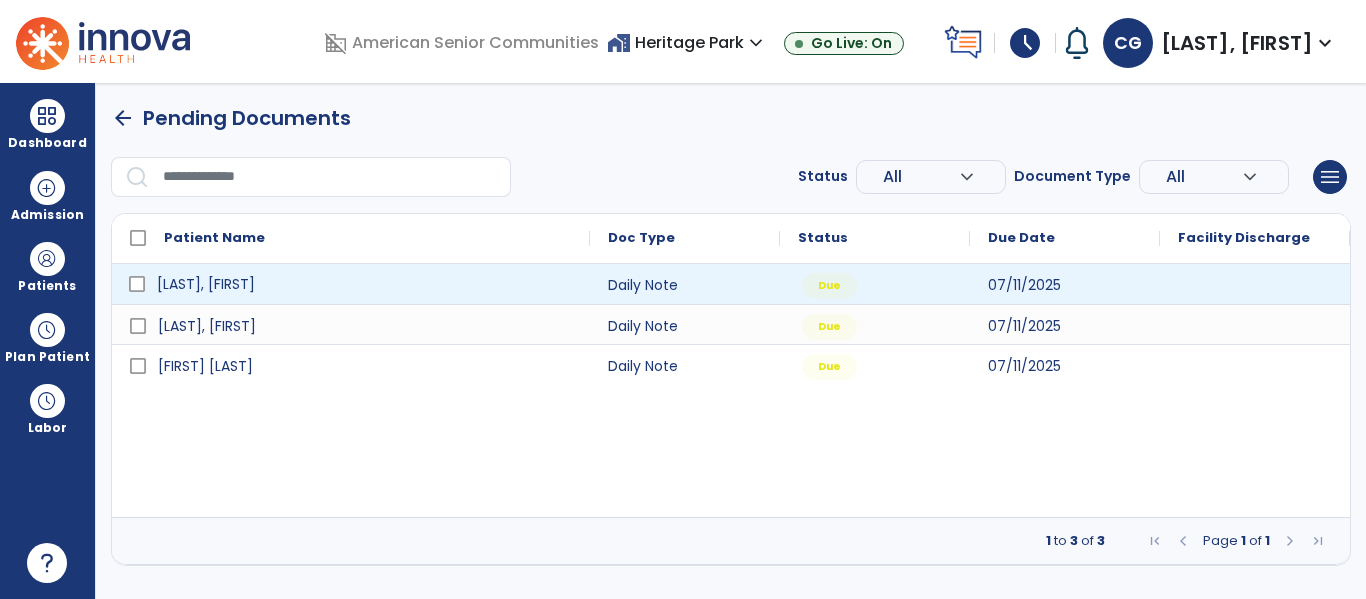click on "[LAST], [FIRST]" at bounding box center [206, 284] 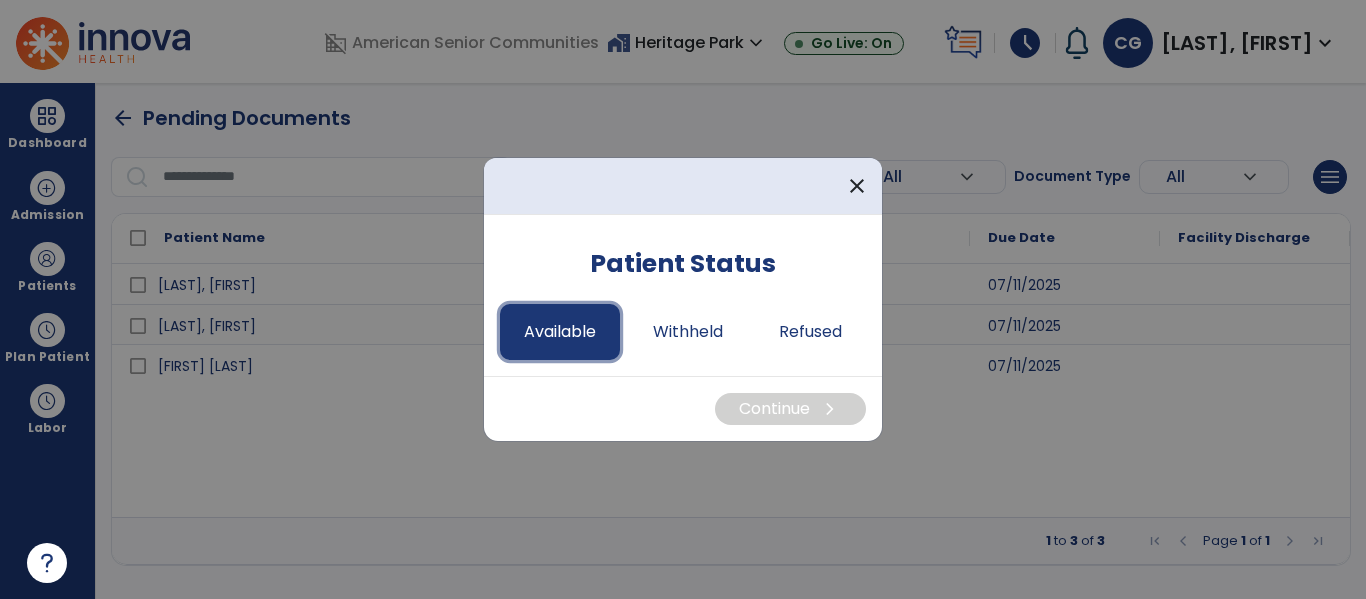 click on "Available" at bounding box center [560, 332] 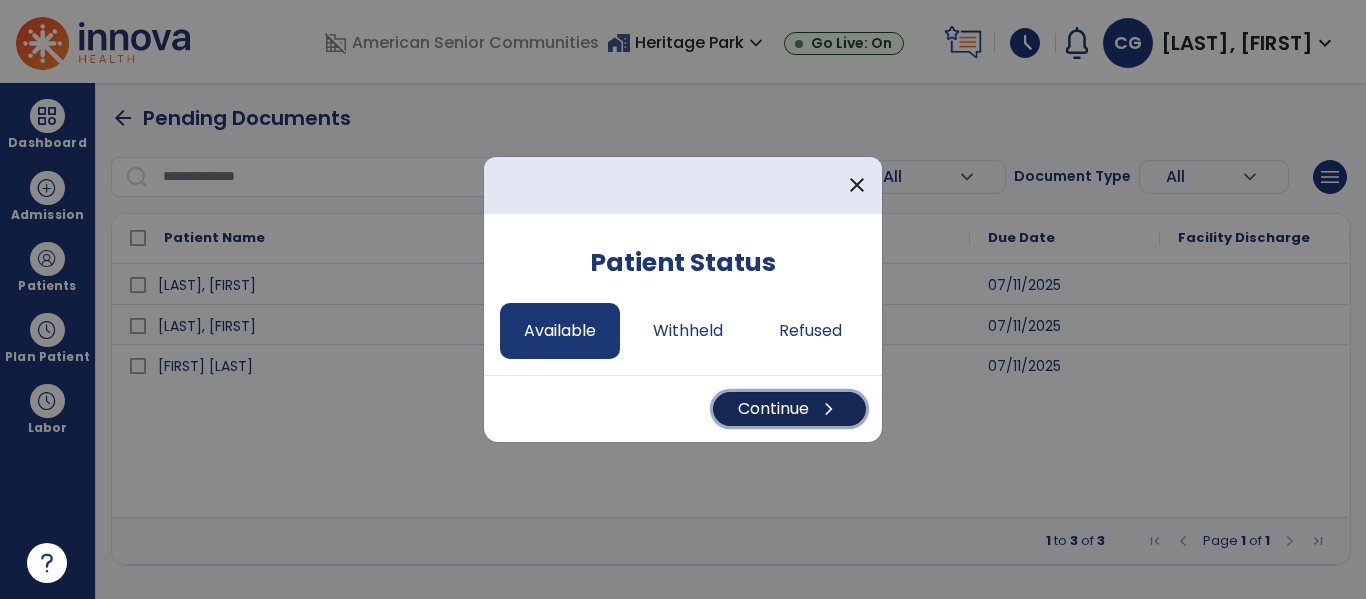 click on "Continue   chevron_right" at bounding box center [789, 409] 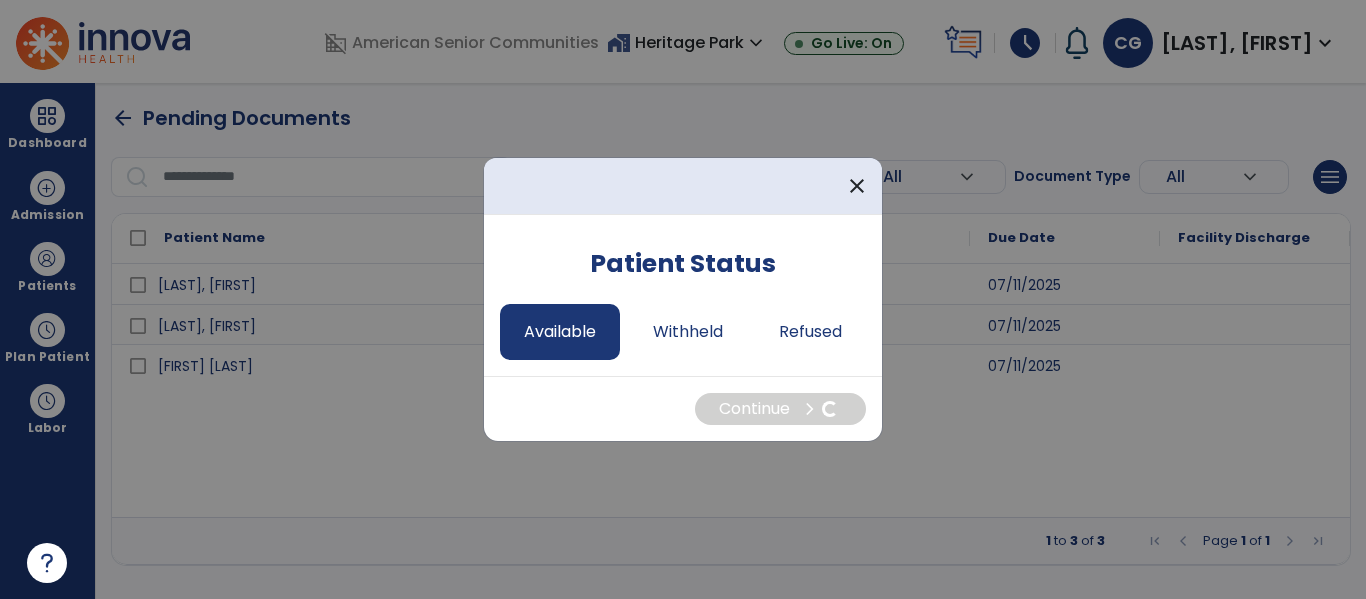 select on "*" 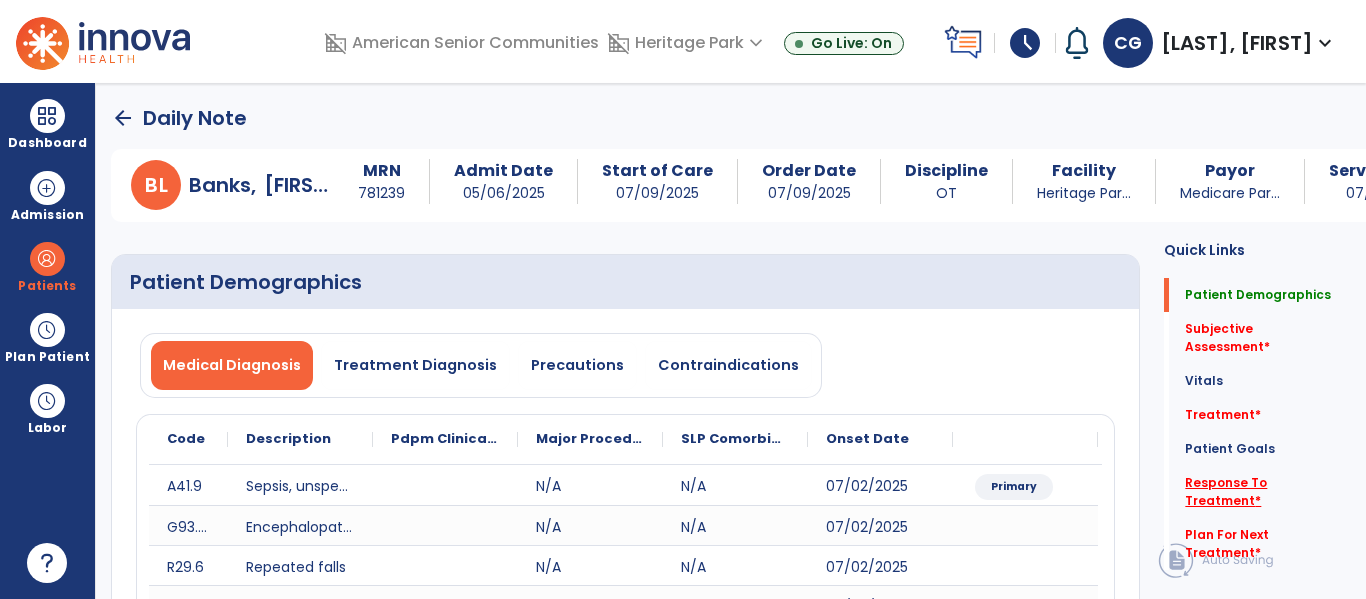 click on "Response To Treatment   *" 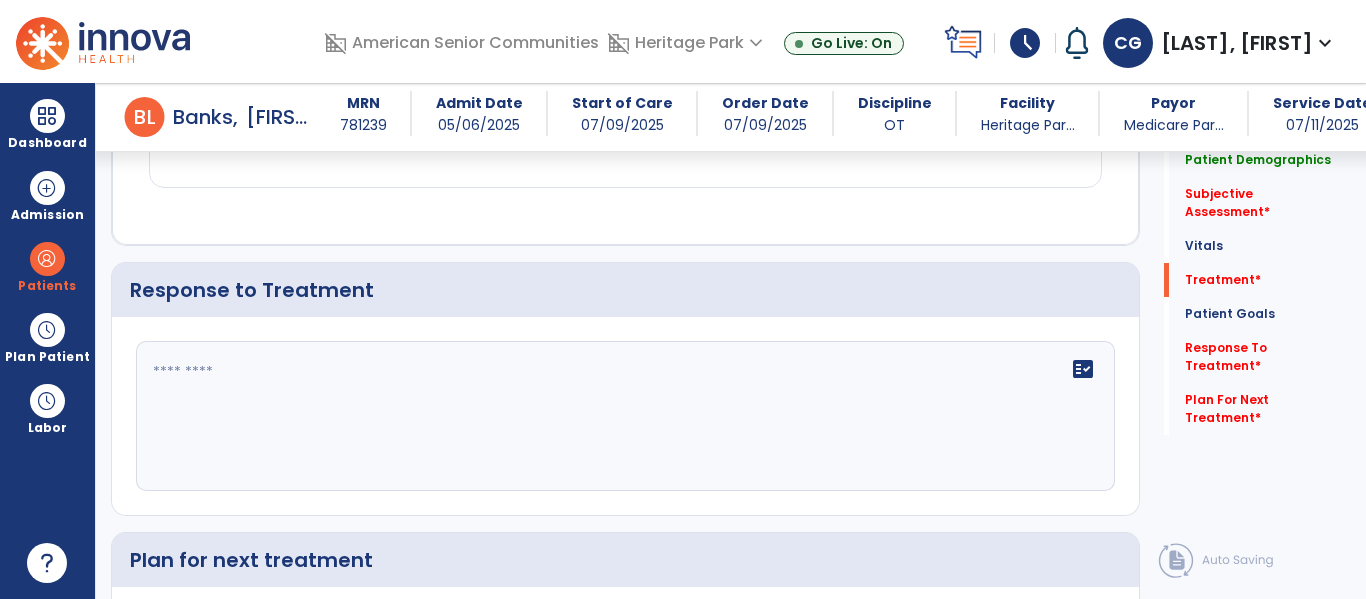 scroll, scrollTop: 2326, scrollLeft: 0, axis: vertical 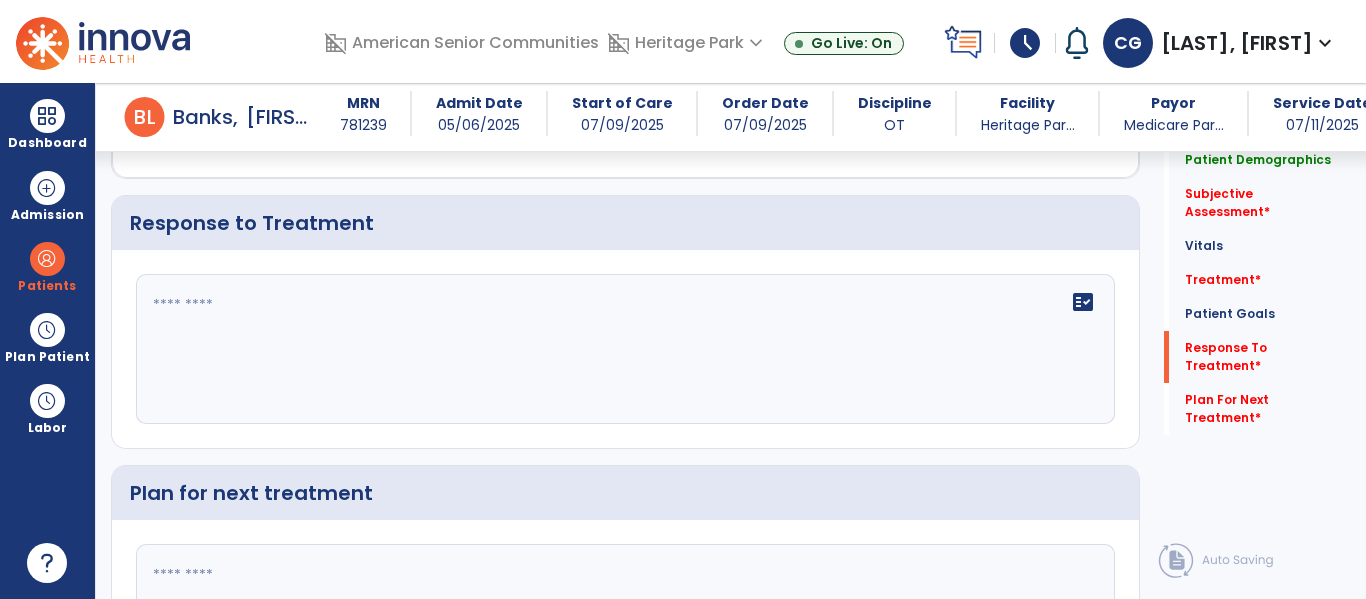 click on "fact_check" 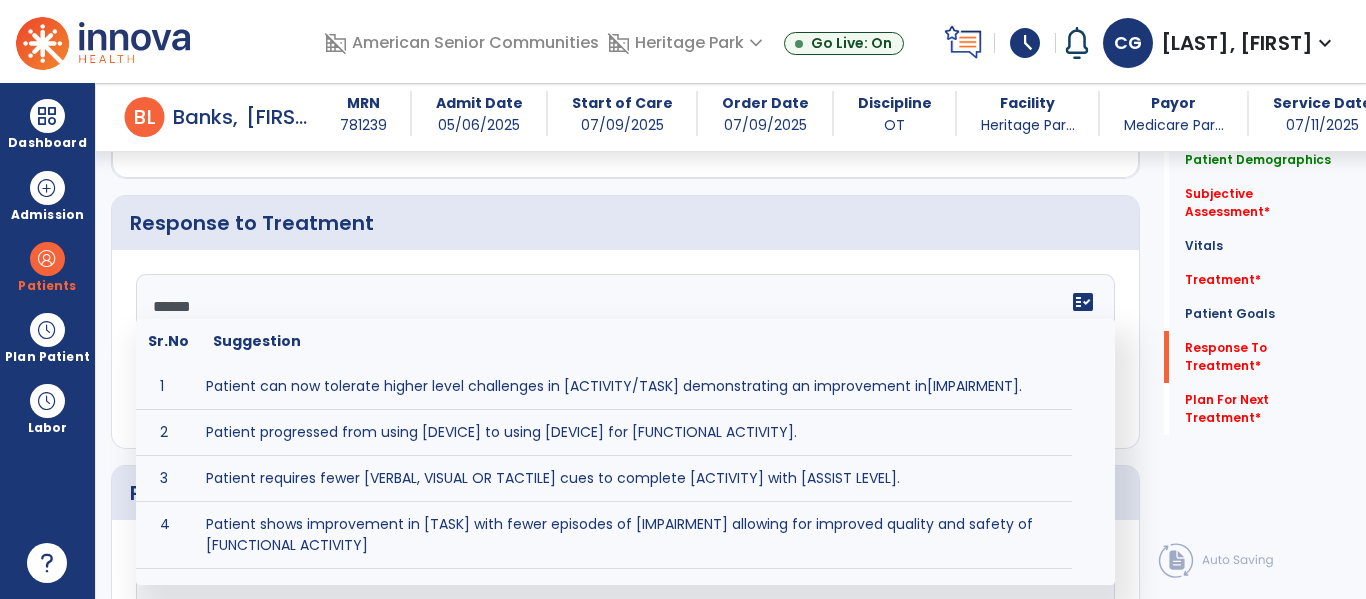 type on "*******" 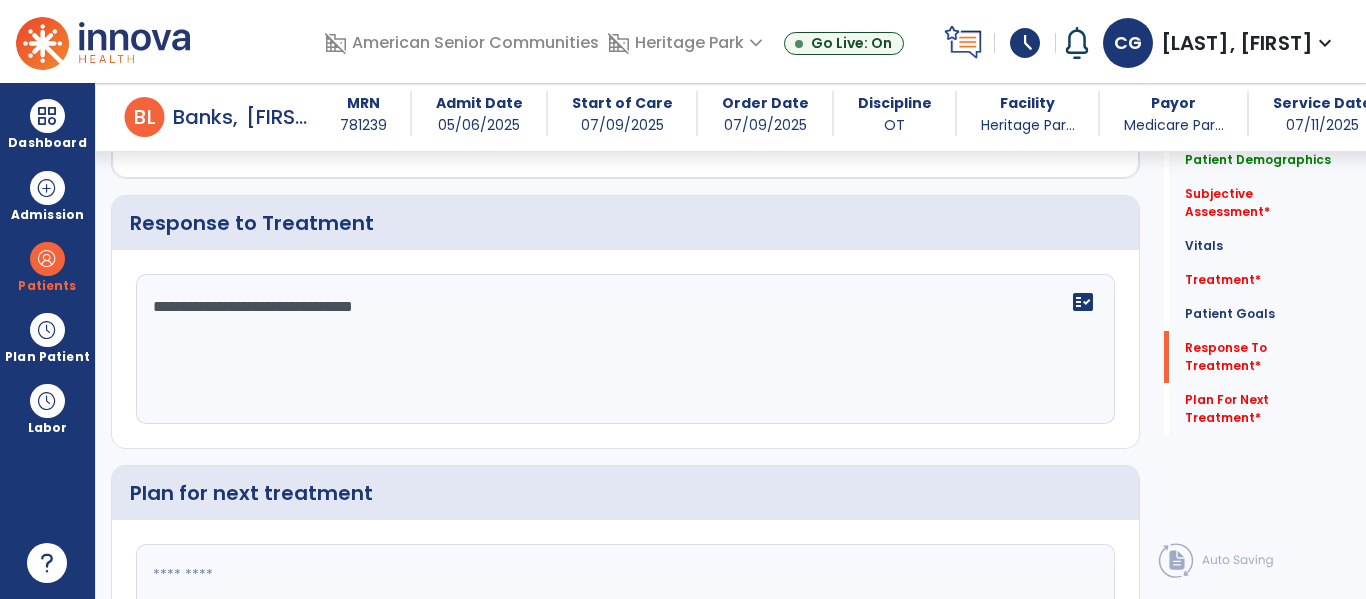 type on "**********" 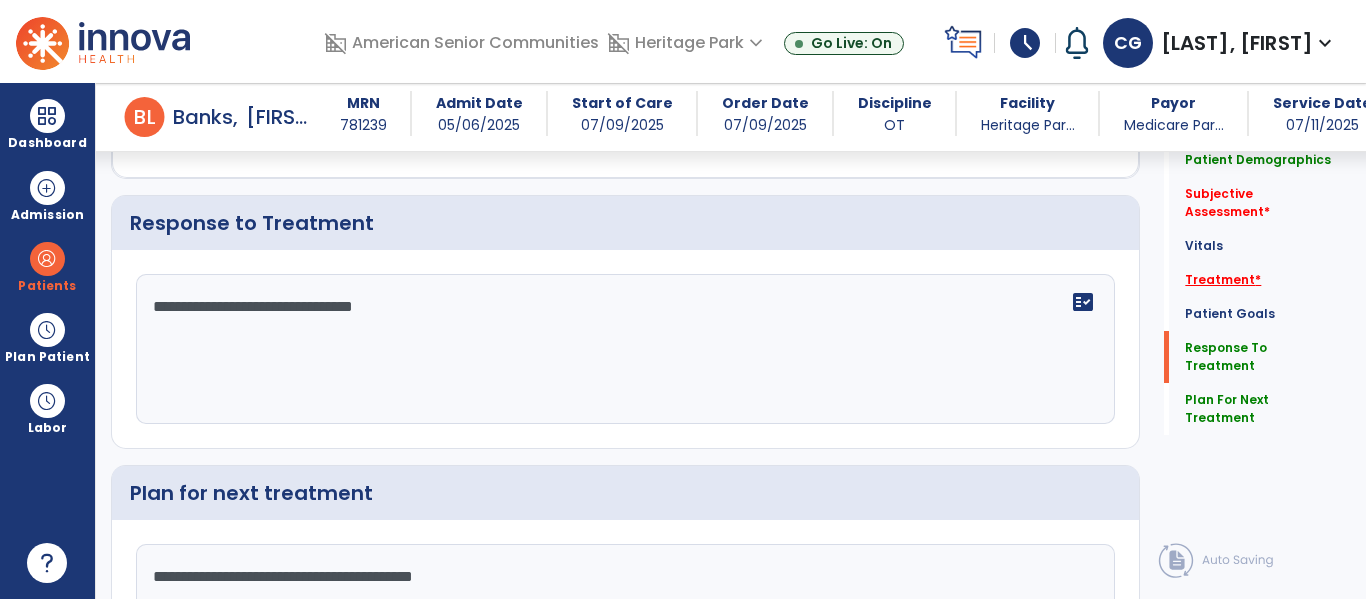 type on "**********" 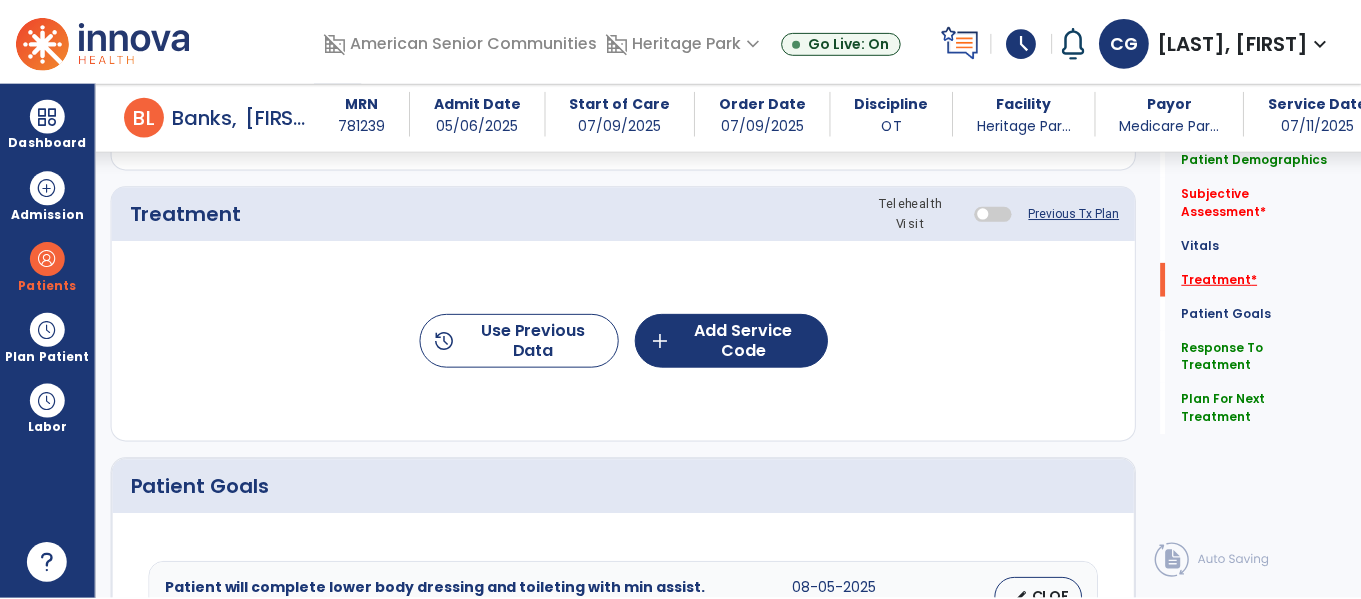 scroll, scrollTop: 1196, scrollLeft: 0, axis: vertical 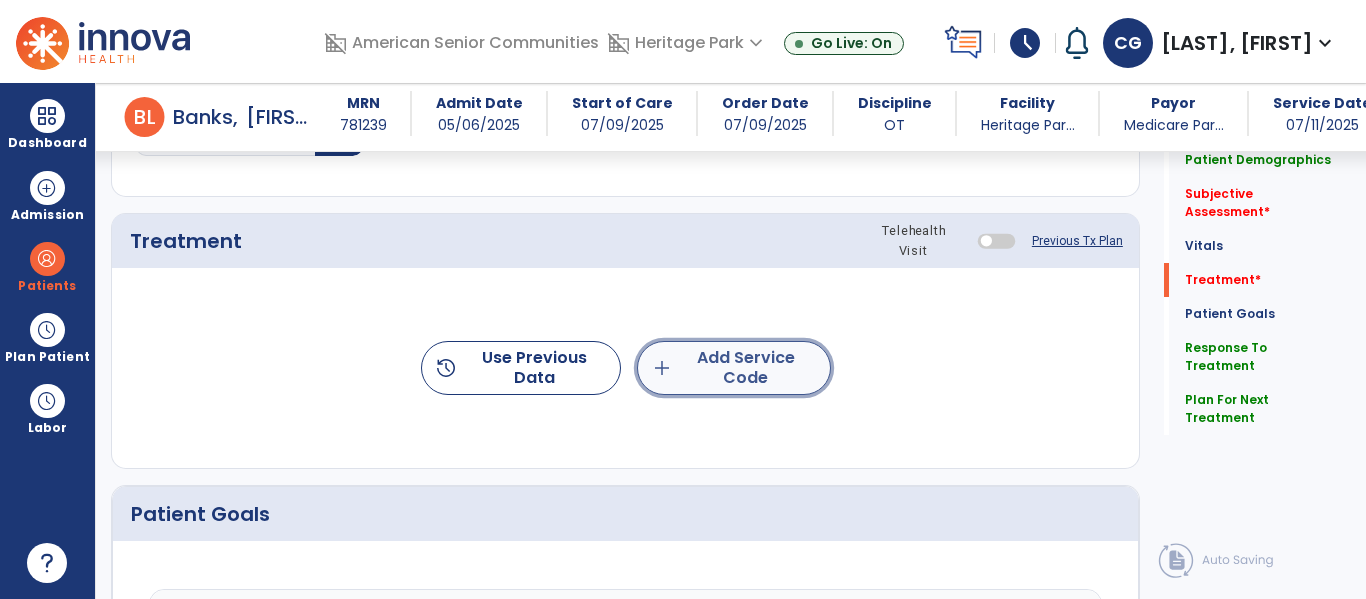 click on "add  Add Service Code" 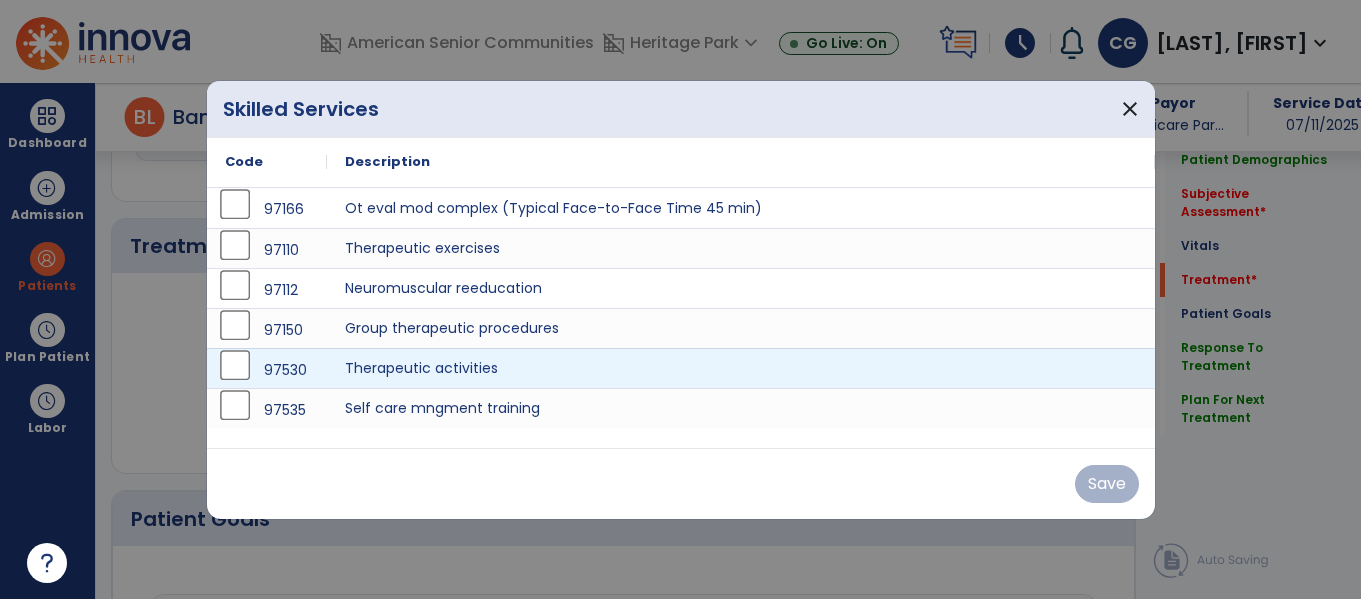 scroll, scrollTop: 1196, scrollLeft: 0, axis: vertical 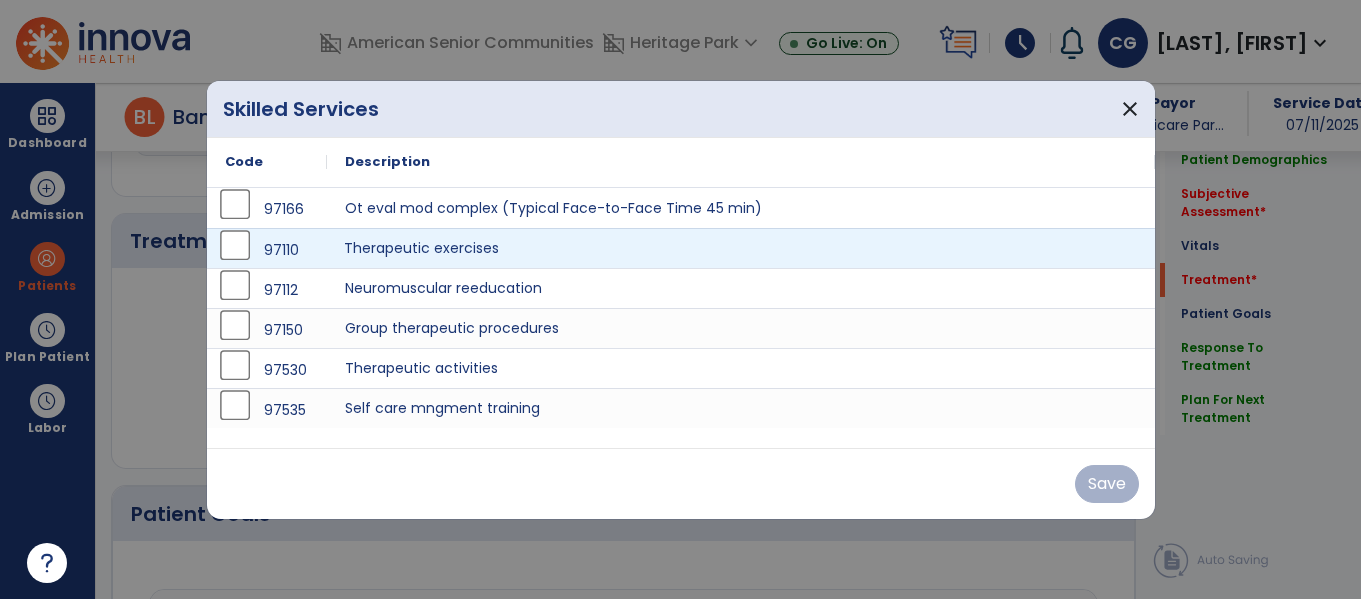 click on "Therapeutic exercises" at bounding box center (741, 248) 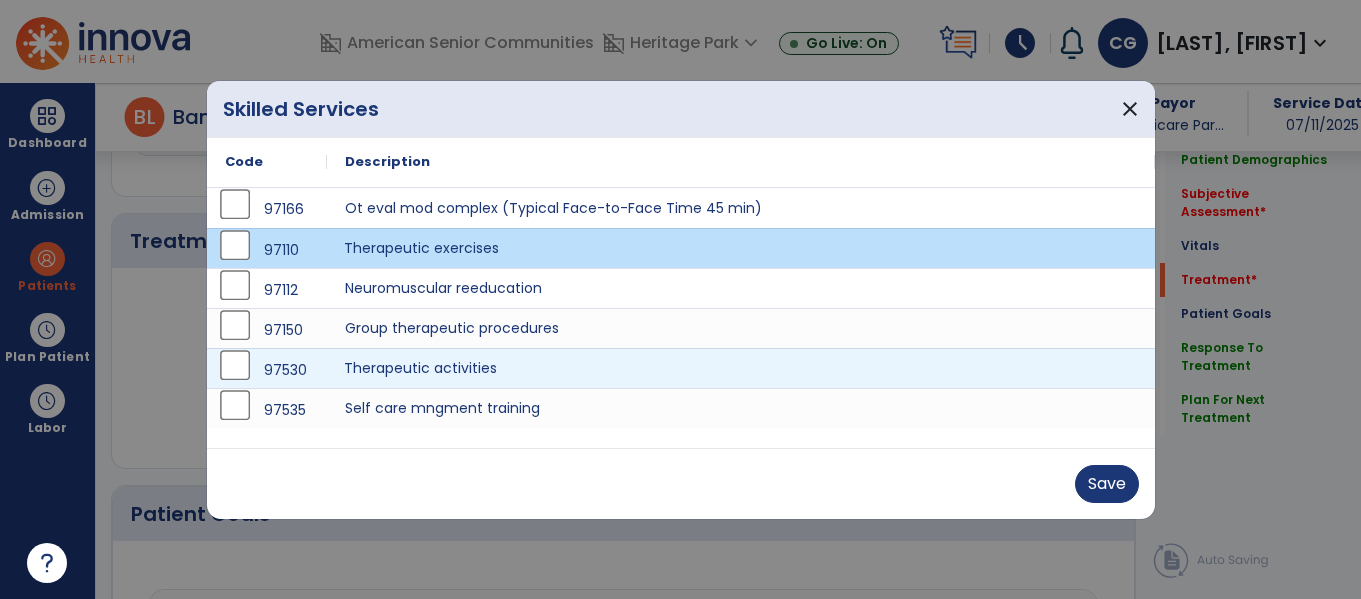 click on "Therapeutic activities" at bounding box center (741, 368) 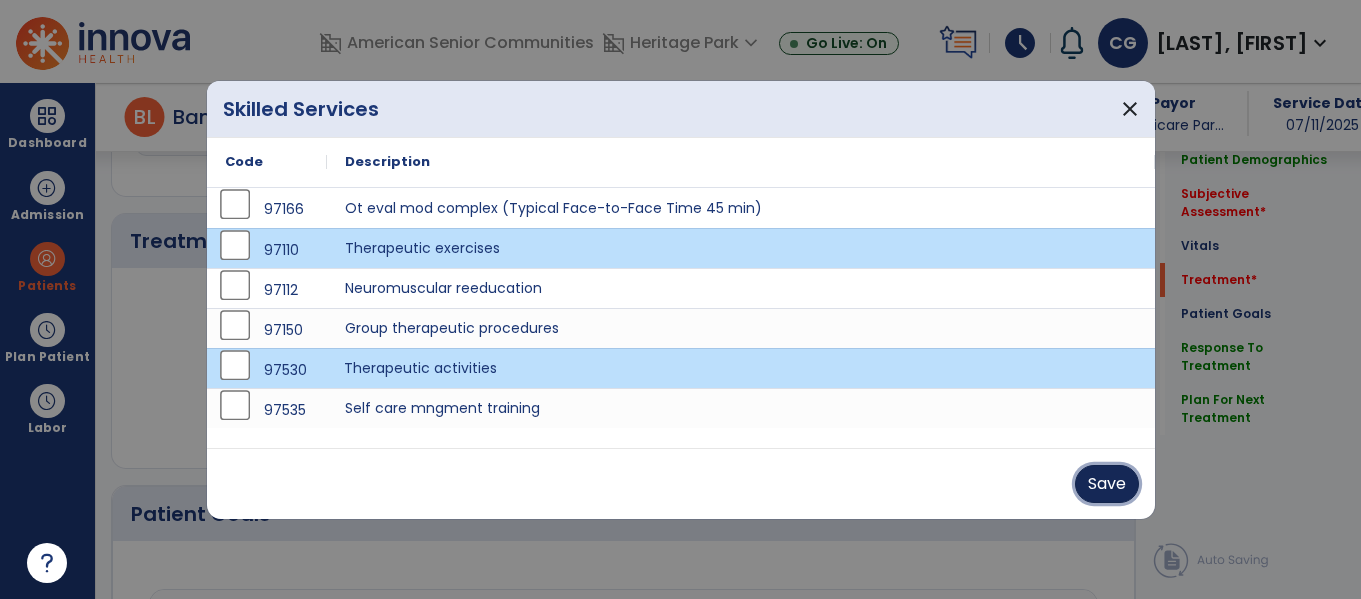click on "Save" at bounding box center (1107, 484) 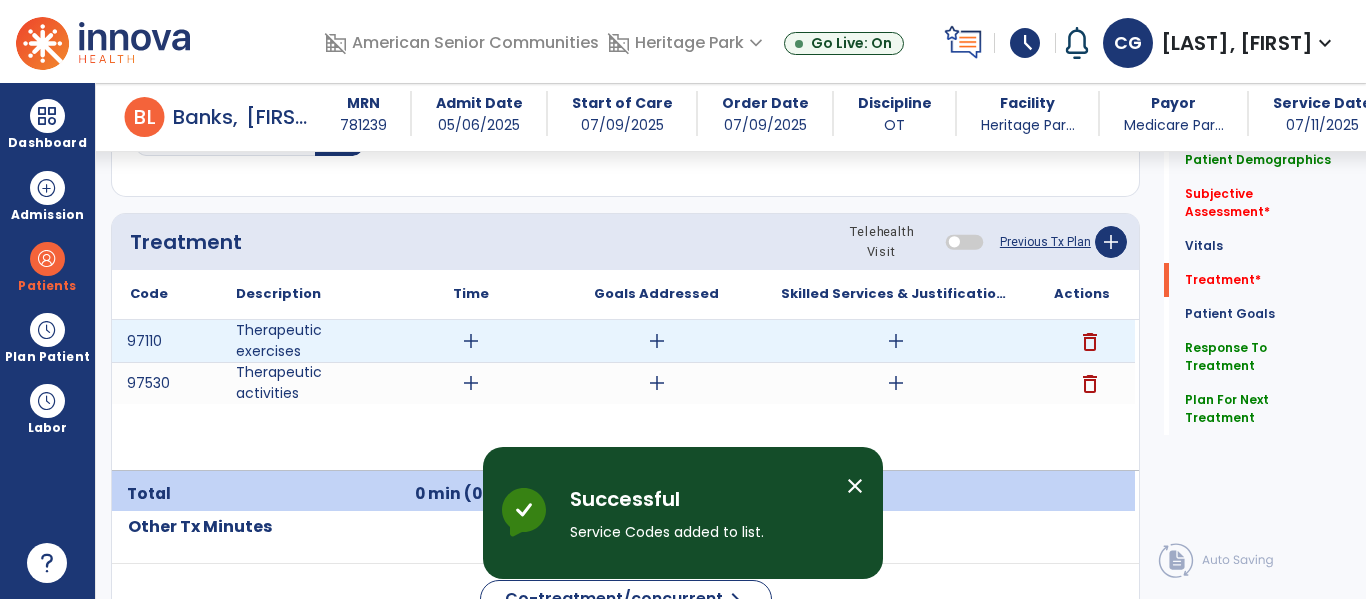 click on "add" at bounding box center [471, 341] 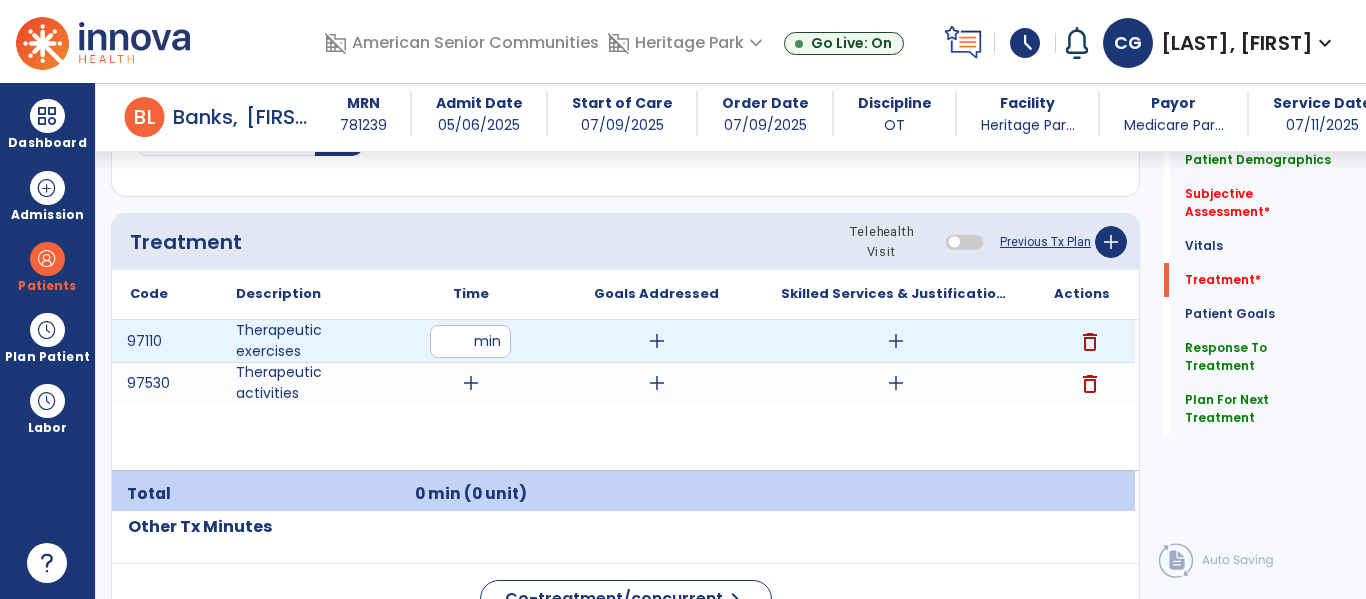 type on "**" 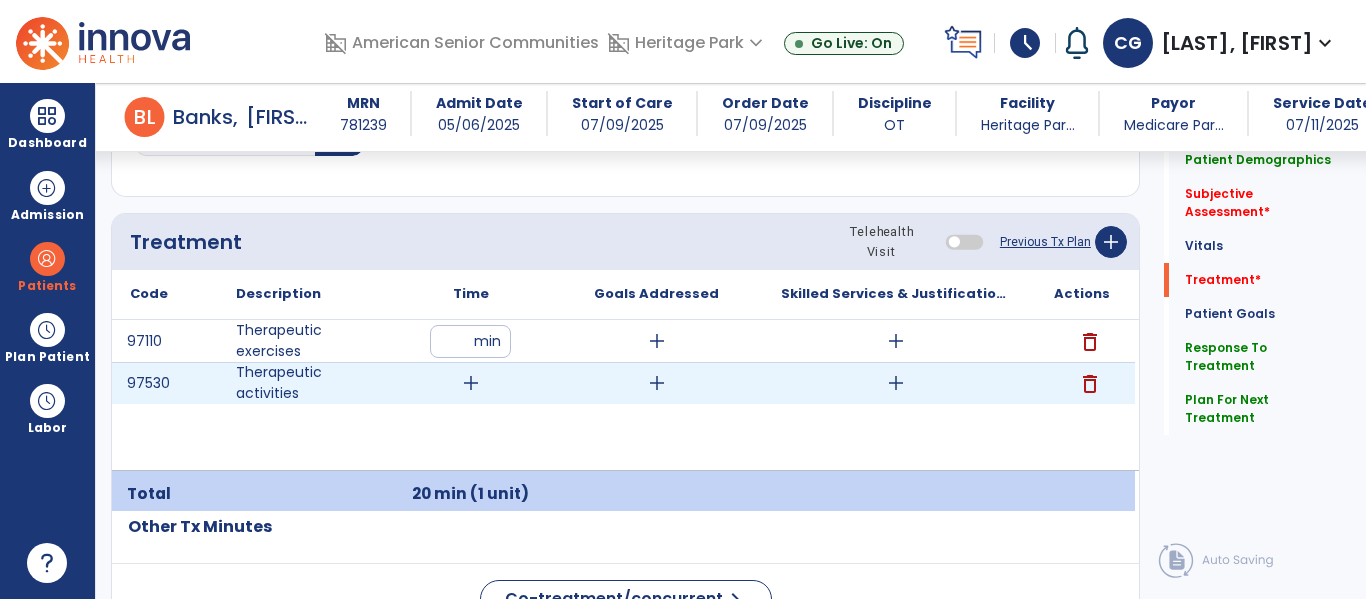 click on "add" at bounding box center [471, 383] 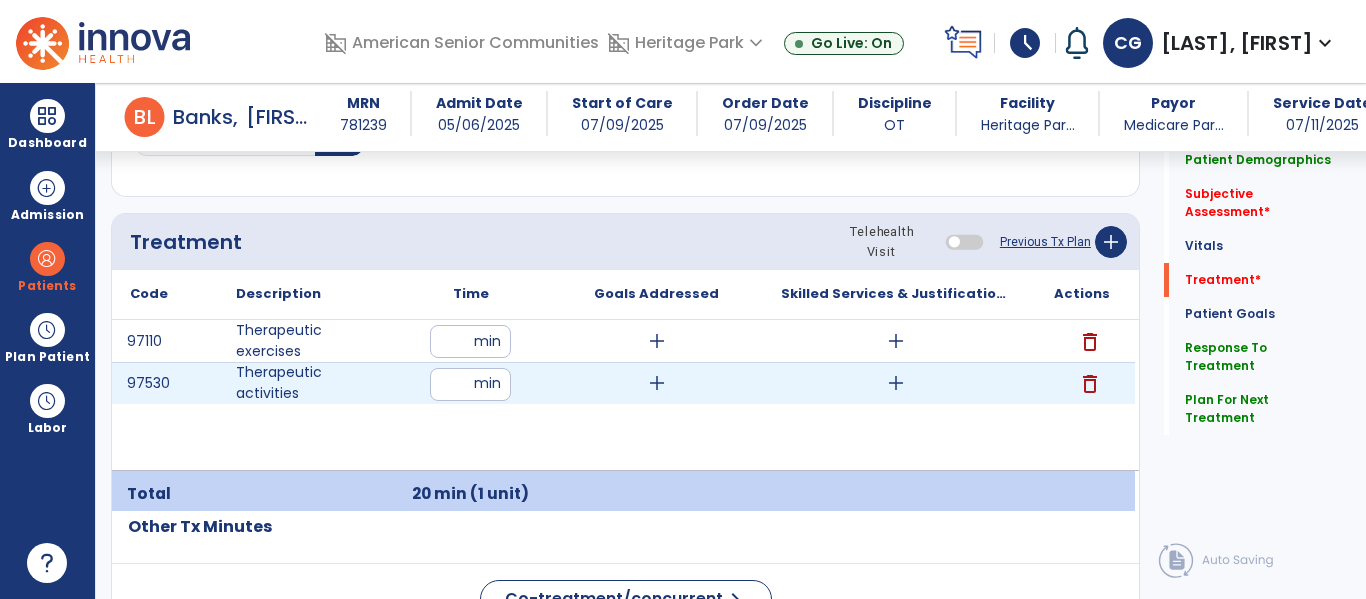 type on "**" 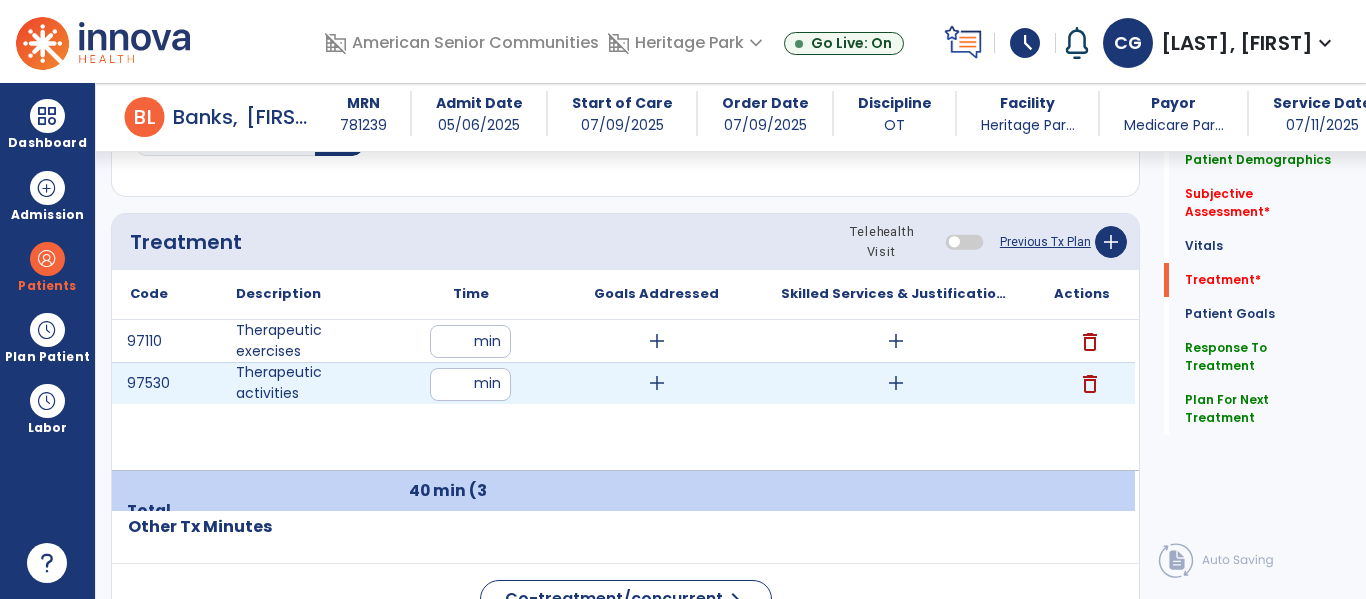 click on "add" at bounding box center (657, 383) 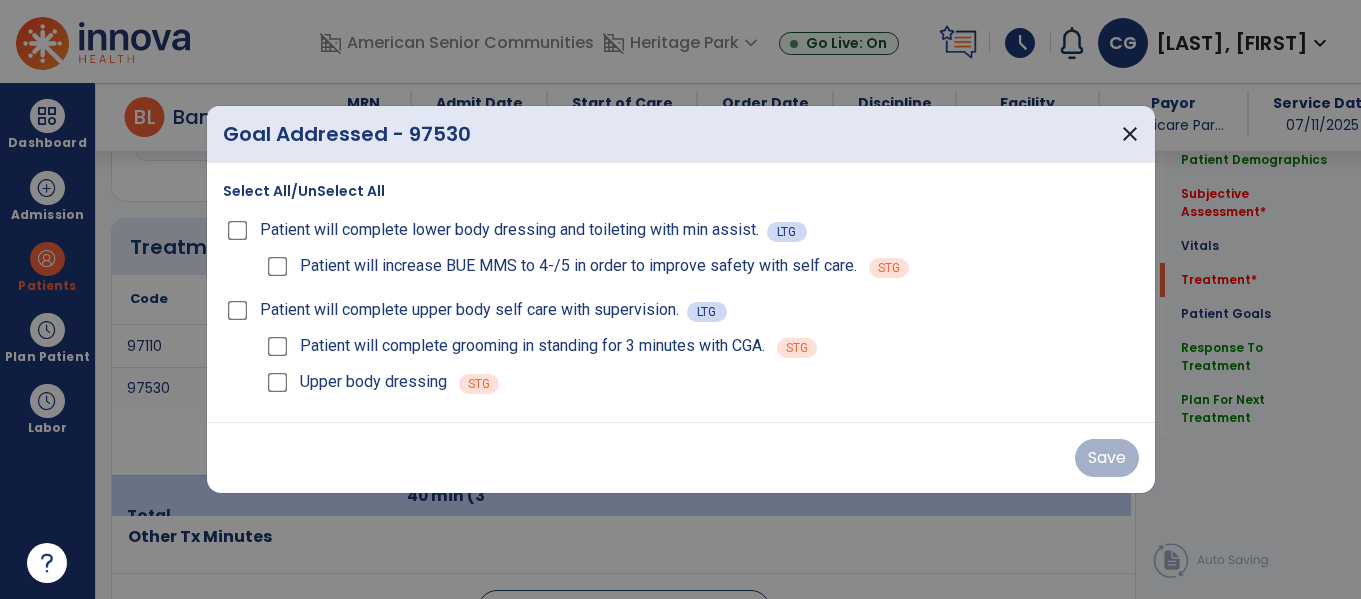 scroll, scrollTop: 1196, scrollLeft: 0, axis: vertical 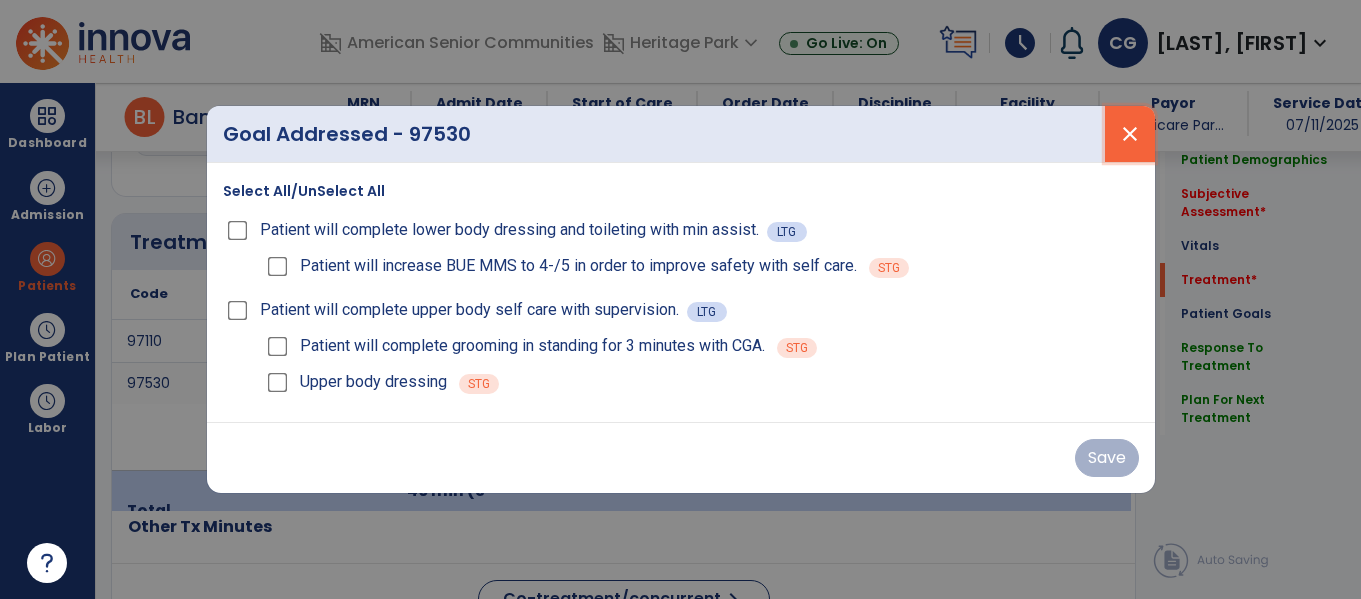 click on "close" at bounding box center [1130, 134] 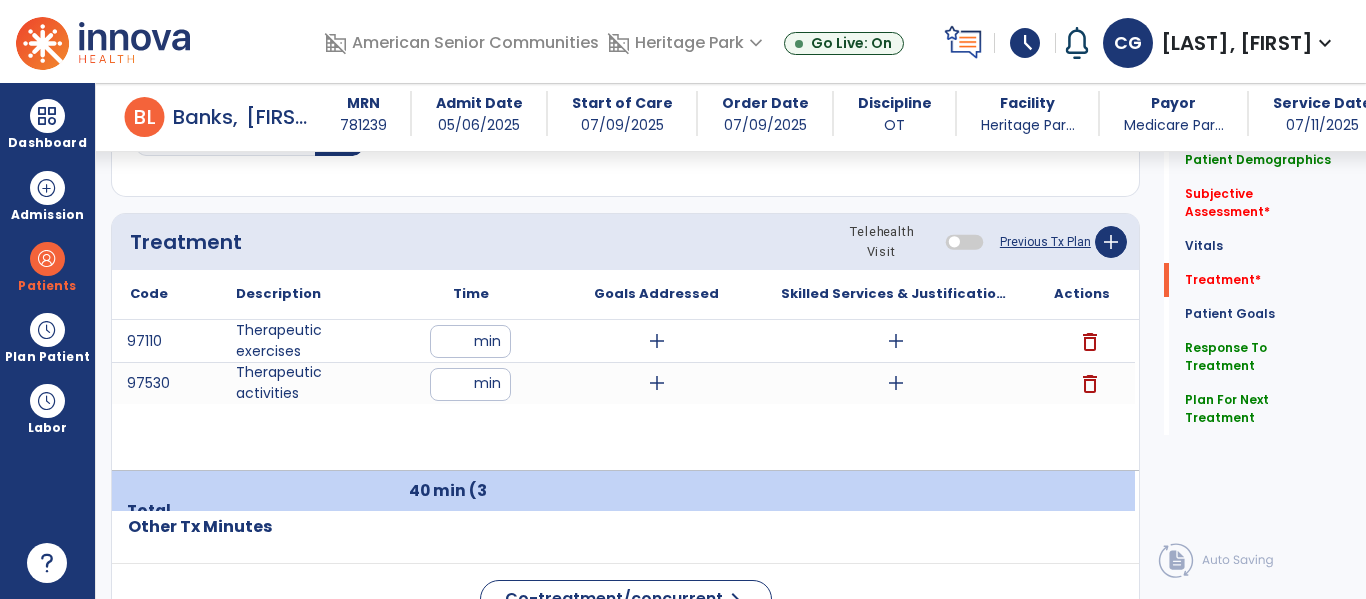 click on "MRN [NUMBER] Admit Date [DATE] Start of Care [DATE] Order Date [DATE] Discipline OT Facility Heritage Par... Payor Medicare Par... Service Date [DATE]" at bounding box center [880, 117] 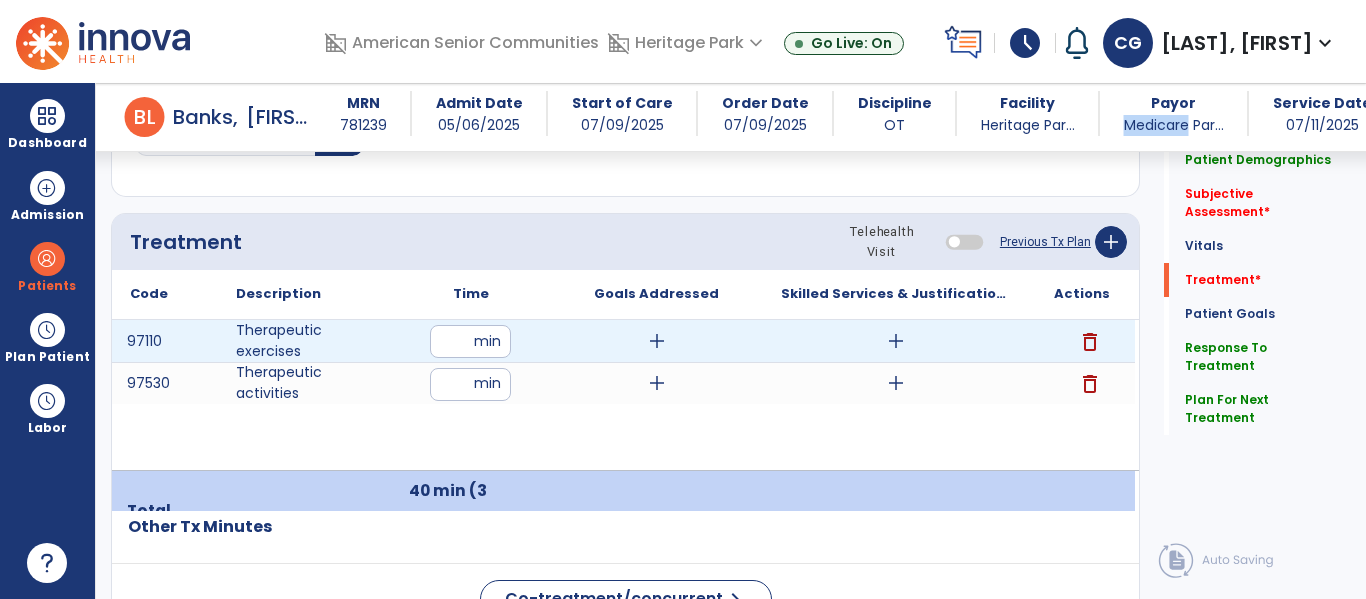 click on "add" at bounding box center (657, 341) 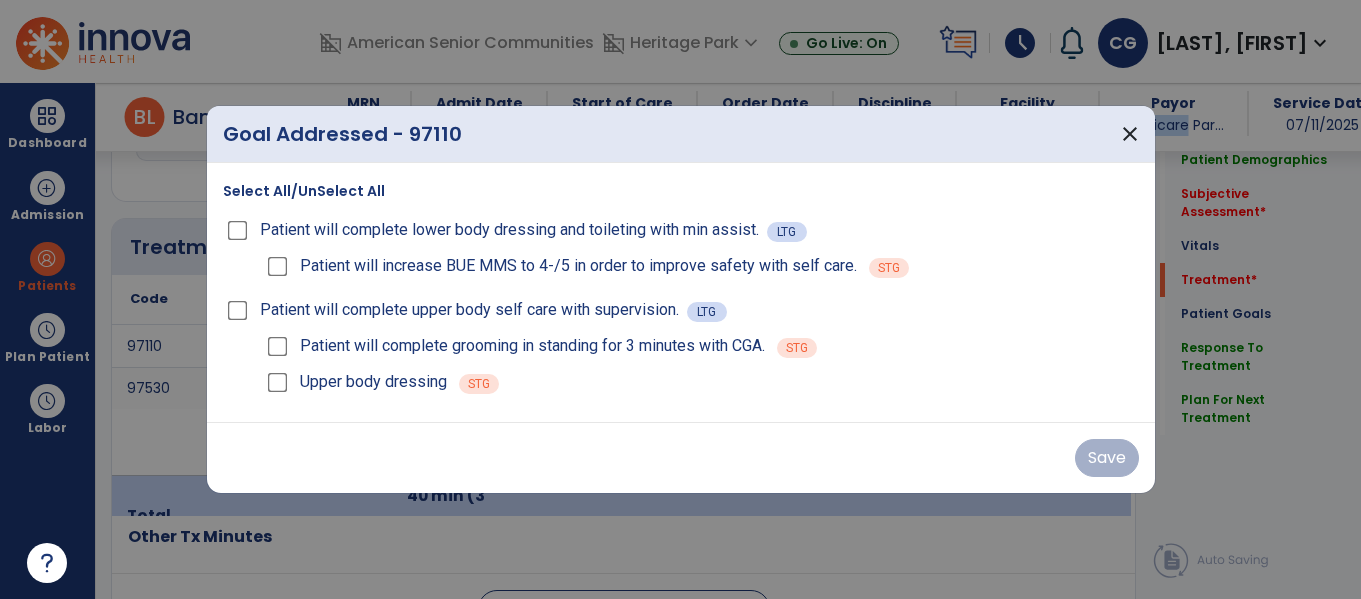 scroll, scrollTop: 1196, scrollLeft: 0, axis: vertical 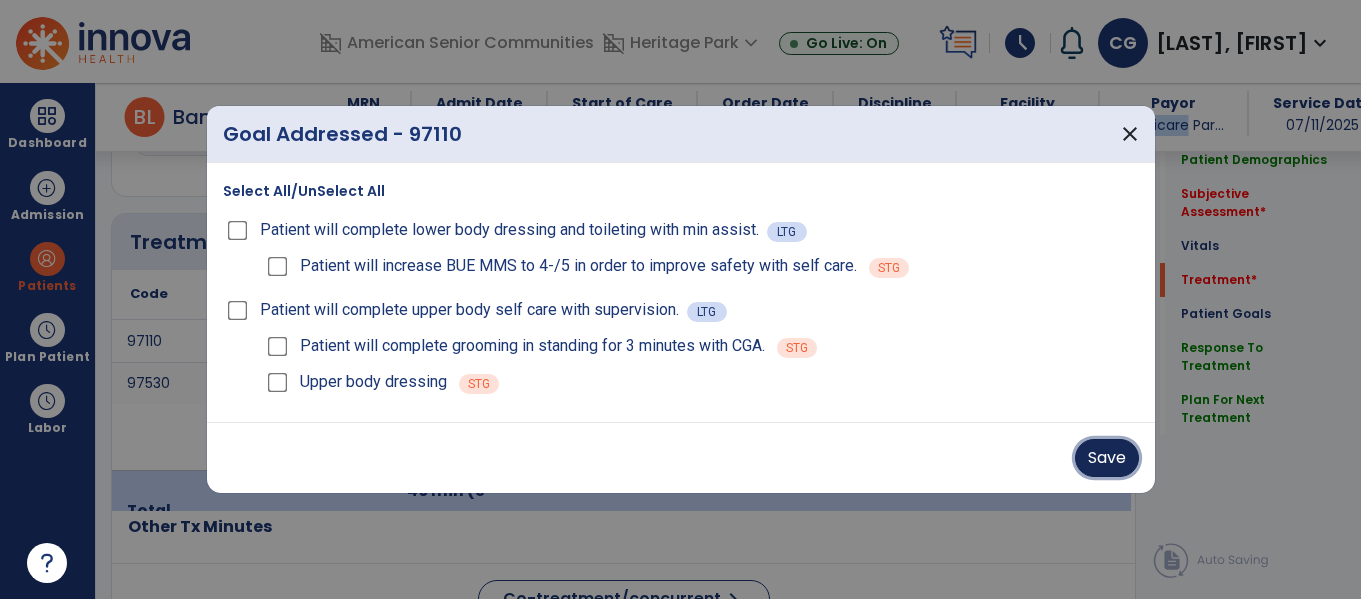 click on "Save" at bounding box center (1107, 458) 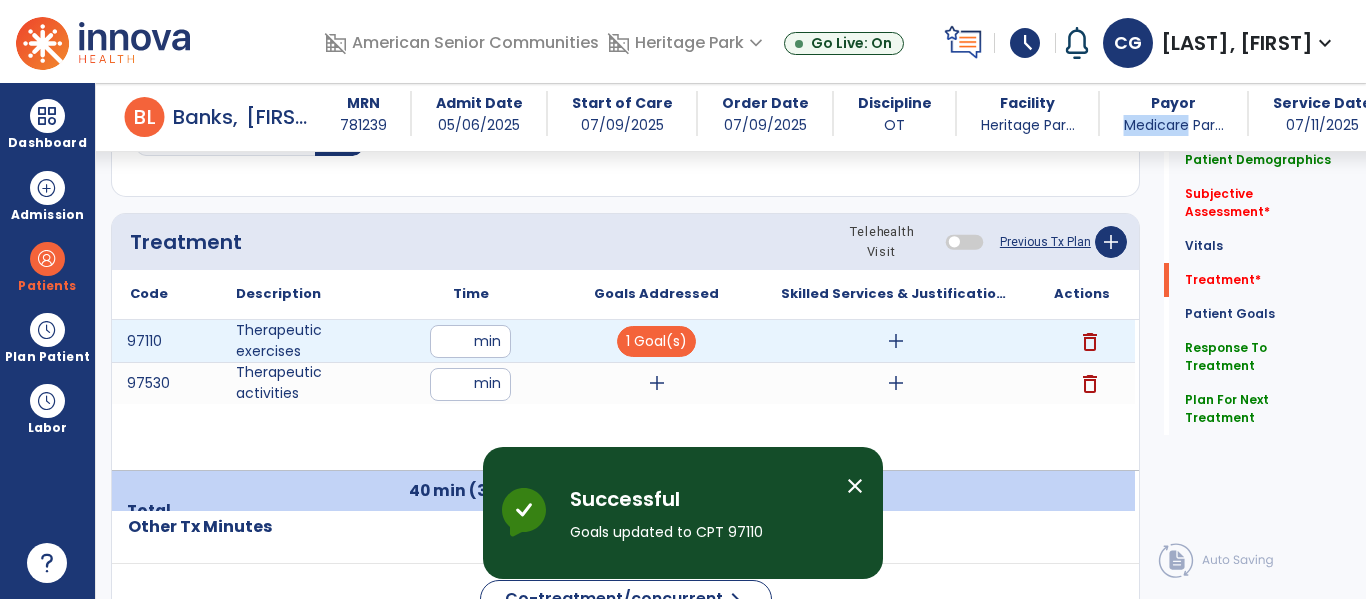 click on "add" at bounding box center [896, 341] 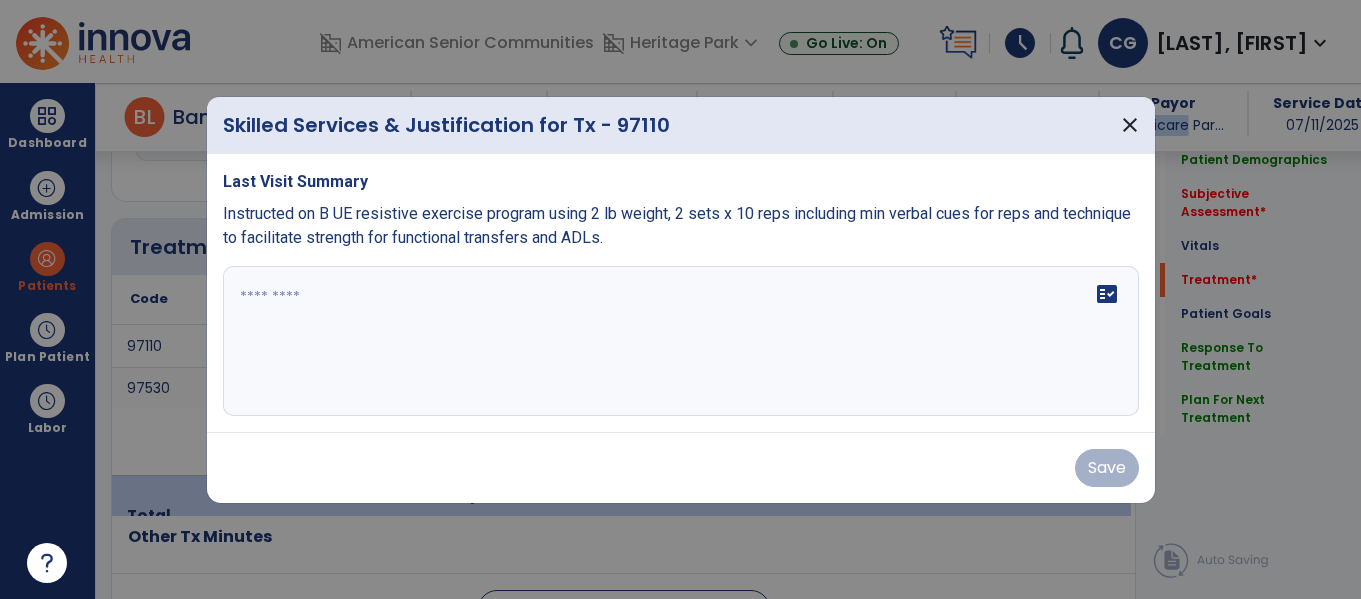 scroll, scrollTop: 1196, scrollLeft: 0, axis: vertical 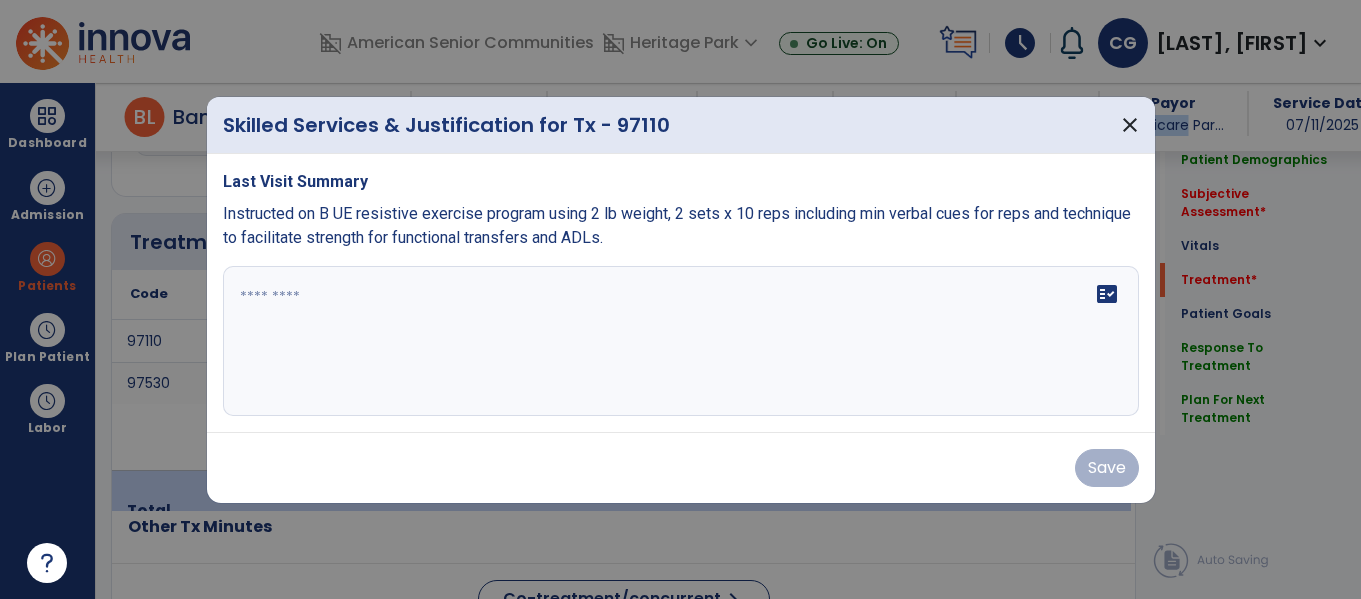 click at bounding box center [681, 341] 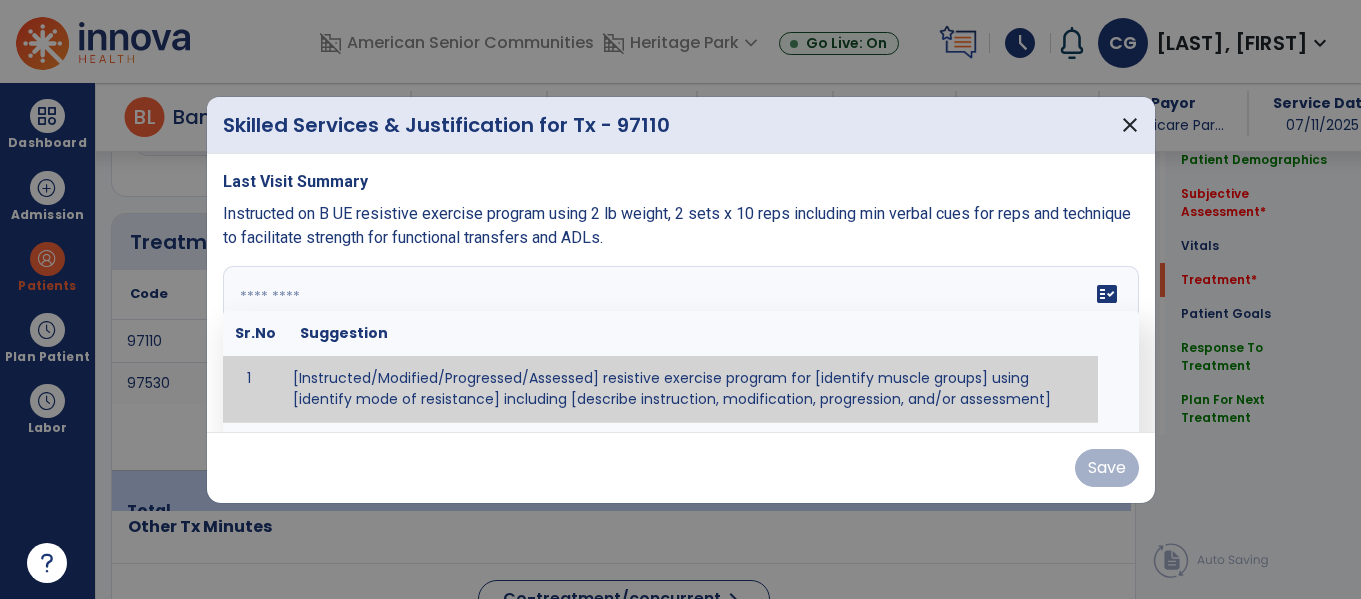 click at bounding box center (678, 341) 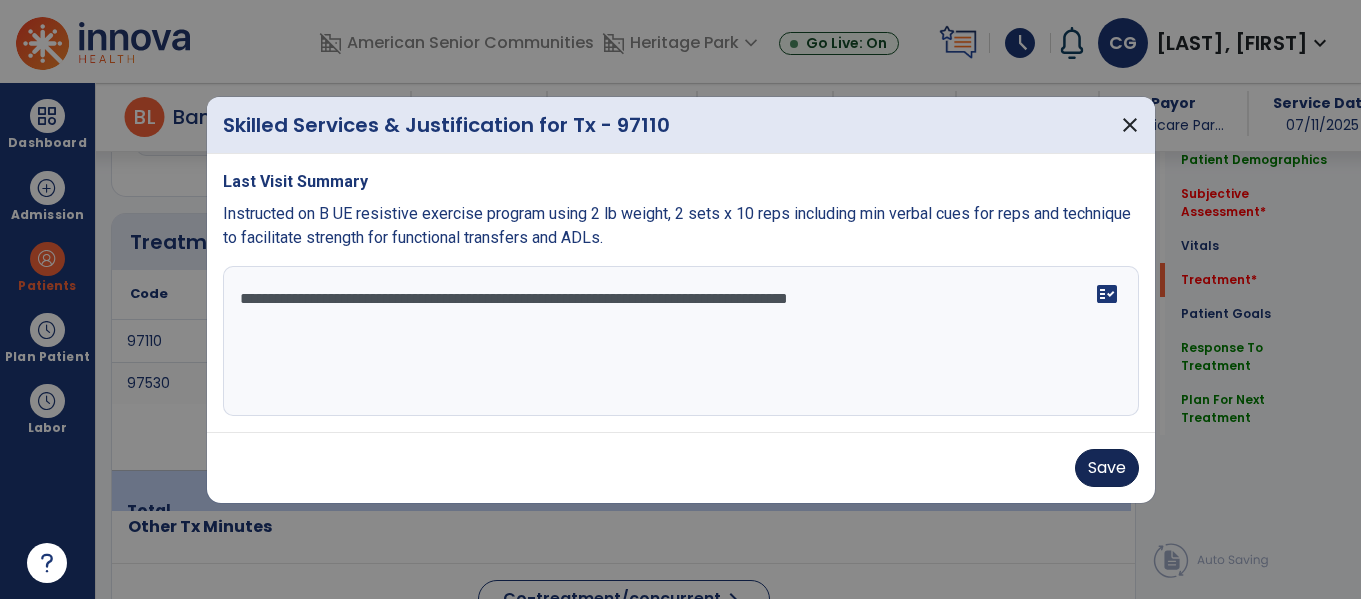 type on "**********" 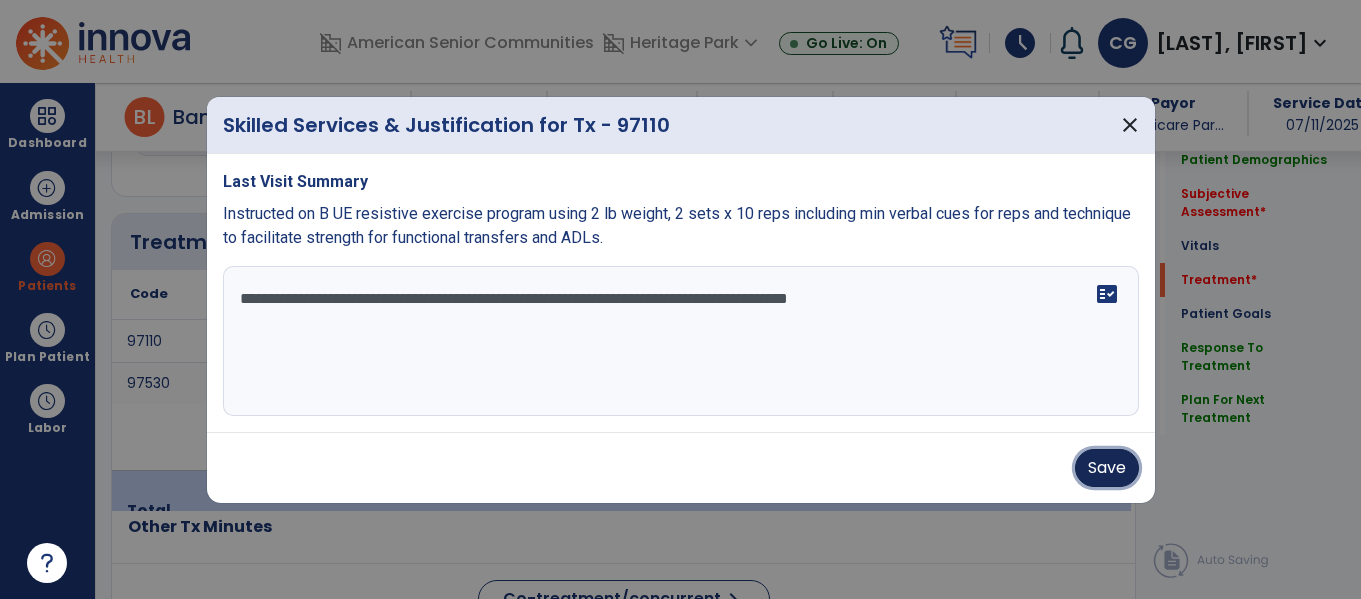 click on "Save" at bounding box center (1107, 468) 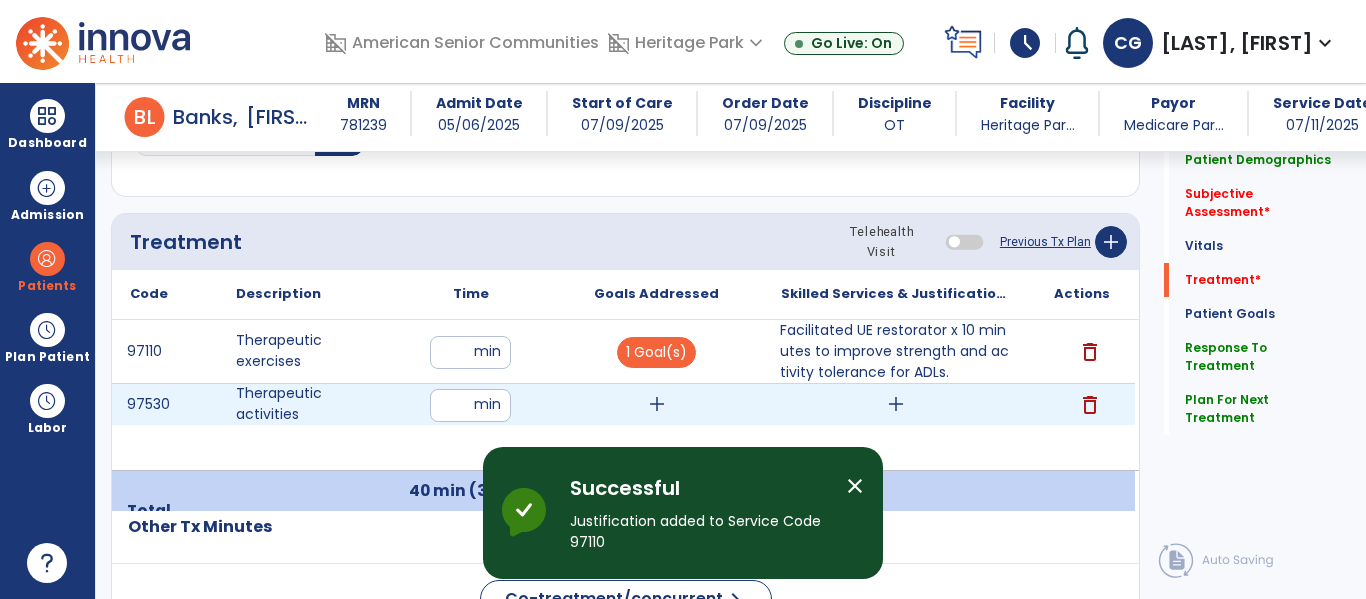 click on "add" at bounding box center (896, 404) 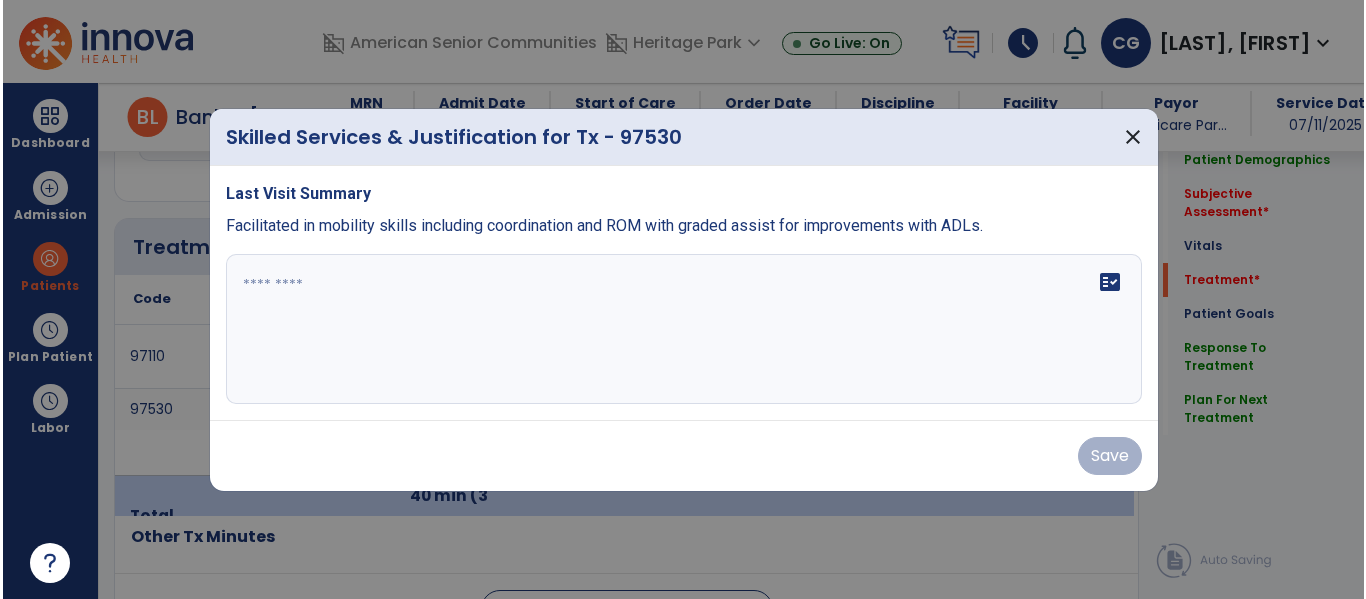 scroll, scrollTop: 1196, scrollLeft: 0, axis: vertical 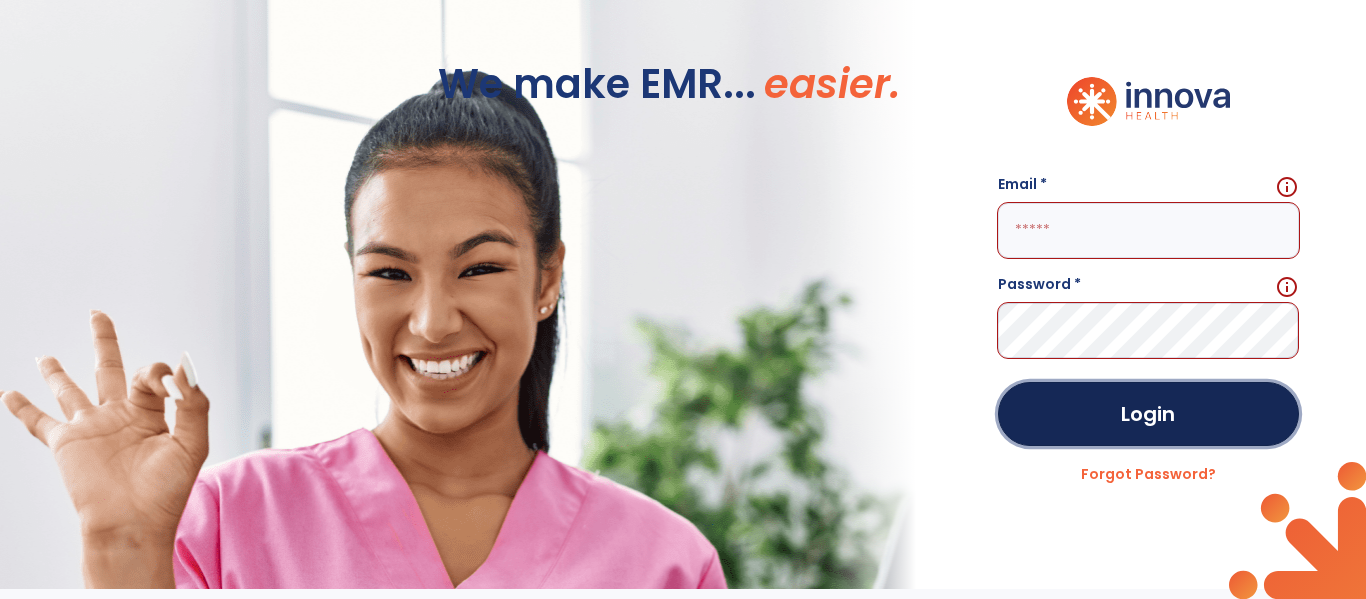 type 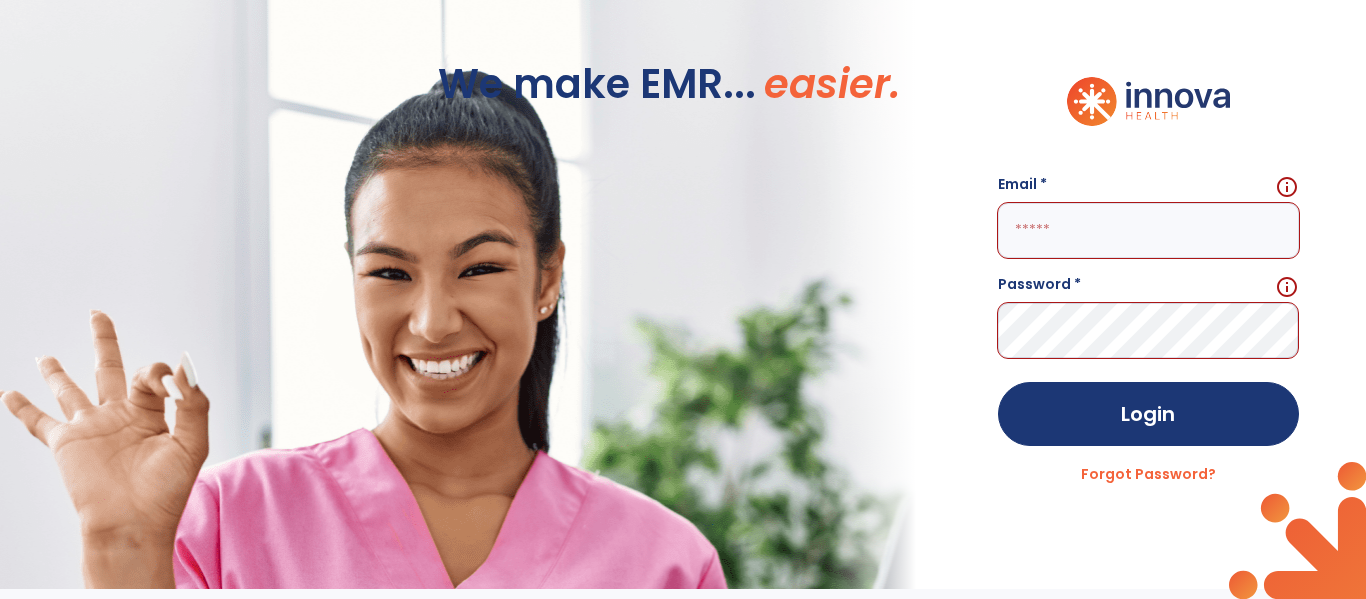 click 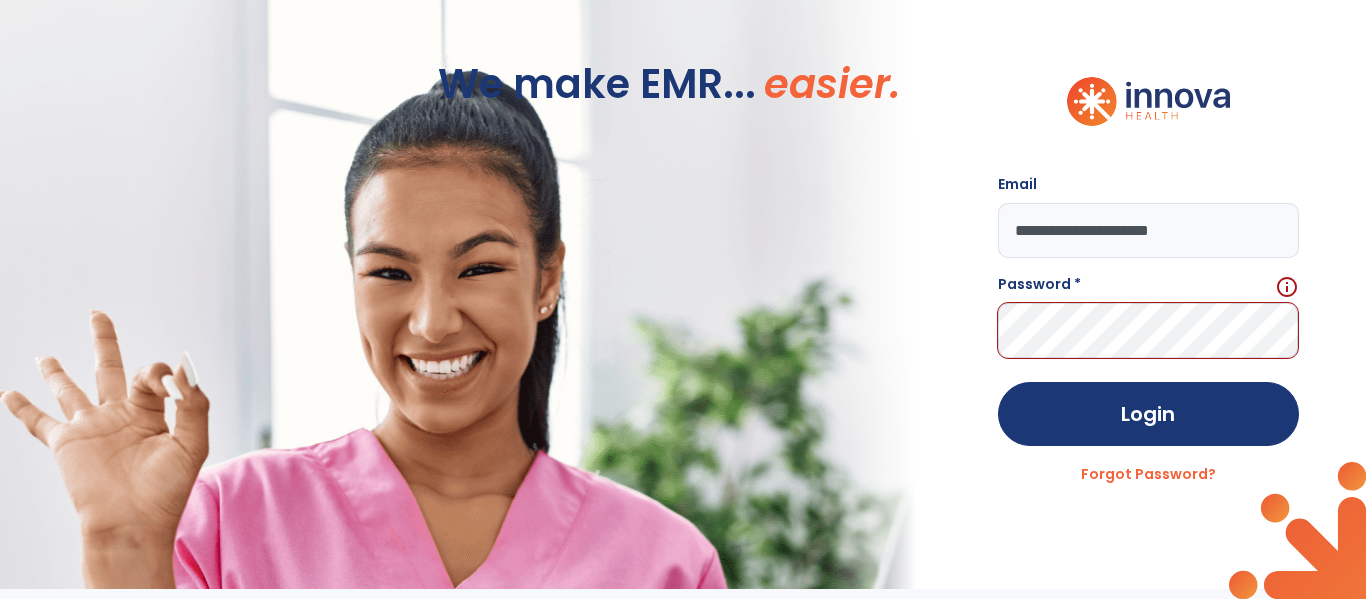 type on "**********" 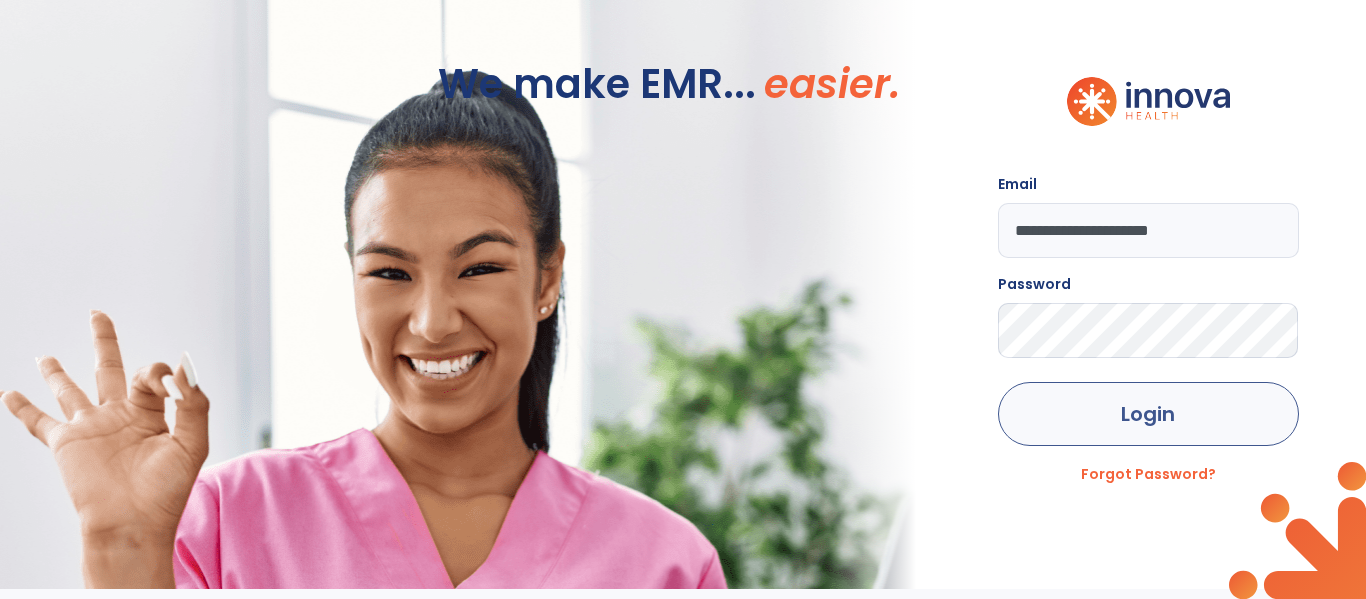 click on "Login" 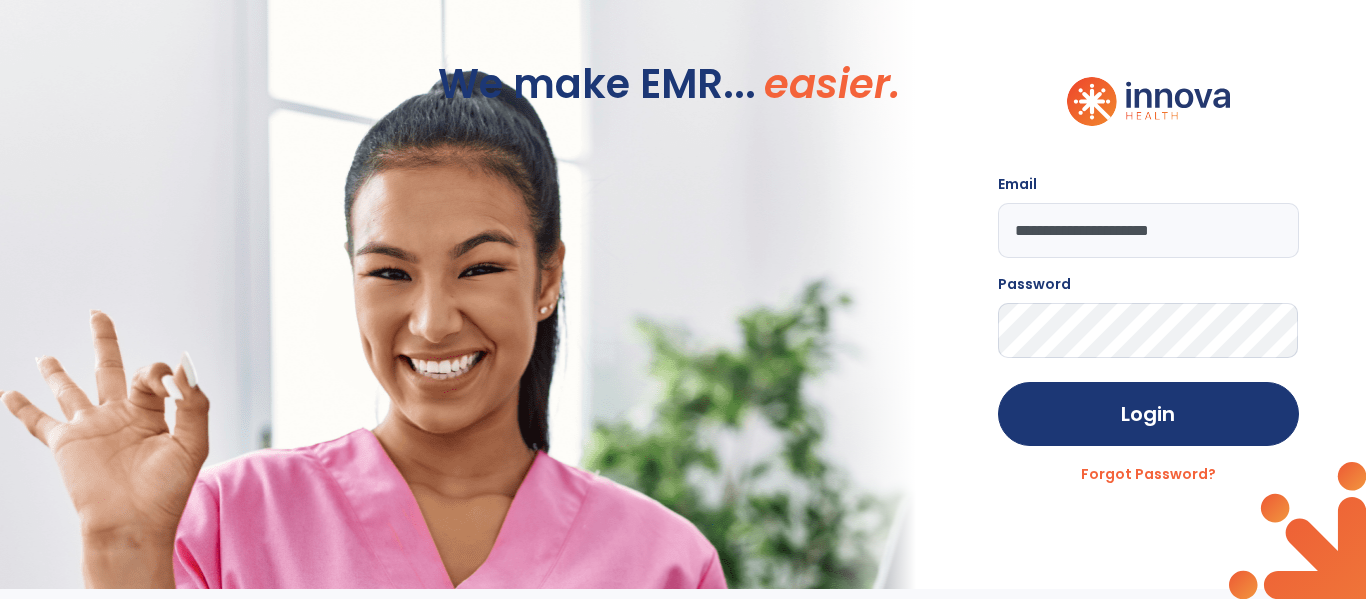 click on "Login" 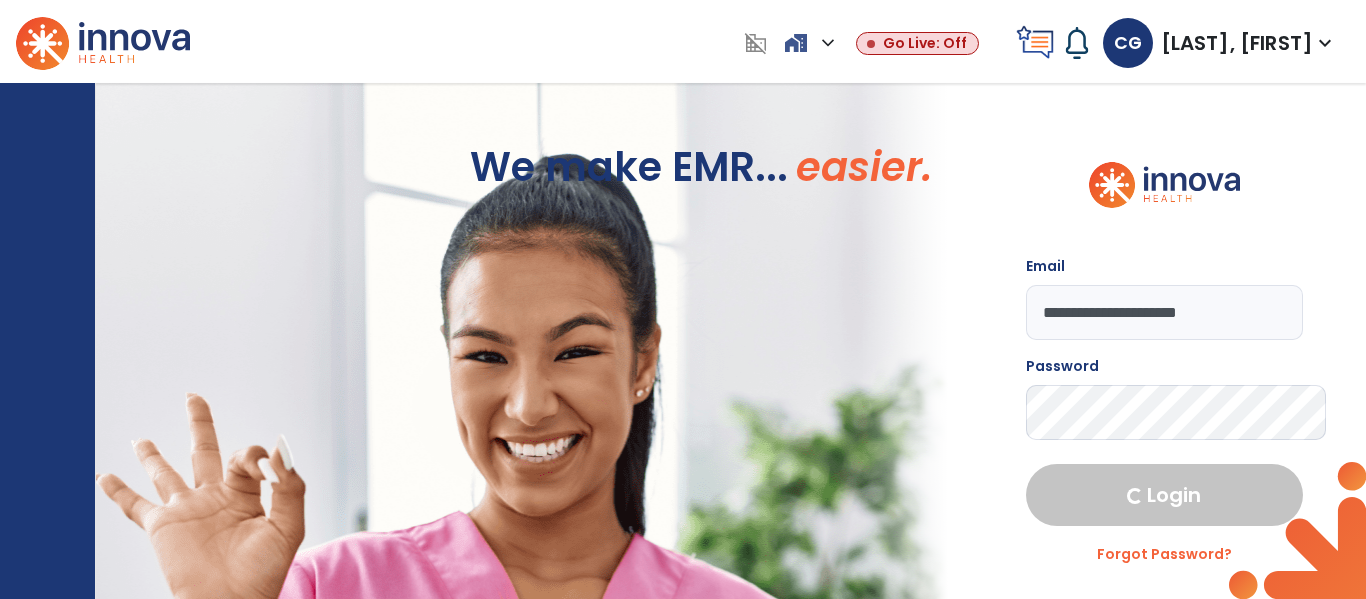 select on "****" 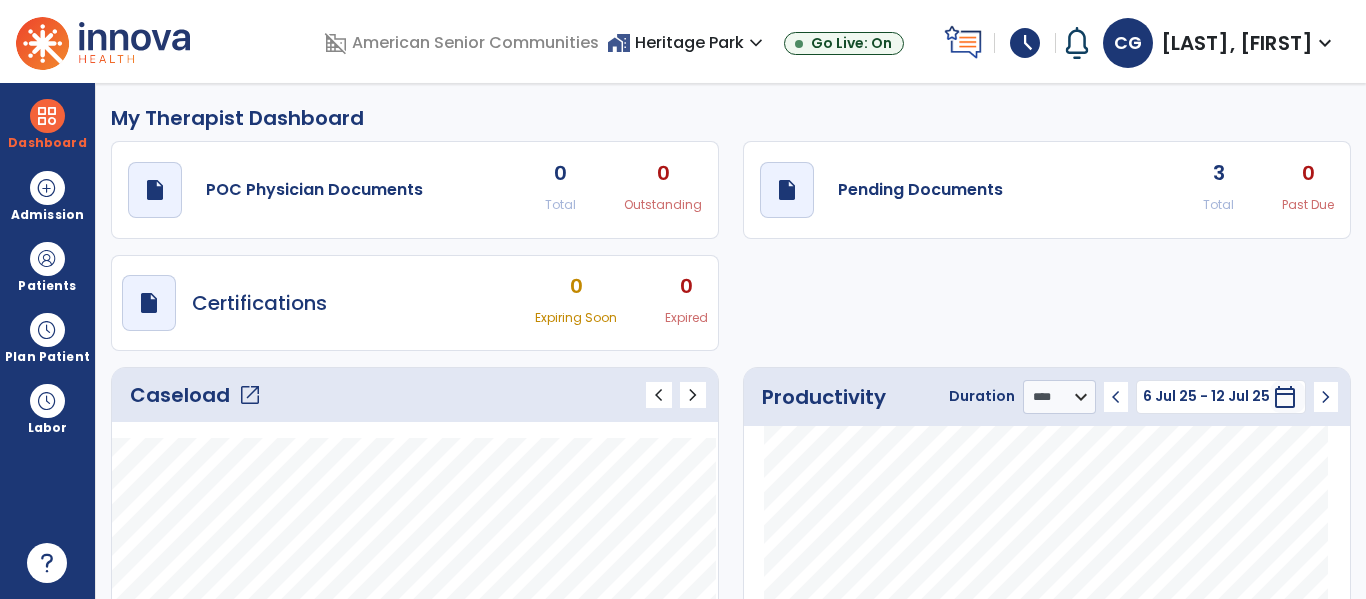 click on "draft   open_in_new  Pending Documents 3 Total 0 Past Due" 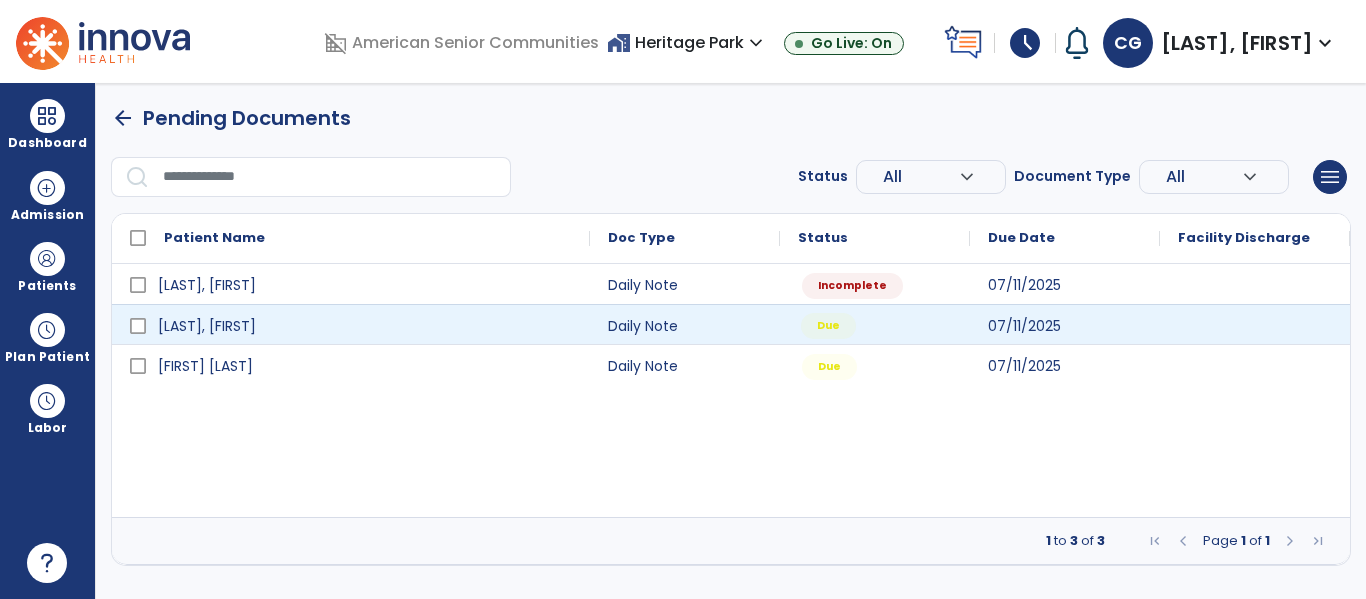 click on "Due" at bounding box center [875, 324] 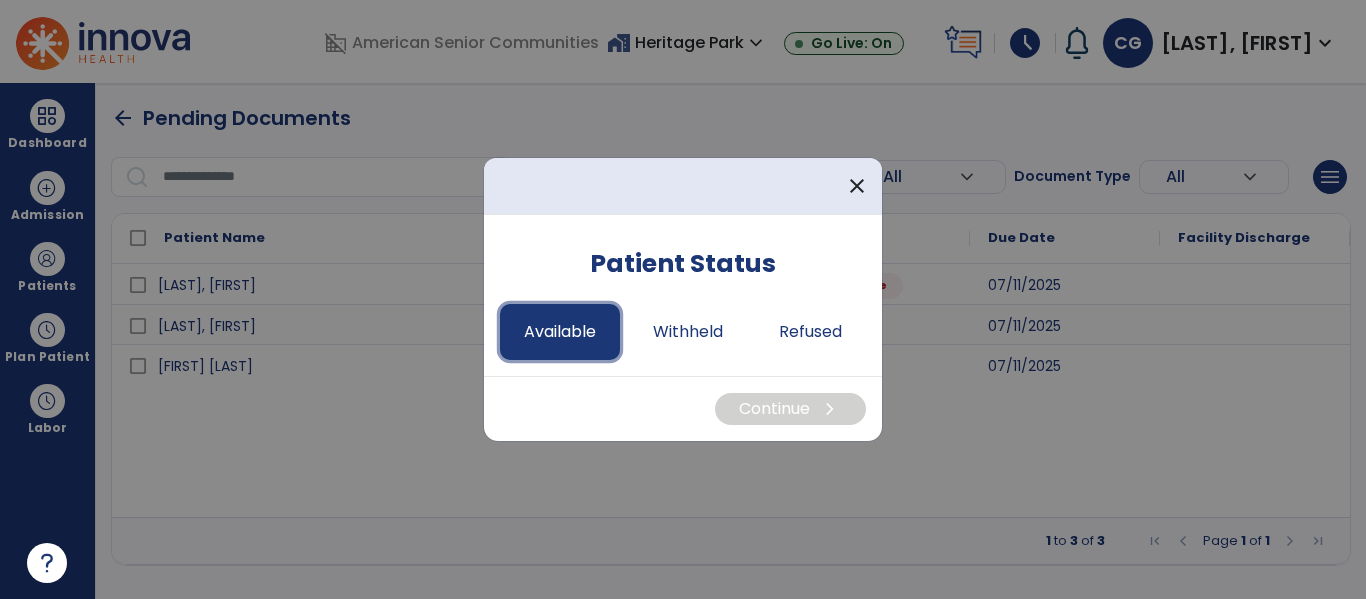 click on "Available" at bounding box center (560, 332) 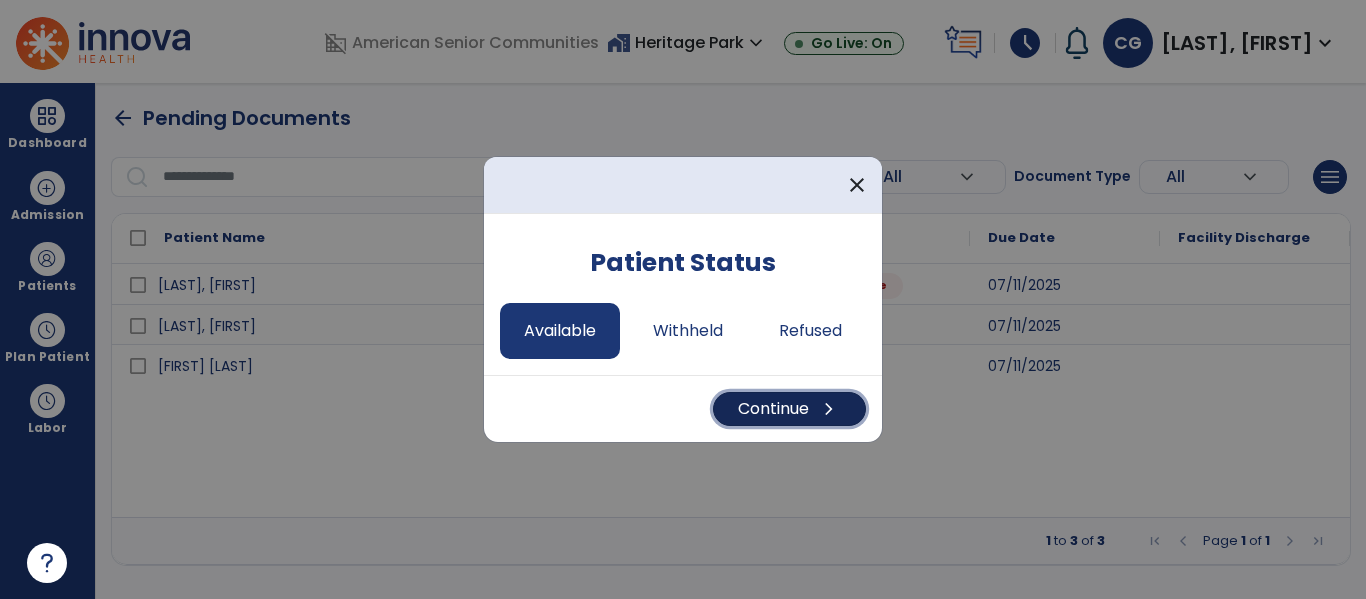 click on "Continue   chevron_right" at bounding box center (789, 409) 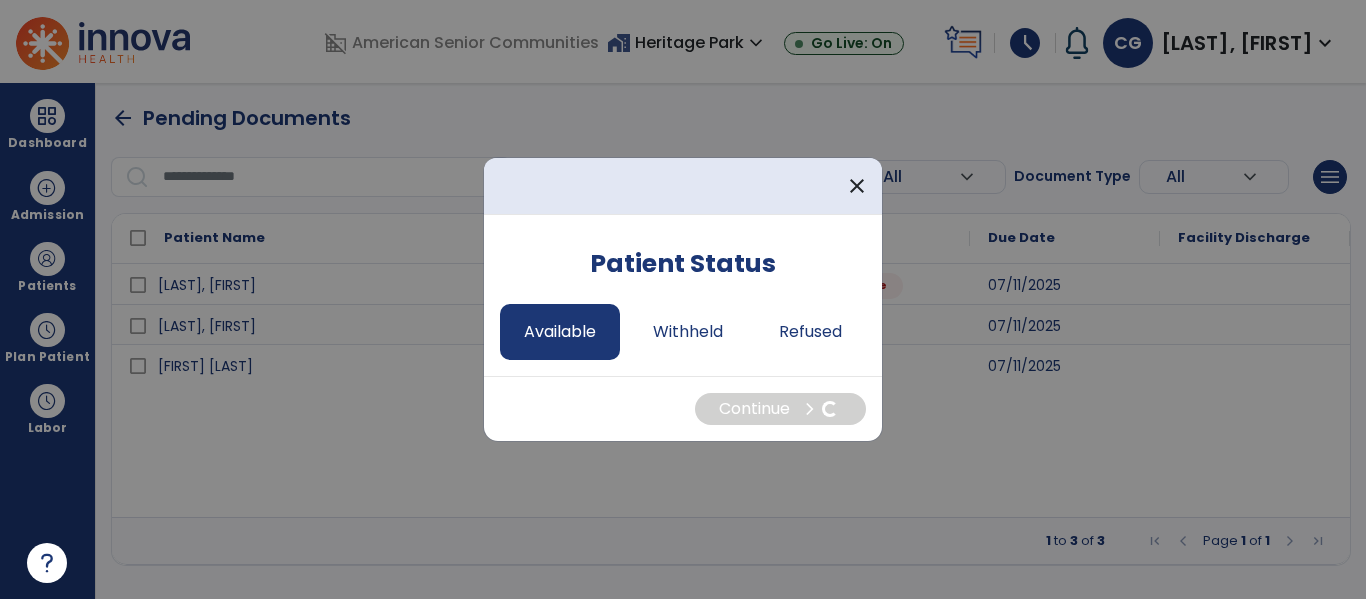 select on "*" 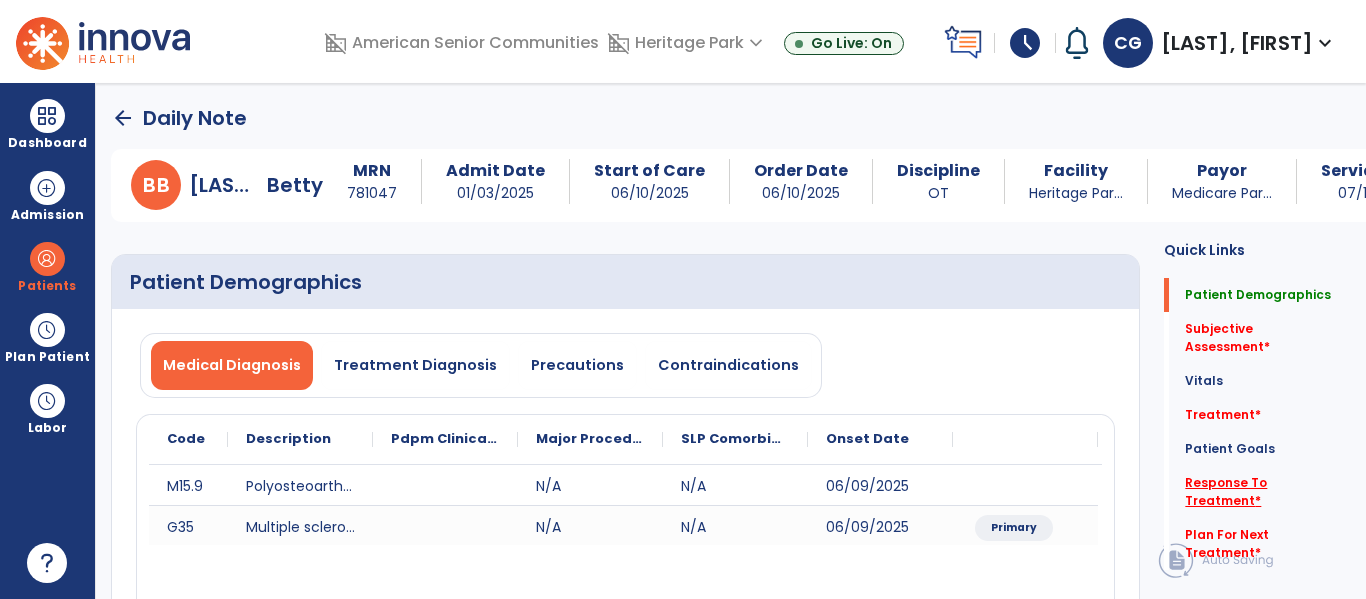 click on "Response To Treatment   *" 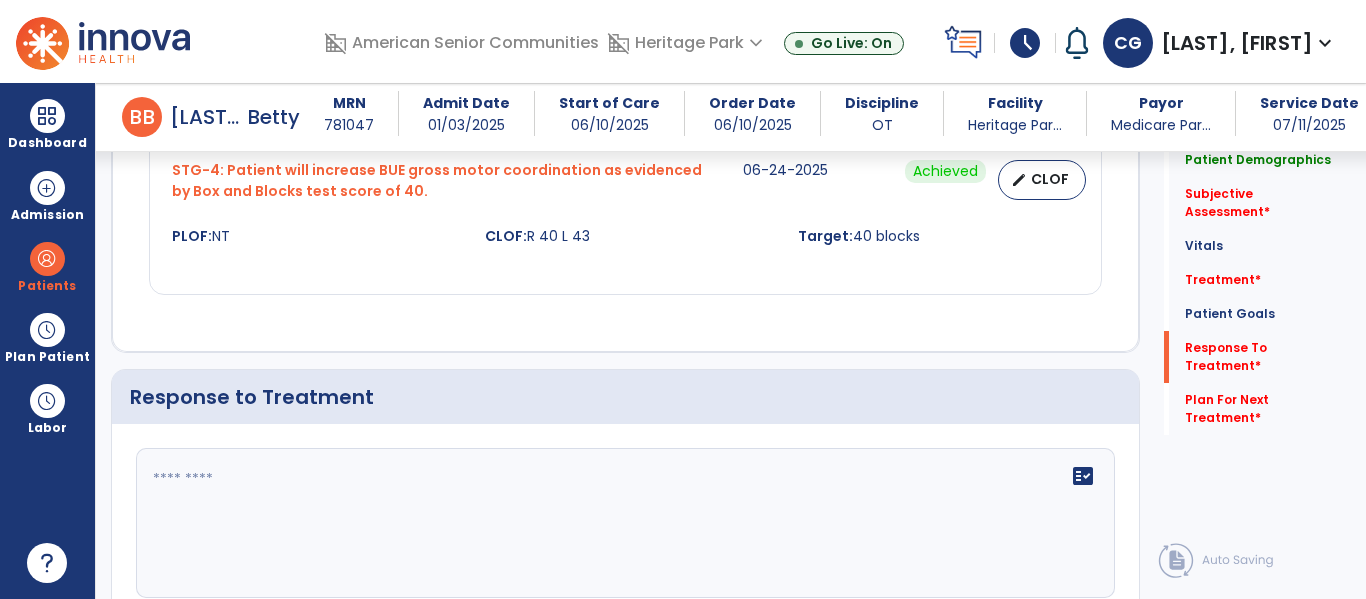 scroll, scrollTop: 2294, scrollLeft: 0, axis: vertical 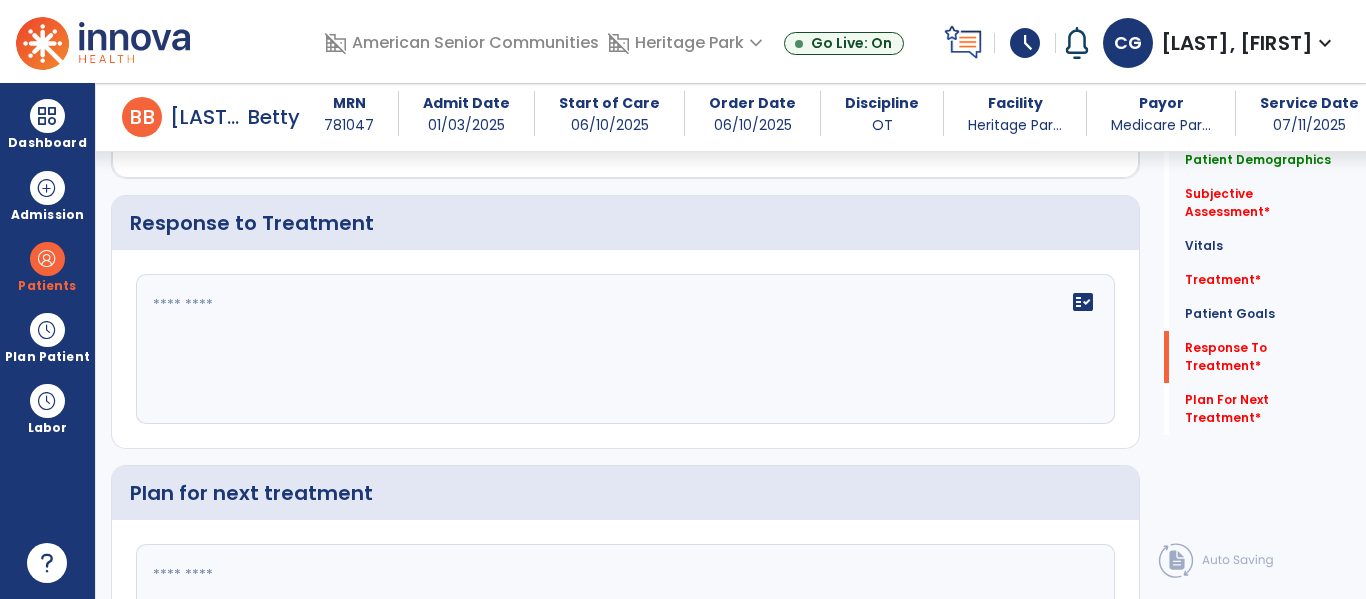 click on "fact_check" 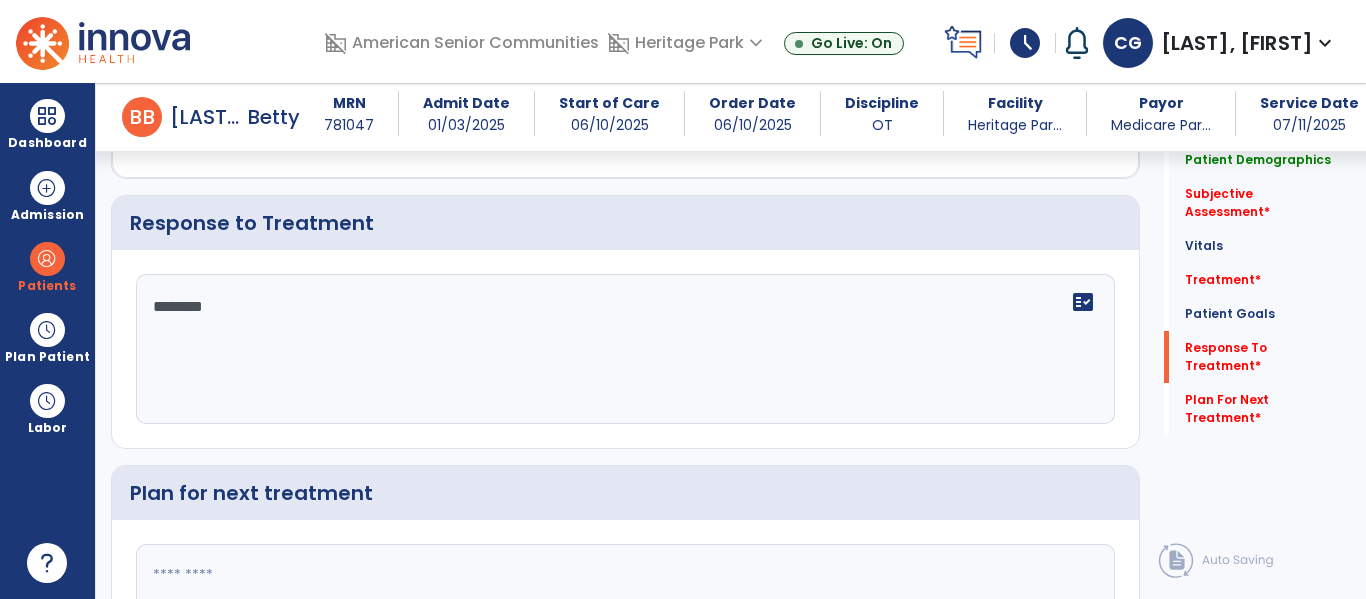 type on "*********" 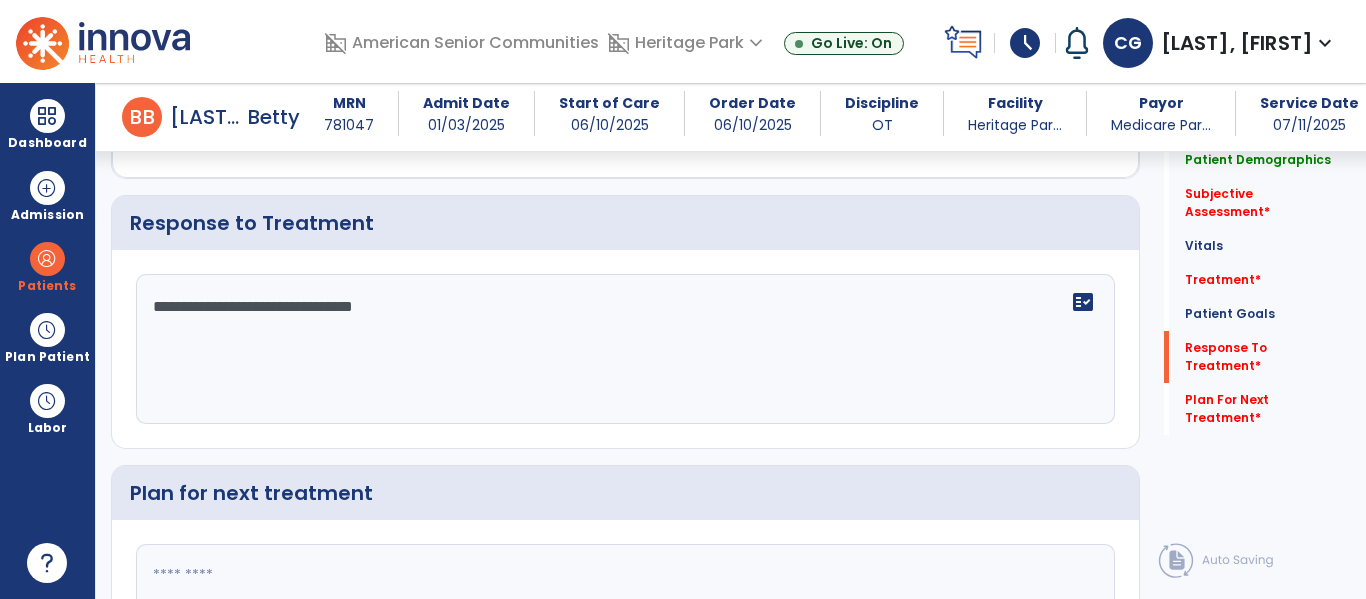 type on "**********" 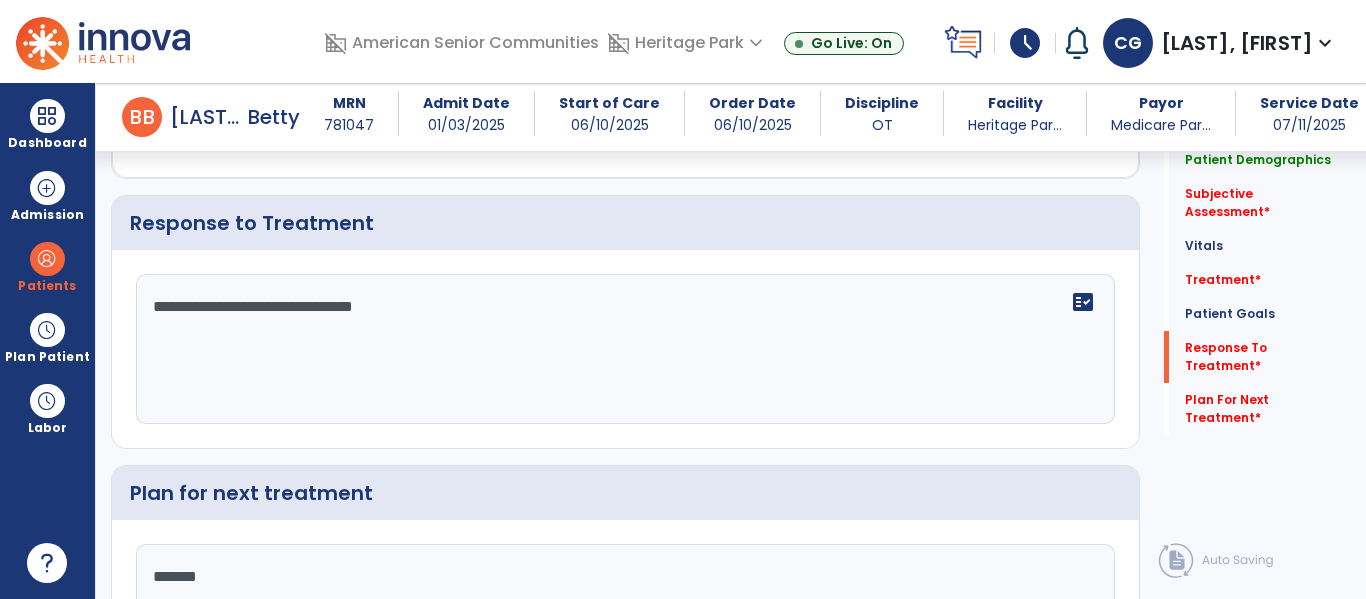 type on "********" 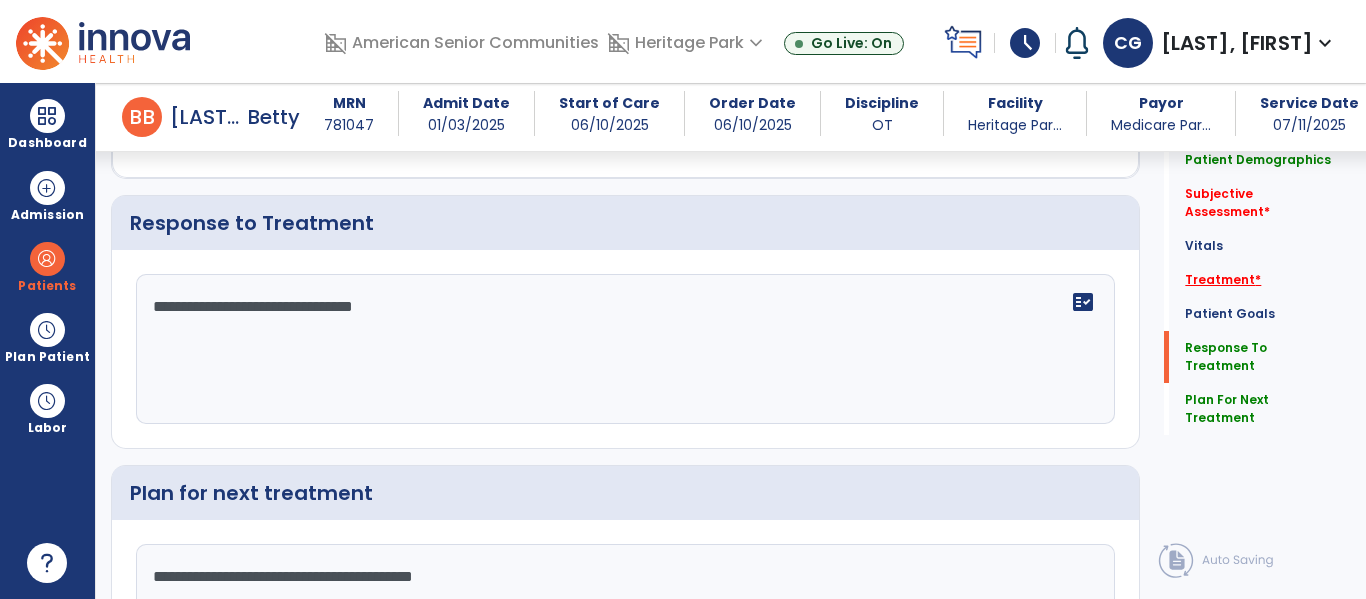 type on "**********" 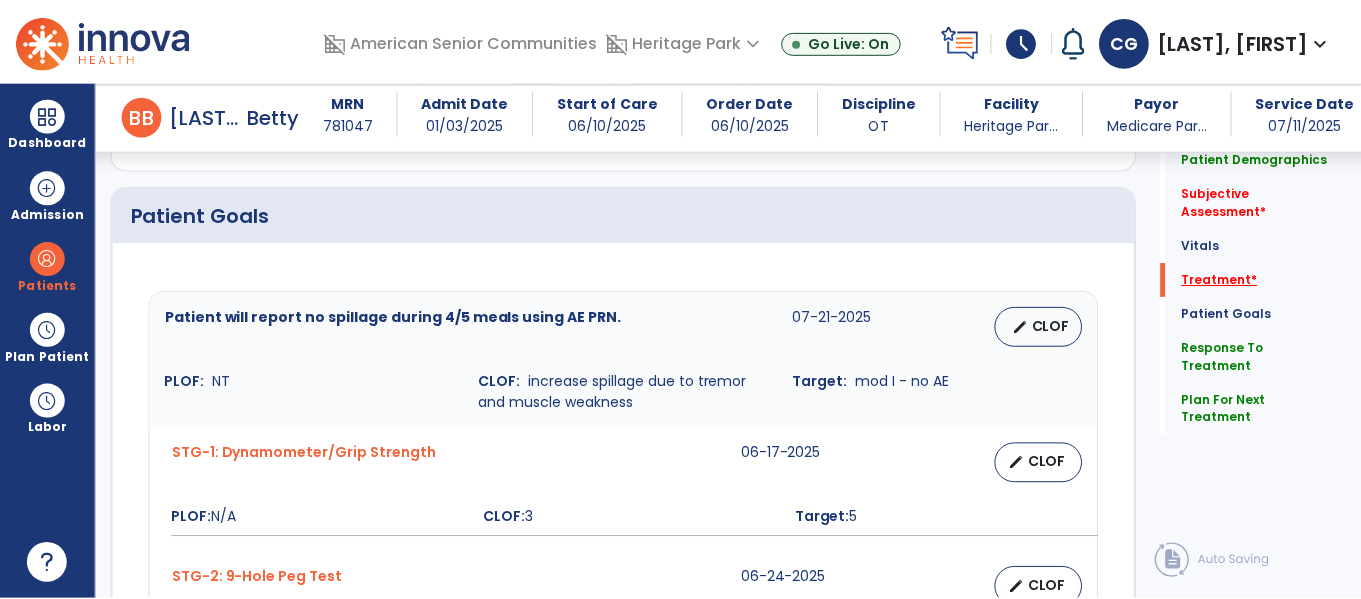 scroll, scrollTop: 1146, scrollLeft: 0, axis: vertical 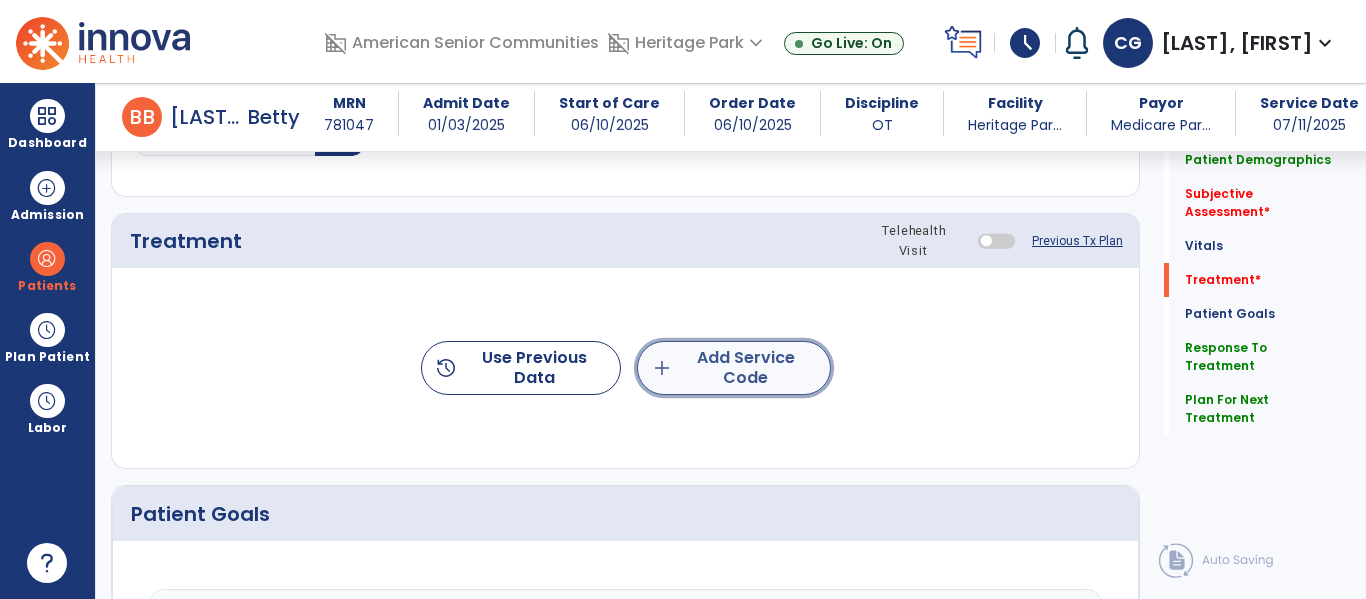 click on "add  Add Service Code" 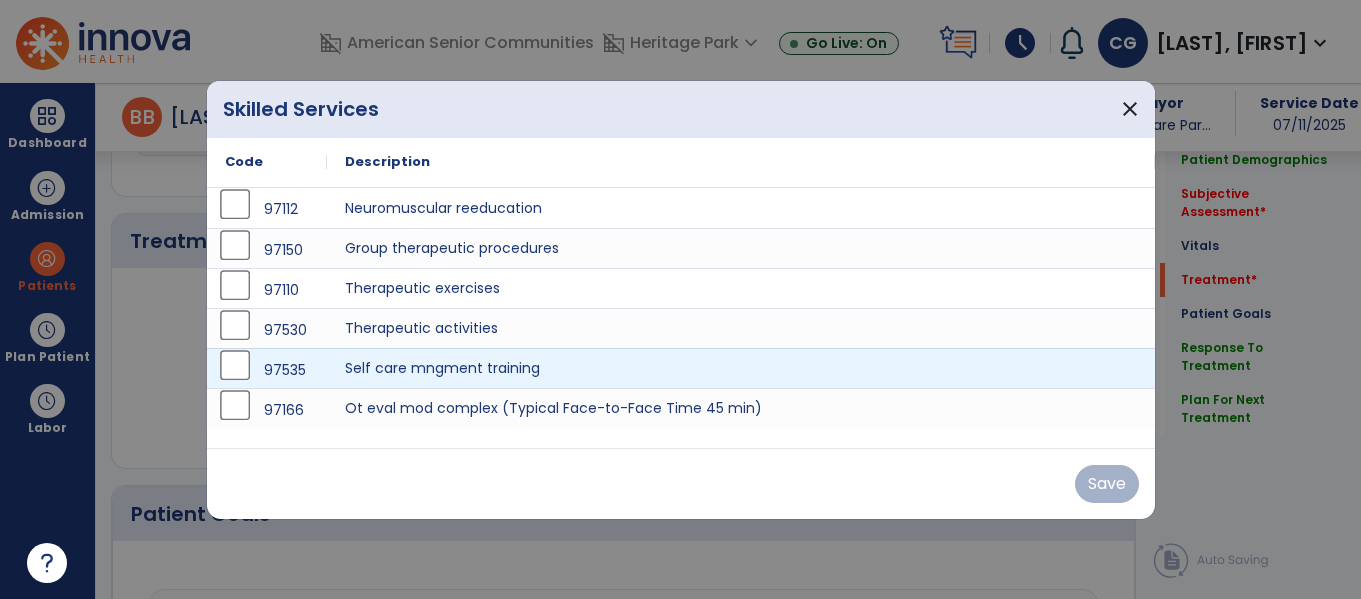 scroll, scrollTop: 1146, scrollLeft: 0, axis: vertical 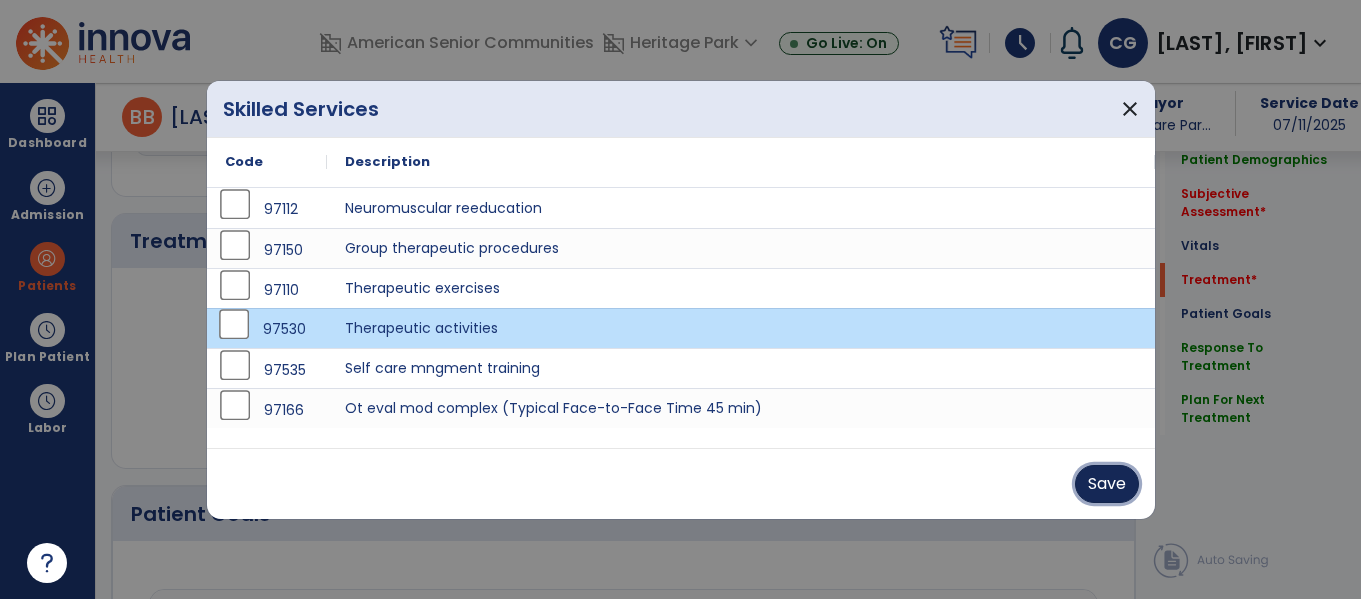click on "Save" at bounding box center (1107, 484) 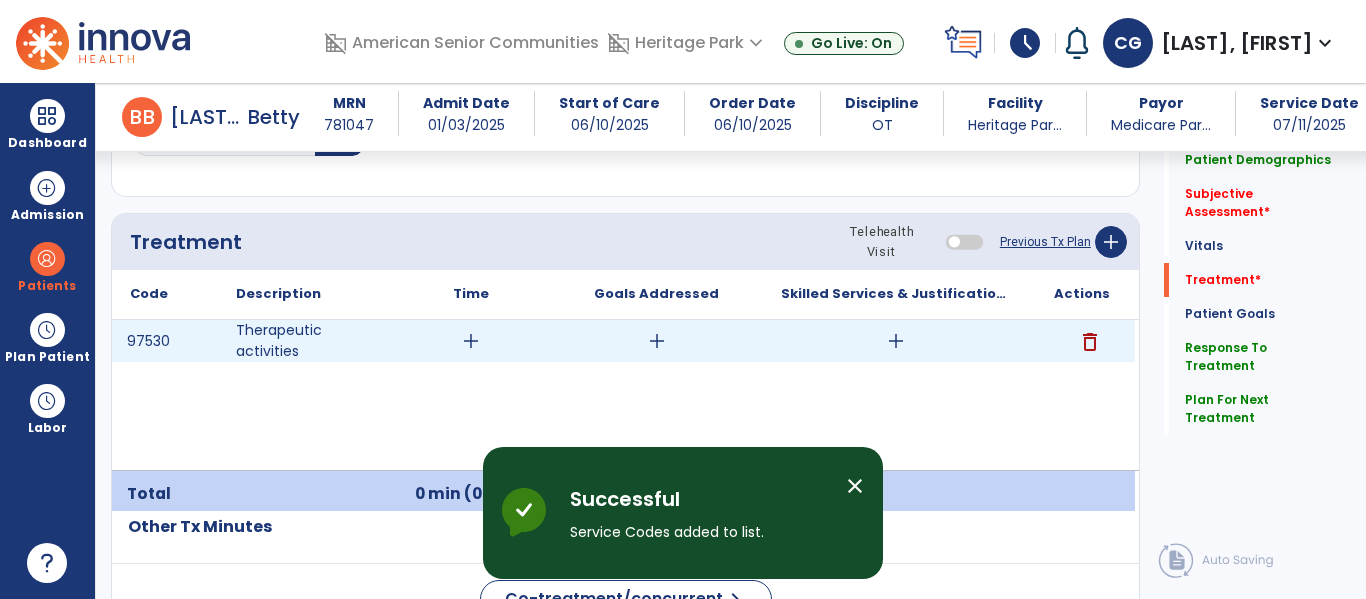 click on "add" at bounding box center [471, 341] 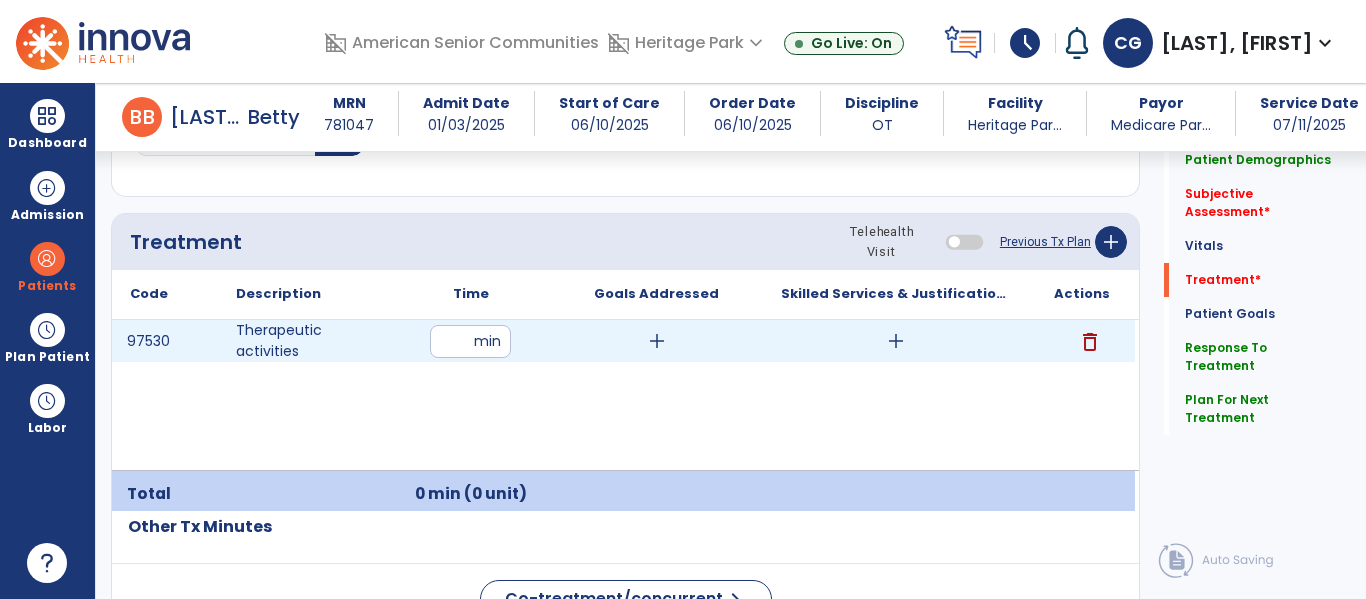 type on "**" 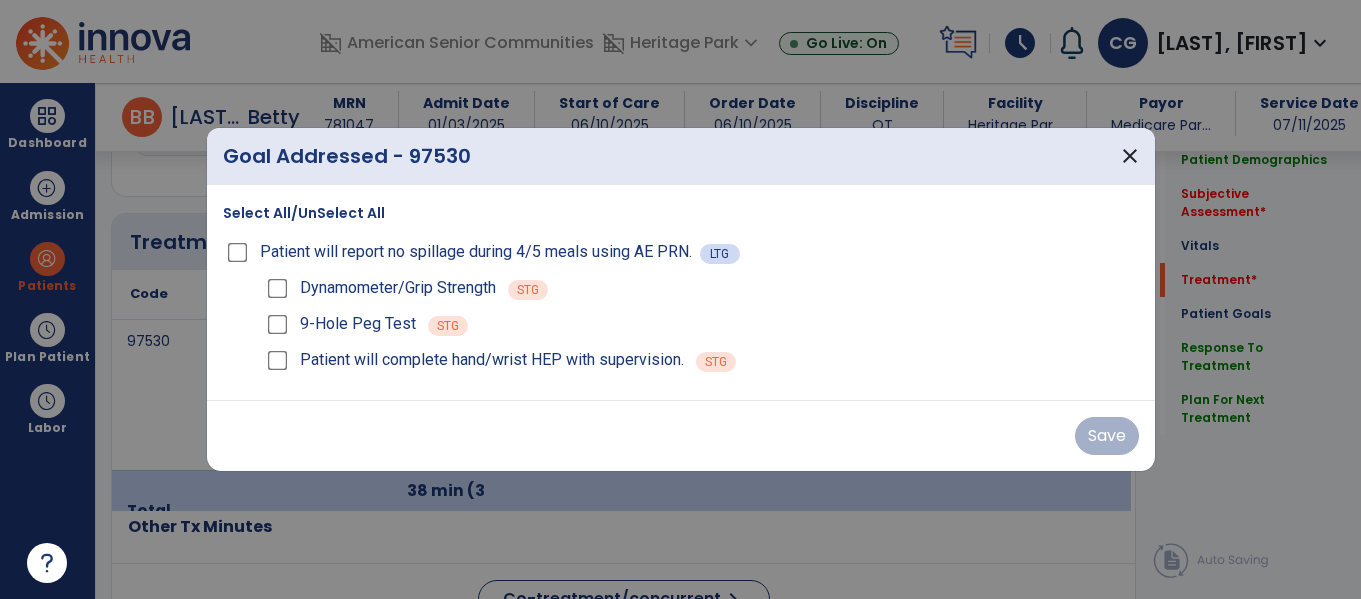 scroll, scrollTop: 1146, scrollLeft: 0, axis: vertical 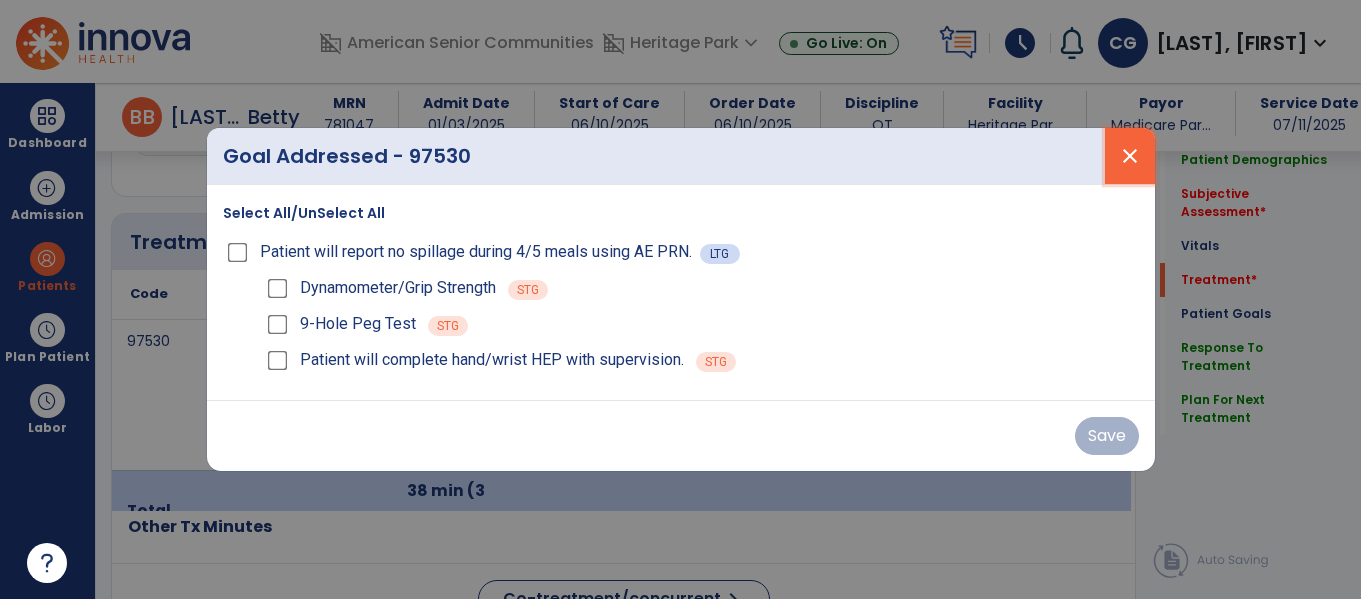 click on "close" at bounding box center [1130, 156] 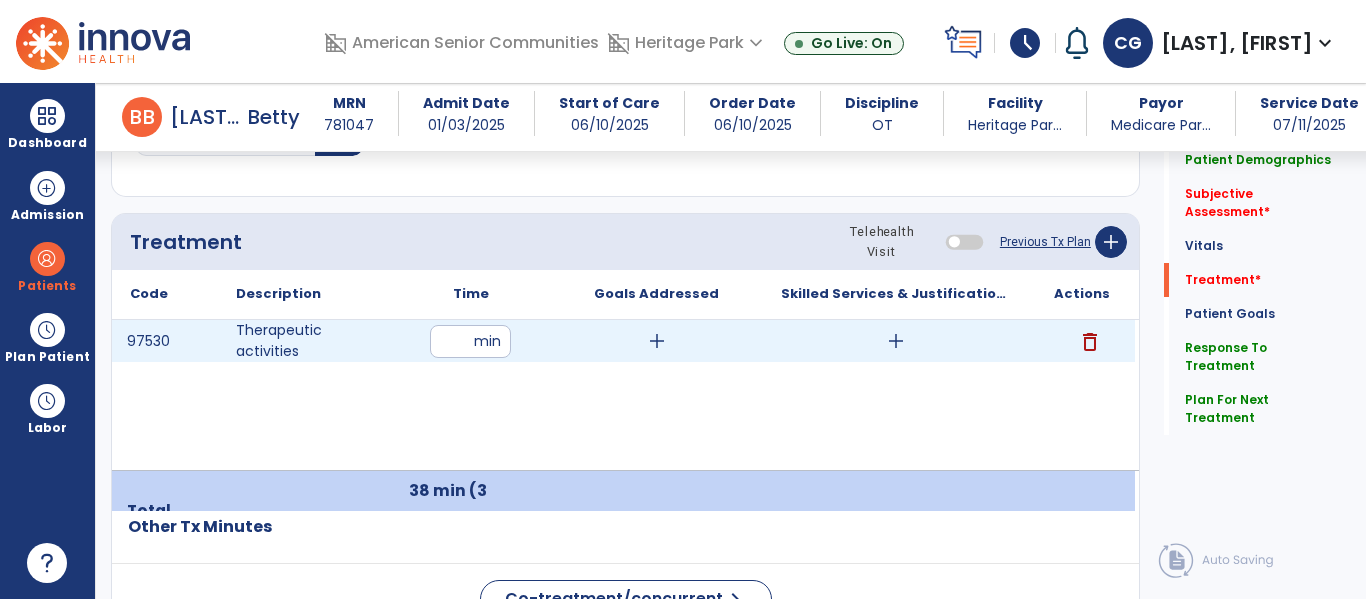 click on "add" at bounding box center [896, 341] 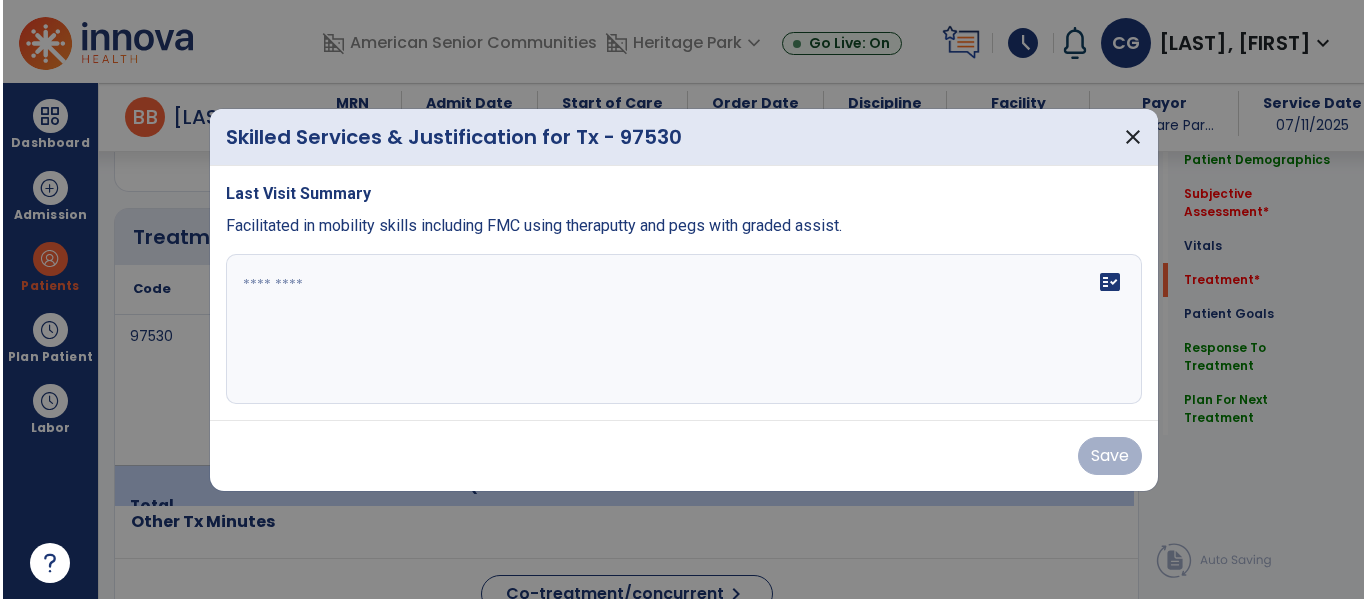 scroll, scrollTop: 1146, scrollLeft: 0, axis: vertical 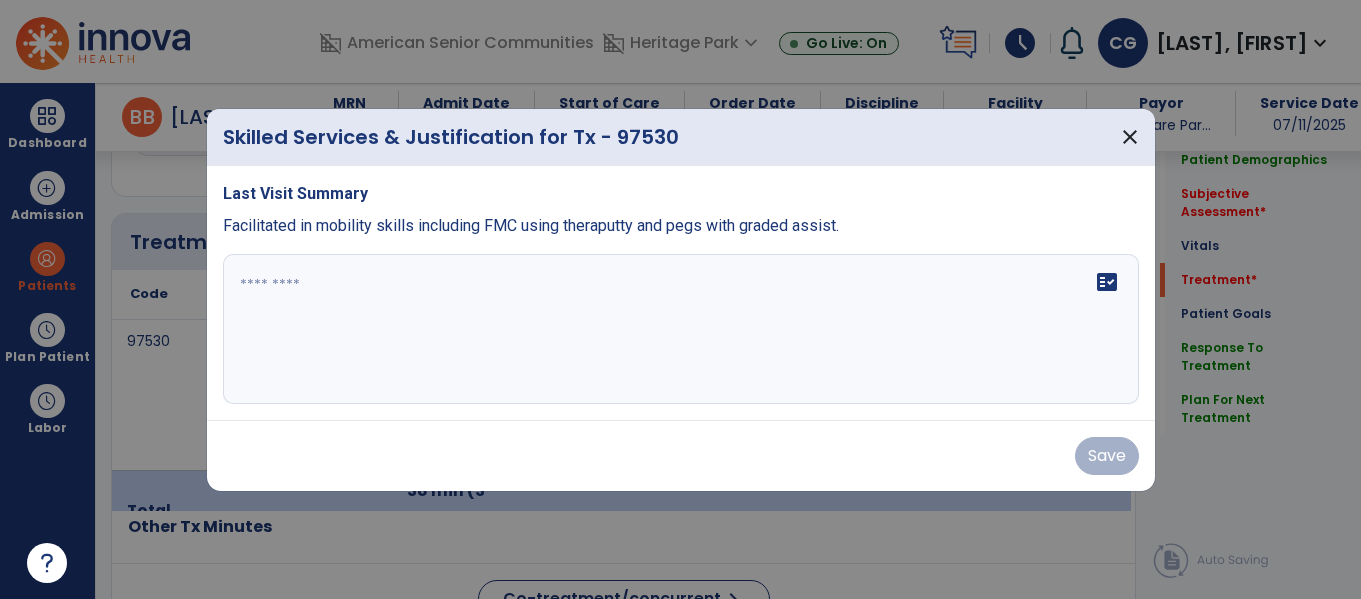 click on "fact_check" at bounding box center [681, 329] 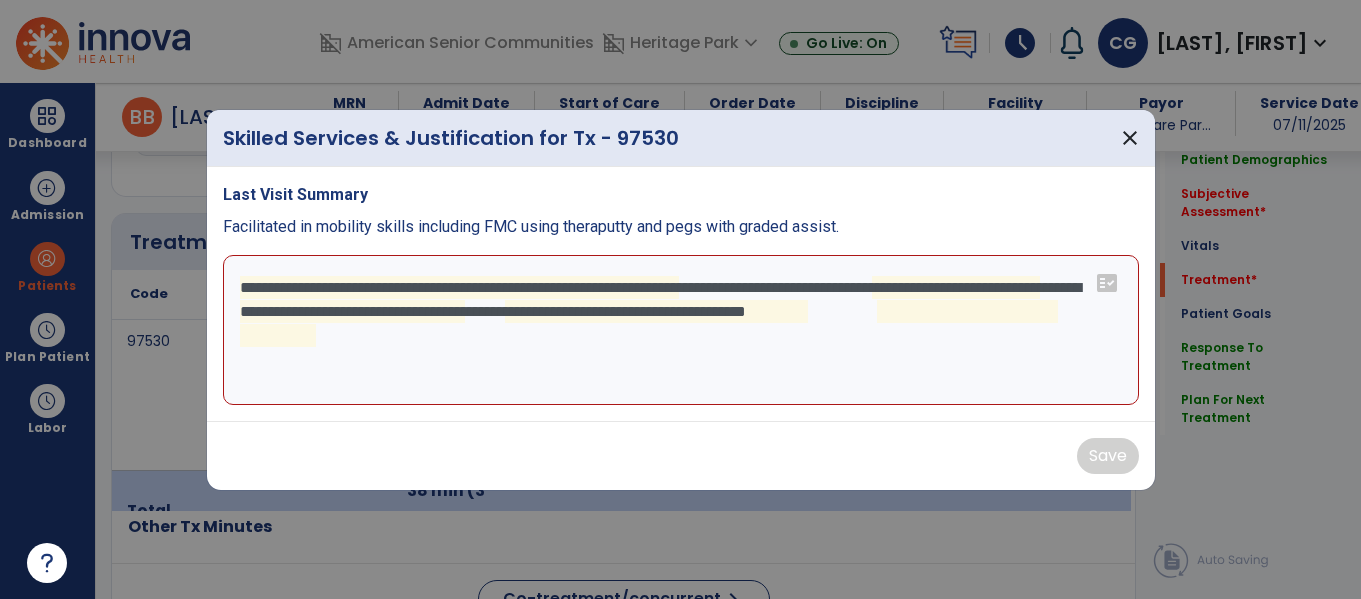 click on "**********" at bounding box center (681, 330) 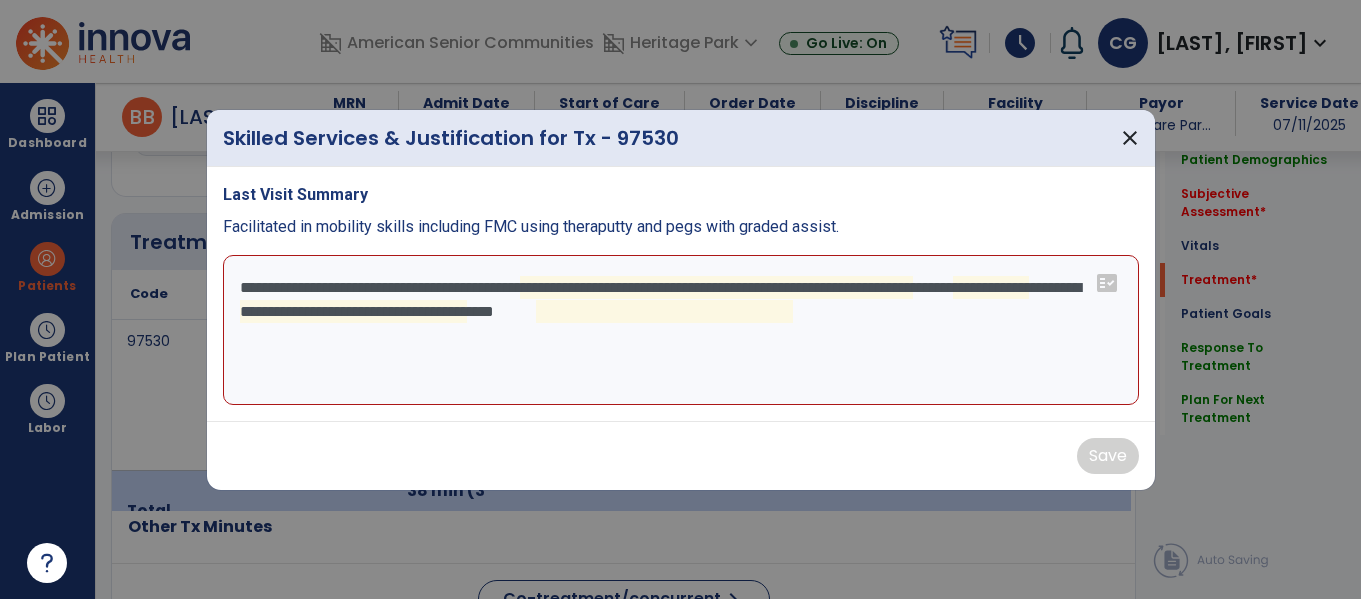 click on "**********" at bounding box center (681, 330) 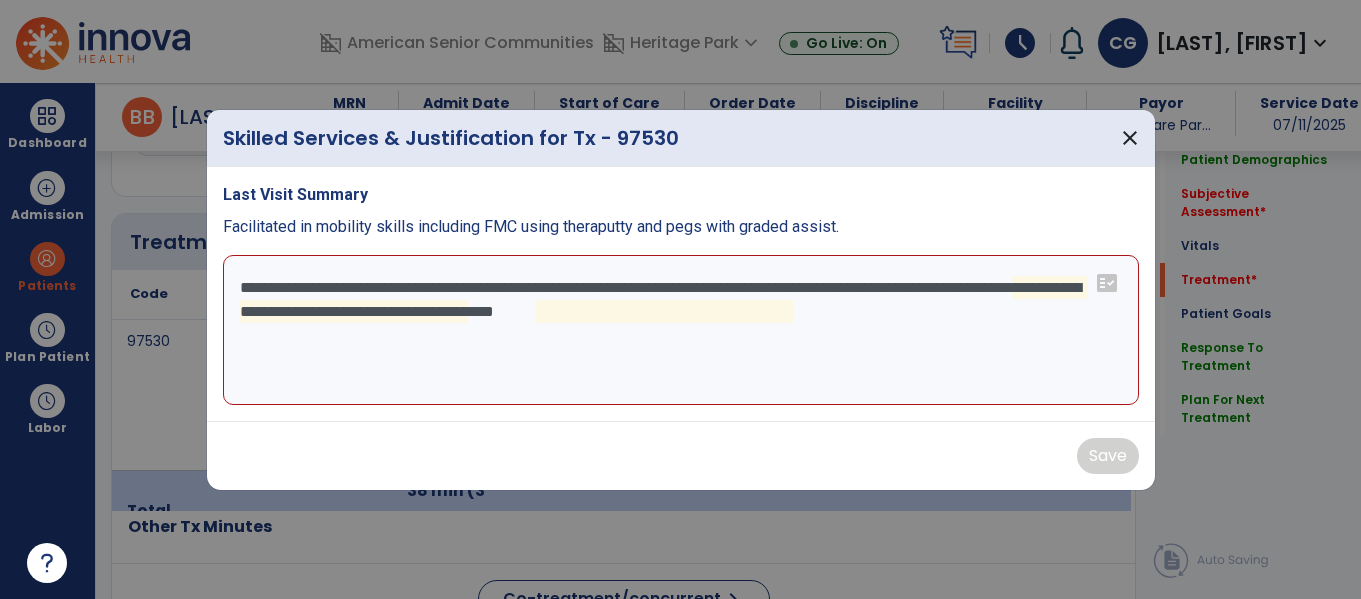 click on "**********" at bounding box center [681, 330] 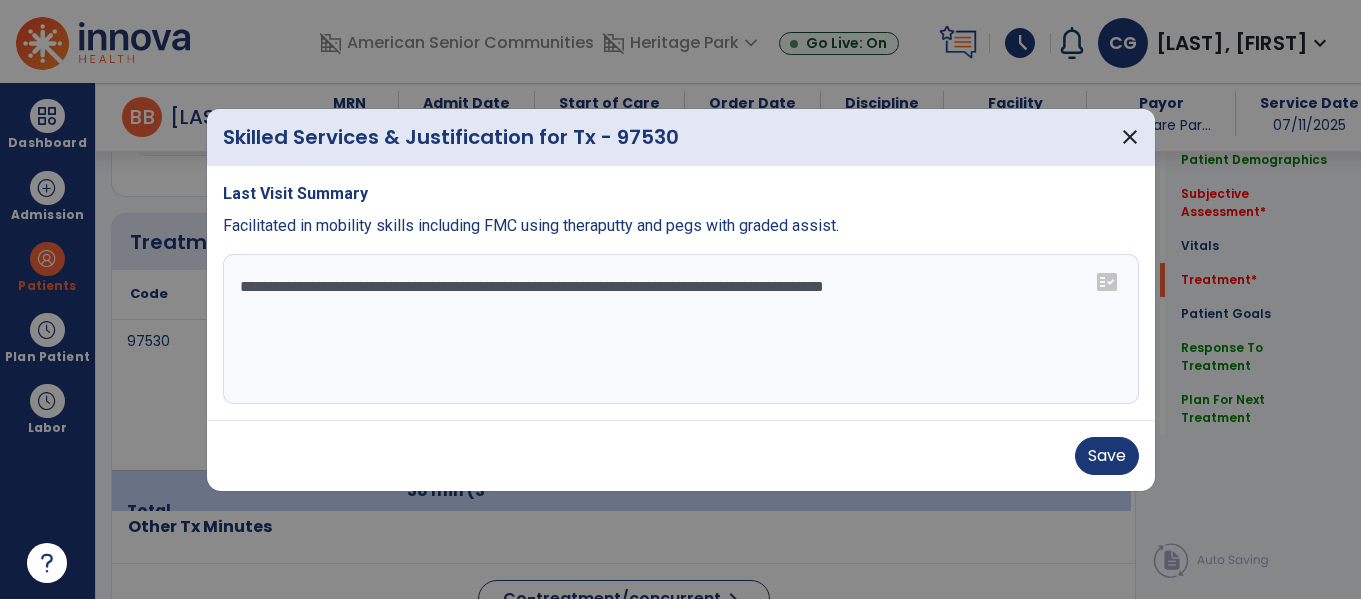 type on "**********" 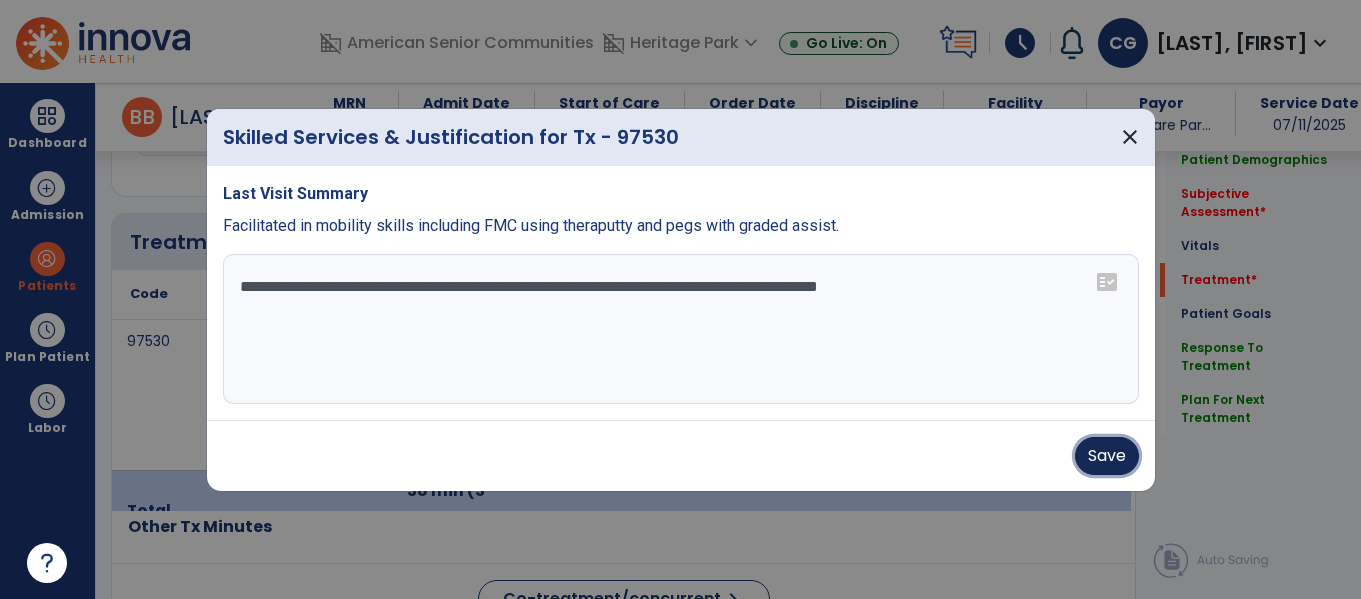click on "Save" at bounding box center [1107, 456] 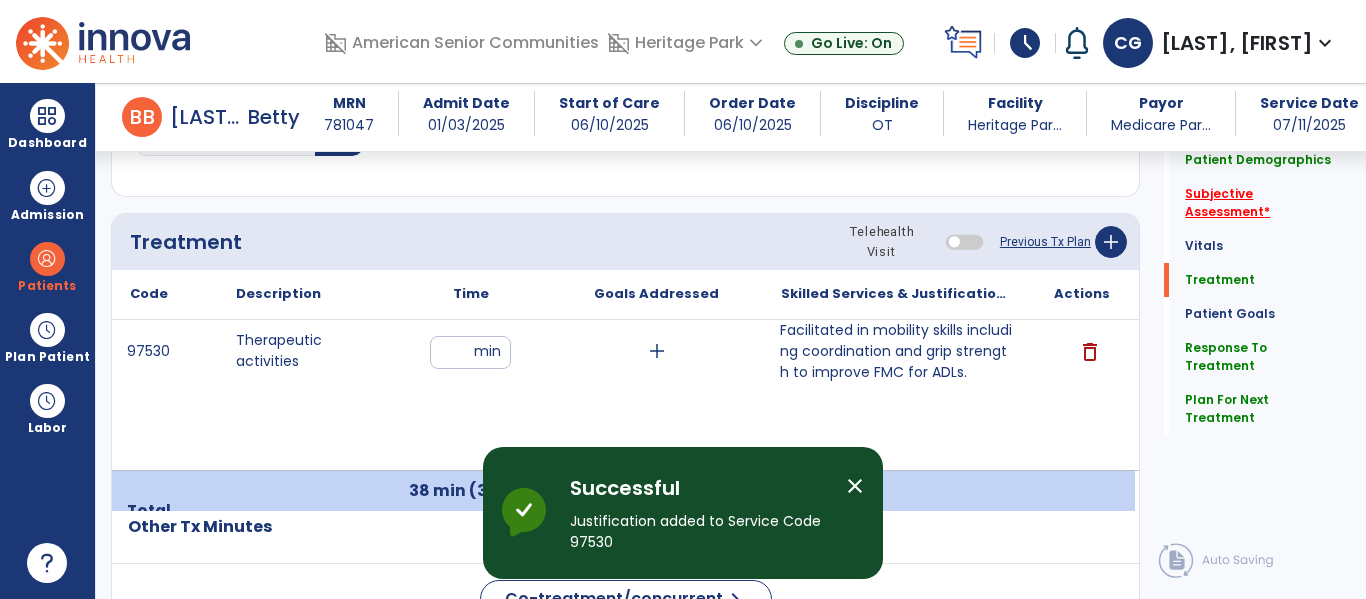 click on "Subjective Assessment   *" 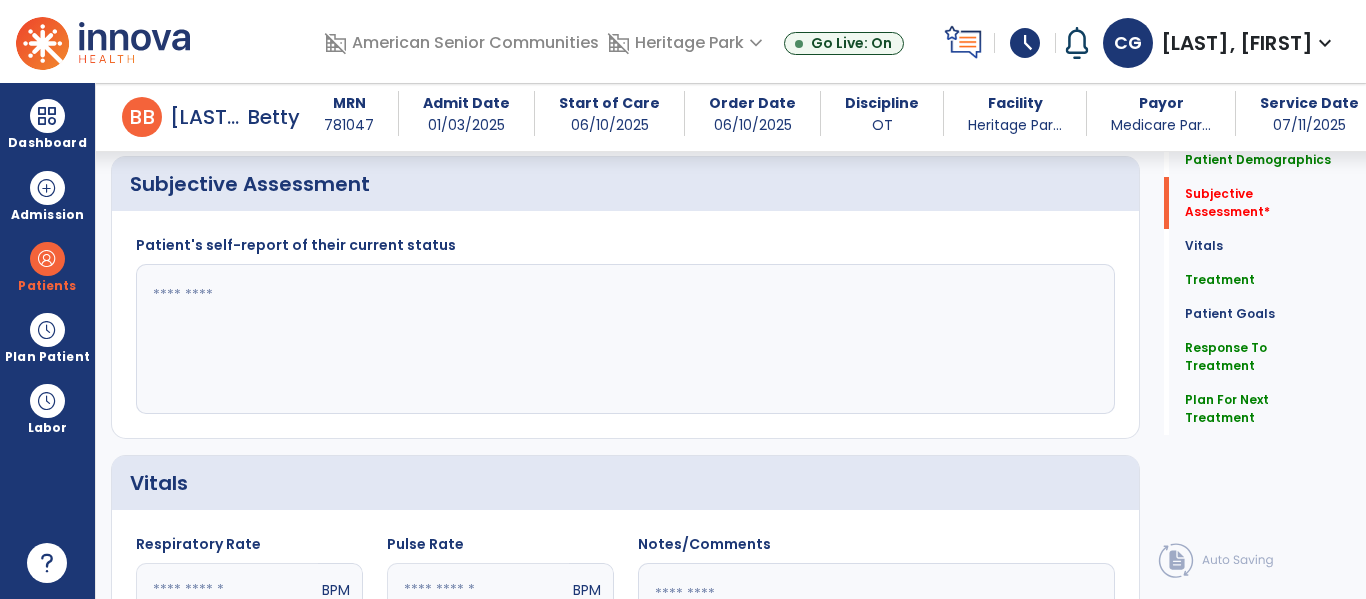 scroll, scrollTop: 438, scrollLeft: 0, axis: vertical 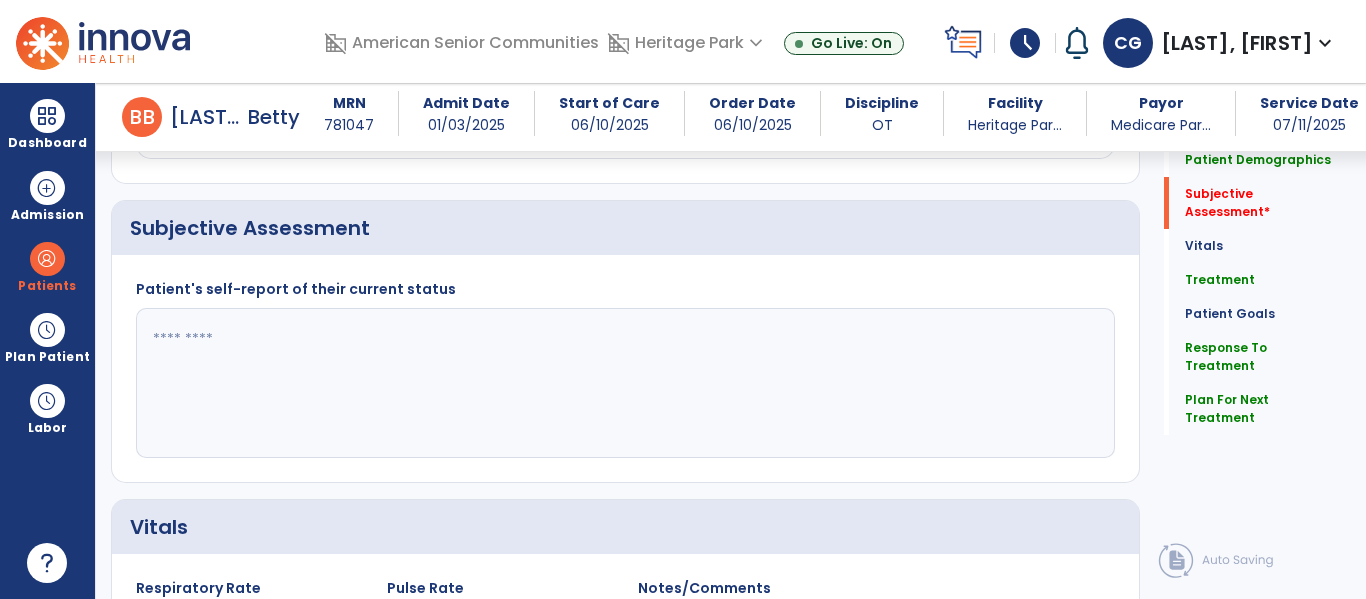 click on "Patient Demographics  Medical Diagnosis   Treatment Diagnosis   Precautions   Contraindications
Code
Description
Pdpm Clinical Category
M15.9 to" 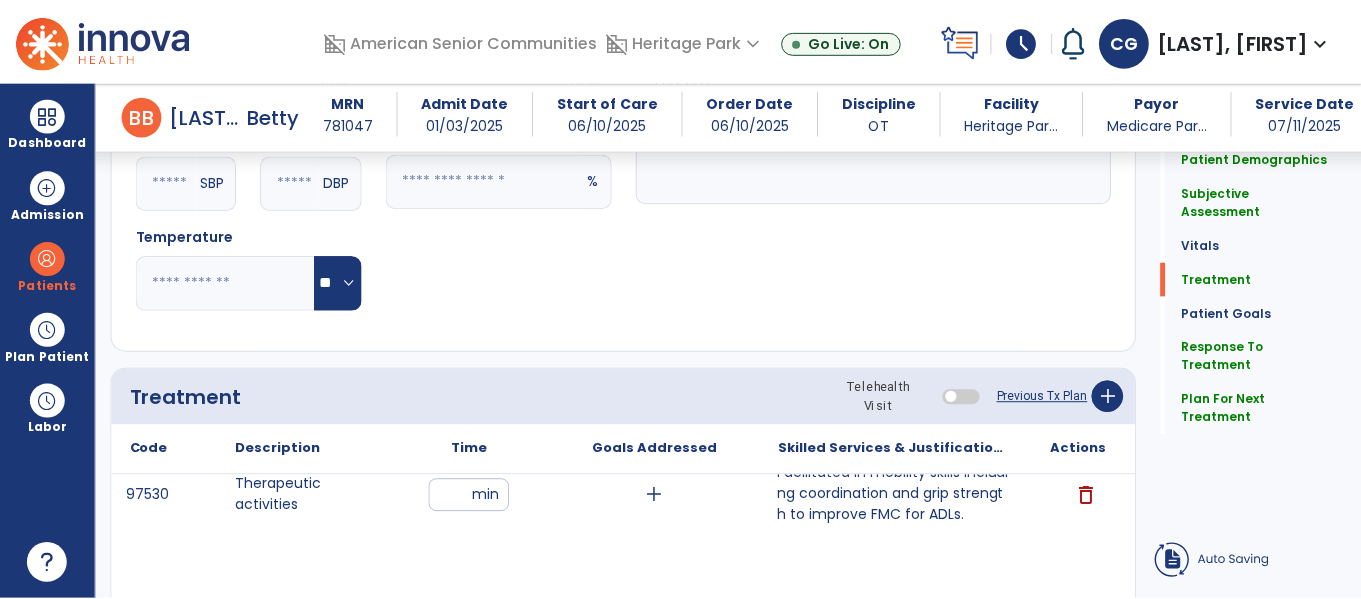 scroll, scrollTop: 2646, scrollLeft: 0, axis: vertical 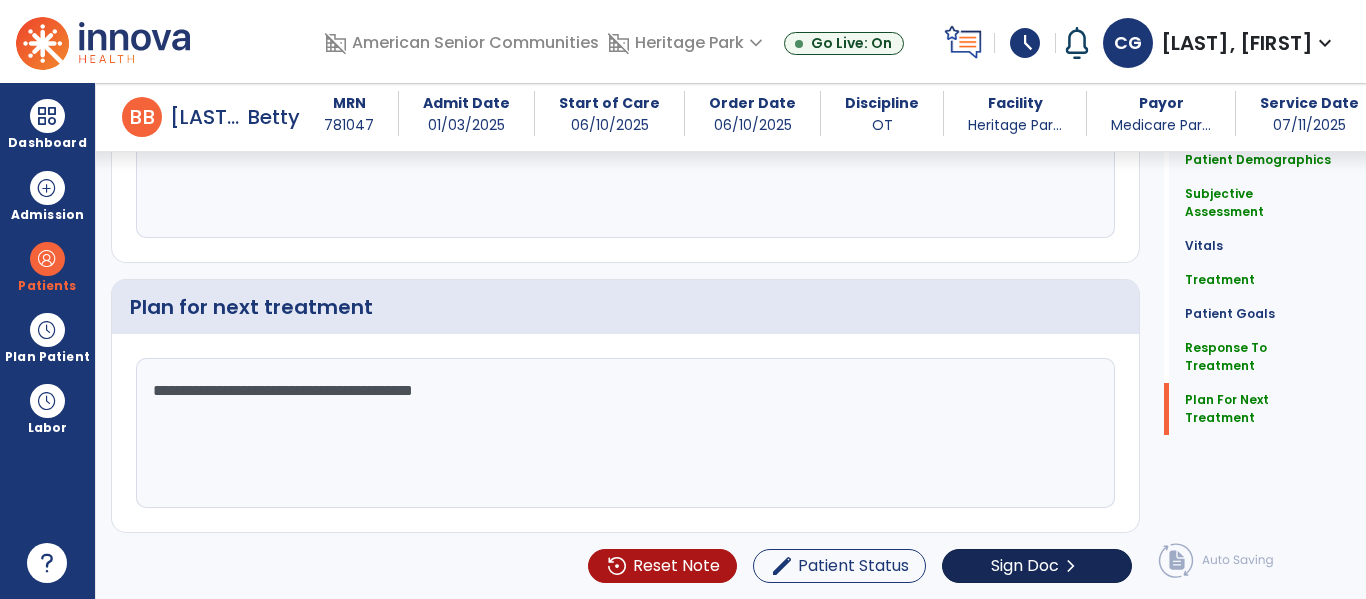 type on "**********" 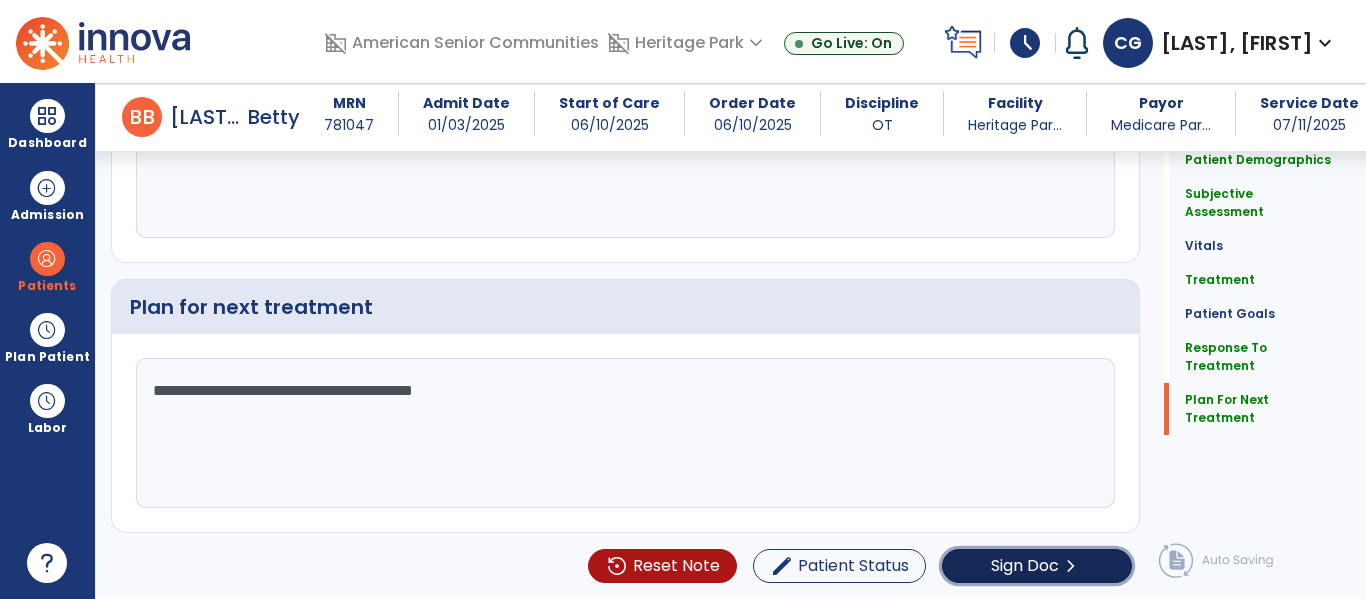 click on "chevron_right" 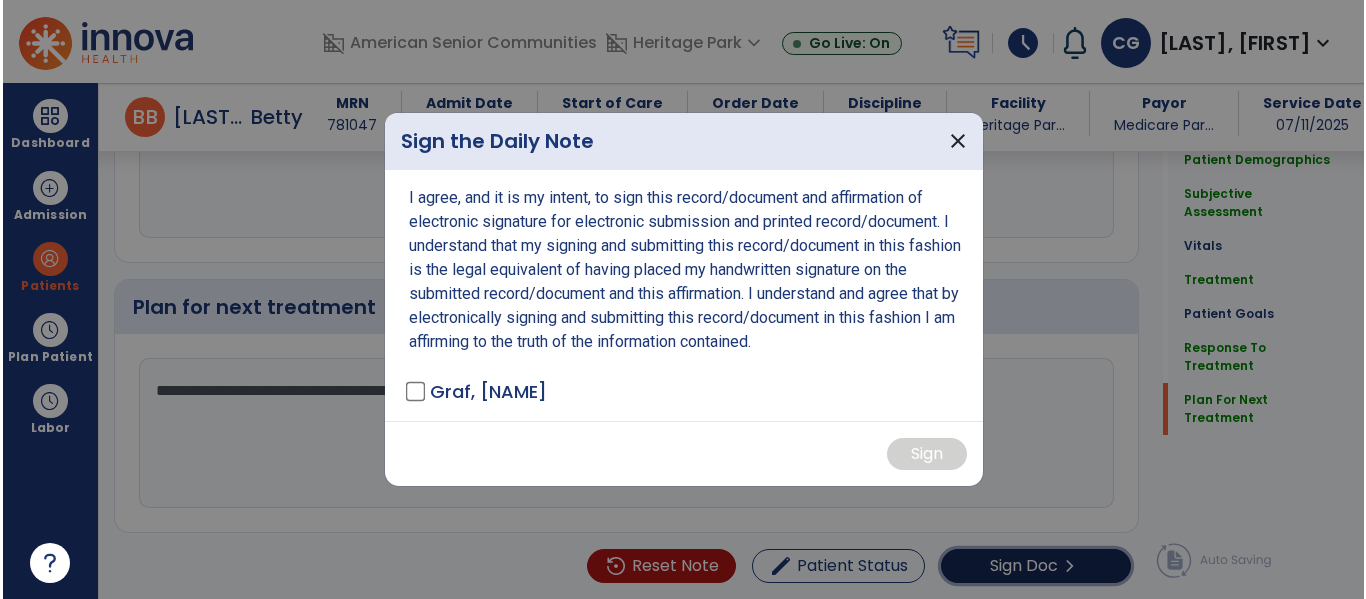 scroll, scrollTop: 2646, scrollLeft: 0, axis: vertical 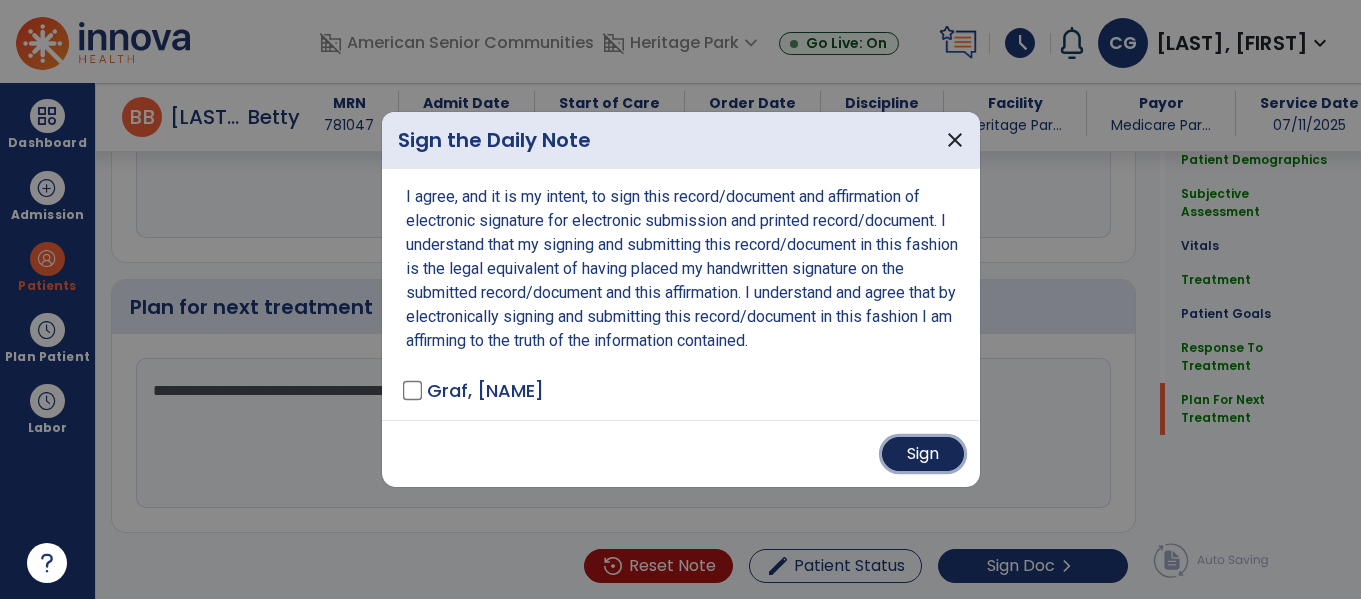 click on "Sign" at bounding box center [923, 454] 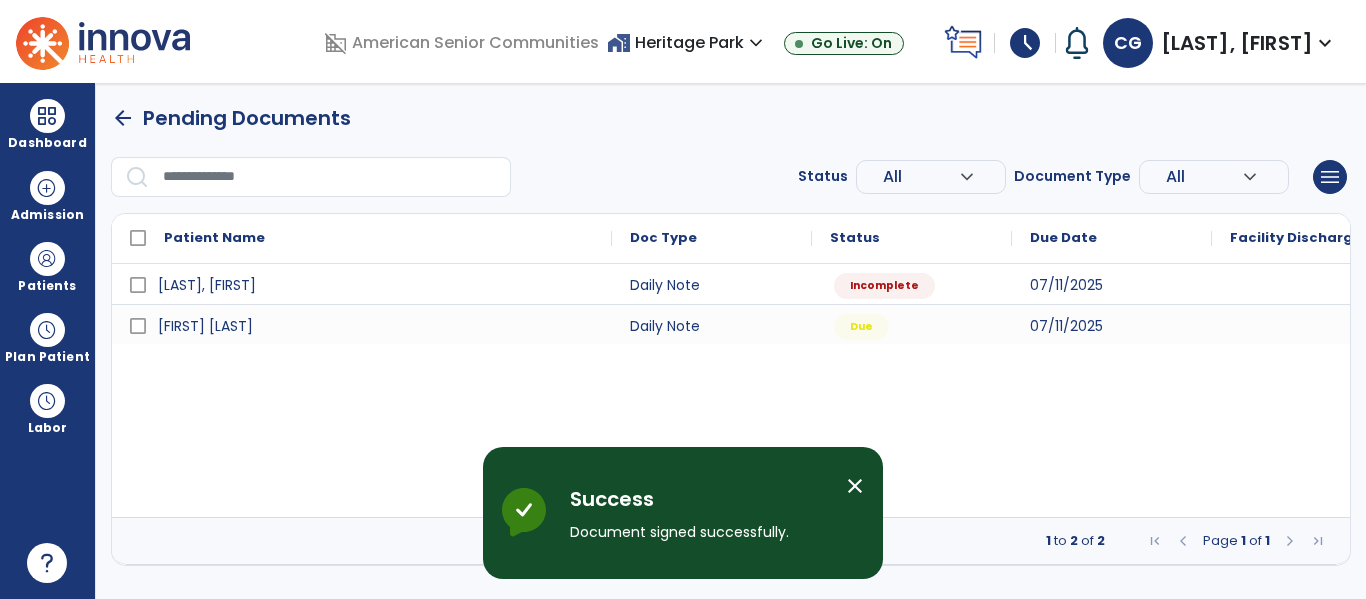 scroll, scrollTop: 0, scrollLeft: 0, axis: both 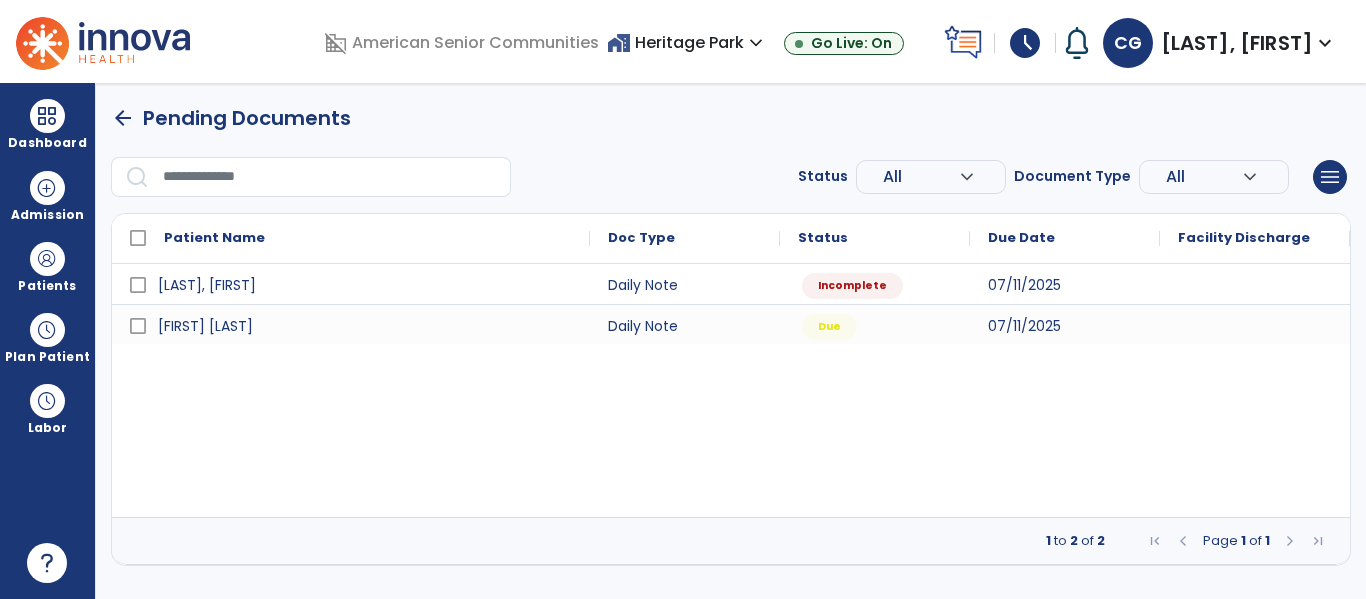 click on "[LAST_NAME], [FIRST_NAME] Daily Note Incomplete [DATE]
[LAST_NAME], [FIRST_NAME] Daily Note Due [DATE]" at bounding box center [731, 390] 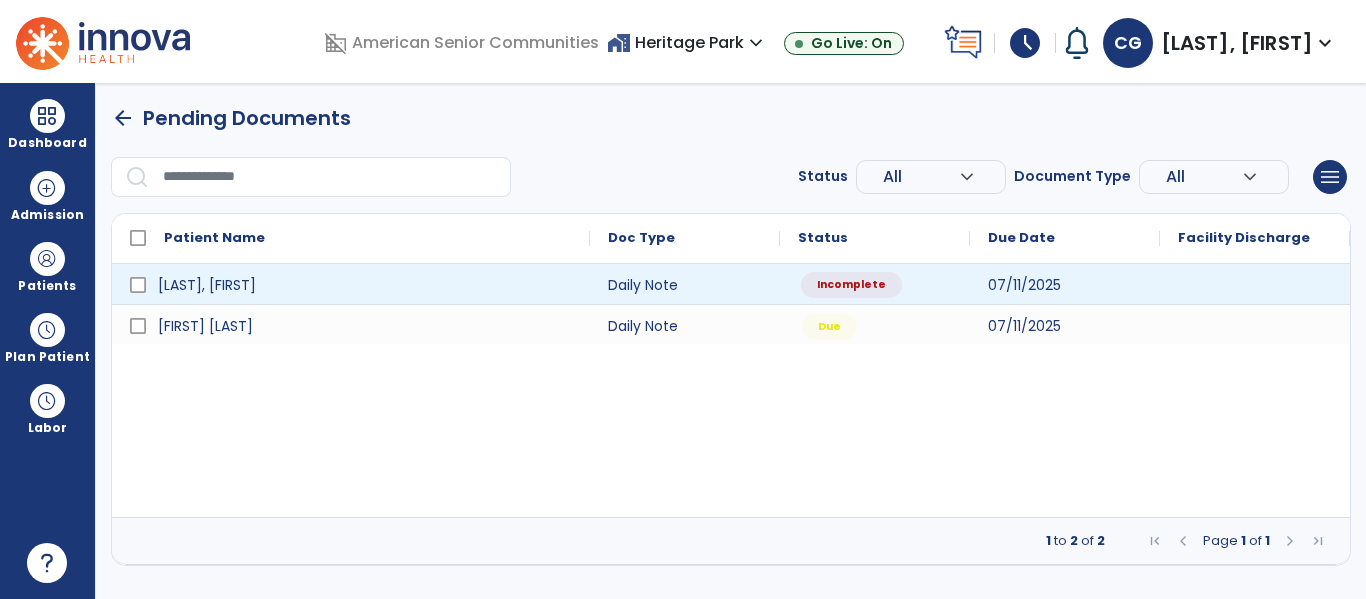 click on "Incomplete" at bounding box center (875, 284) 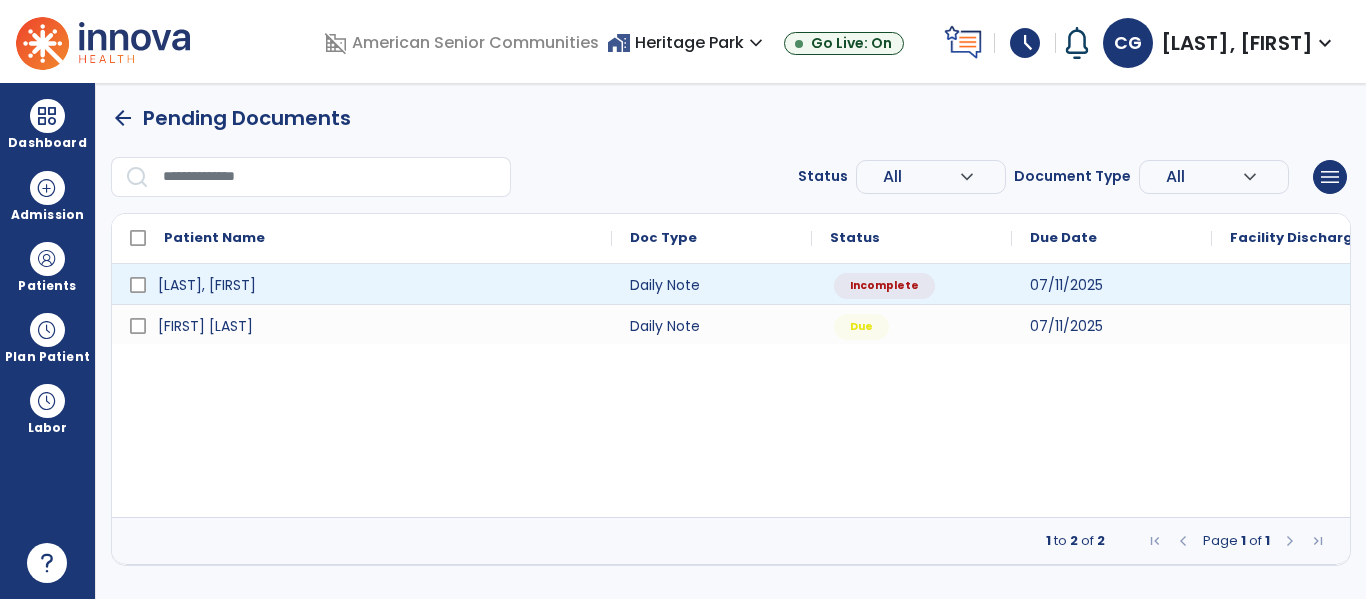 select on "*" 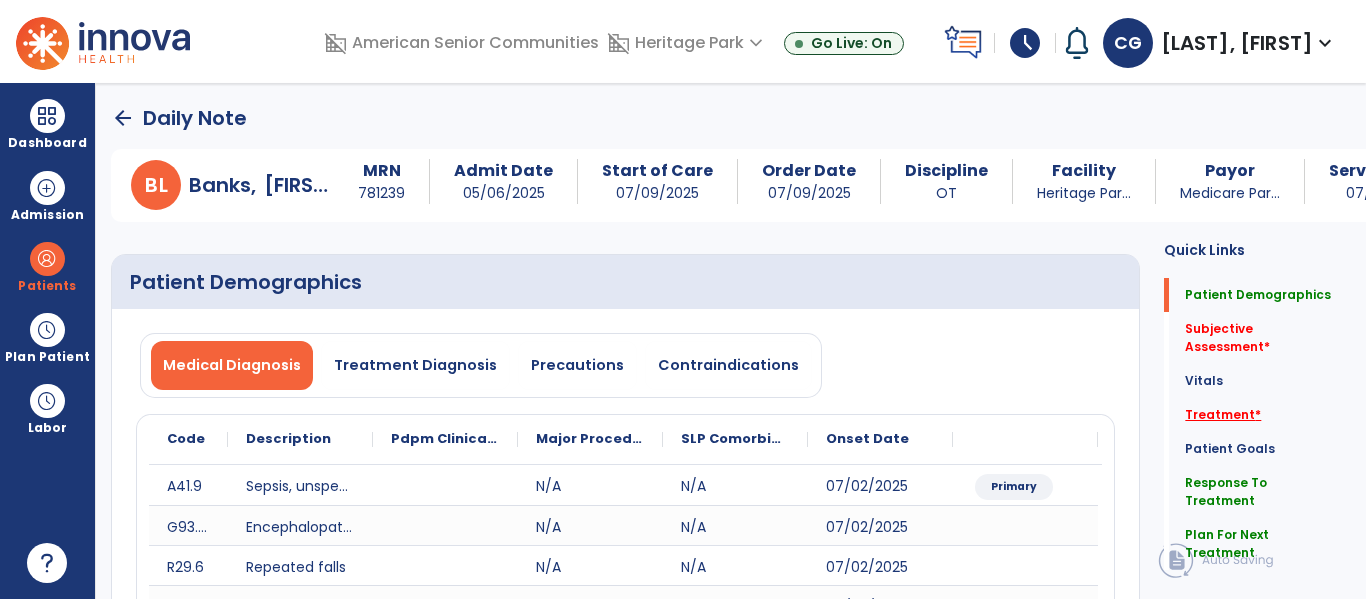 click on "Treatment   *" 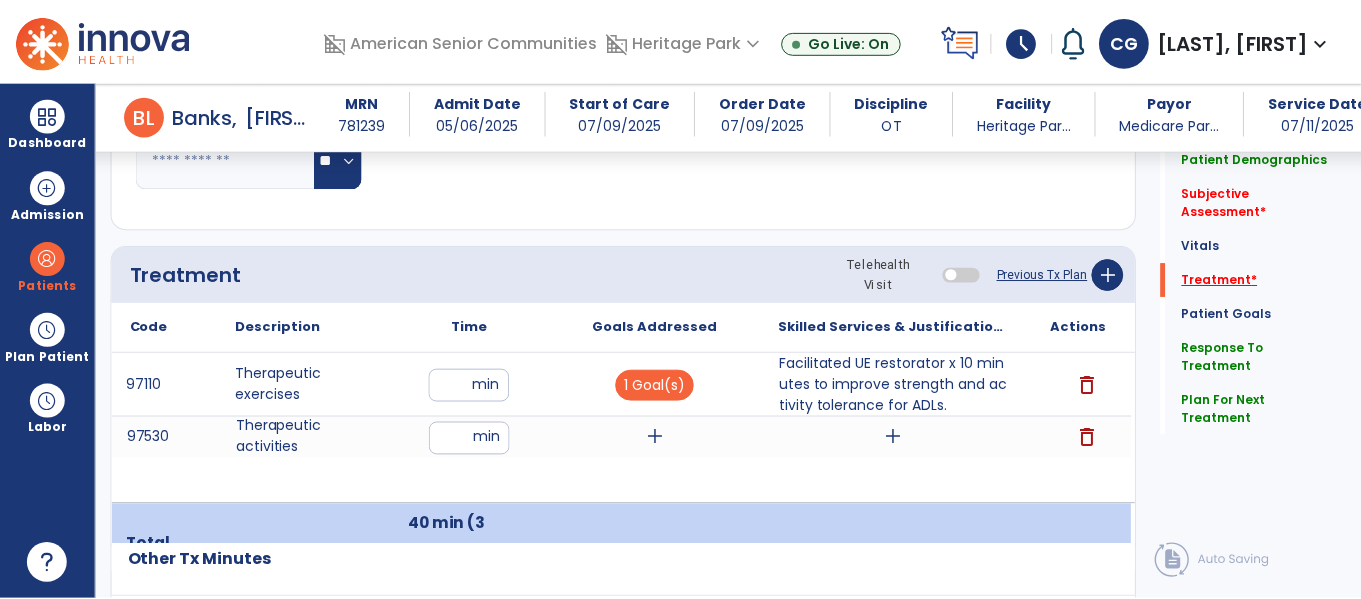 scroll, scrollTop: 1298, scrollLeft: 0, axis: vertical 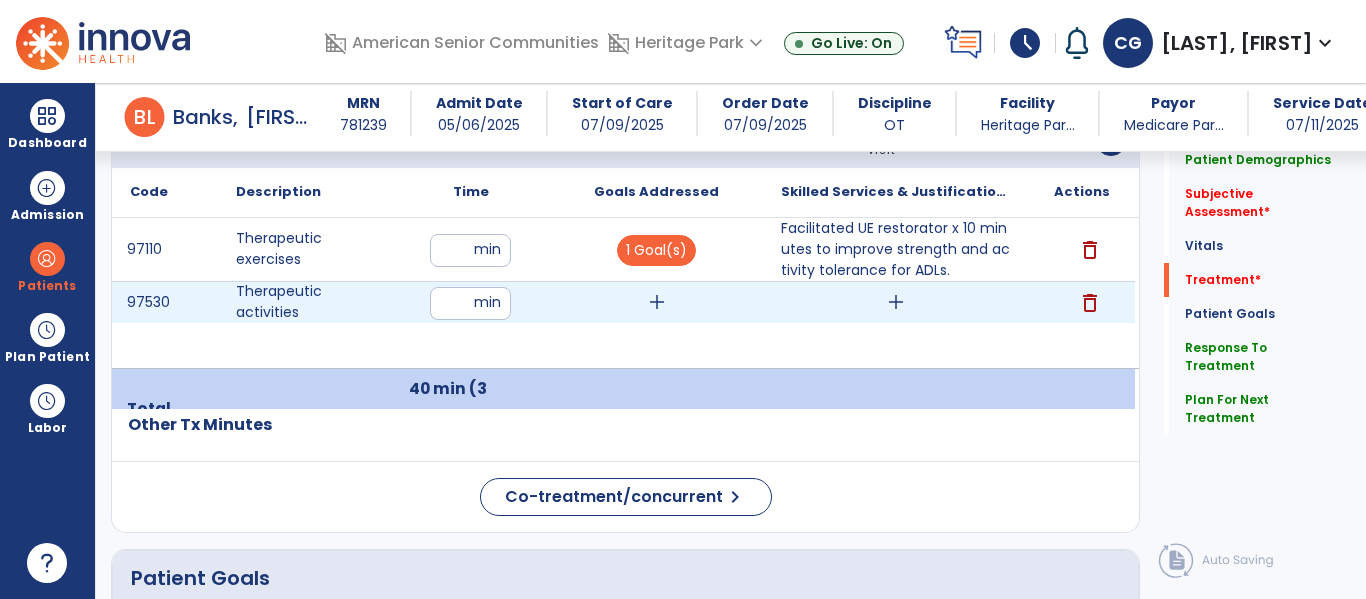 click on "add" at bounding box center [896, 302] 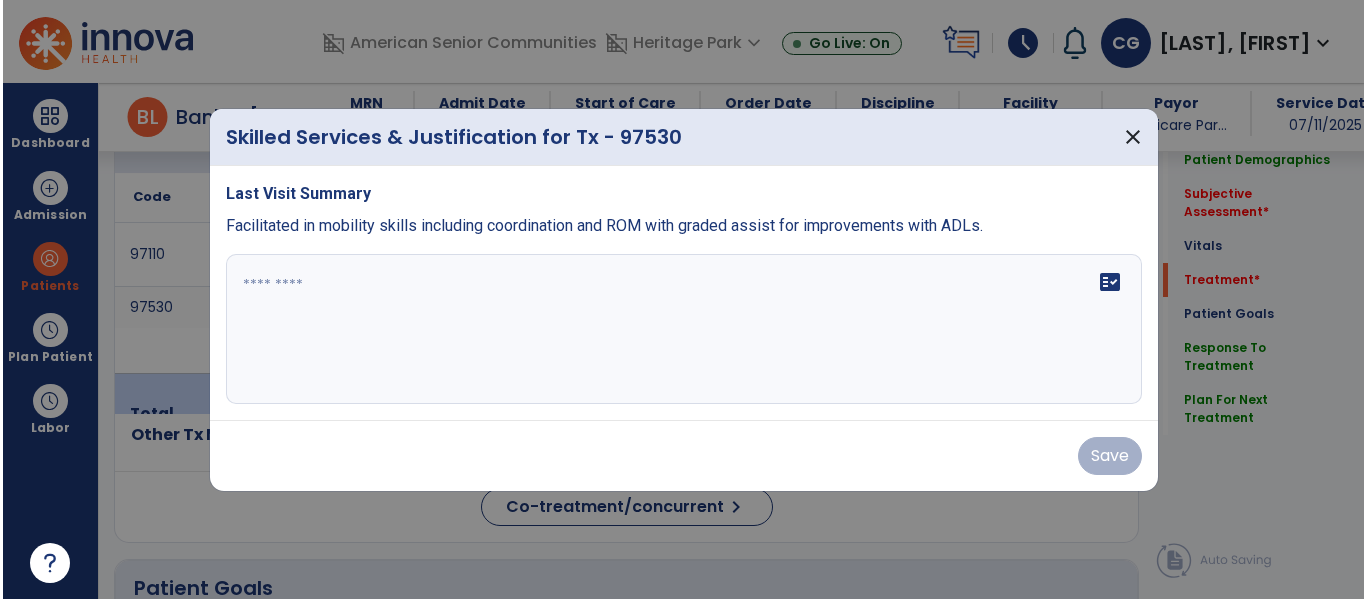scroll, scrollTop: 1298, scrollLeft: 0, axis: vertical 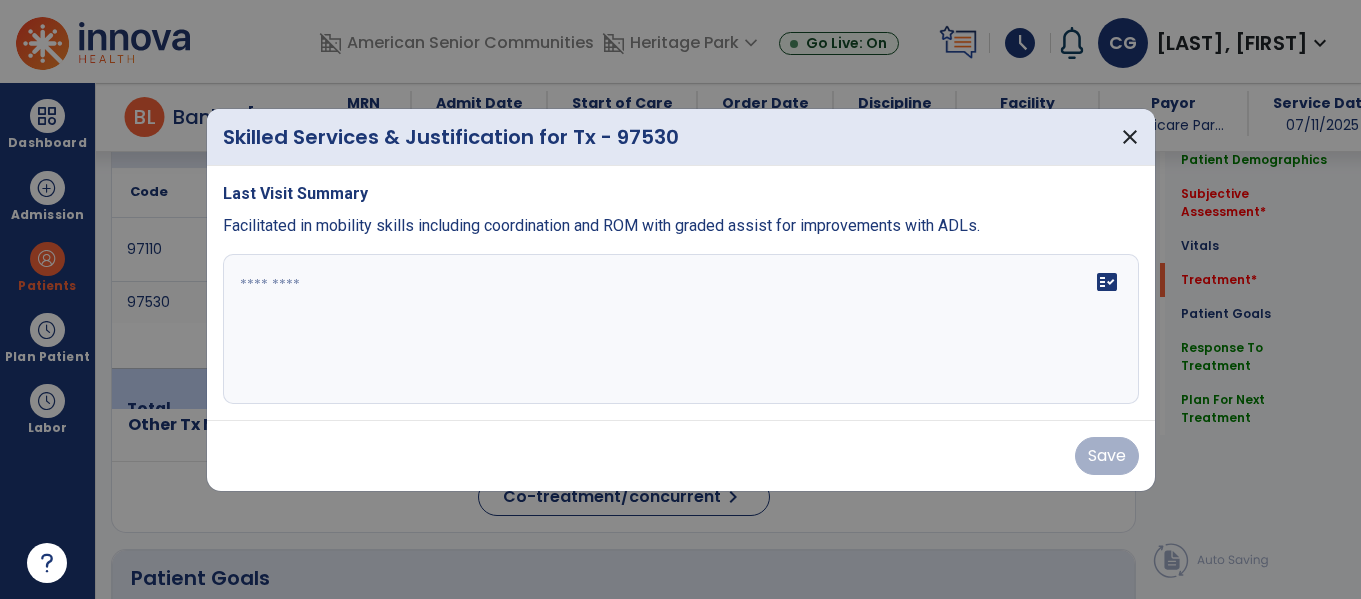 click at bounding box center [681, 329] 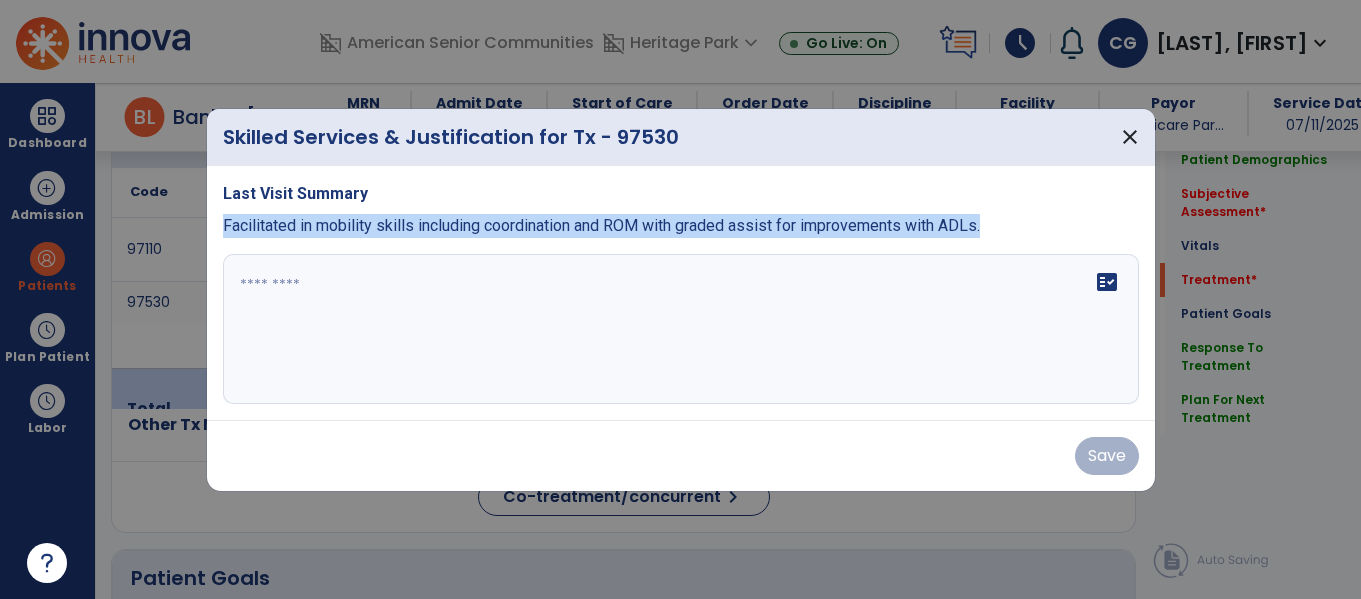 drag, startPoint x: 1013, startPoint y: 228, endPoint x: 215, endPoint y: 224, distance: 798.01 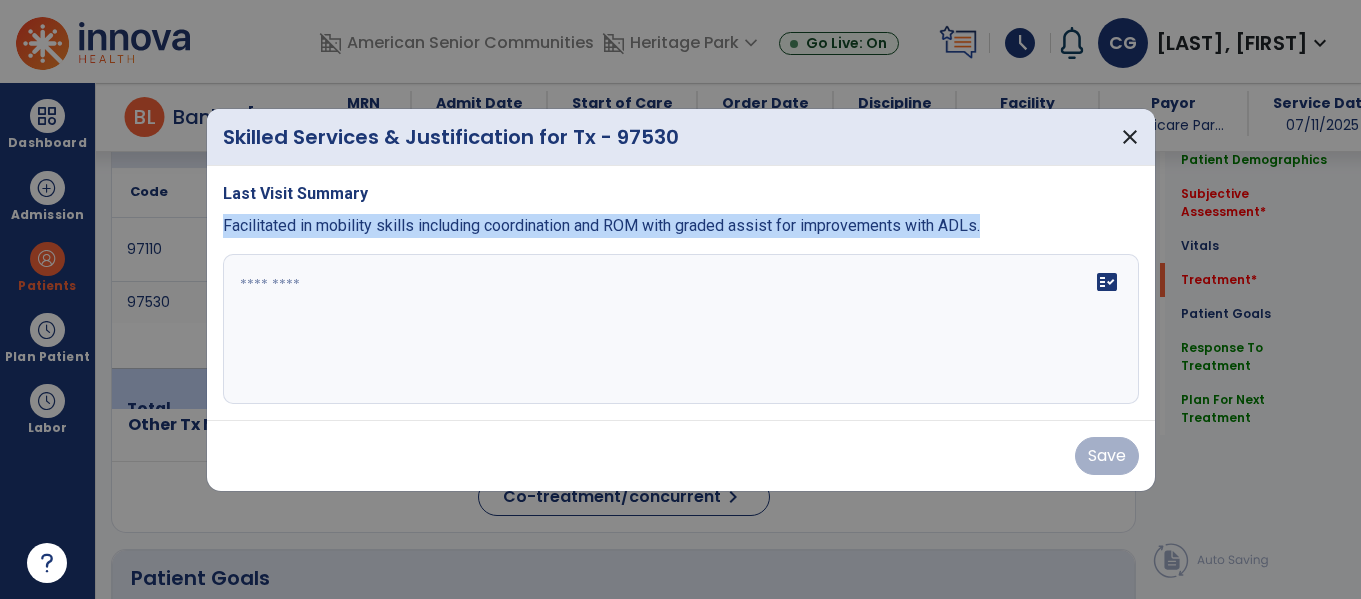 click on "Last Visit Summary Facilitated in mobility skills including coordination and ROM with graded assist for improvements with ADLs. fact_check" at bounding box center (681, 293) 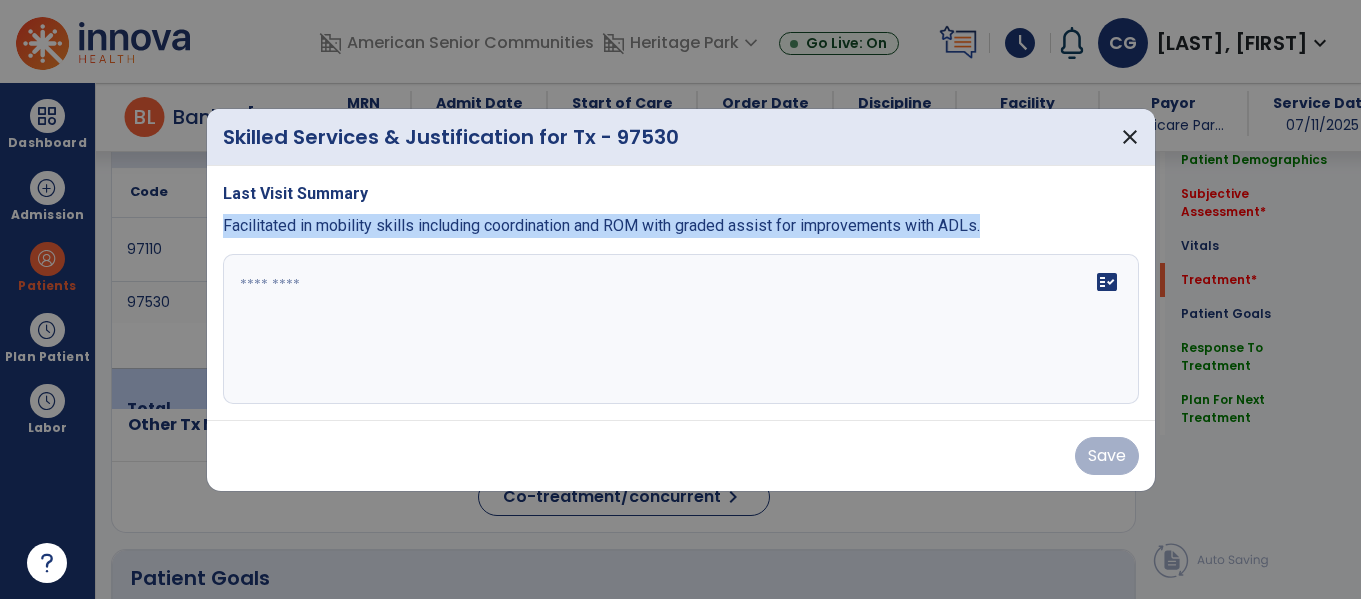 copy on "Facilitated in mobility skills including coordination and ROM with graded assist for improvements with ADLs." 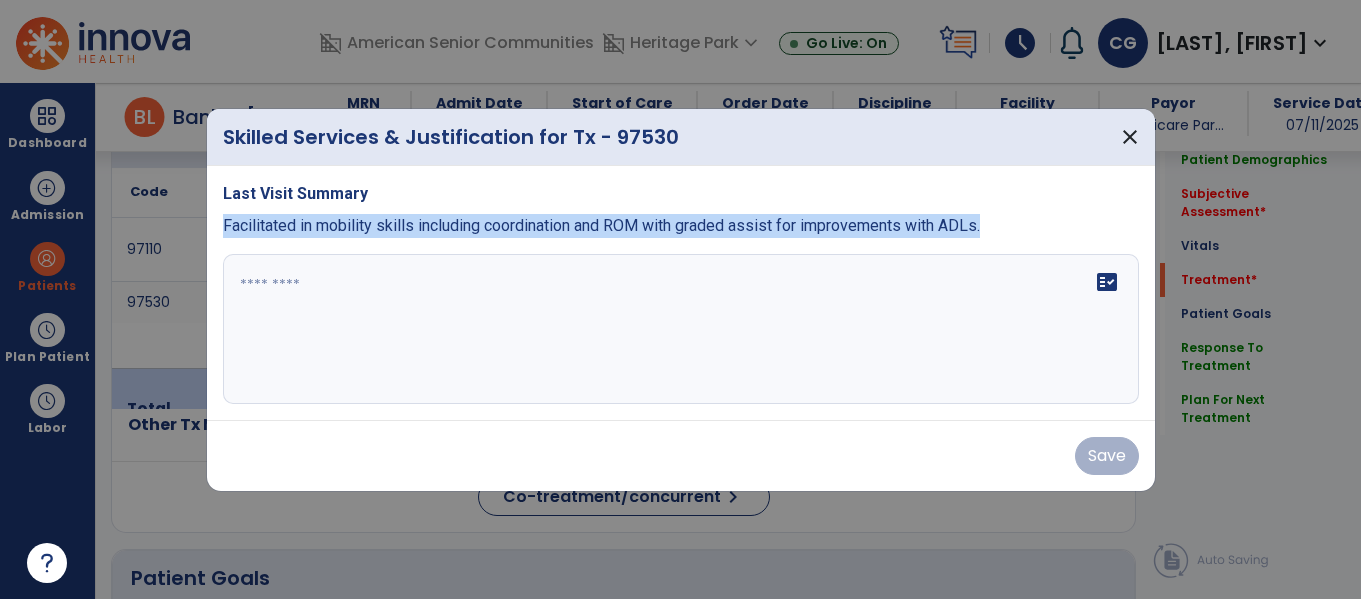 click on "fact_check" at bounding box center (681, 329) 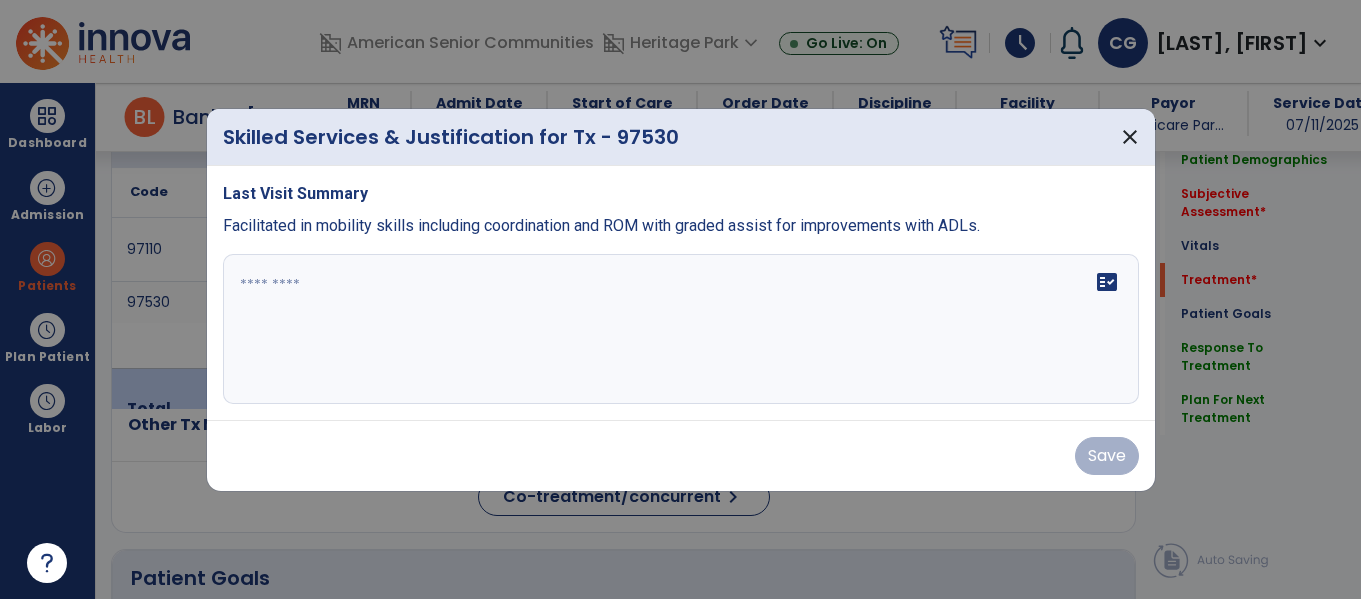 click on "fact_check" at bounding box center (681, 329) 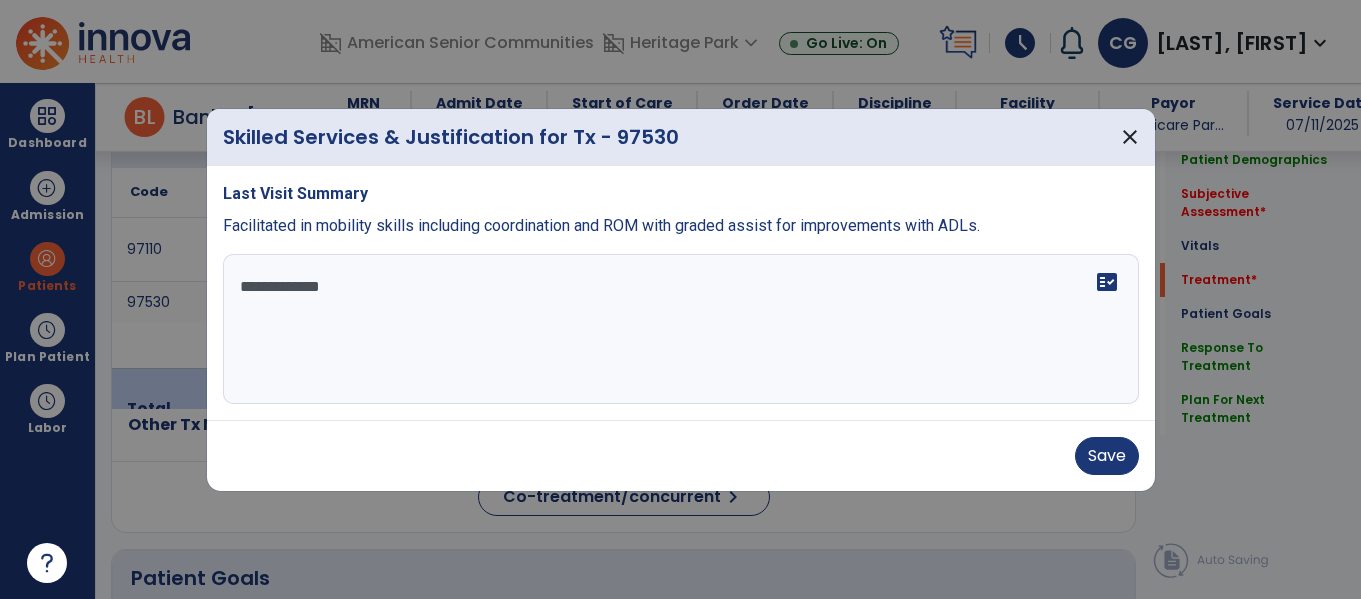 type on "**********" 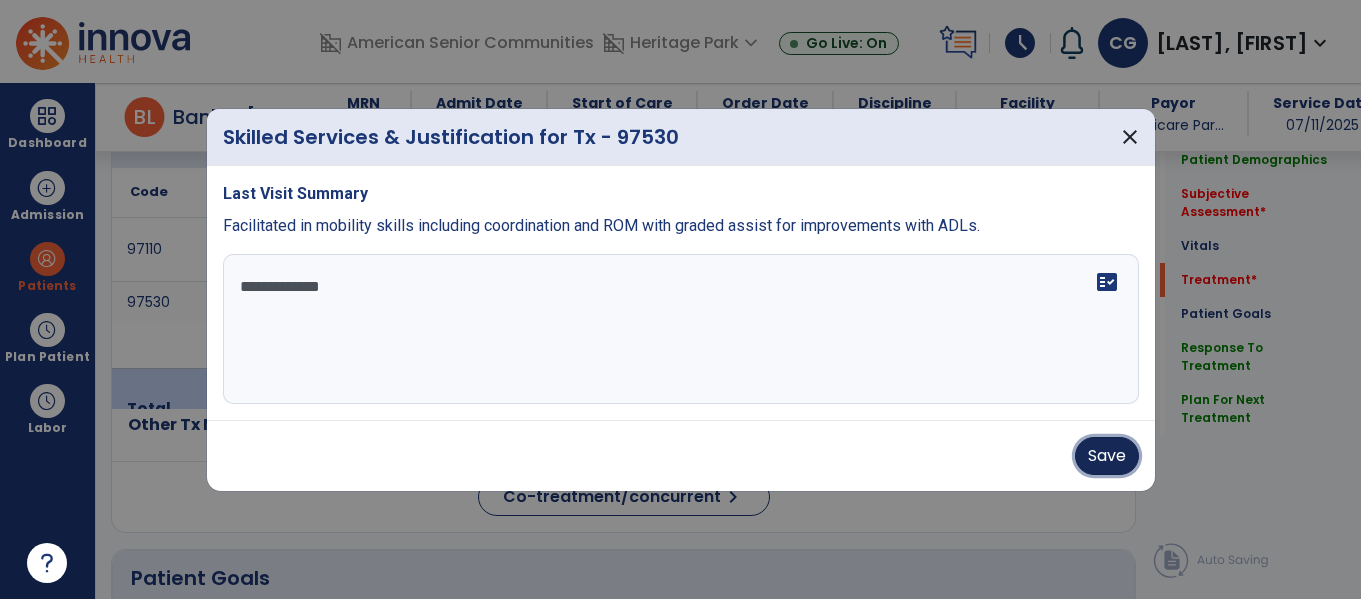 type 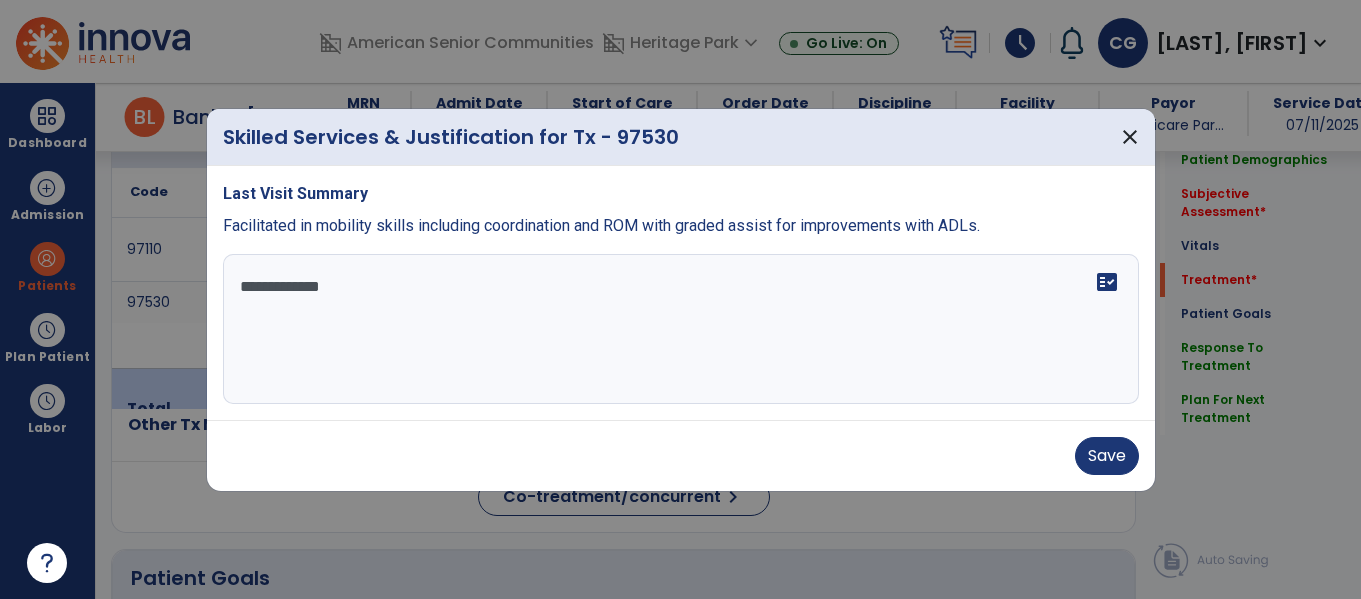 click on "**********" at bounding box center (681, 329) 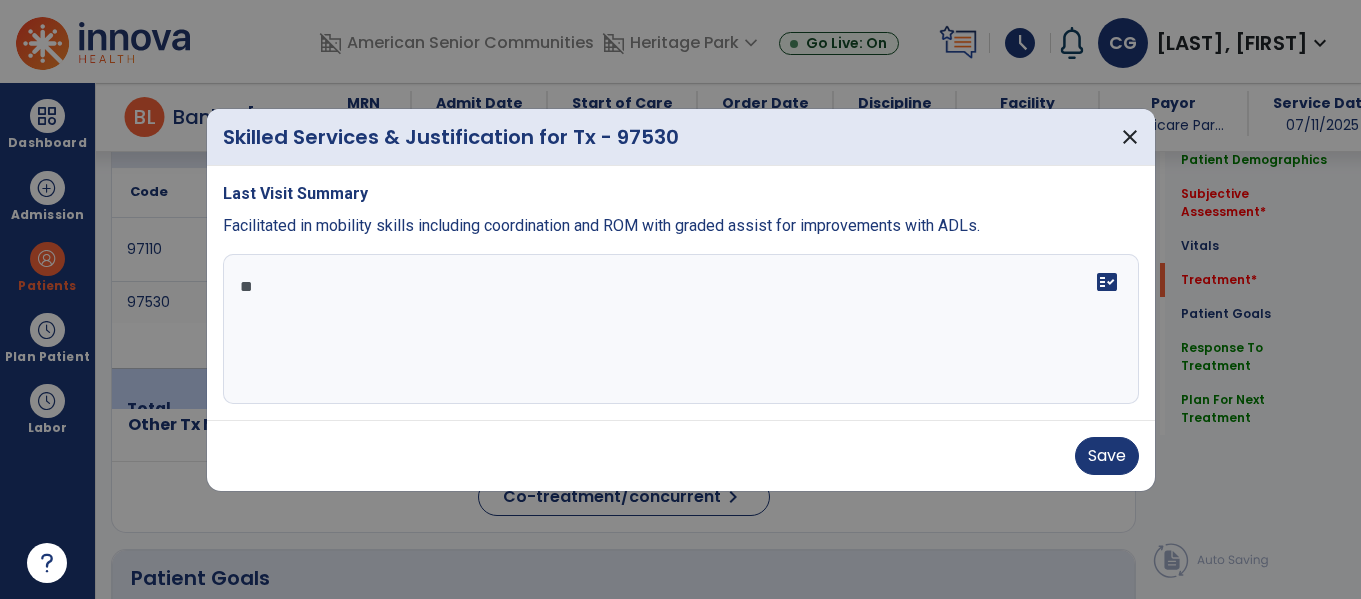 type on "*" 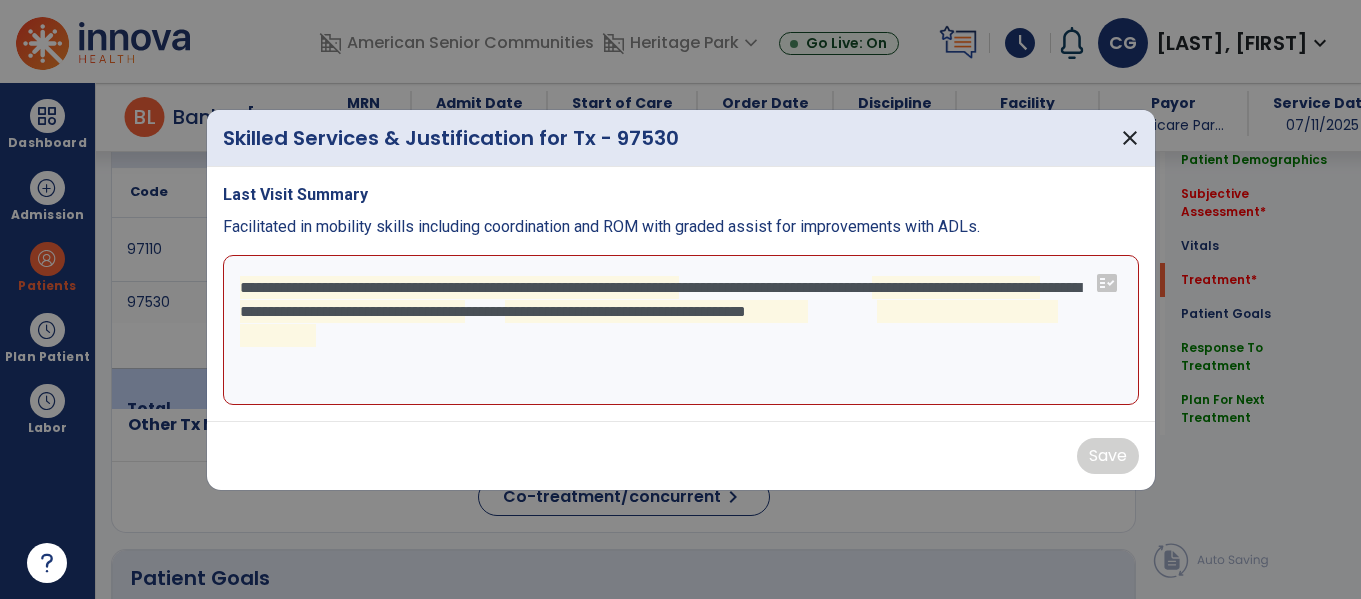 click on "**********" at bounding box center [681, 330] 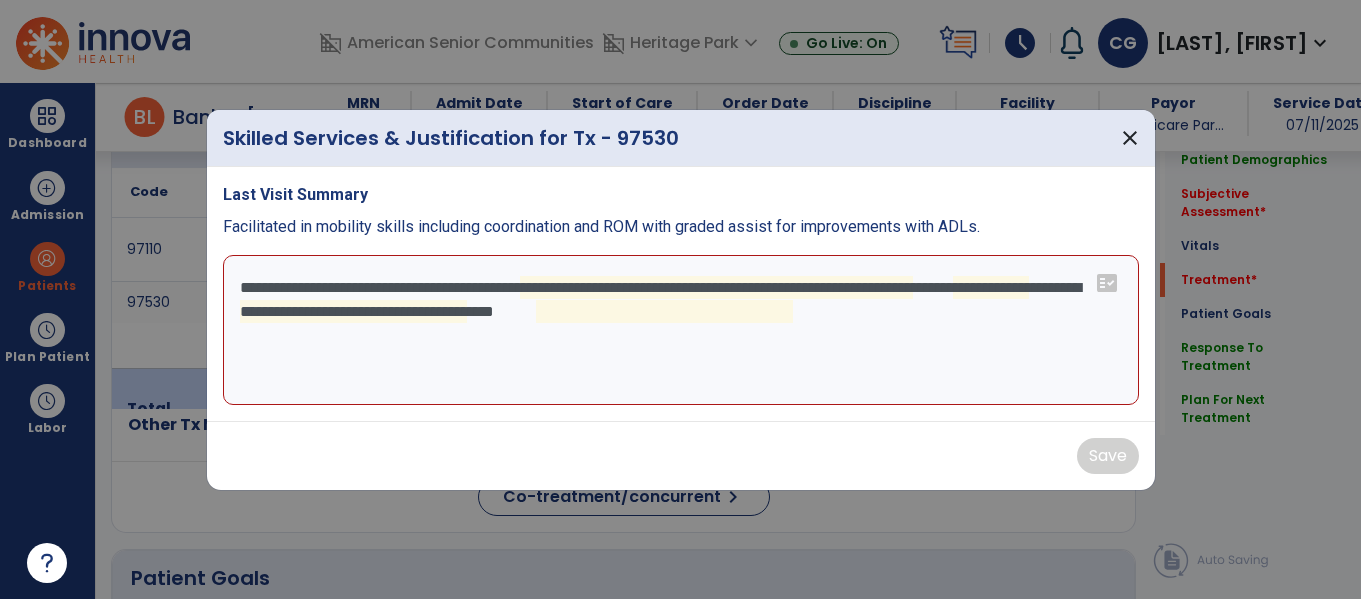 click on "**********" at bounding box center (681, 330) 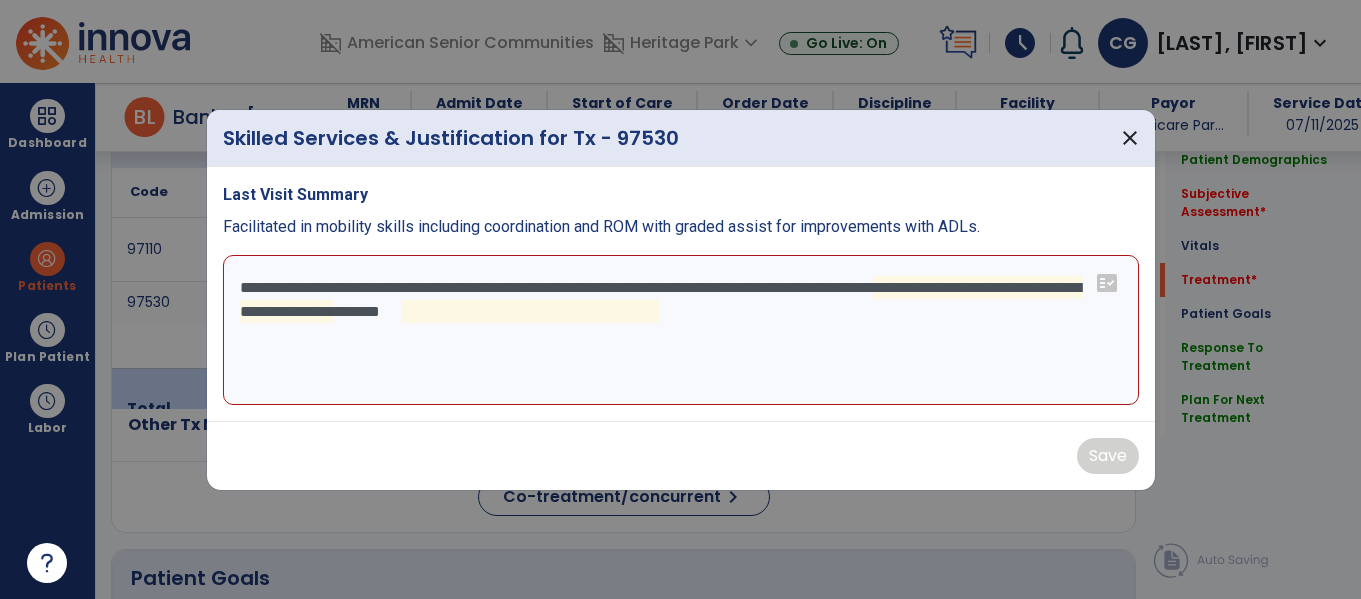 click on "**********" at bounding box center [681, 330] 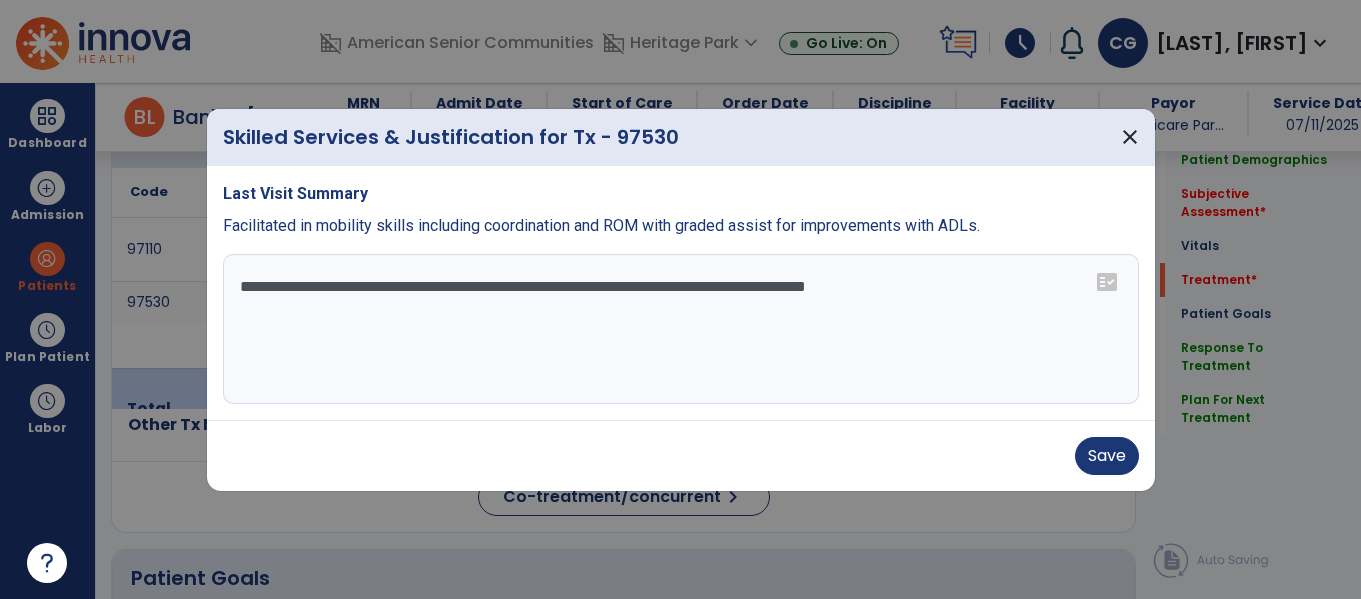 type on "**********" 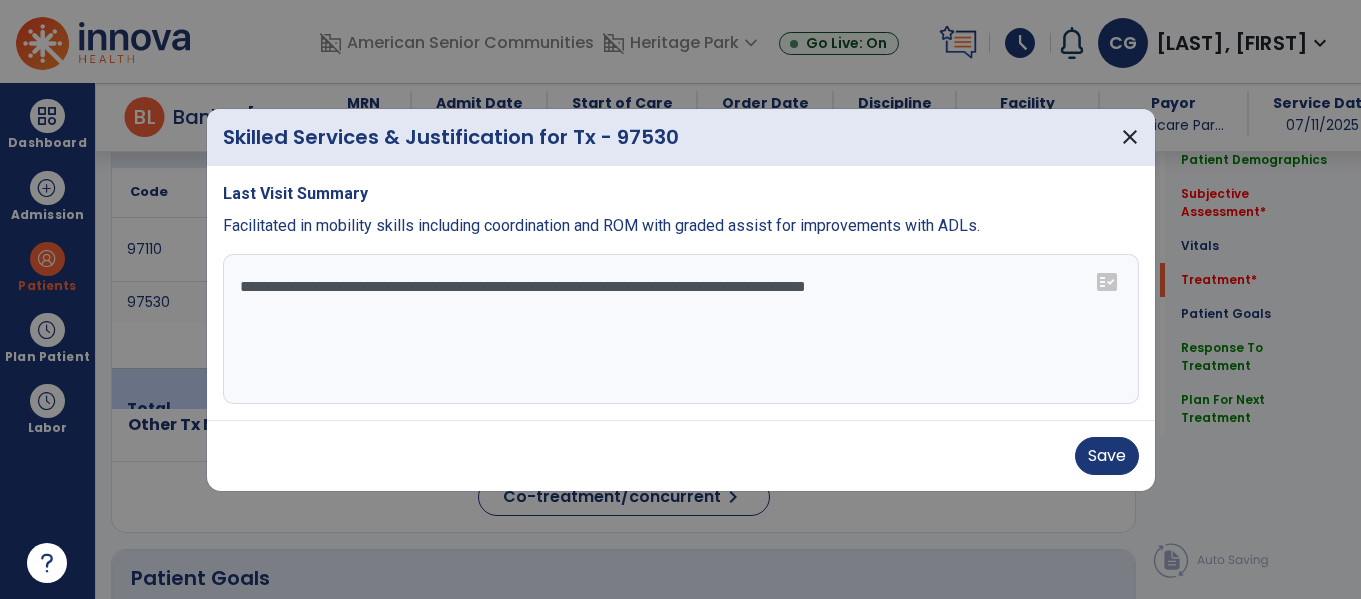 click on "Save" at bounding box center [681, 455] 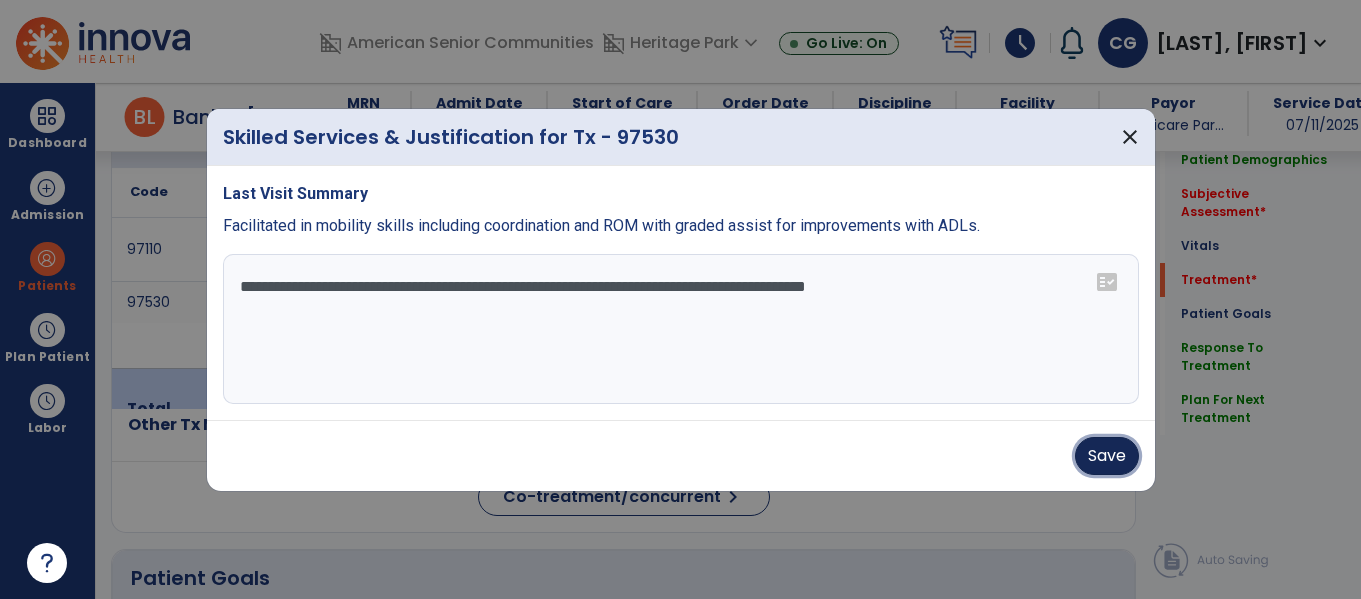click on "Save" at bounding box center (1107, 456) 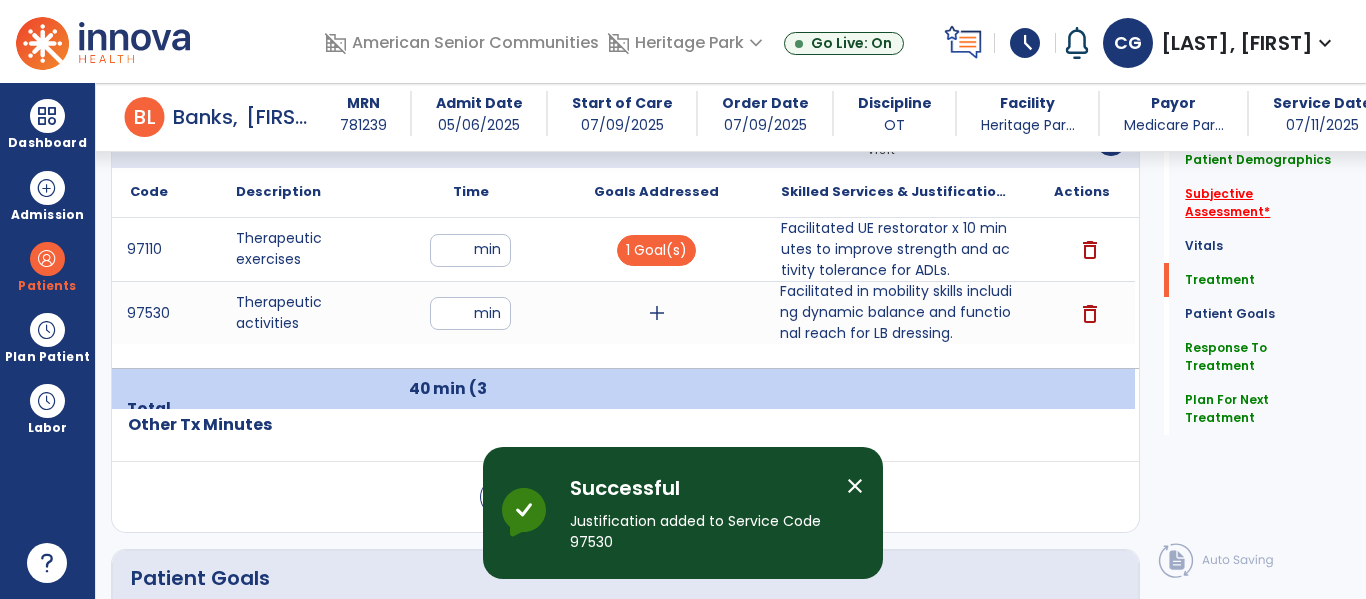 click on "Subjective Assessment   *" 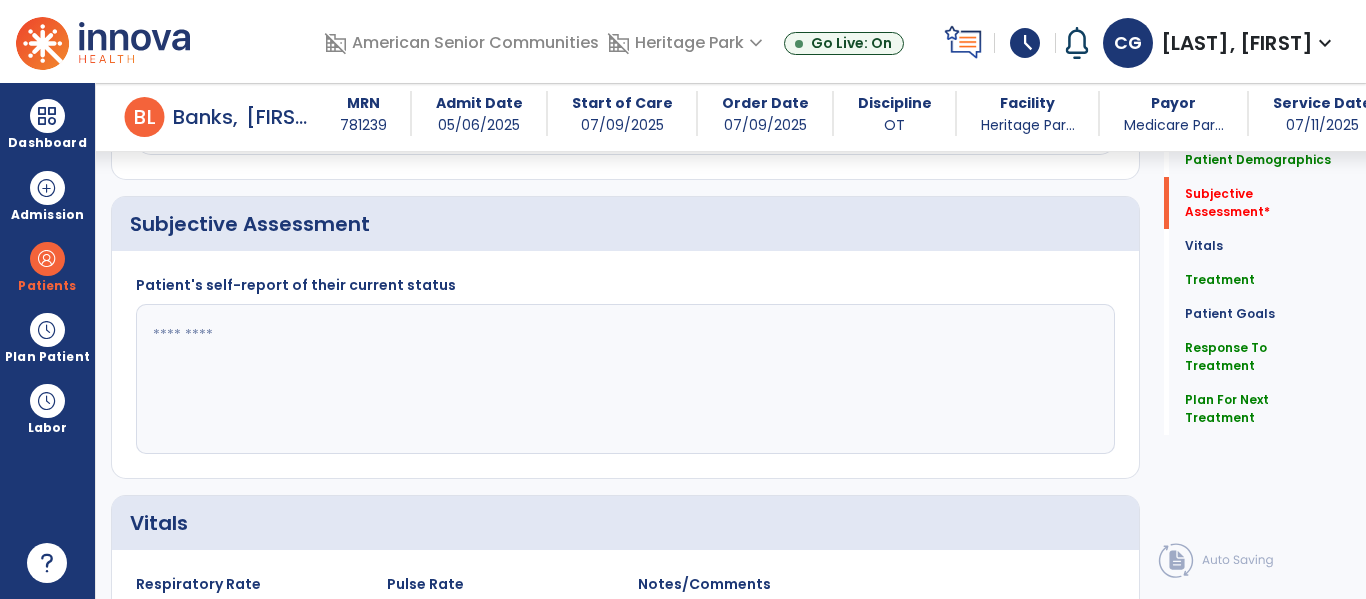 scroll, scrollTop: 488, scrollLeft: 0, axis: vertical 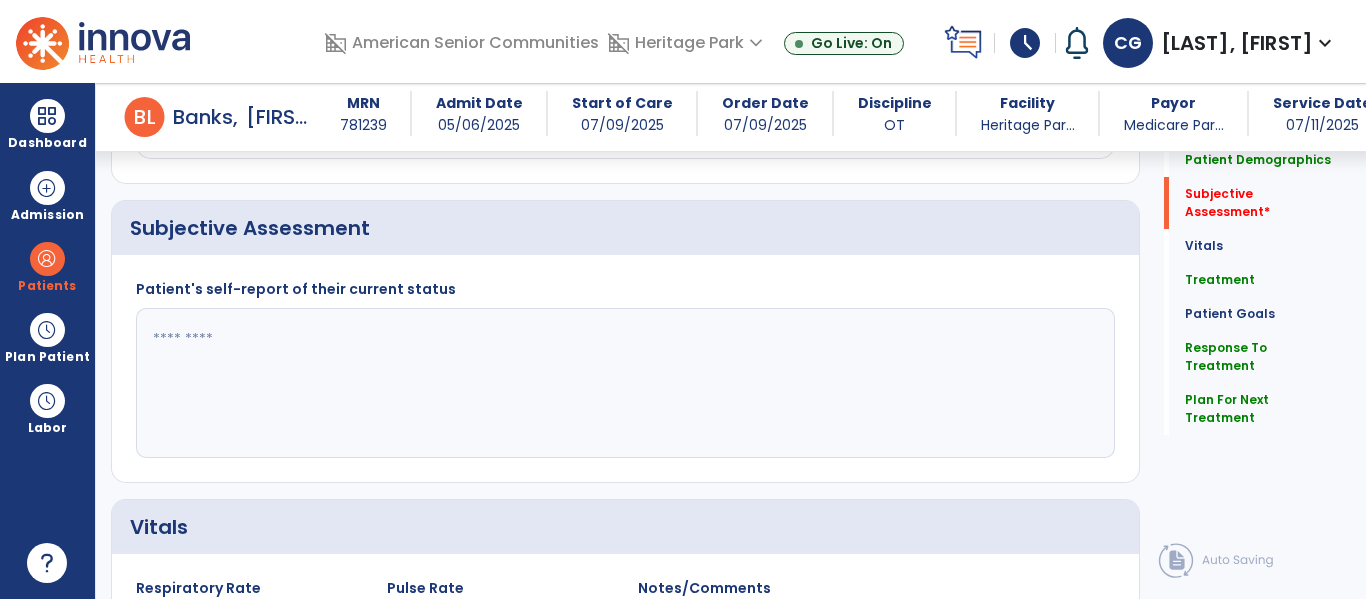 click 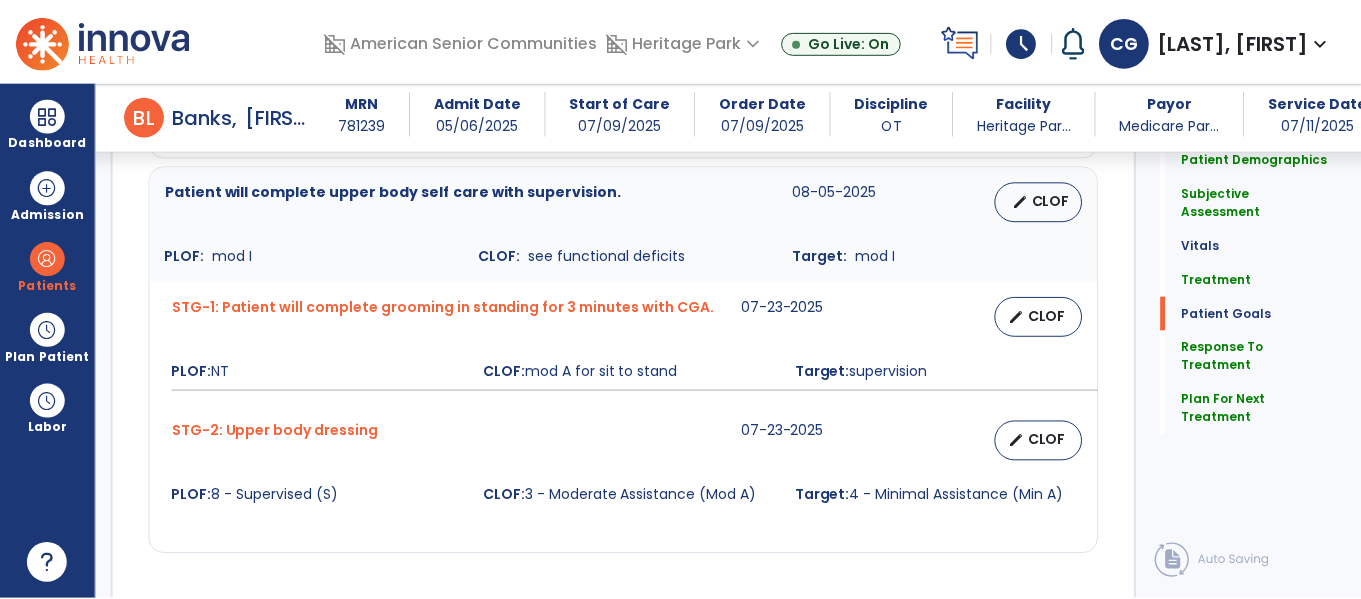 scroll, scrollTop: 2678, scrollLeft: 0, axis: vertical 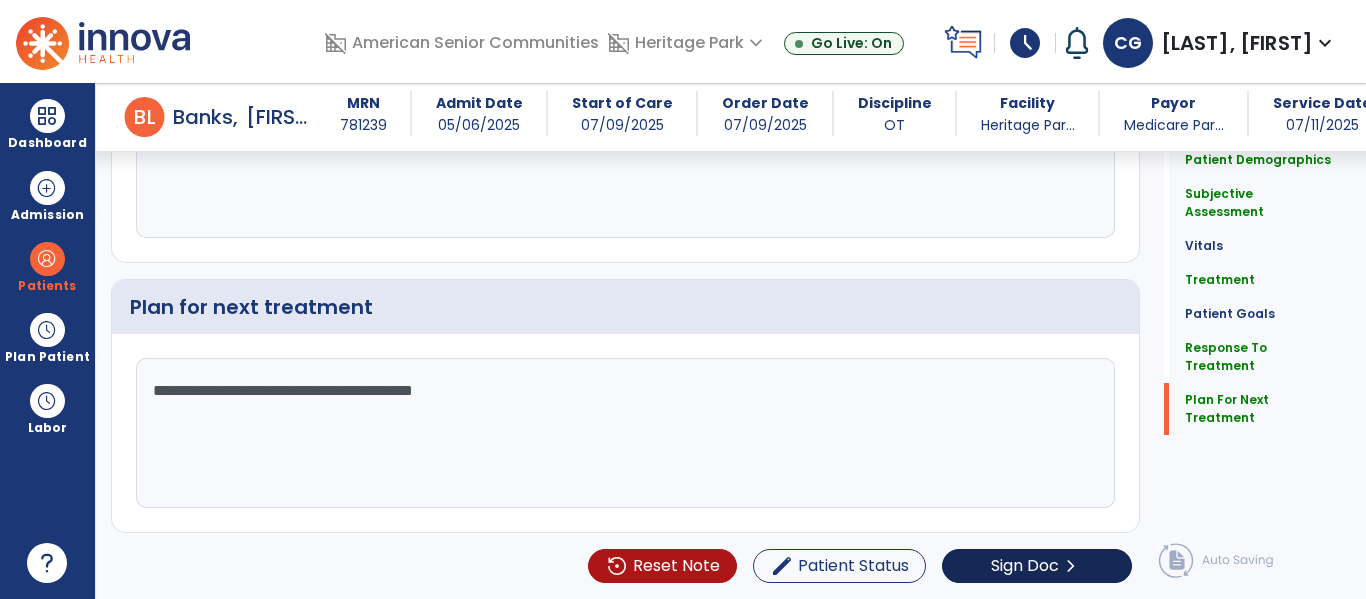 type on "**********" 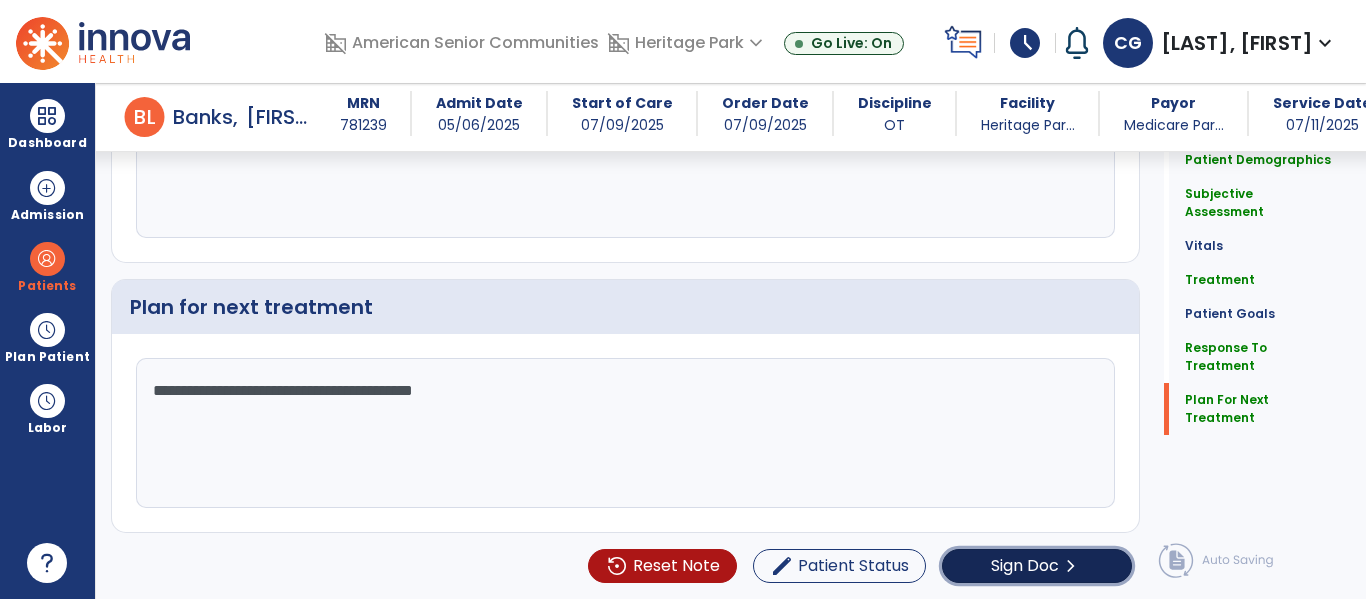 click on "Sign Doc  chevron_right" 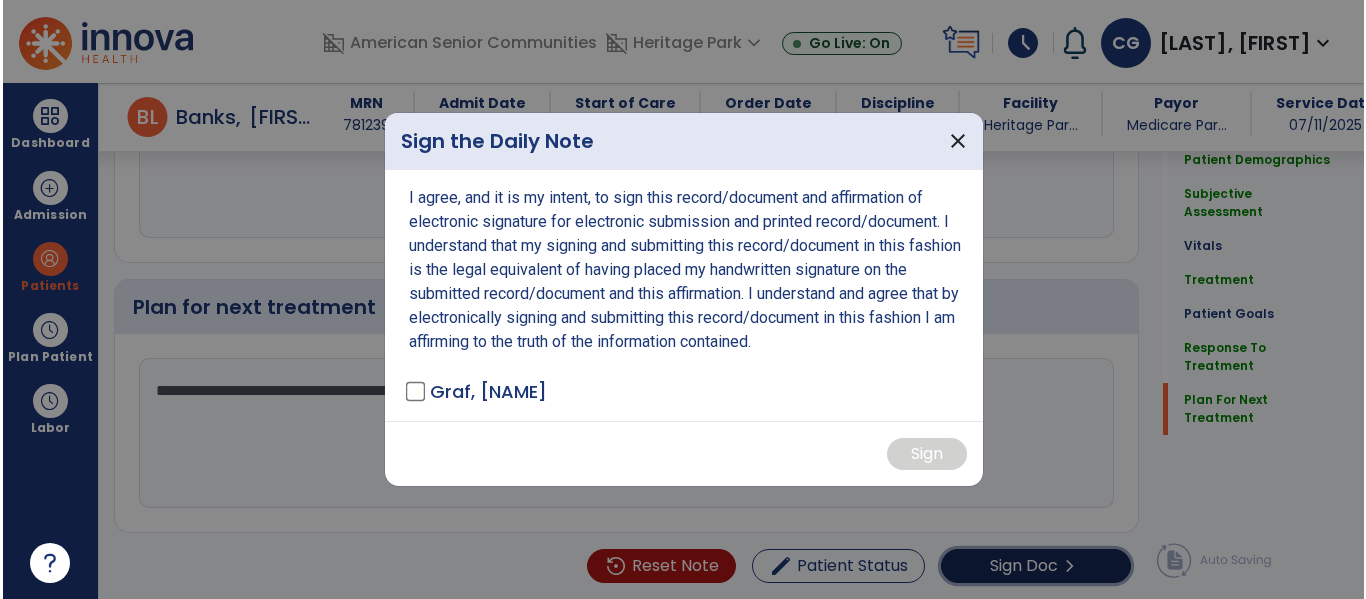 scroll, scrollTop: 2678, scrollLeft: 0, axis: vertical 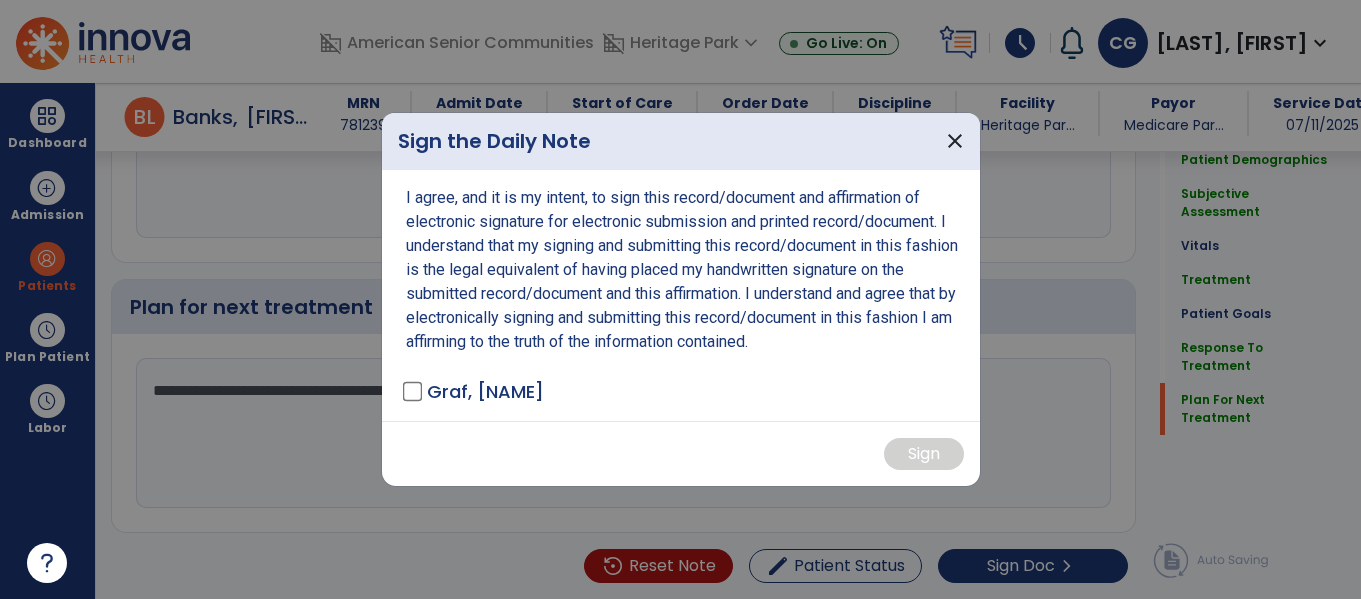 click on "Sign" at bounding box center [681, 453] 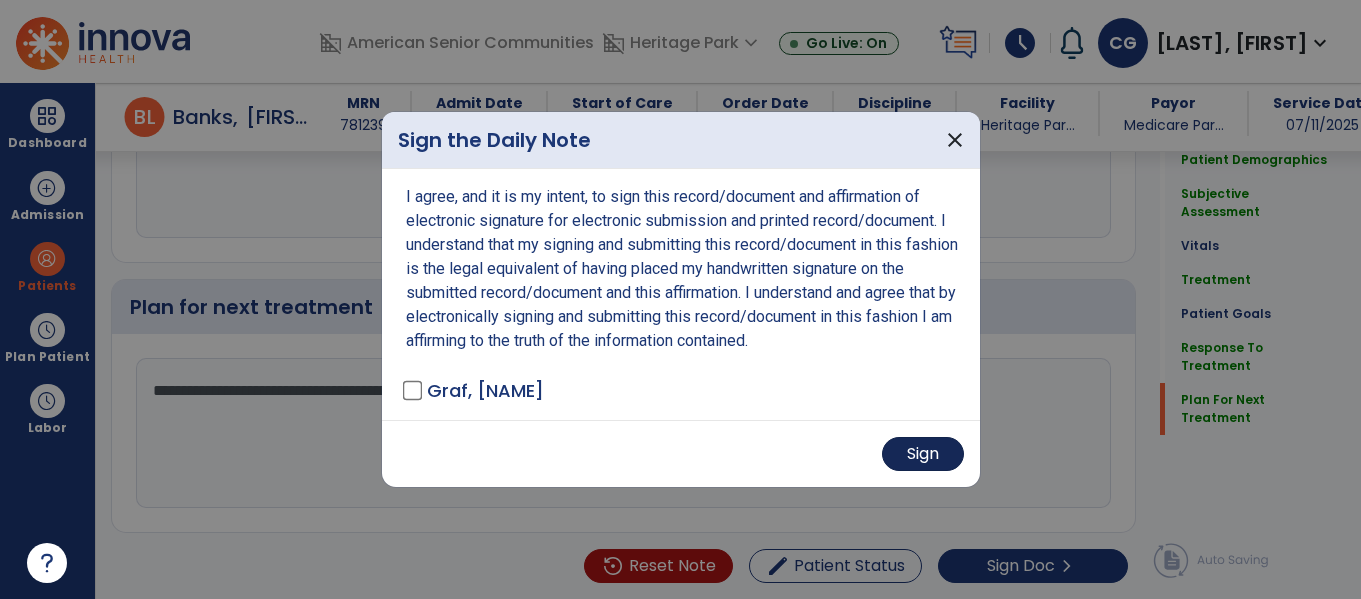 click on "Sign" at bounding box center (923, 454) 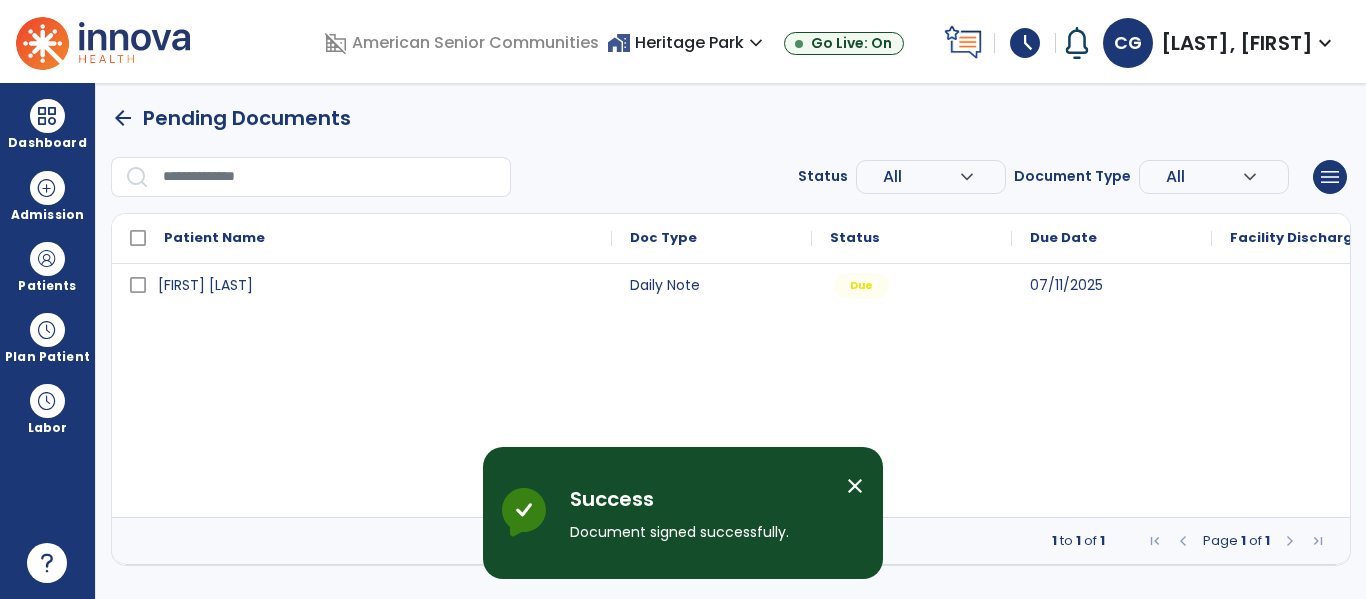 scroll, scrollTop: 0, scrollLeft: 0, axis: both 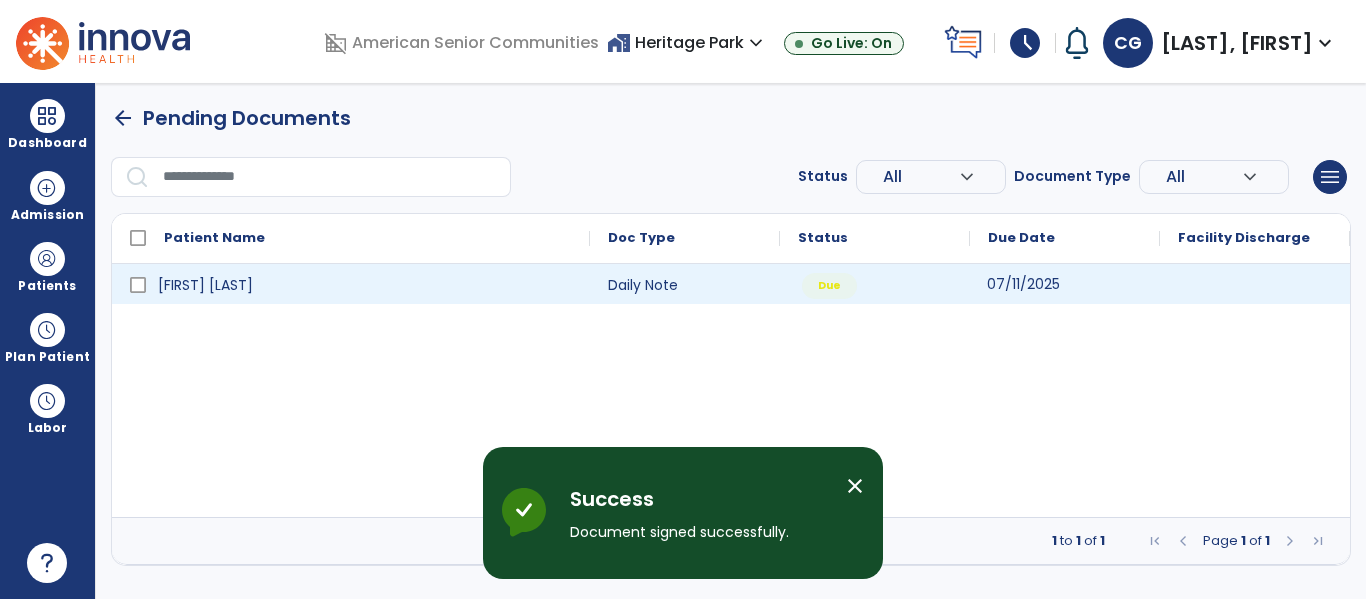 click on "07/11/2025" at bounding box center [1023, 284] 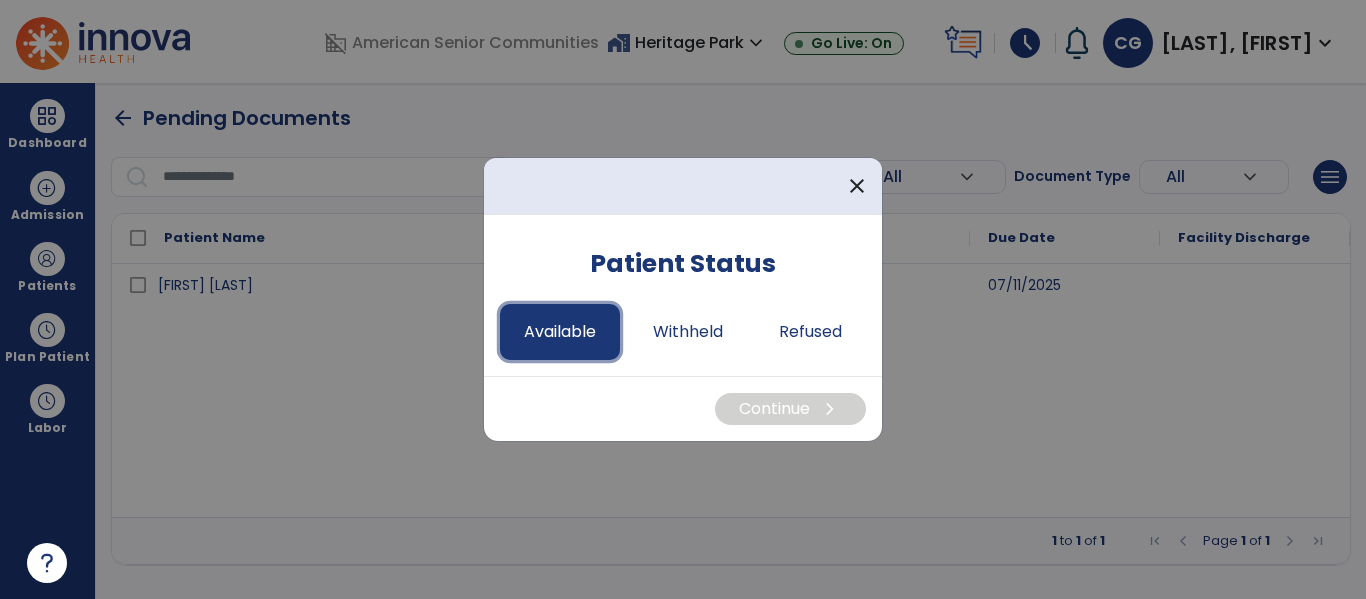 click on "Available" at bounding box center [560, 332] 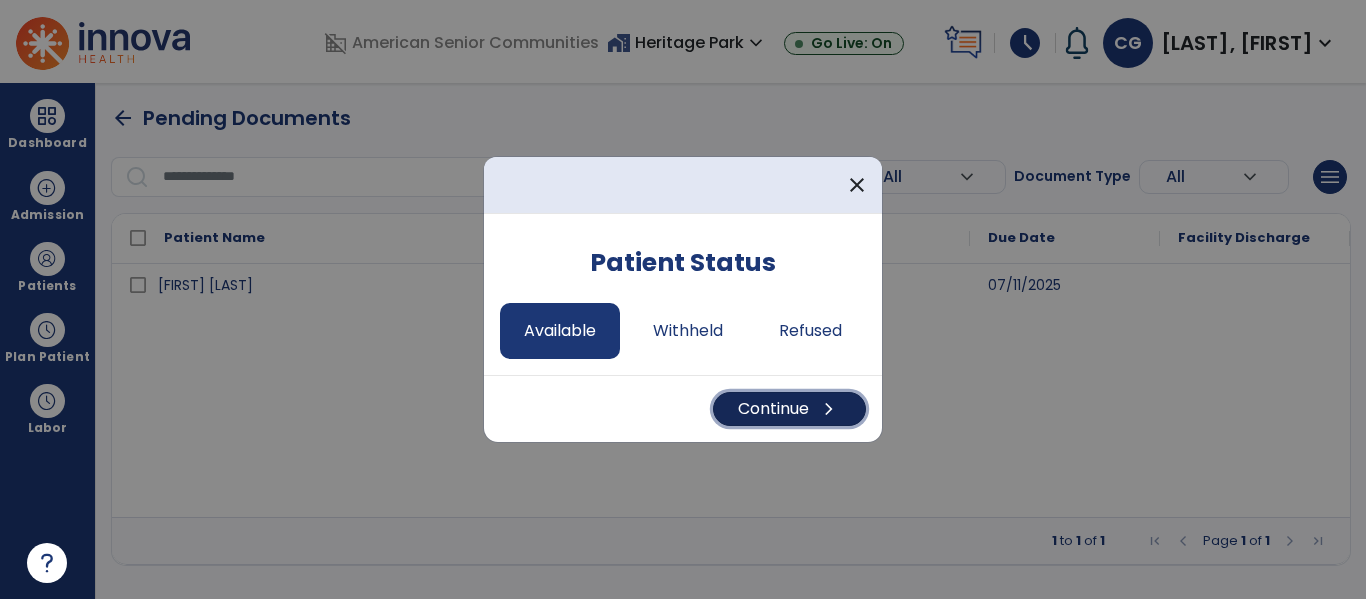 click on "Continue   chevron_right" at bounding box center (789, 409) 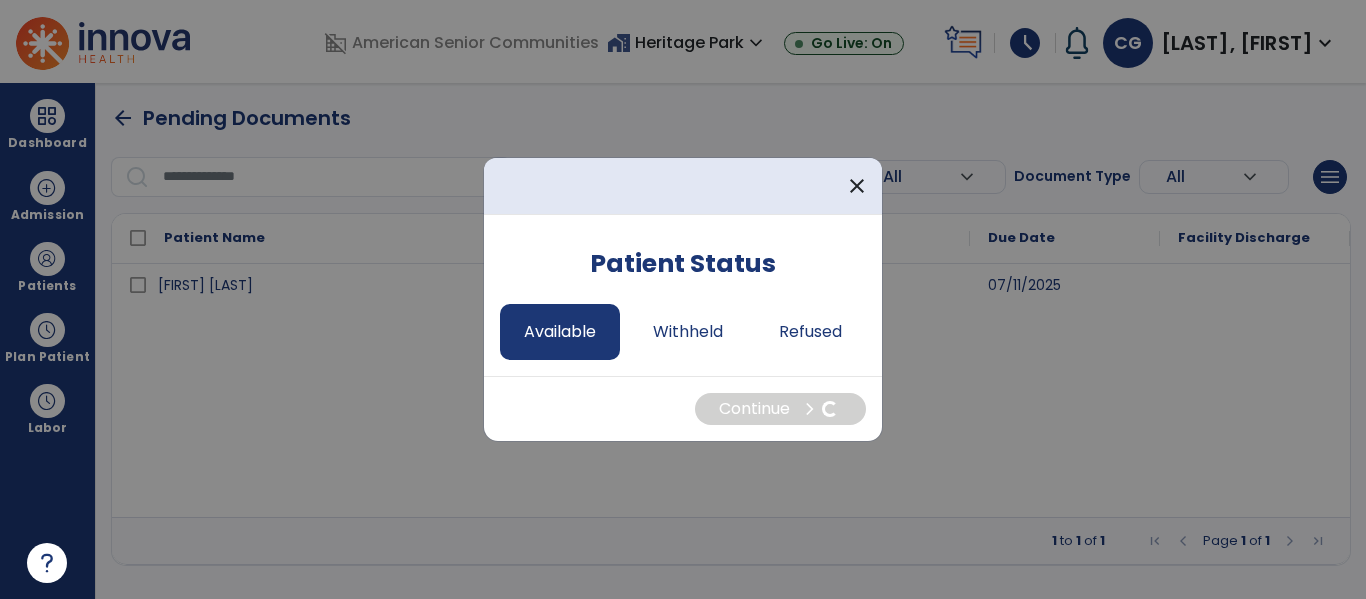 select on "*" 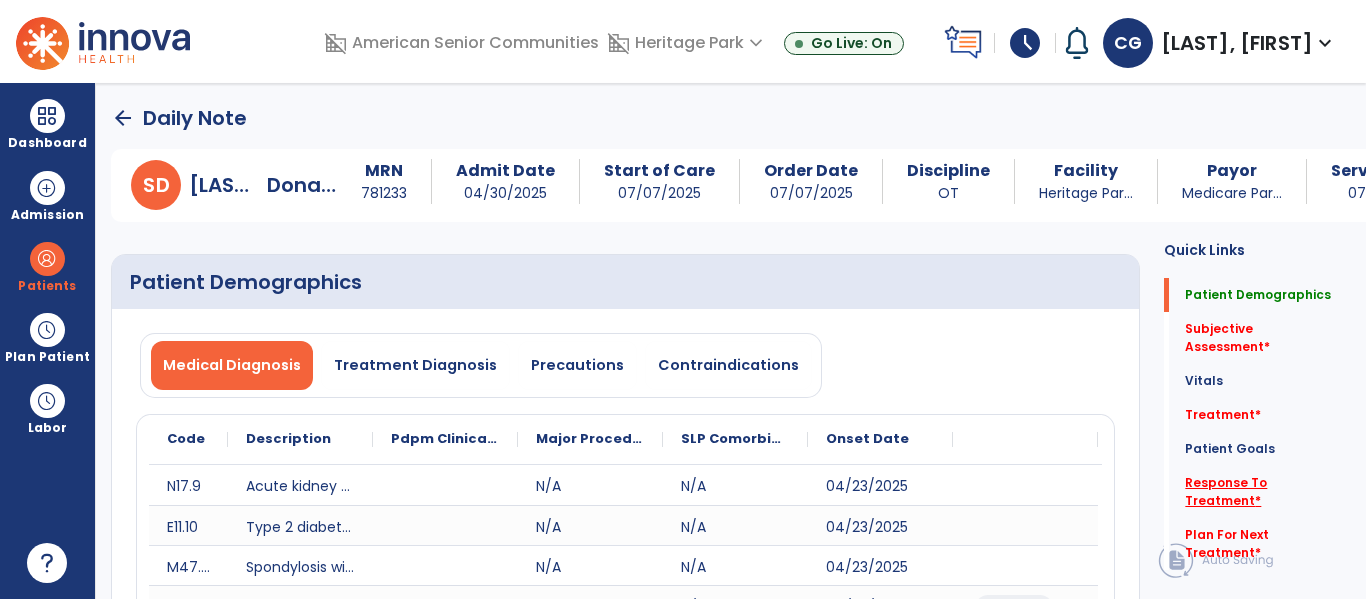 click on "Response To Treatment   *" 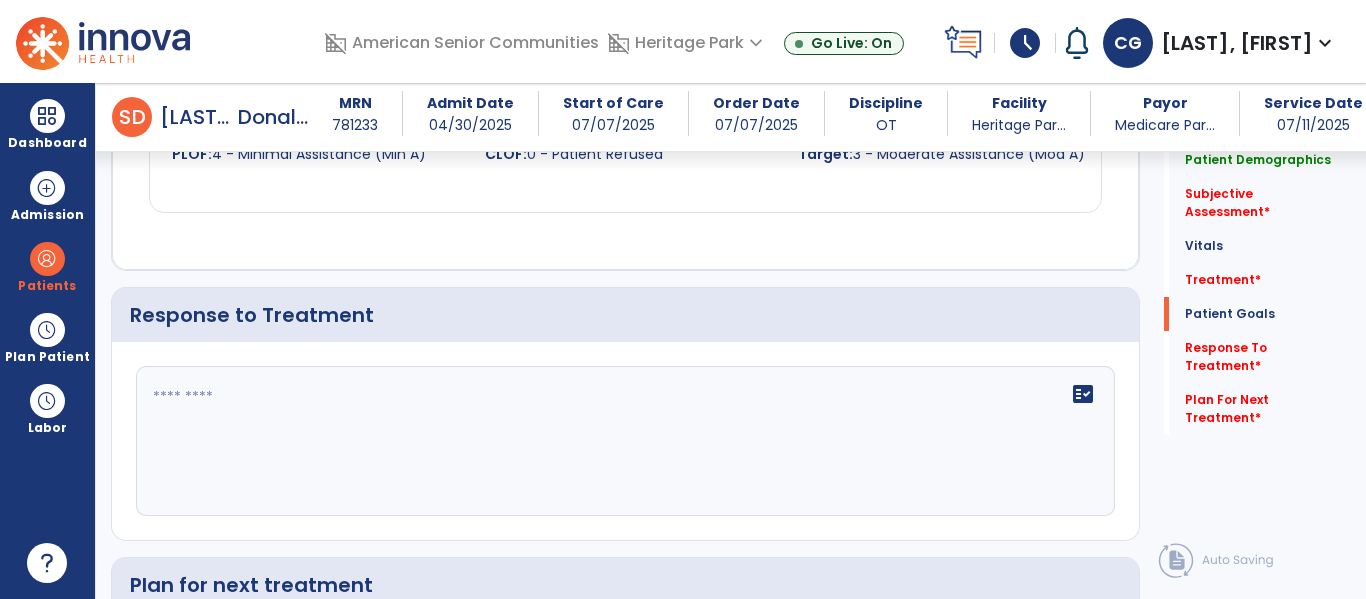 scroll, scrollTop: 2185, scrollLeft: 0, axis: vertical 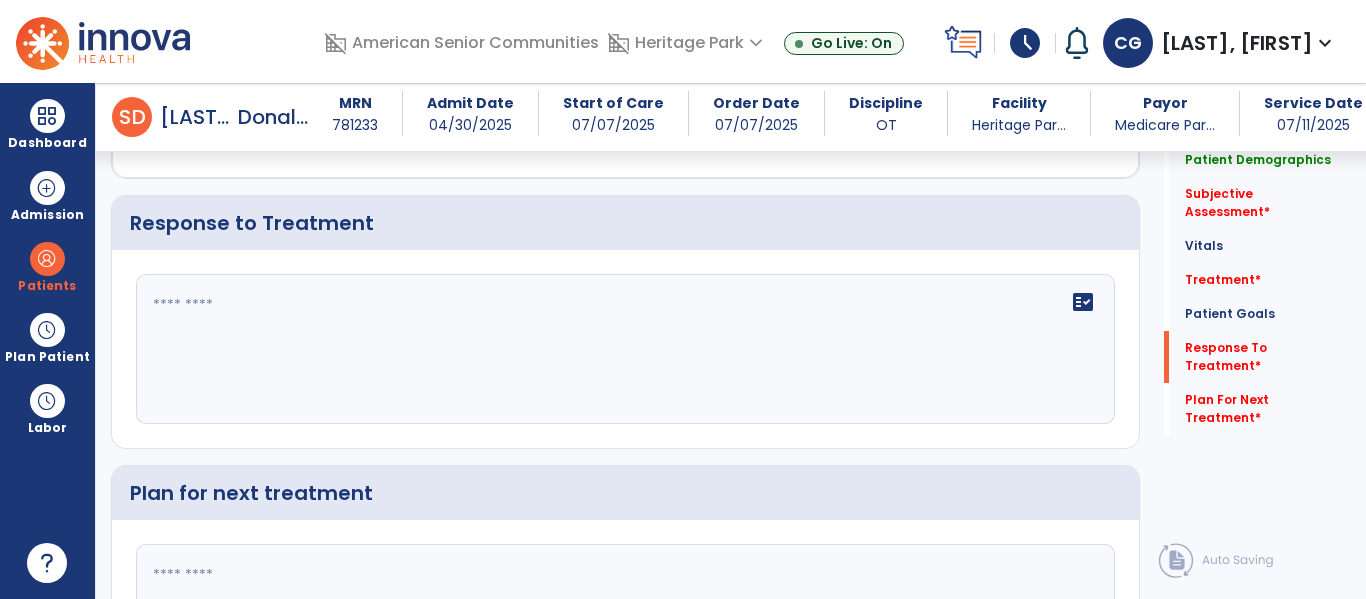 click on "fact_check" 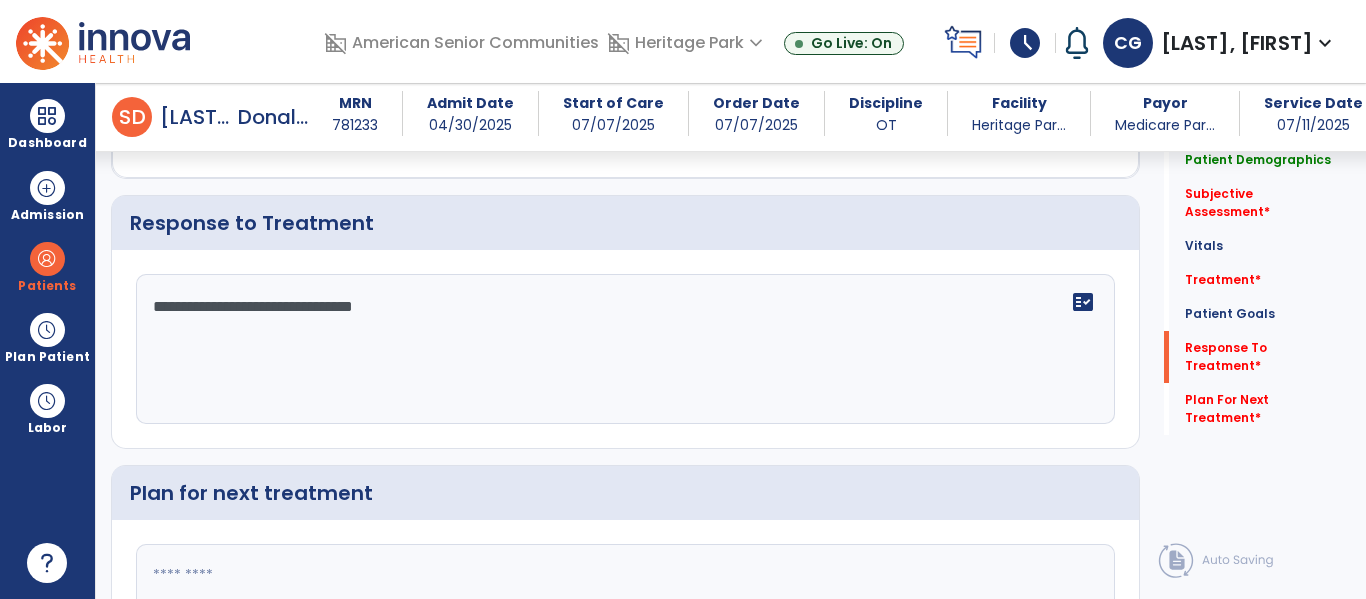 type on "**********" 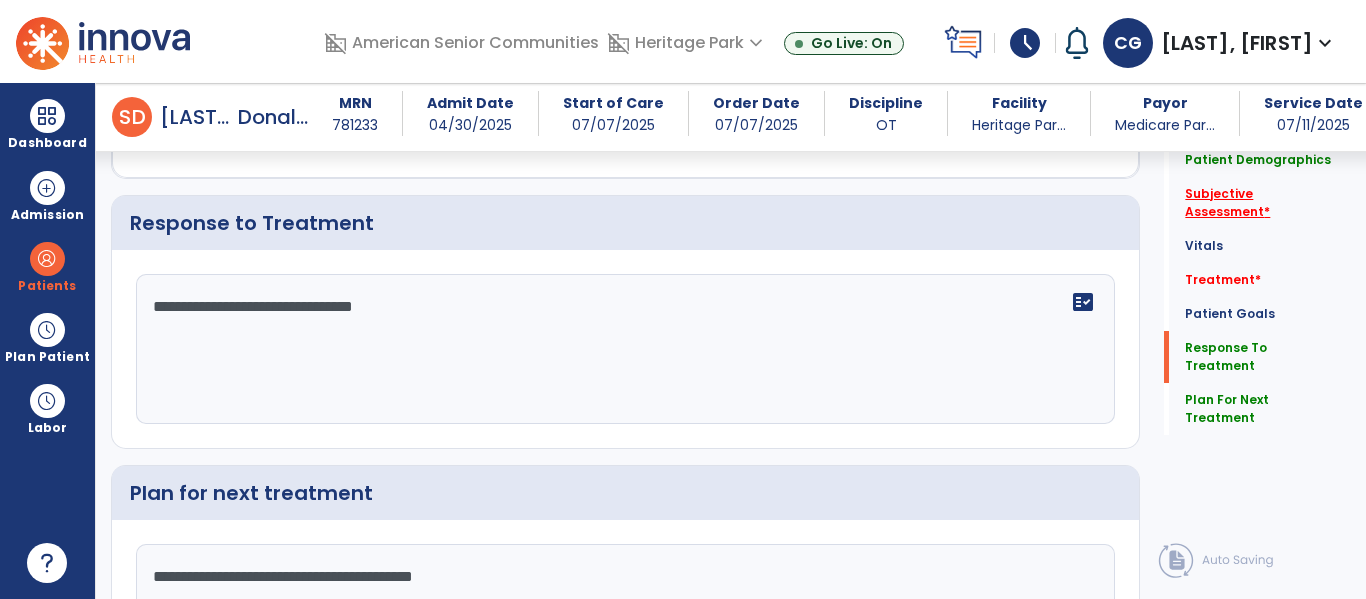 type on "**********" 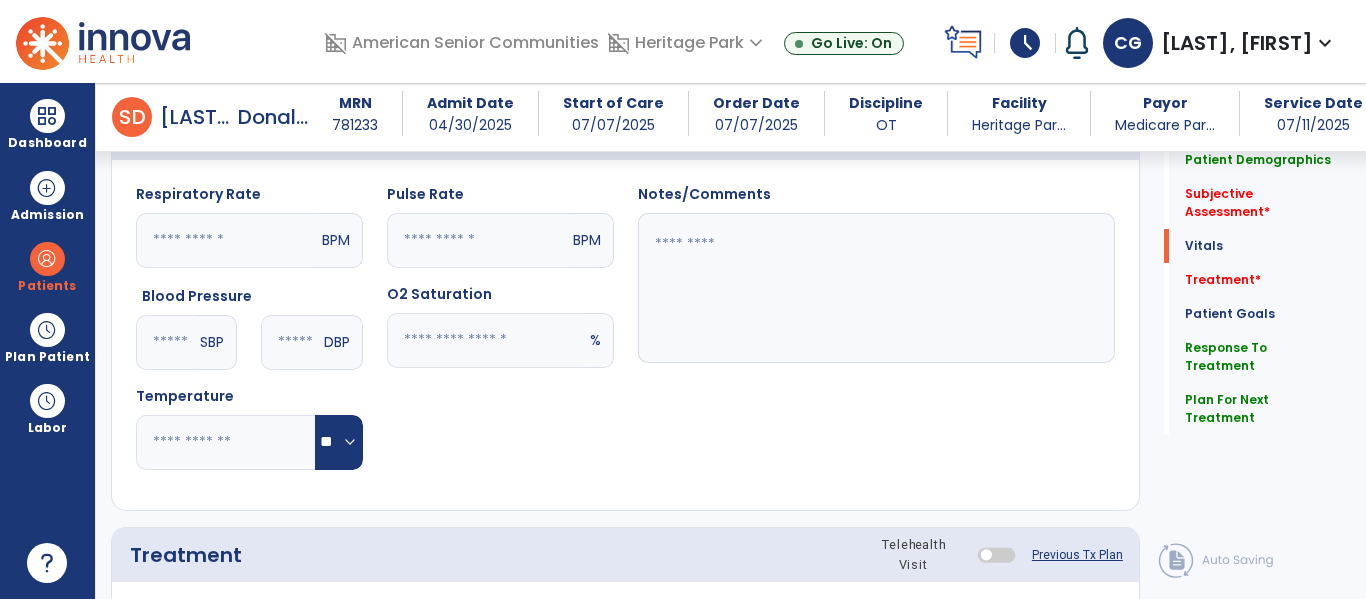 scroll, scrollTop: 448, scrollLeft: 0, axis: vertical 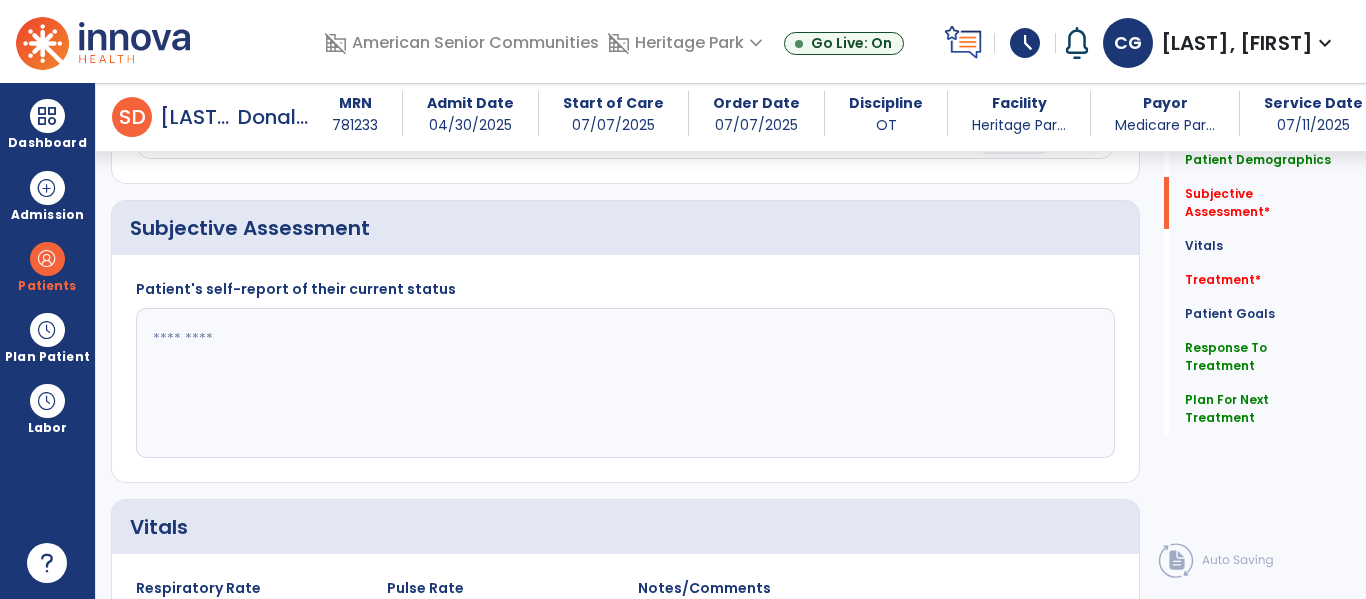 click 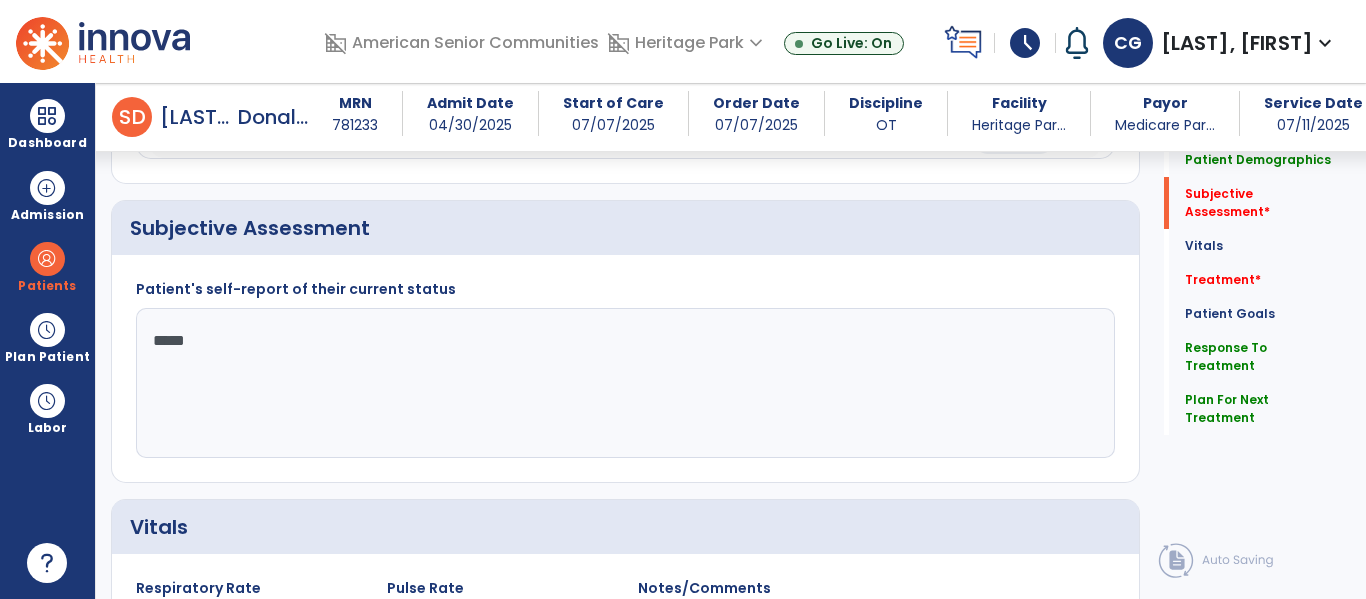 type on "******" 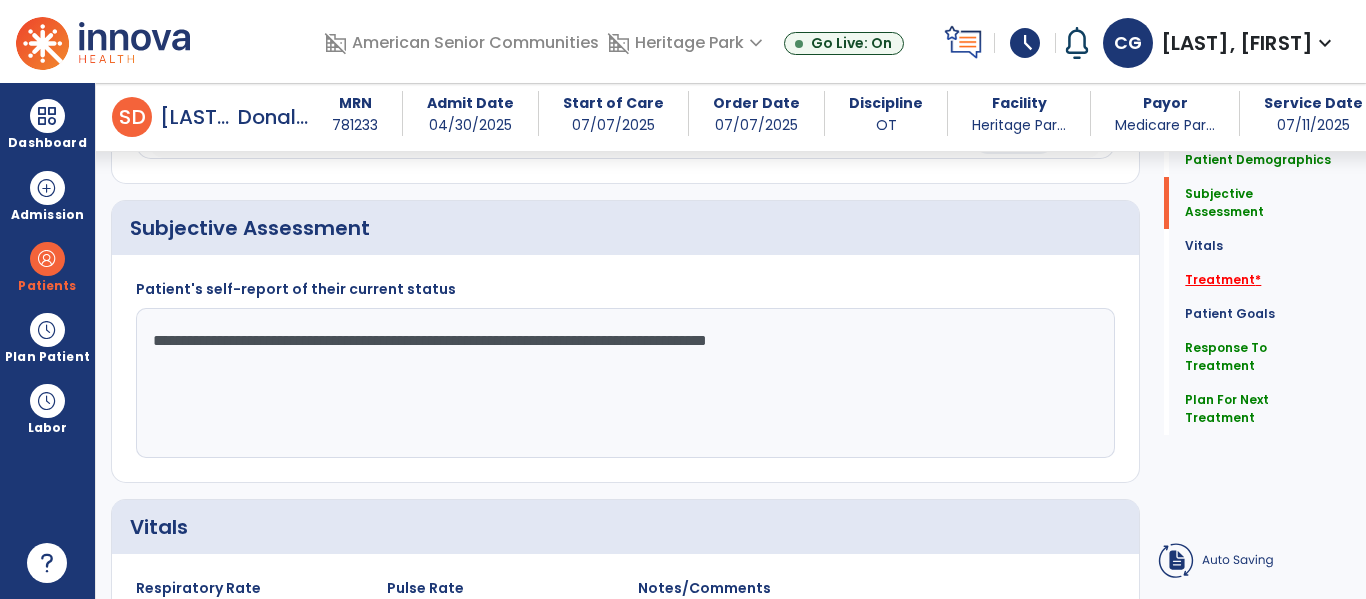 type on "**********" 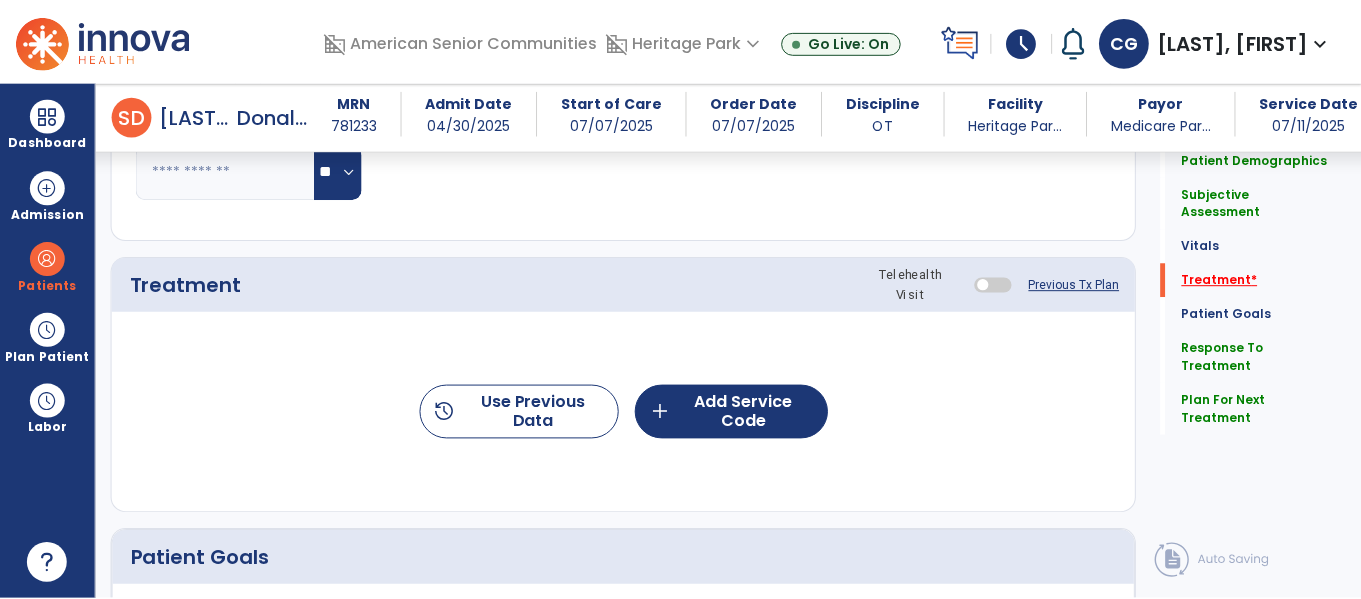 scroll, scrollTop: 1156, scrollLeft: 0, axis: vertical 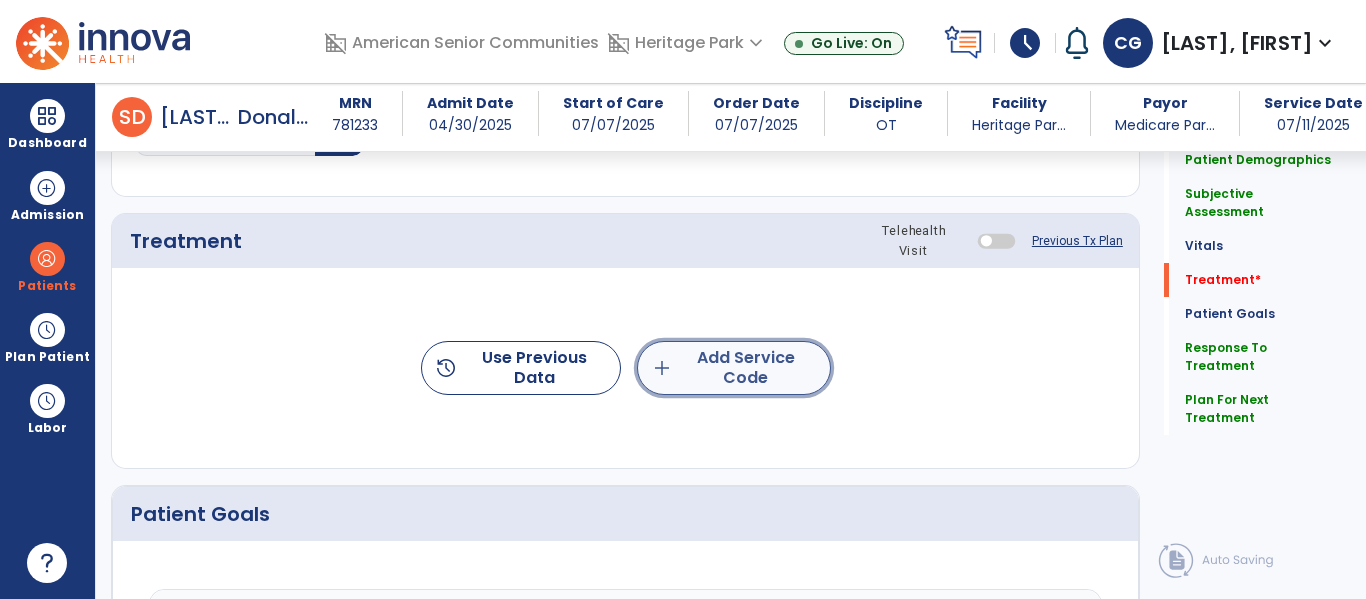 click on "add  Add Service Code" 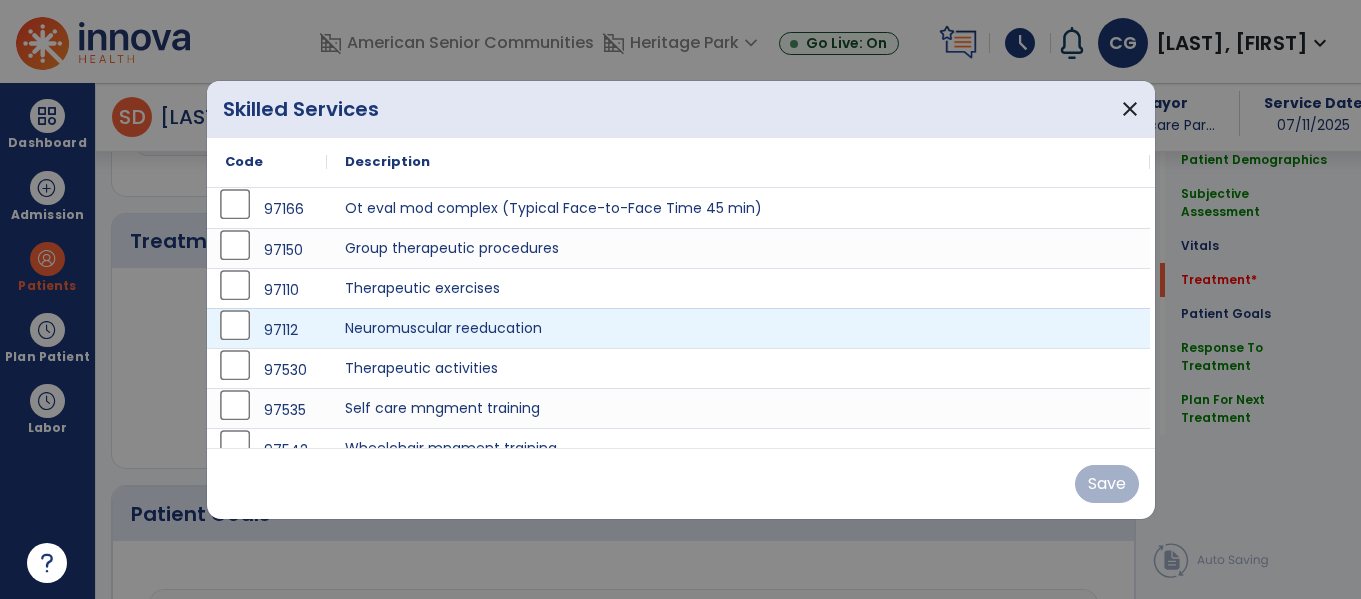 scroll, scrollTop: 1156, scrollLeft: 0, axis: vertical 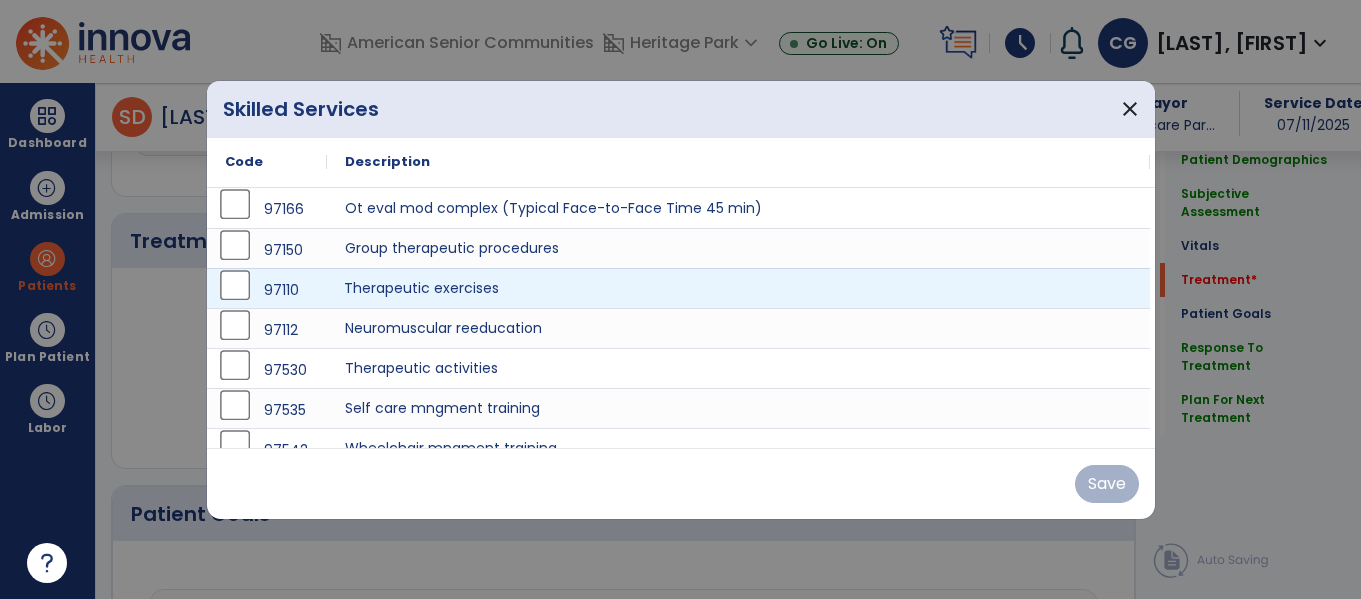click on "Therapeutic exercises" at bounding box center [738, 288] 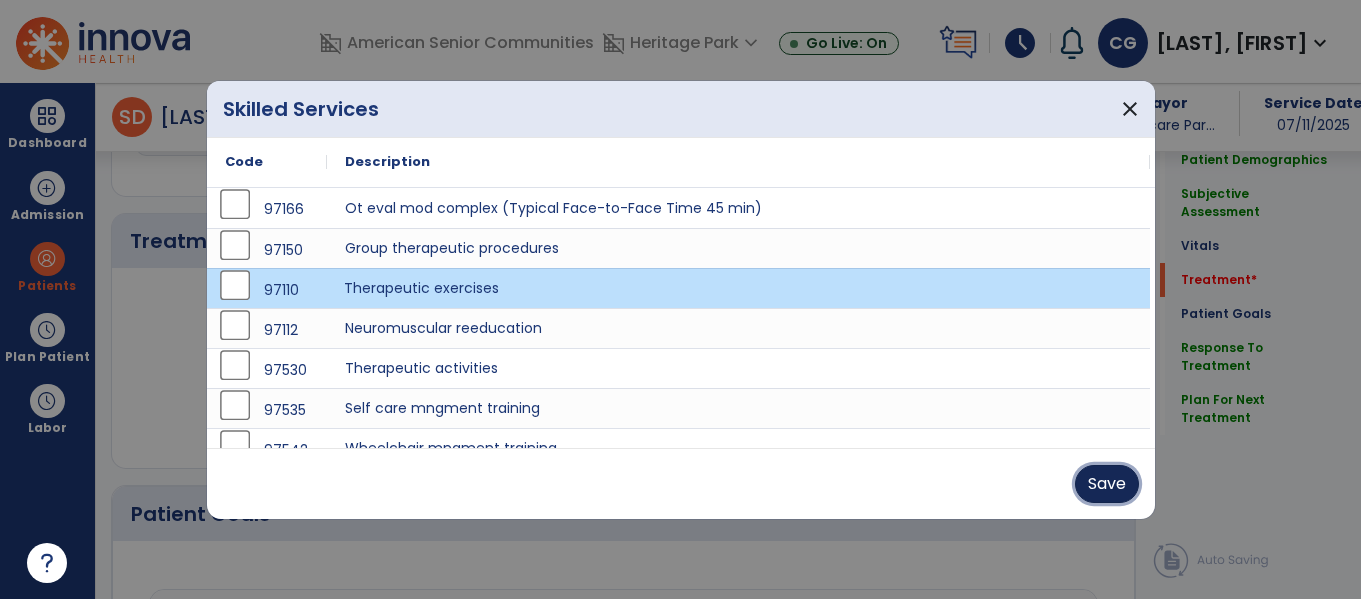click on "Save" at bounding box center (1107, 484) 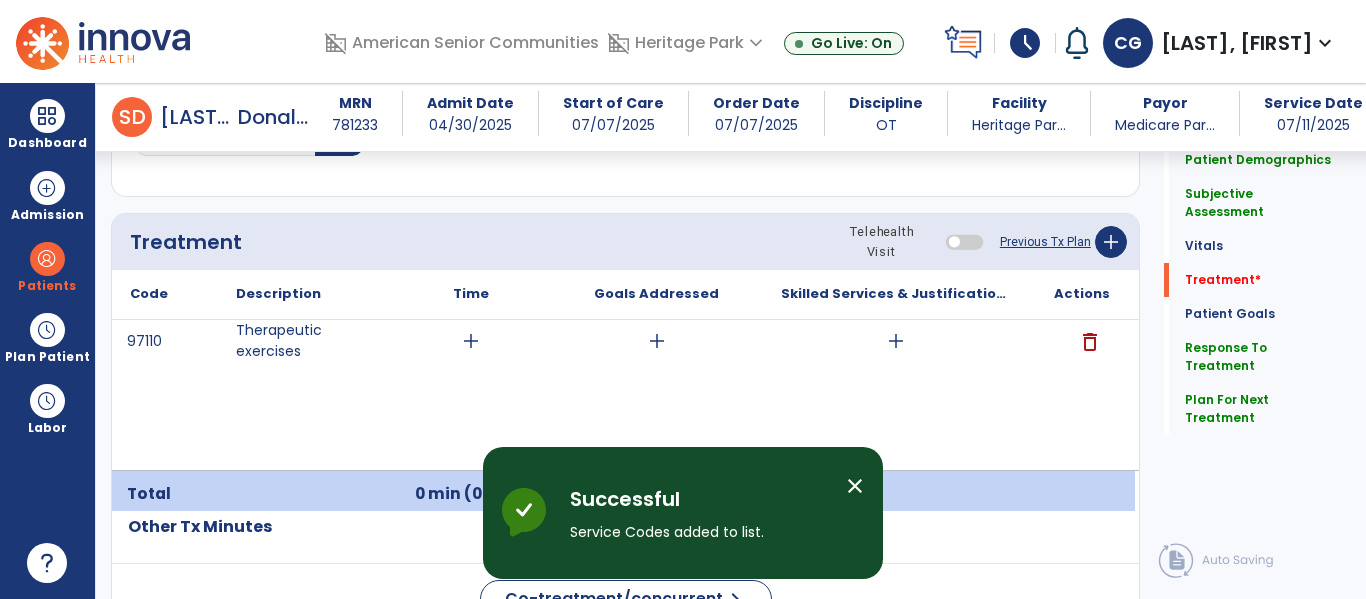 click on "close" at bounding box center (855, 486) 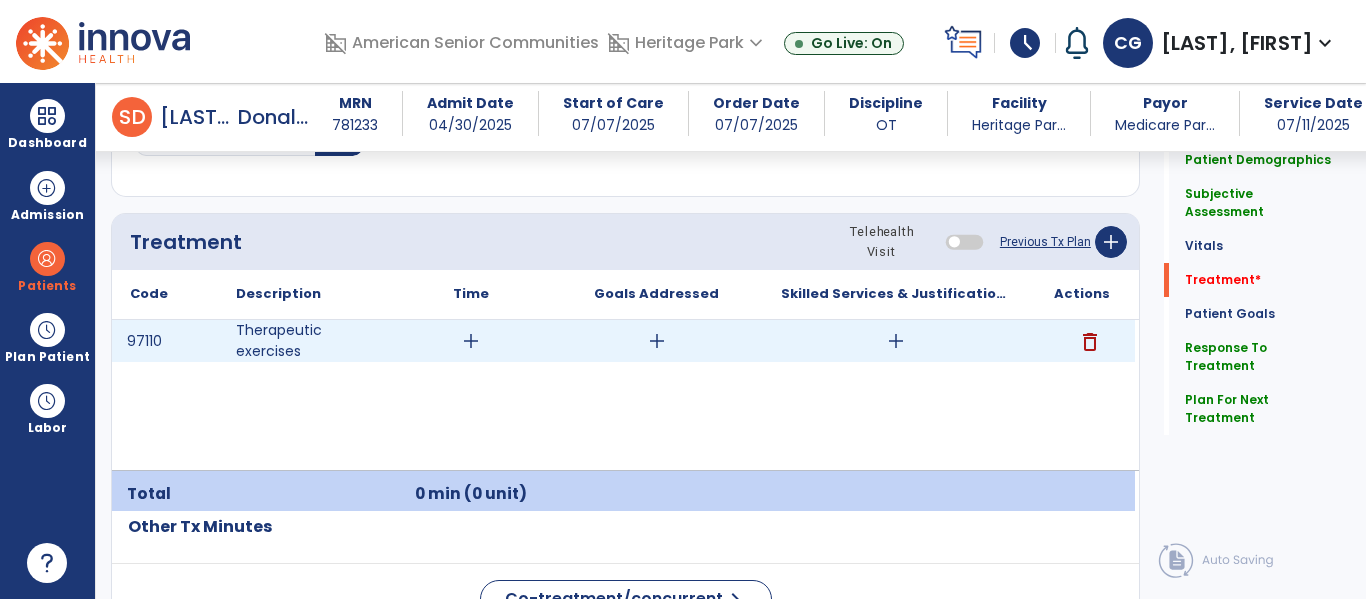 click on "add" at bounding box center [471, 341] 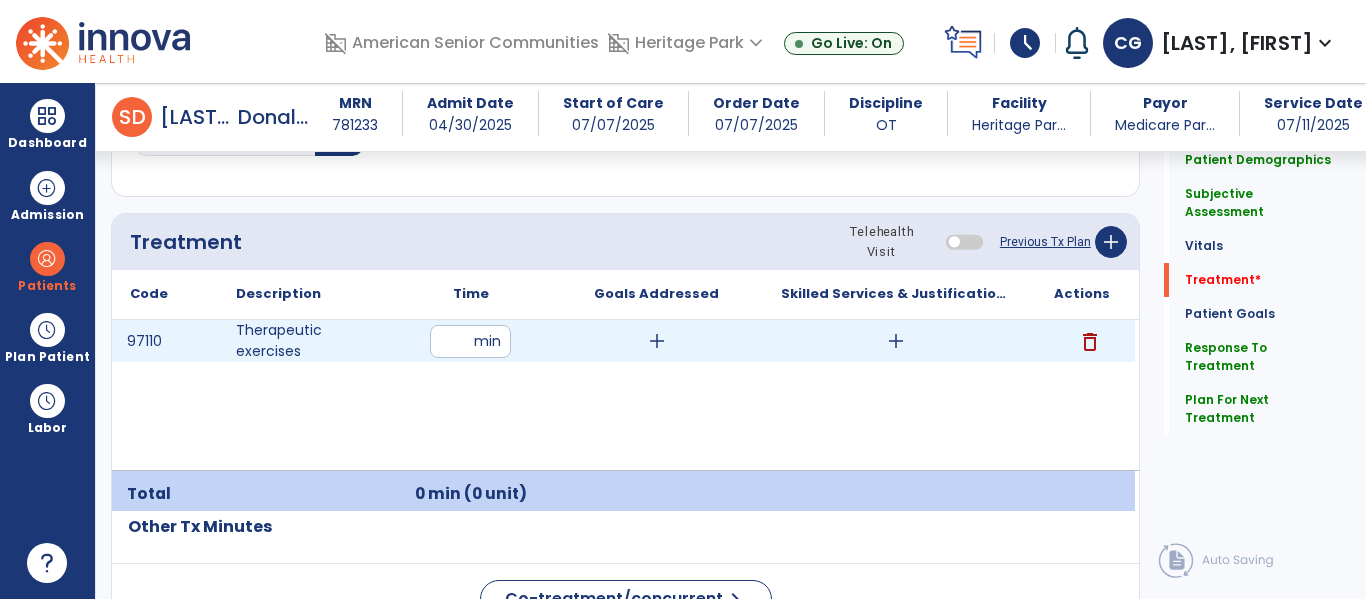 type on "**" 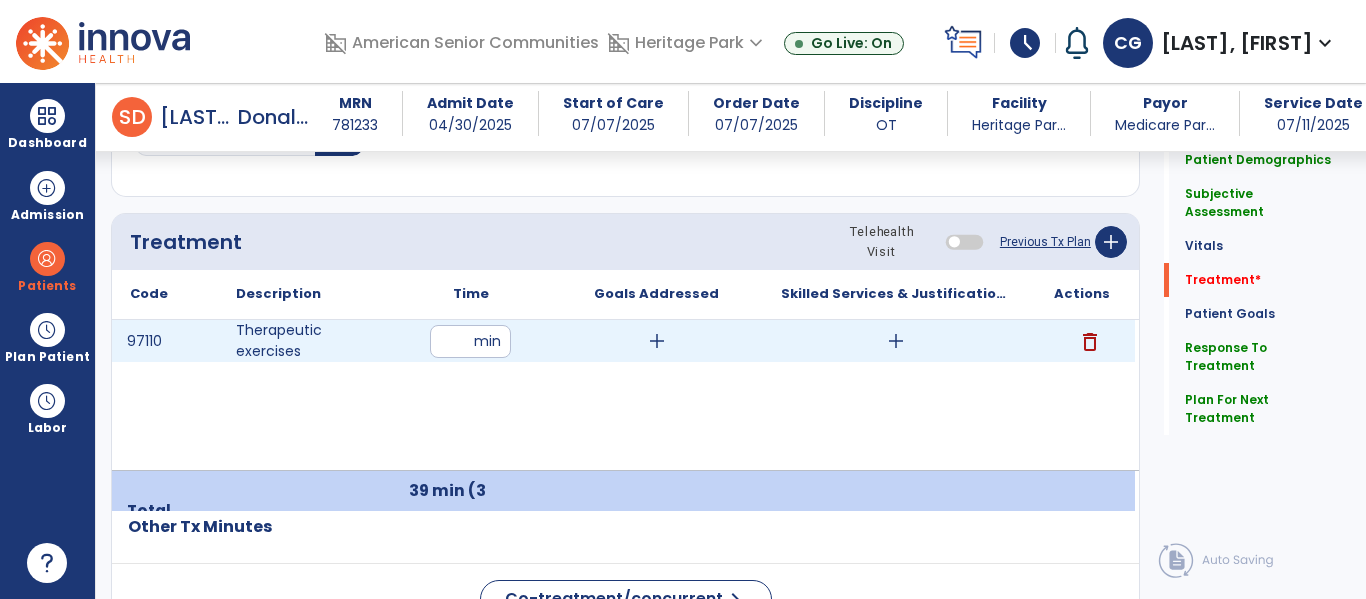 click on "add" at bounding box center (896, 341) 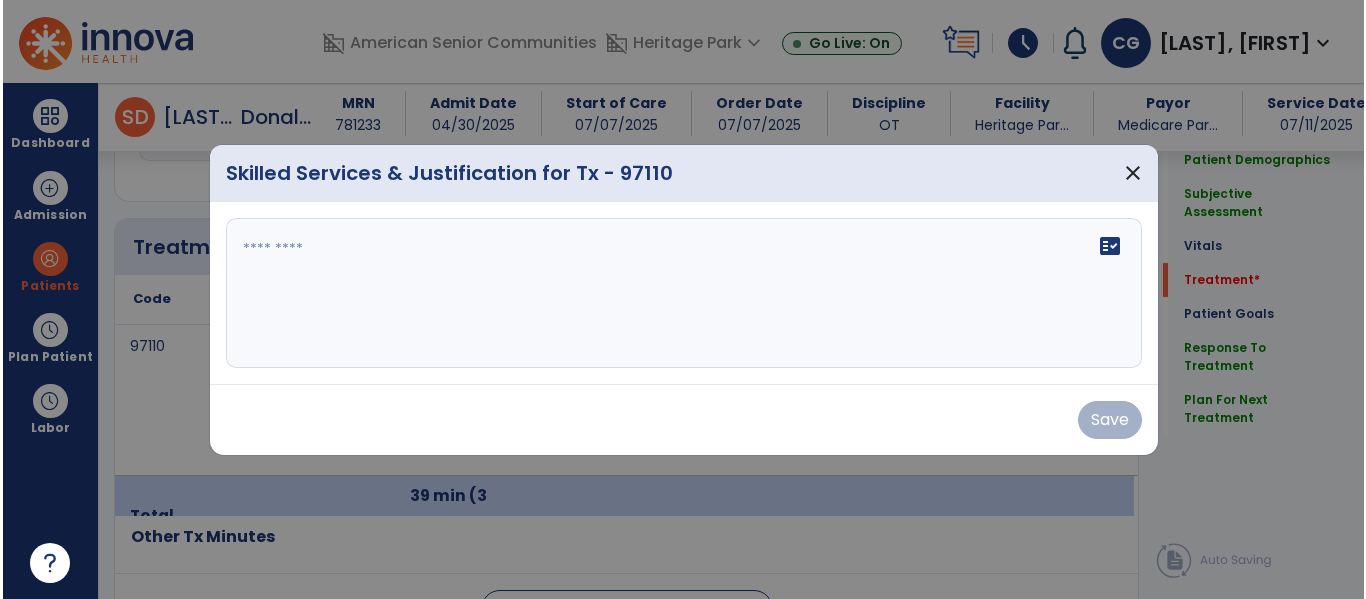 scroll, scrollTop: 1156, scrollLeft: 0, axis: vertical 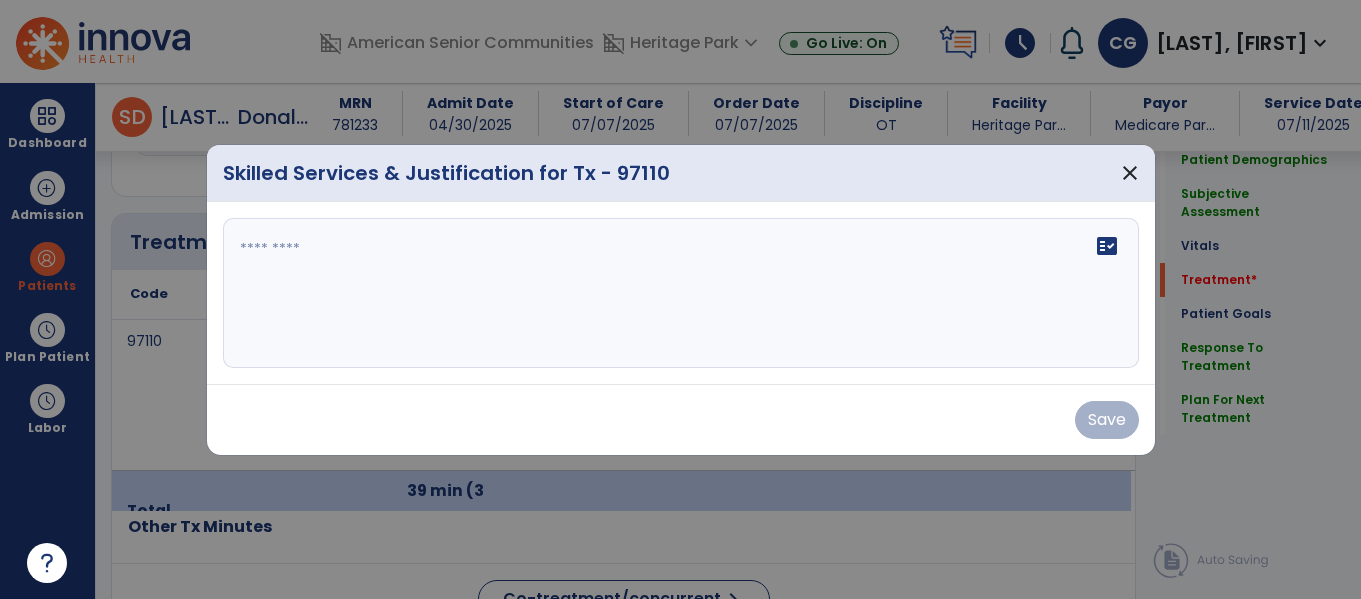 click on "fact_check" at bounding box center (681, 293) 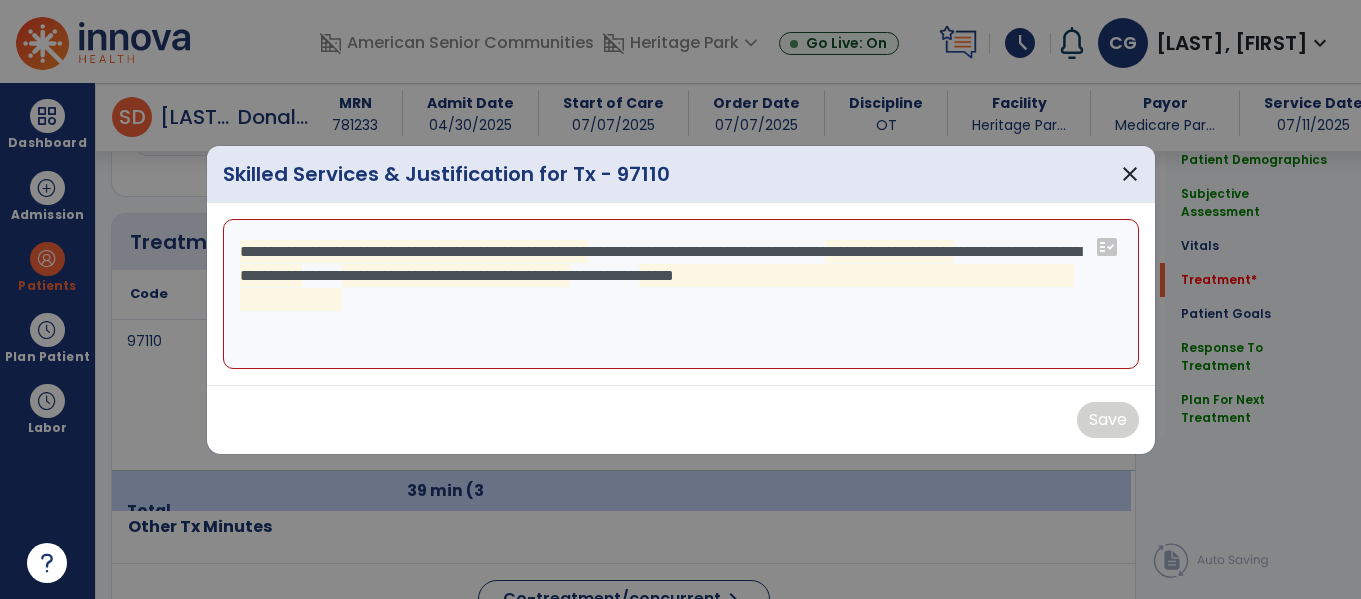 click on "**********" at bounding box center [681, 294] 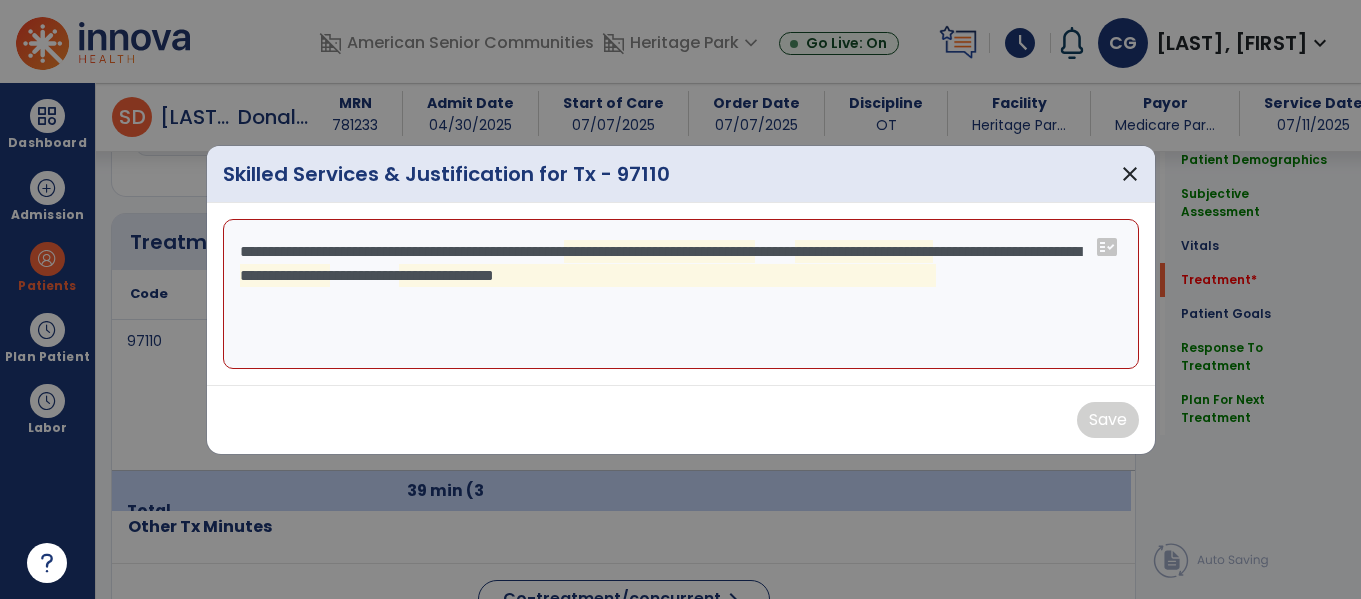 click on "**********" at bounding box center [681, 294] 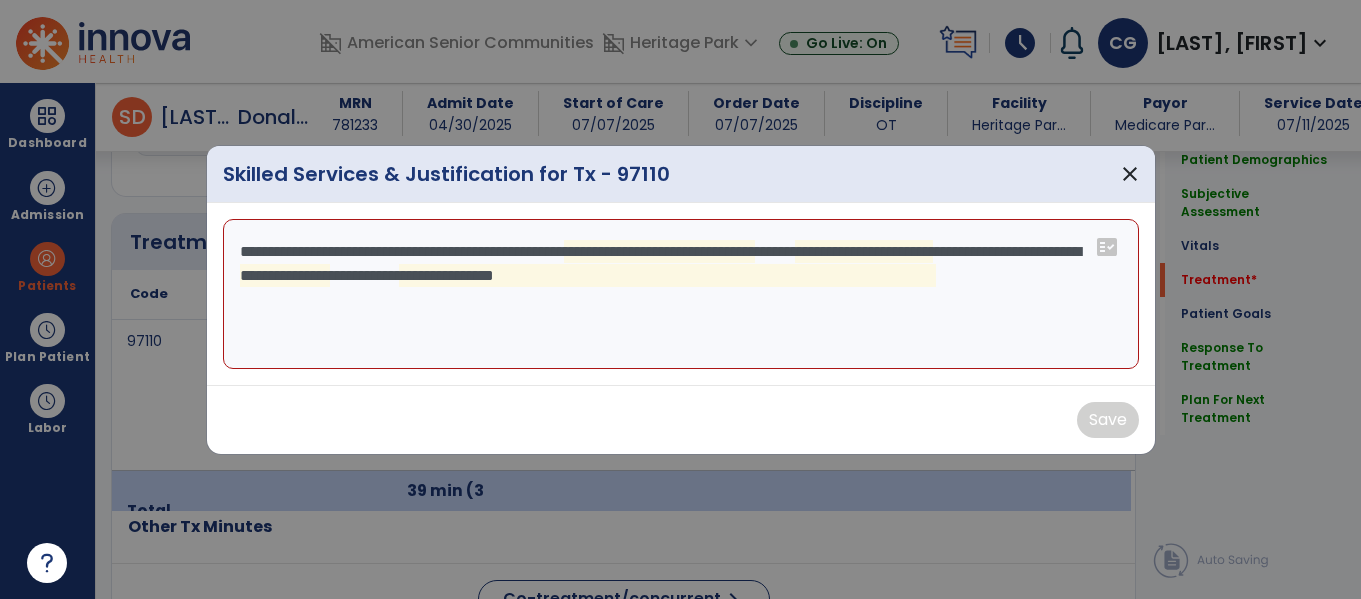 click on "**********" at bounding box center [681, 294] 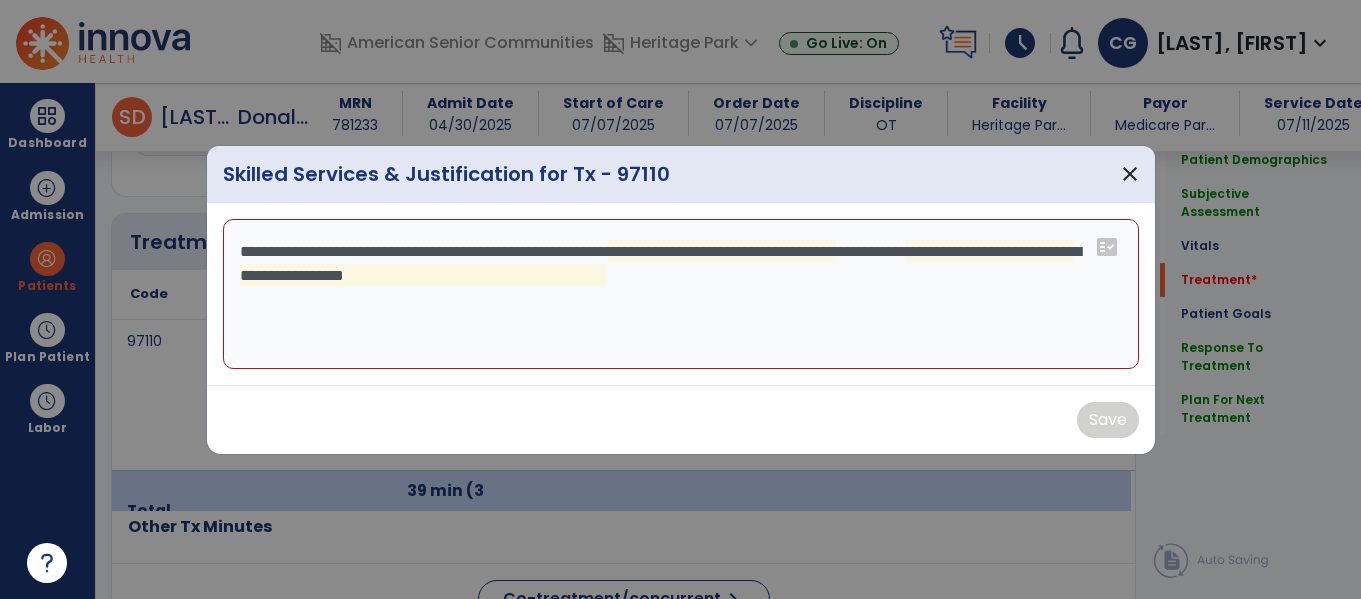 click on "**********" at bounding box center (681, 294) 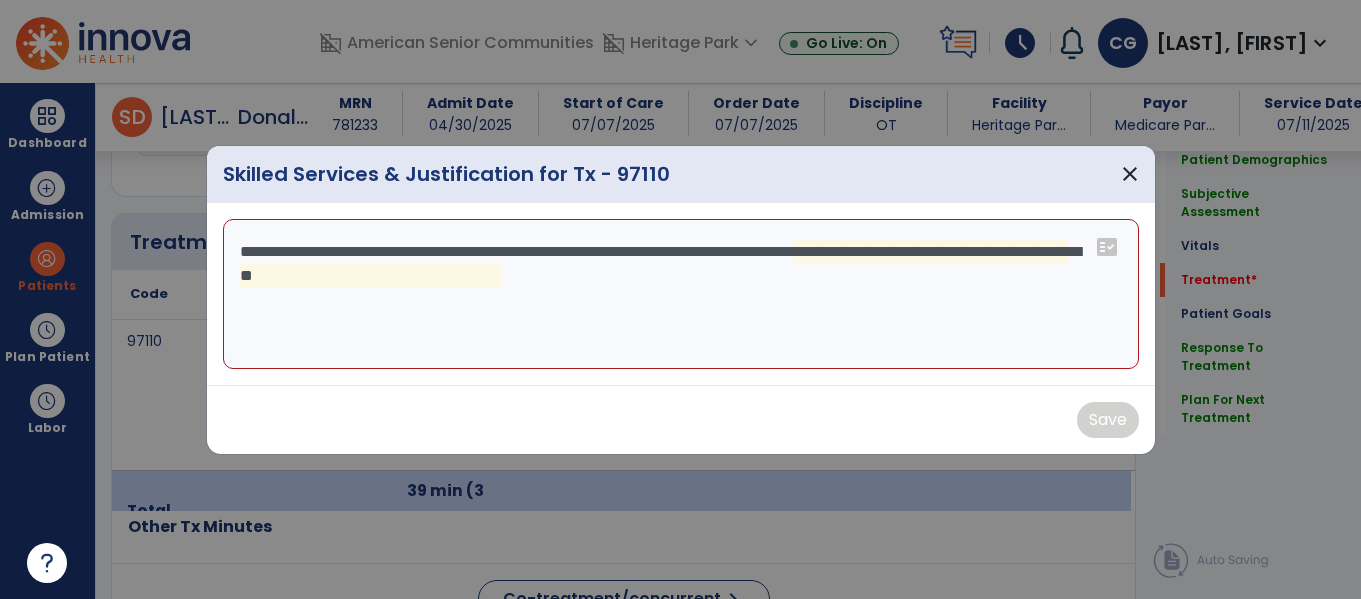 click on "**********" at bounding box center [681, 294] 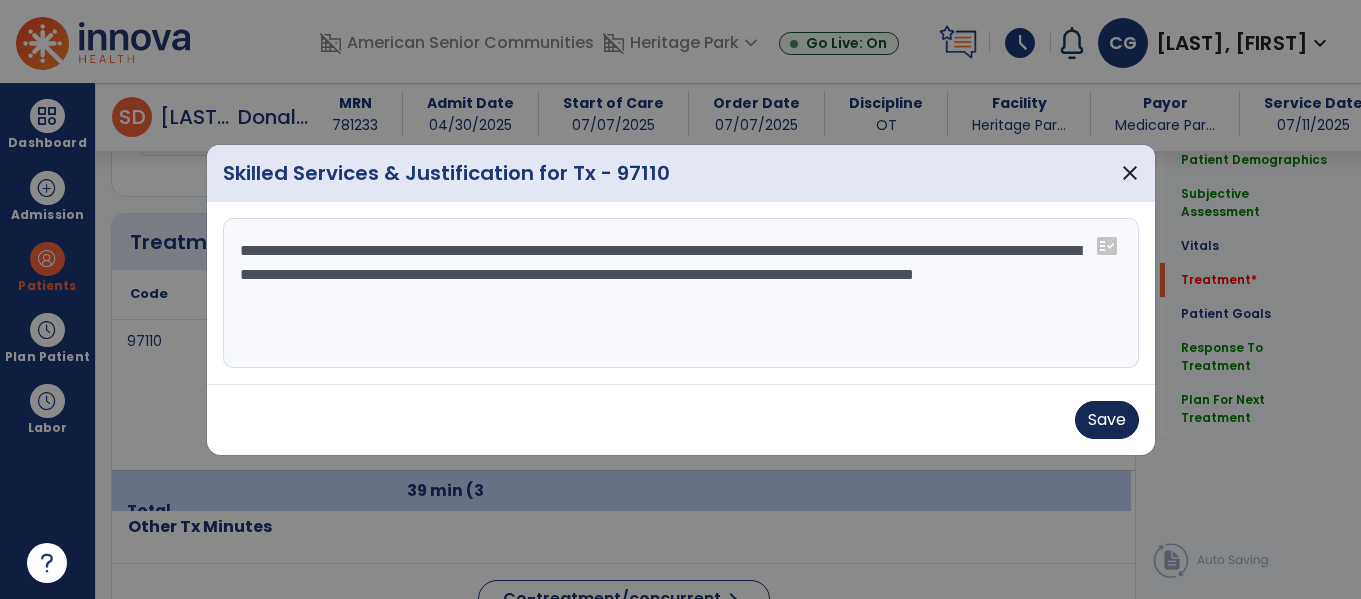 type on "**********" 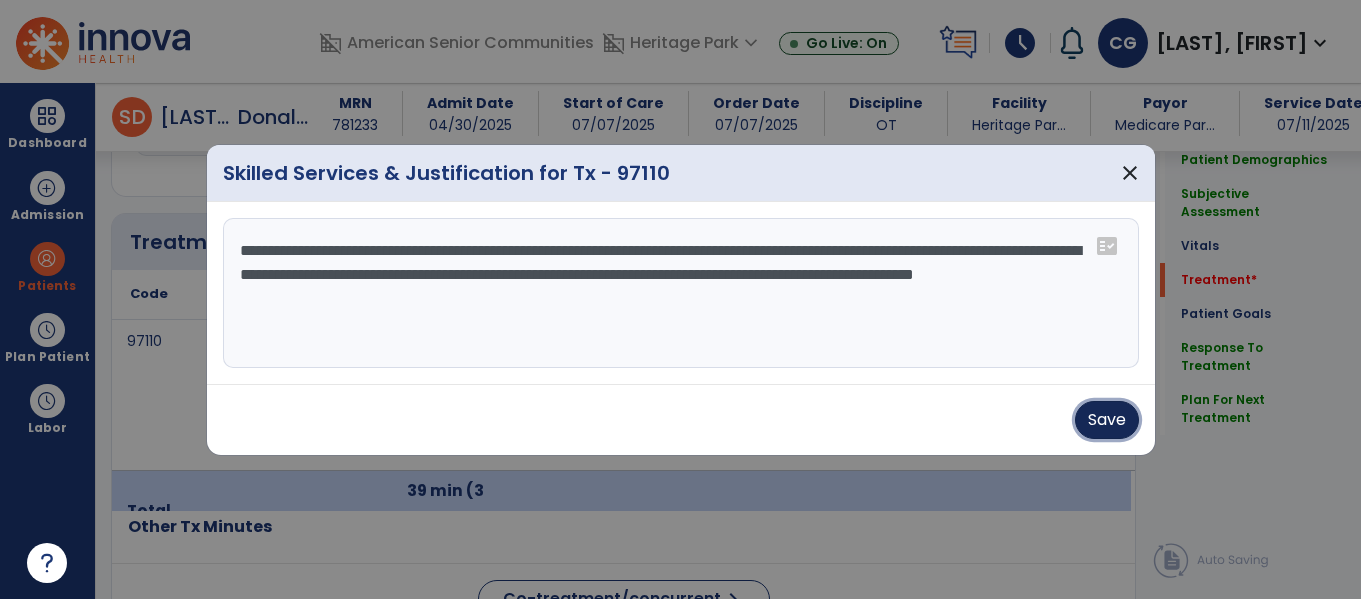 click on "Save" at bounding box center [1107, 420] 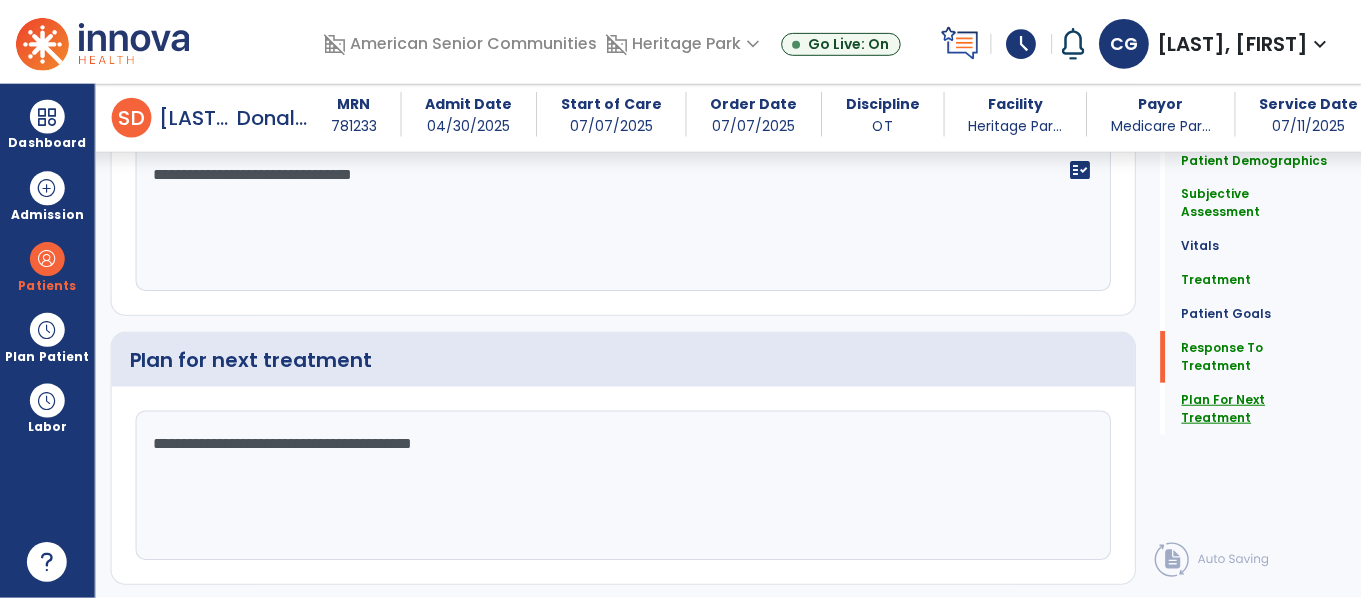 scroll, scrollTop: 2537, scrollLeft: 0, axis: vertical 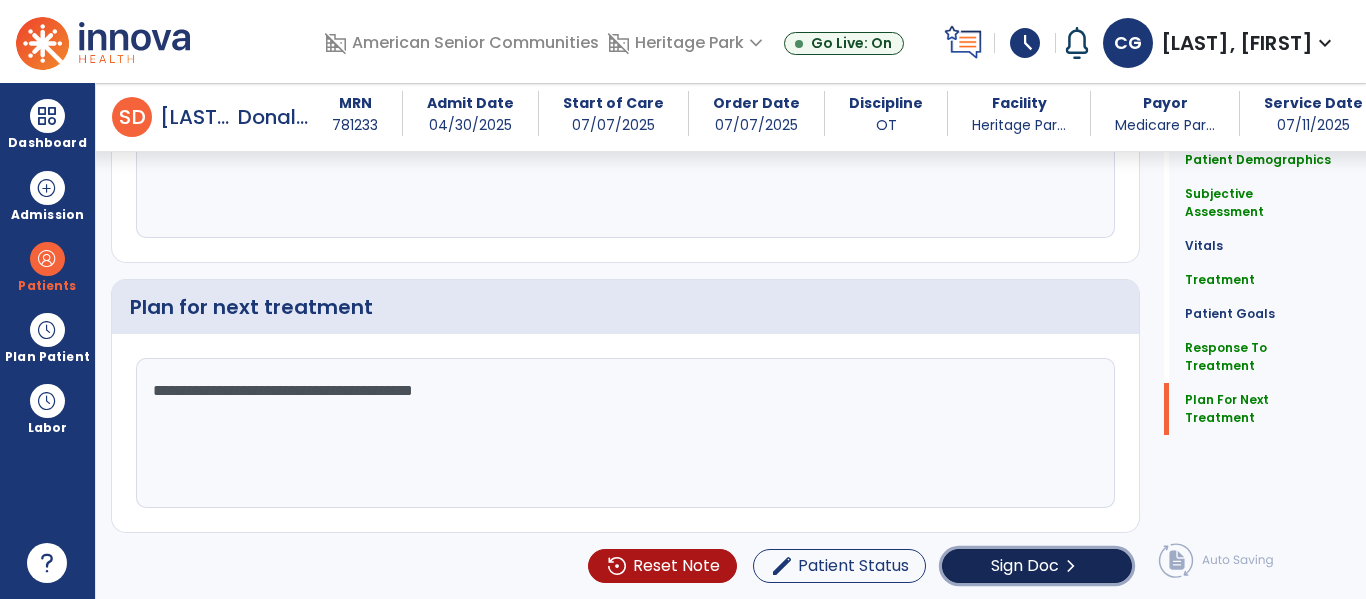 click on "chevron_right" 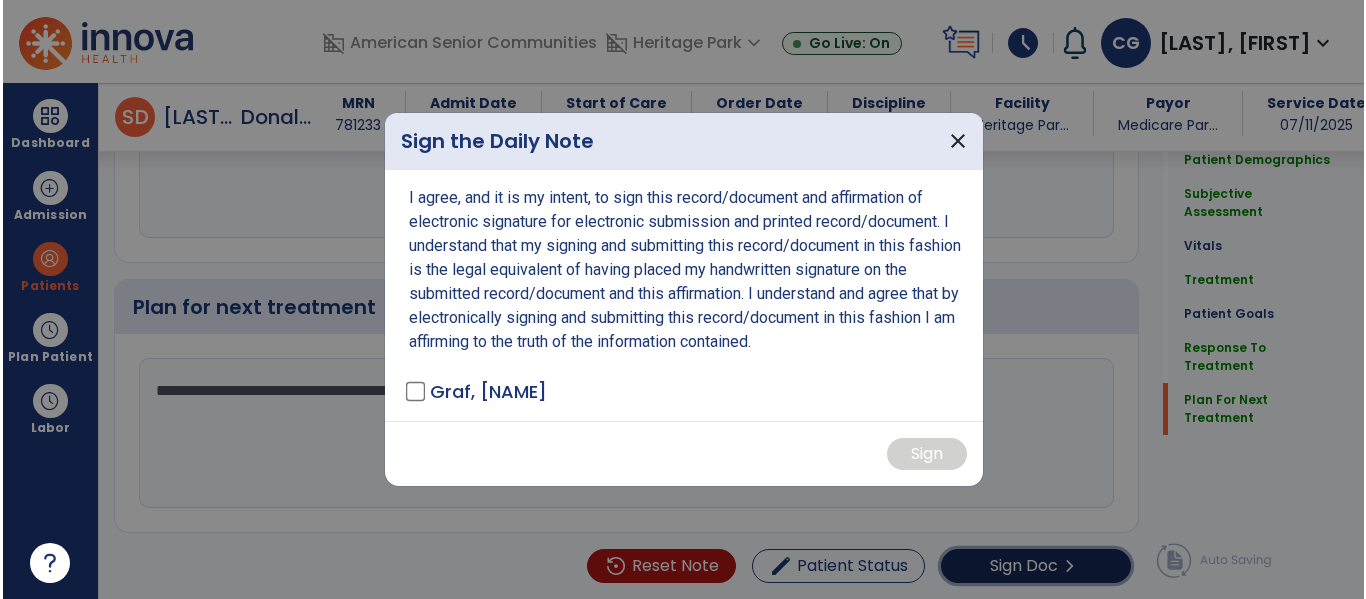 scroll, scrollTop: 2537, scrollLeft: 0, axis: vertical 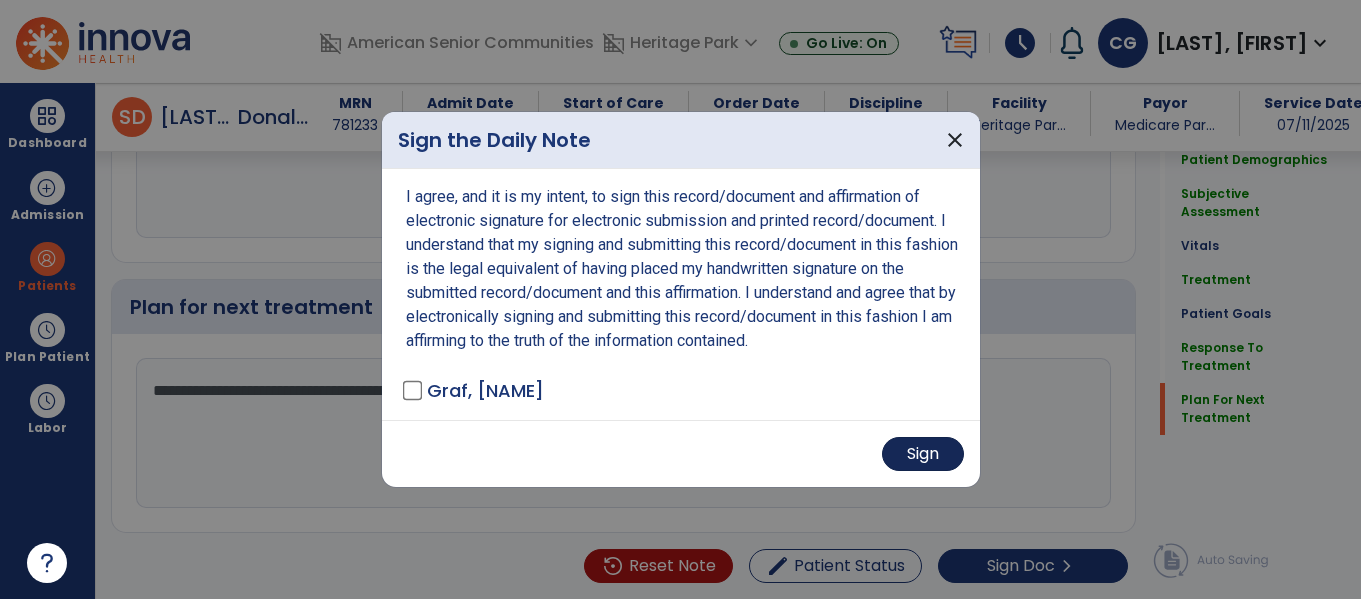 click on "Sign" at bounding box center (923, 454) 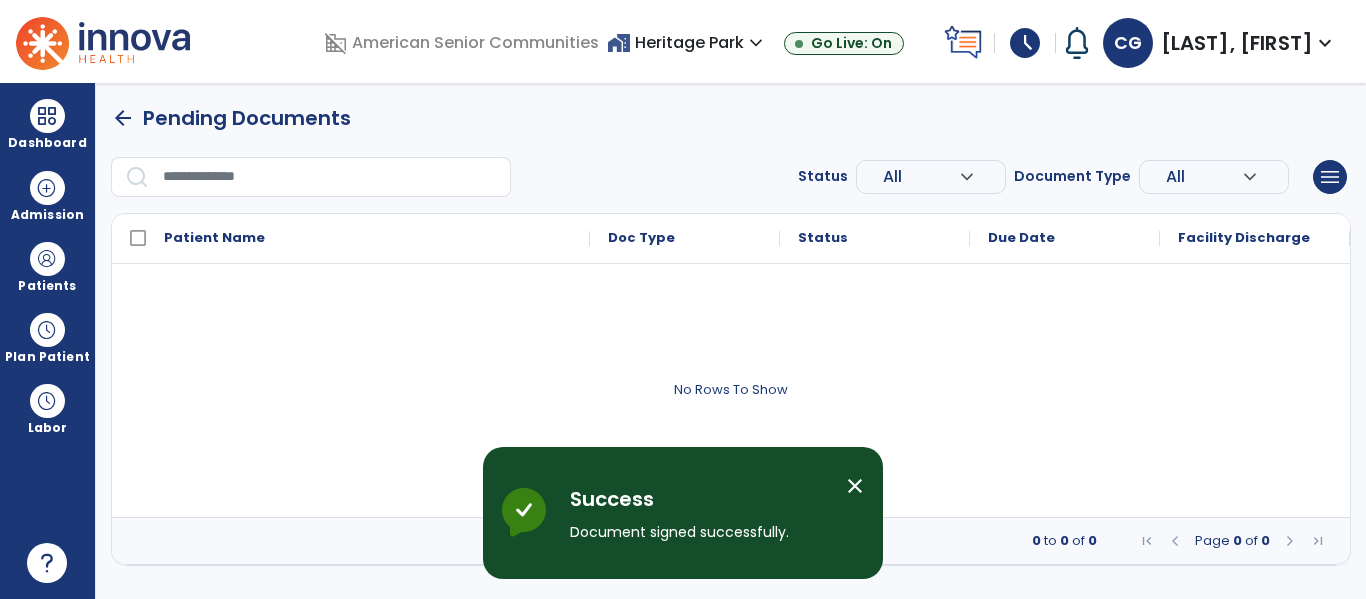 scroll, scrollTop: 0, scrollLeft: 0, axis: both 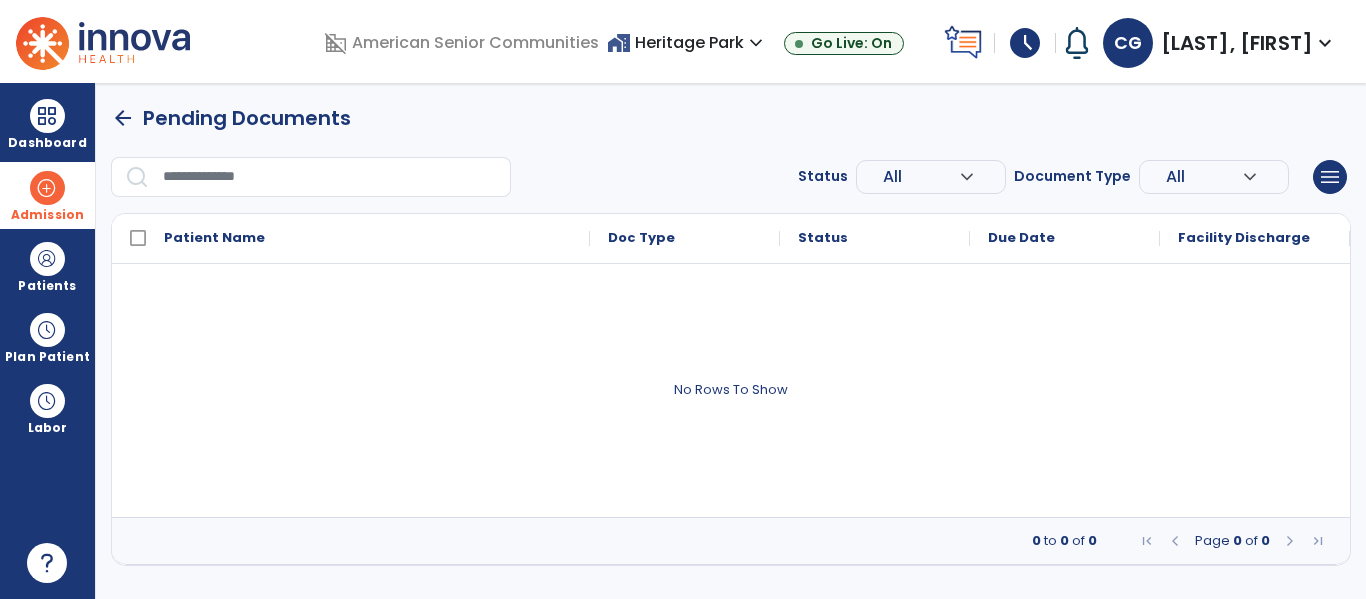 click on "Admission" at bounding box center [47, 195] 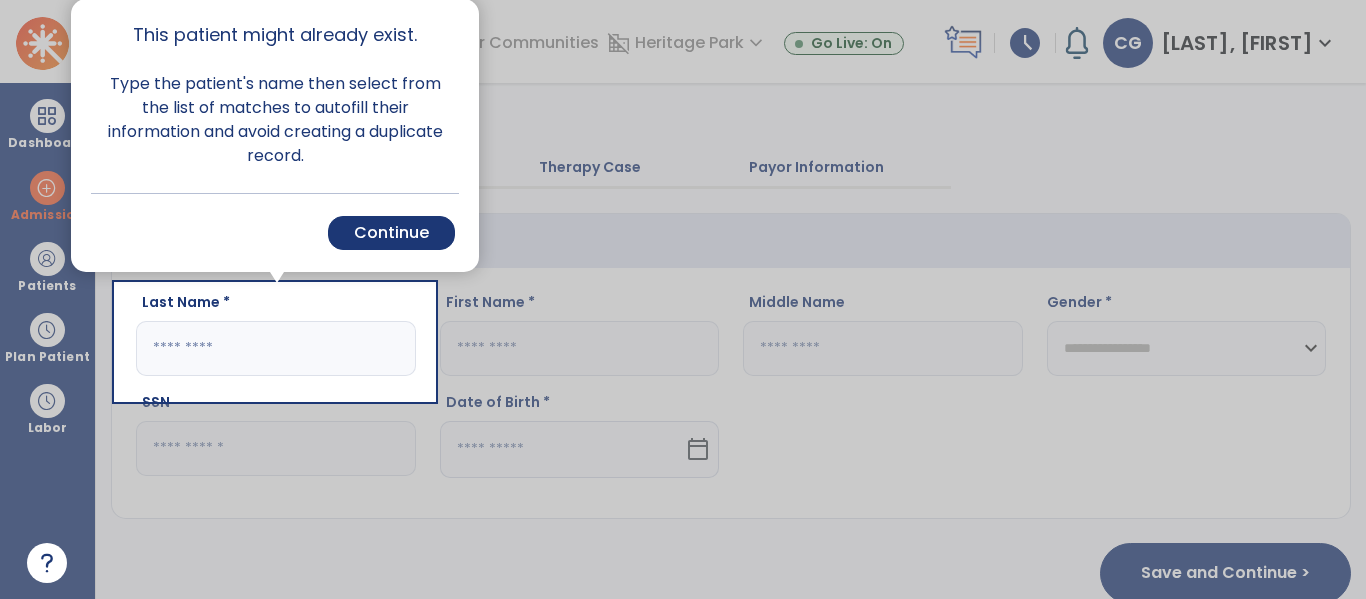 click at bounding box center (900, 299) 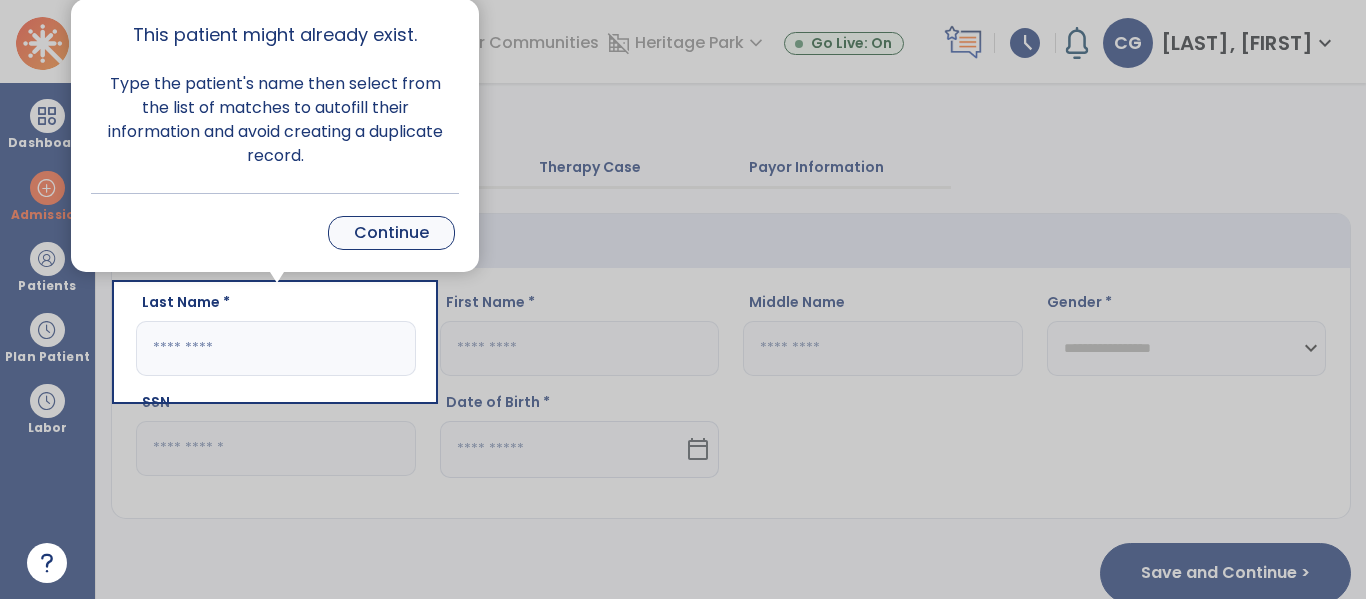 click on "Continue" at bounding box center [391, 233] 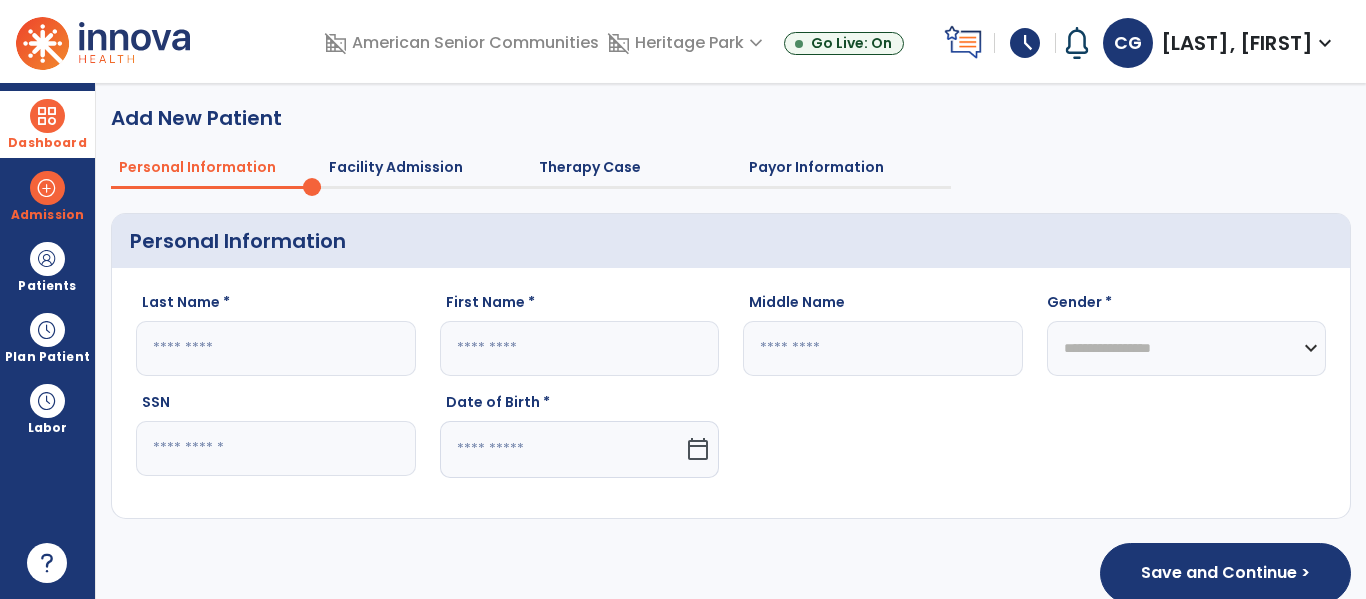 click on "Dashboard" at bounding box center (47, 143) 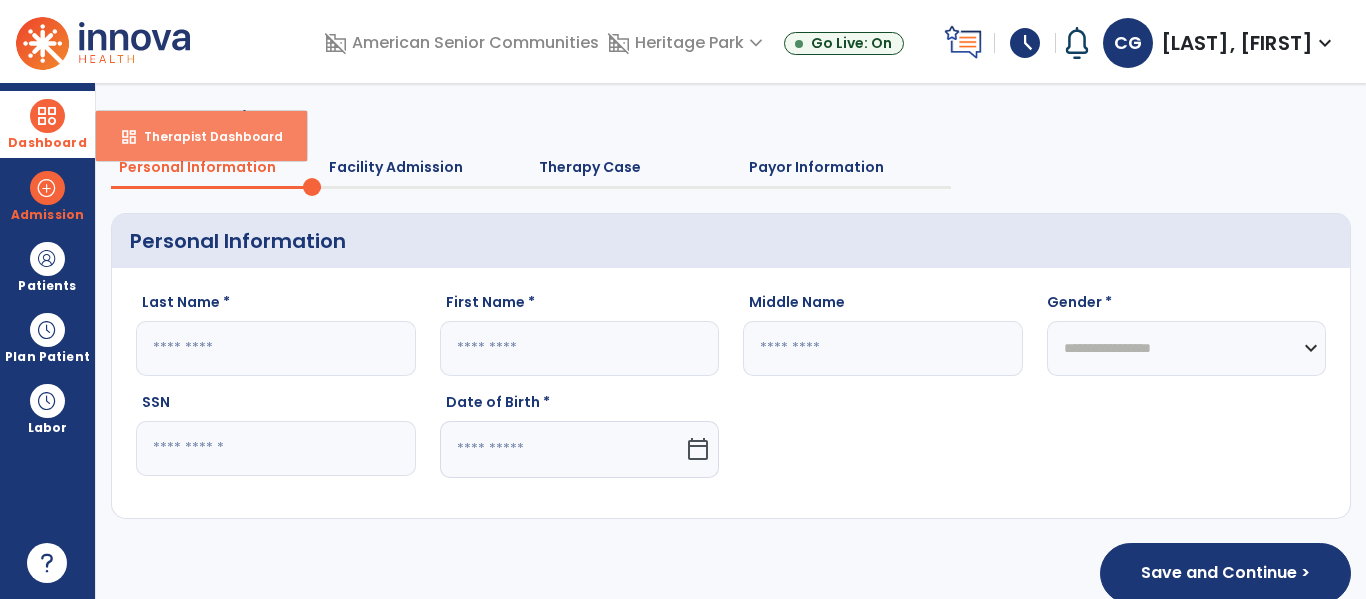 click on "dashboard" at bounding box center (129, 137) 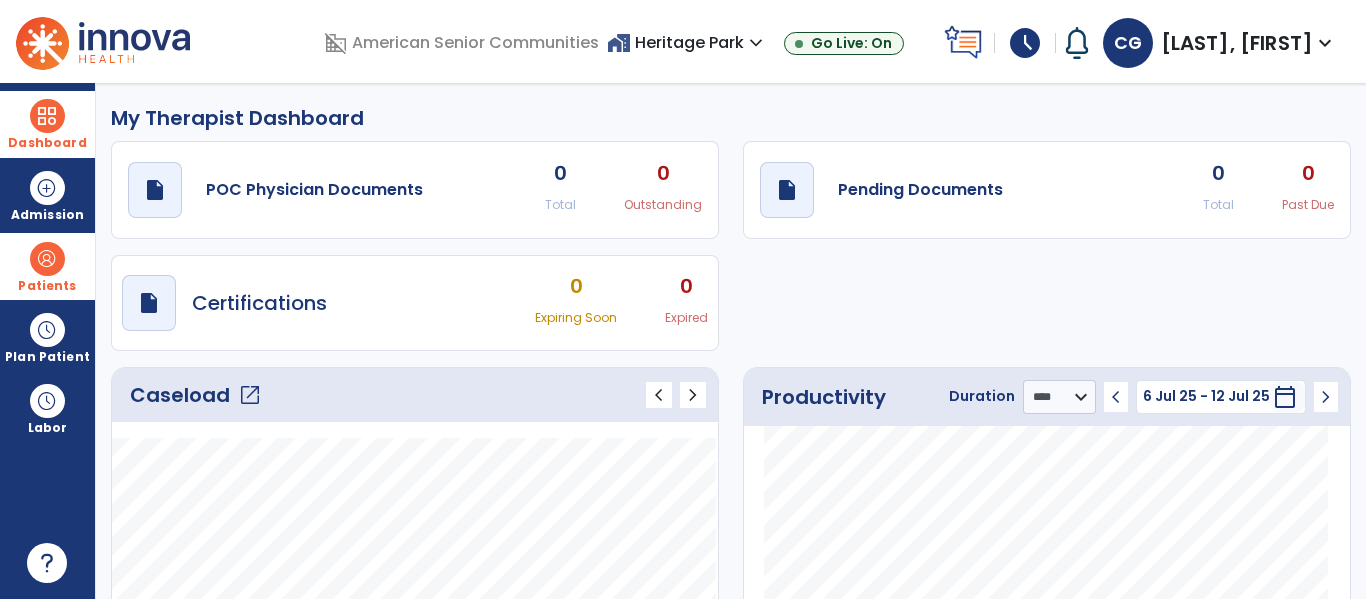 click on "Patients" at bounding box center [47, 266] 